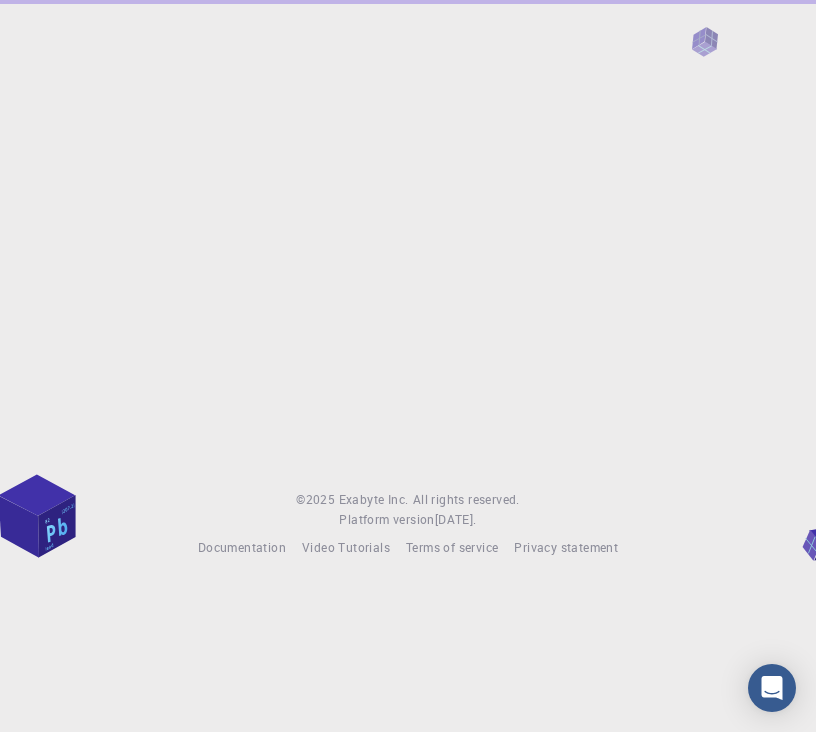 scroll, scrollTop: 0, scrollLeft: 0, axis: both 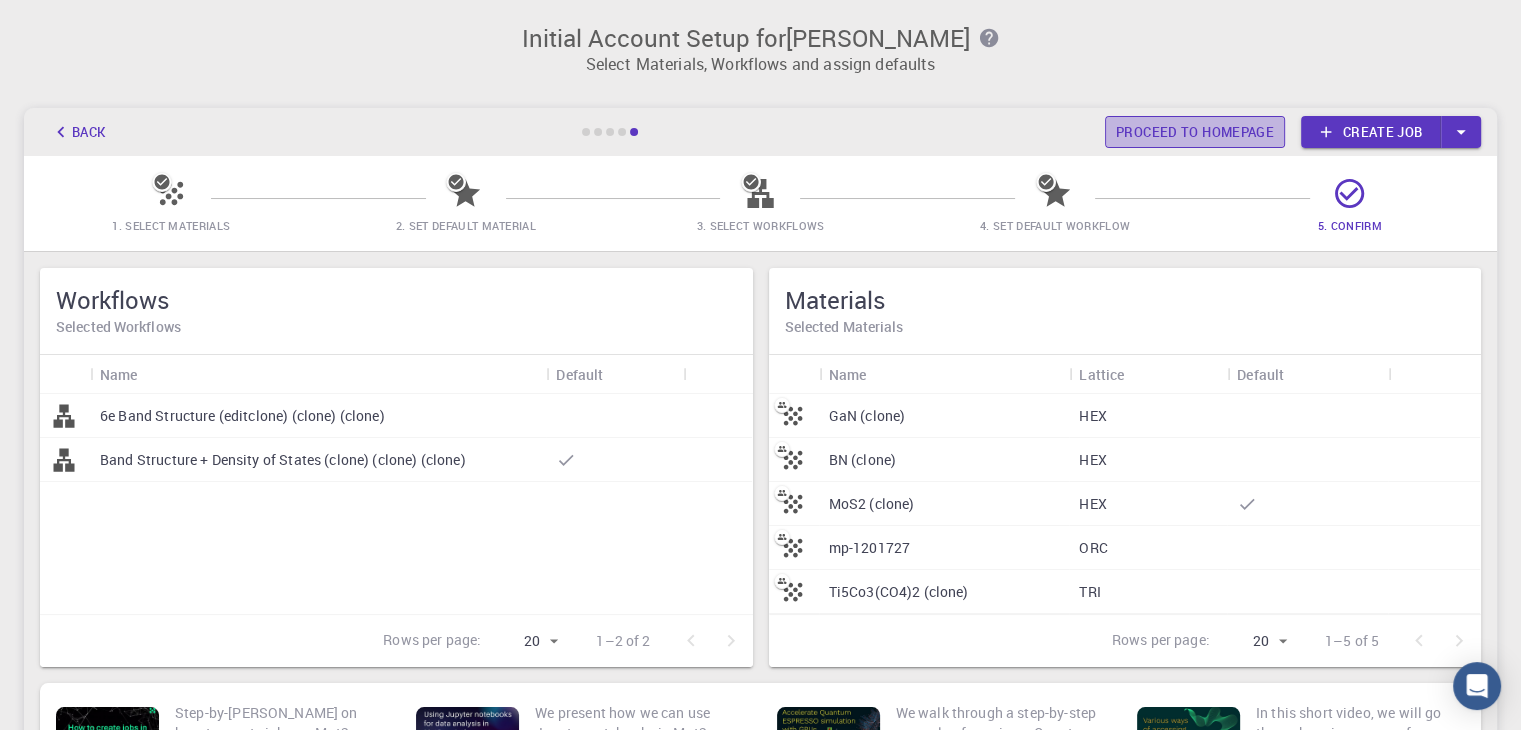 click on "Proceed to homepage" at bounding box center (1195, 132) 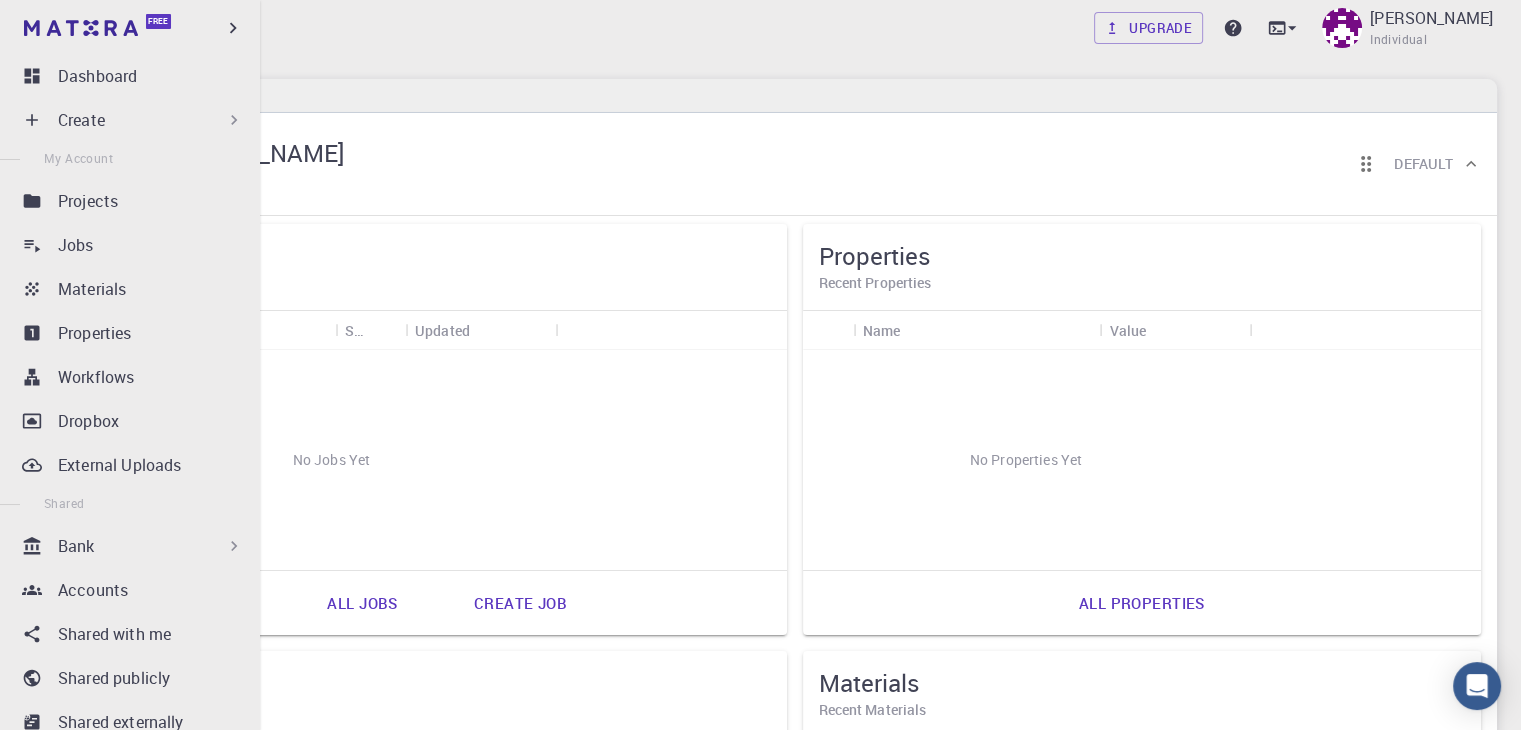 scroll, scrollTop: 0, scrollLeft: 0, axis: both 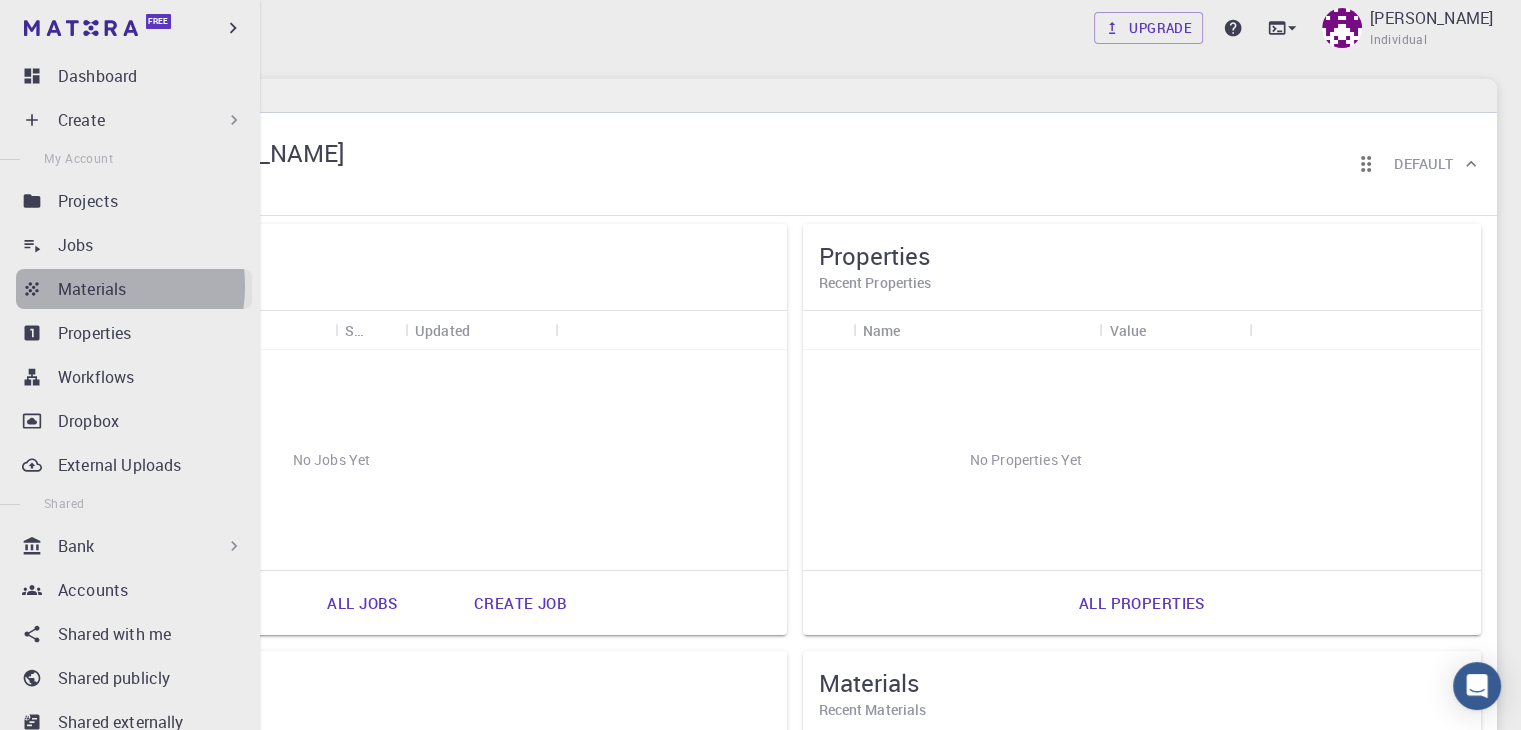 click on "Materials" at bounding box center (92, 289) 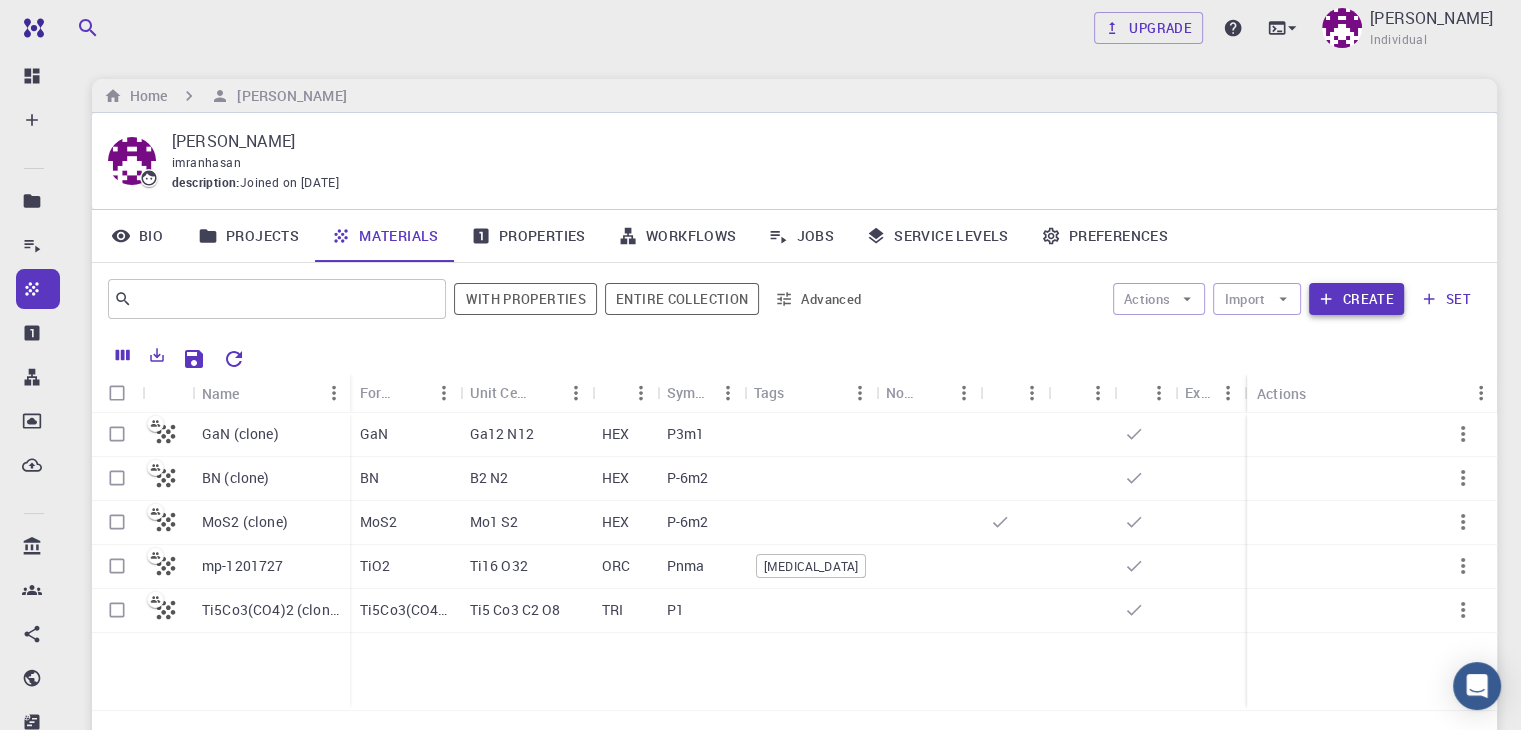 click 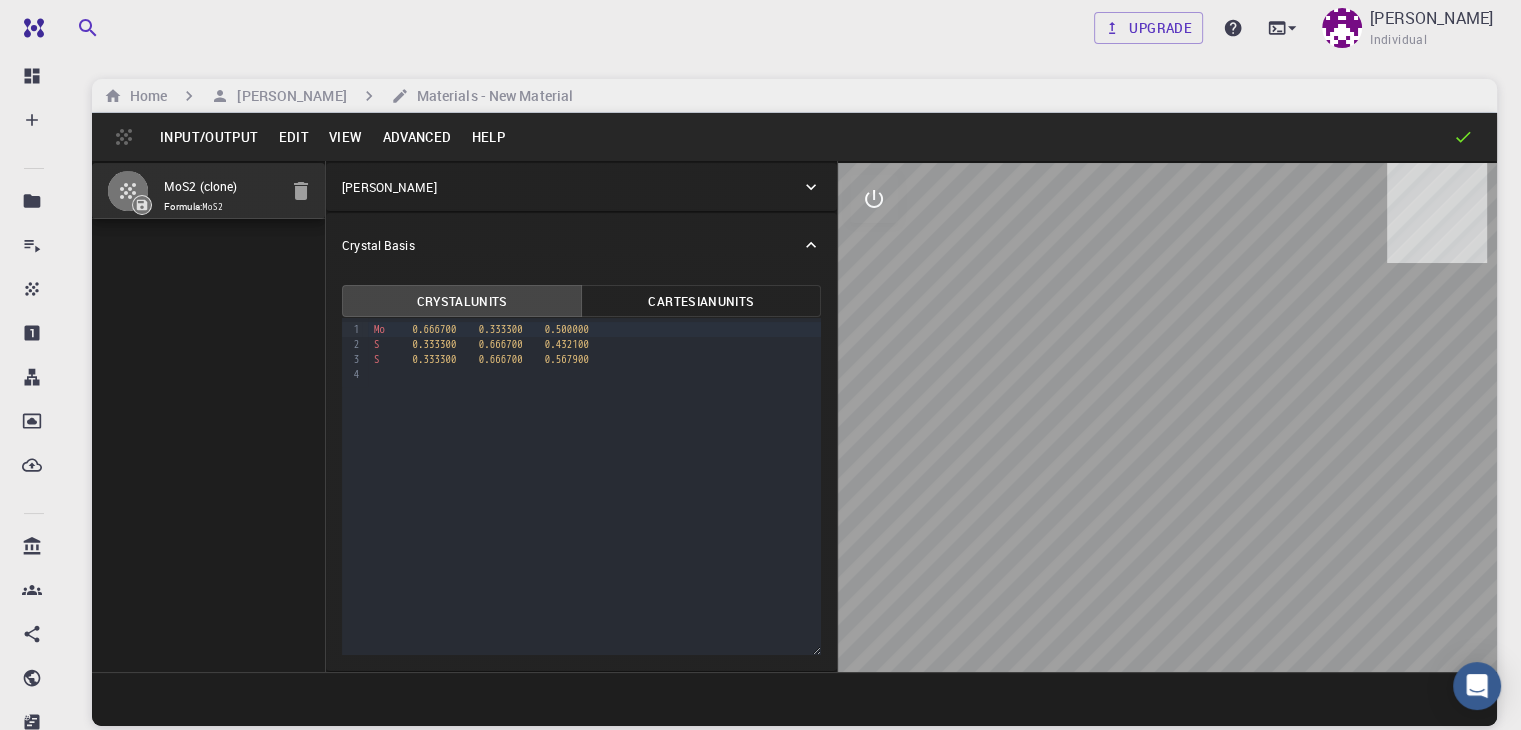 click on "[PERSON_NAME]" at bounding box center [581, 187] 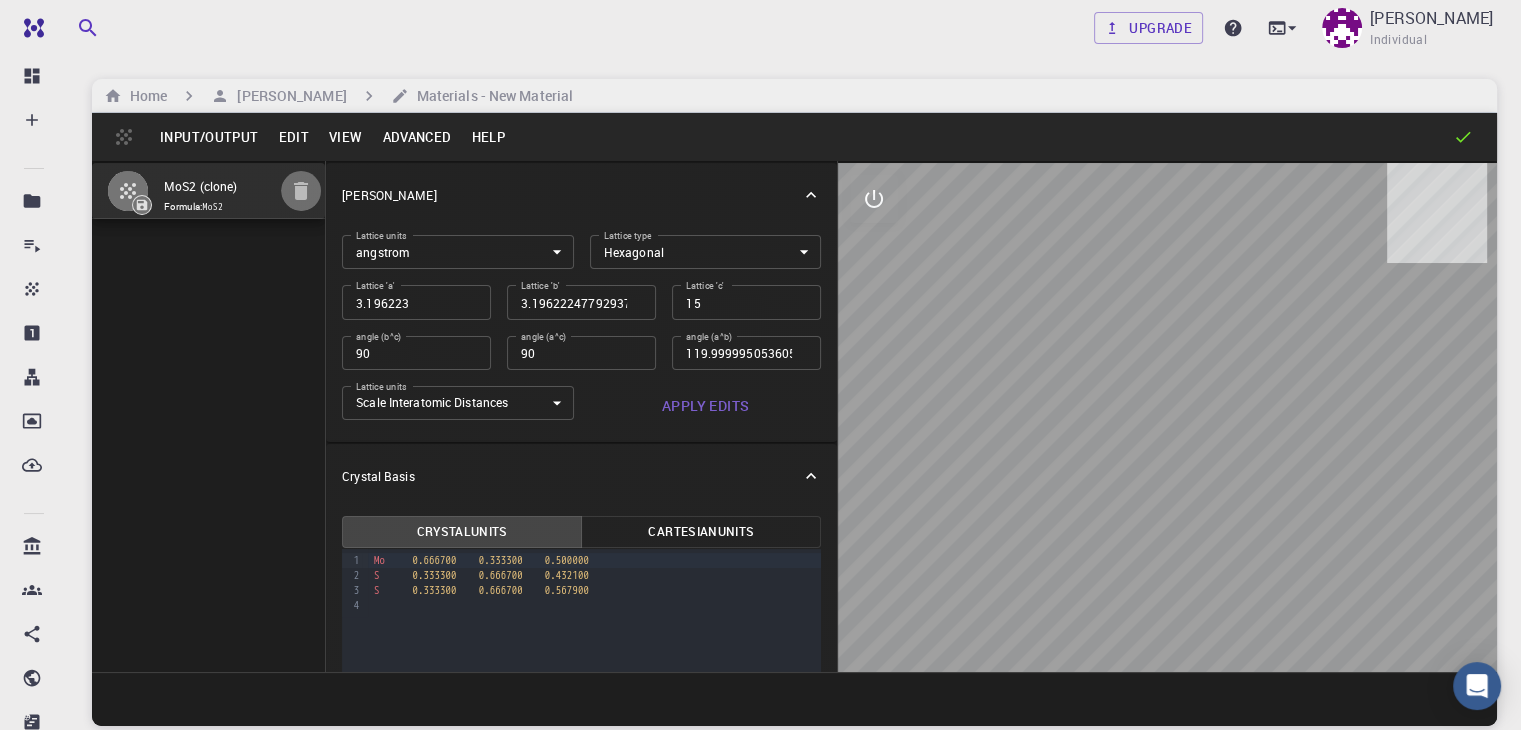 click 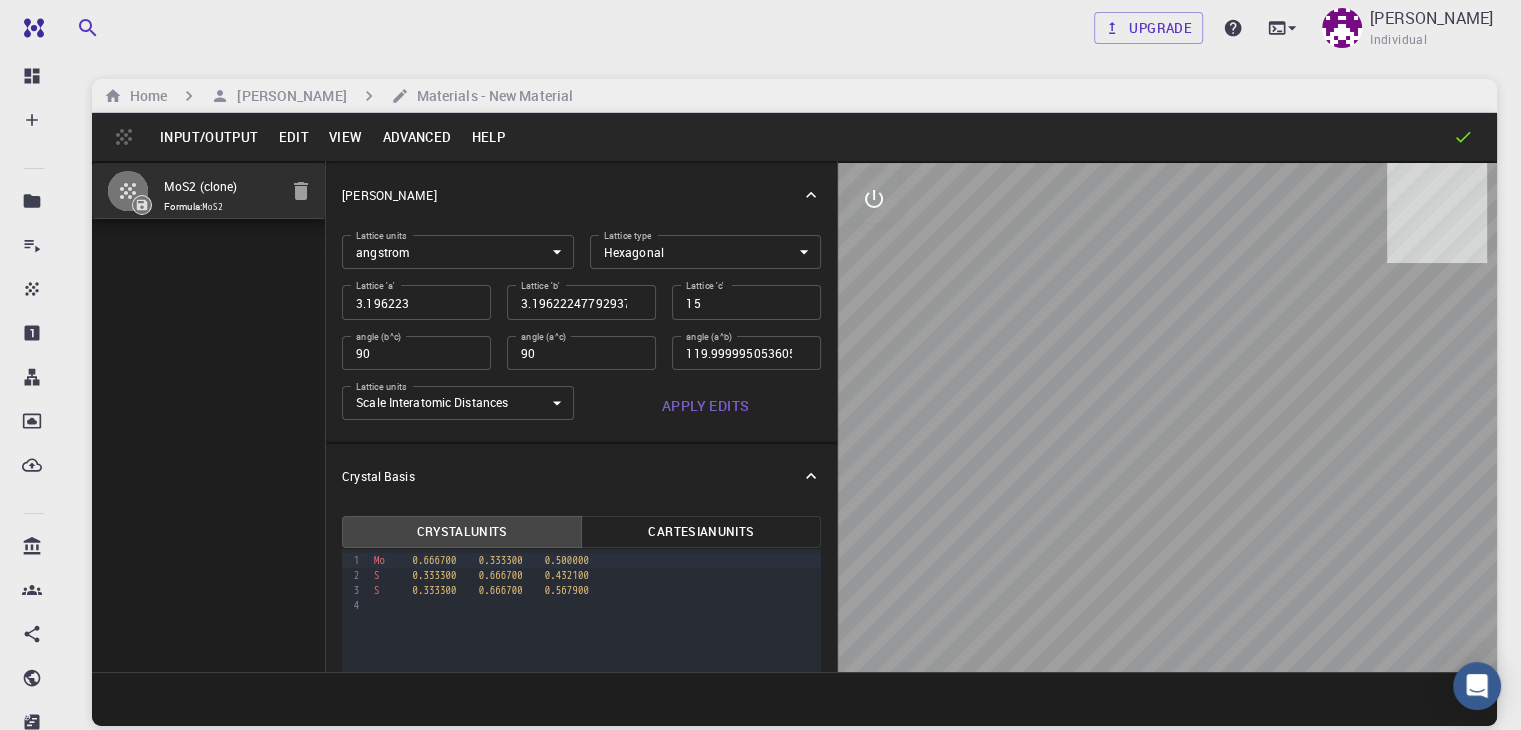 drag, startPoint x: 228, startPoint y: 201, endPoint x: 274, endPoint y: 278, distance: 89.693924 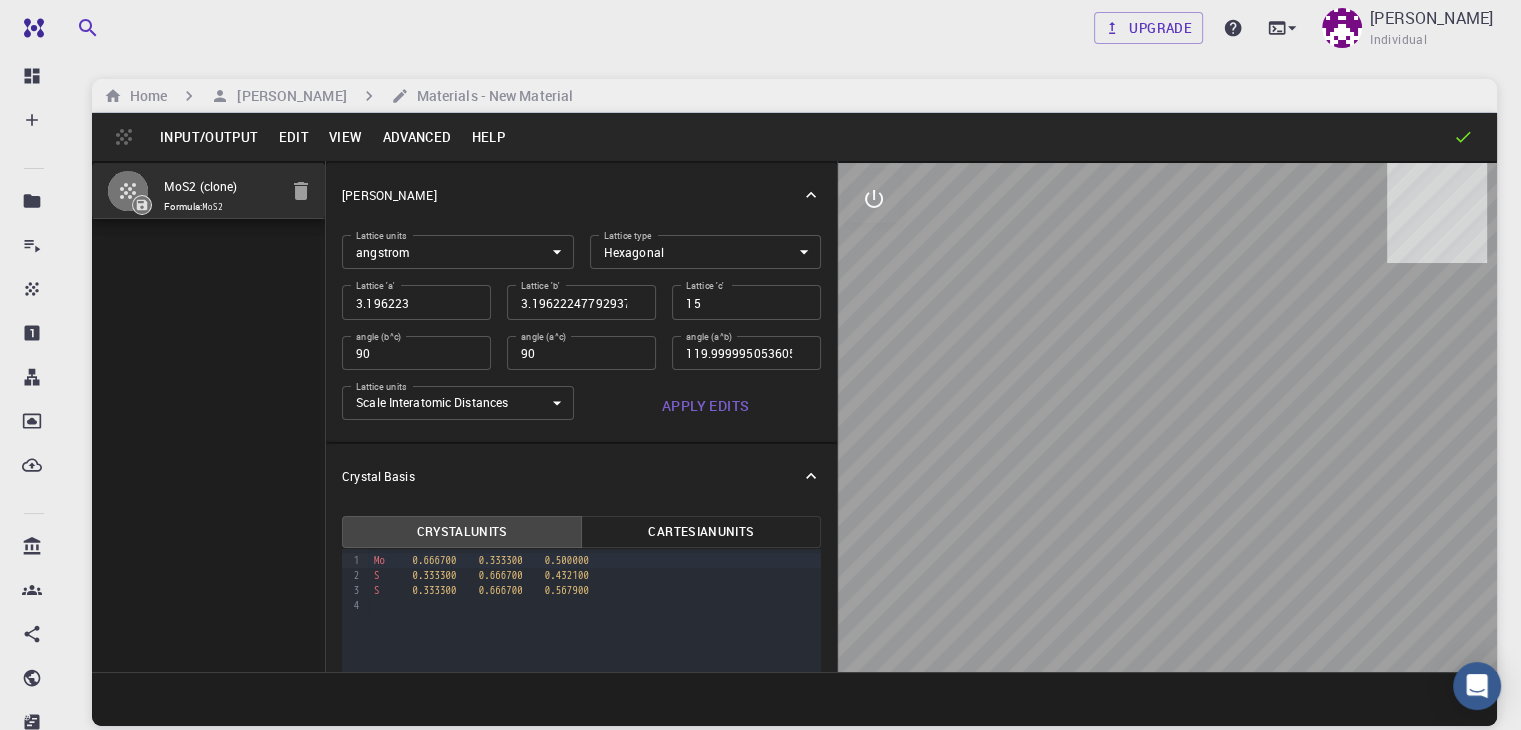 click on "MoS2 (clone) Formula:  MoS2 Crystal Lattice Lattice units angstrom angstrom Lattice units Lattice type Hexagonal HEX Lattice type Lattice 'a' 3.196223 Lattice 'a' Lattice 'b' 3.1962224779293757 Lattice 'b' Lattice 'c' 15 Lattice 'c' angle (b^c) 90 angle (b^c) angle (a^c) 90 angle (a^c) angle (a^b) 119.99999505360587 angle (a^b) Lattice units Scale Interatomic Distances 0 Lattice units Apply Edits Crystal Basis Crystal  Units Cartesian  Units 9 1 2 3 4 › Mo       0.666700      0.333300      0.500000   S        0.333300      0.666700      0.432100   S        0.333300      0.666700      0.567900" at bounding box center (794, 416) 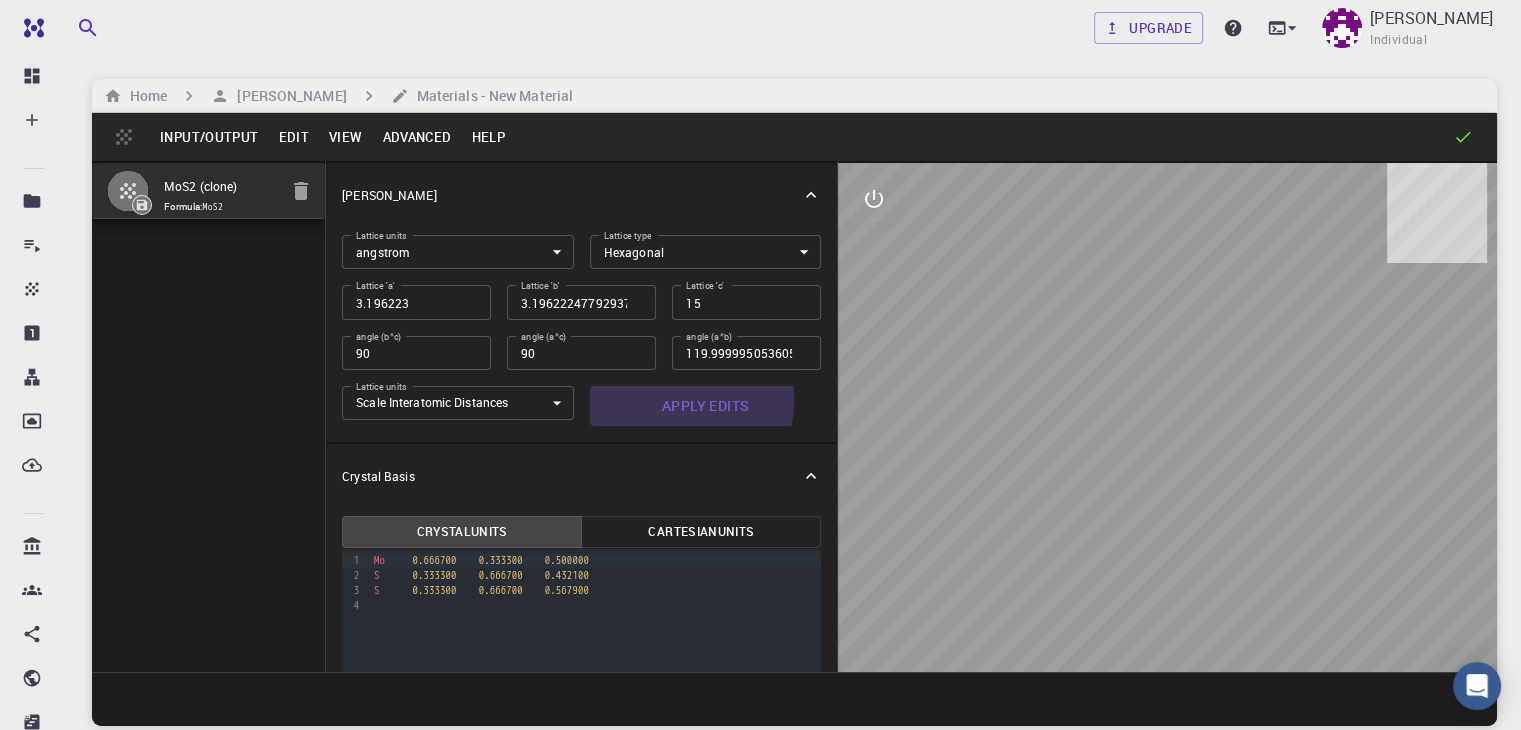 click on "Apply Edits" at bounding box center [706, 406] 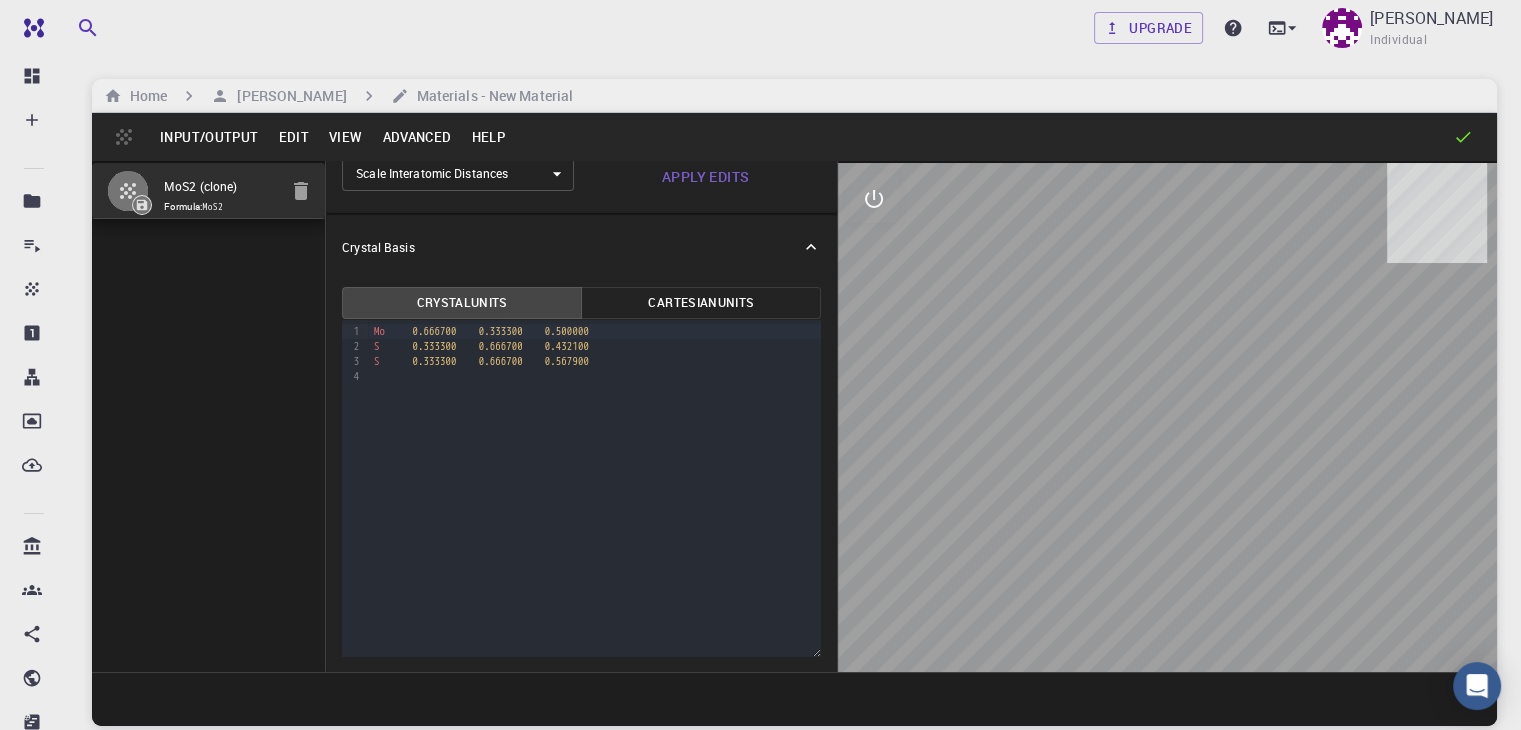 scroll, scrollTop: 0, scrollLeft: 0, axis: both 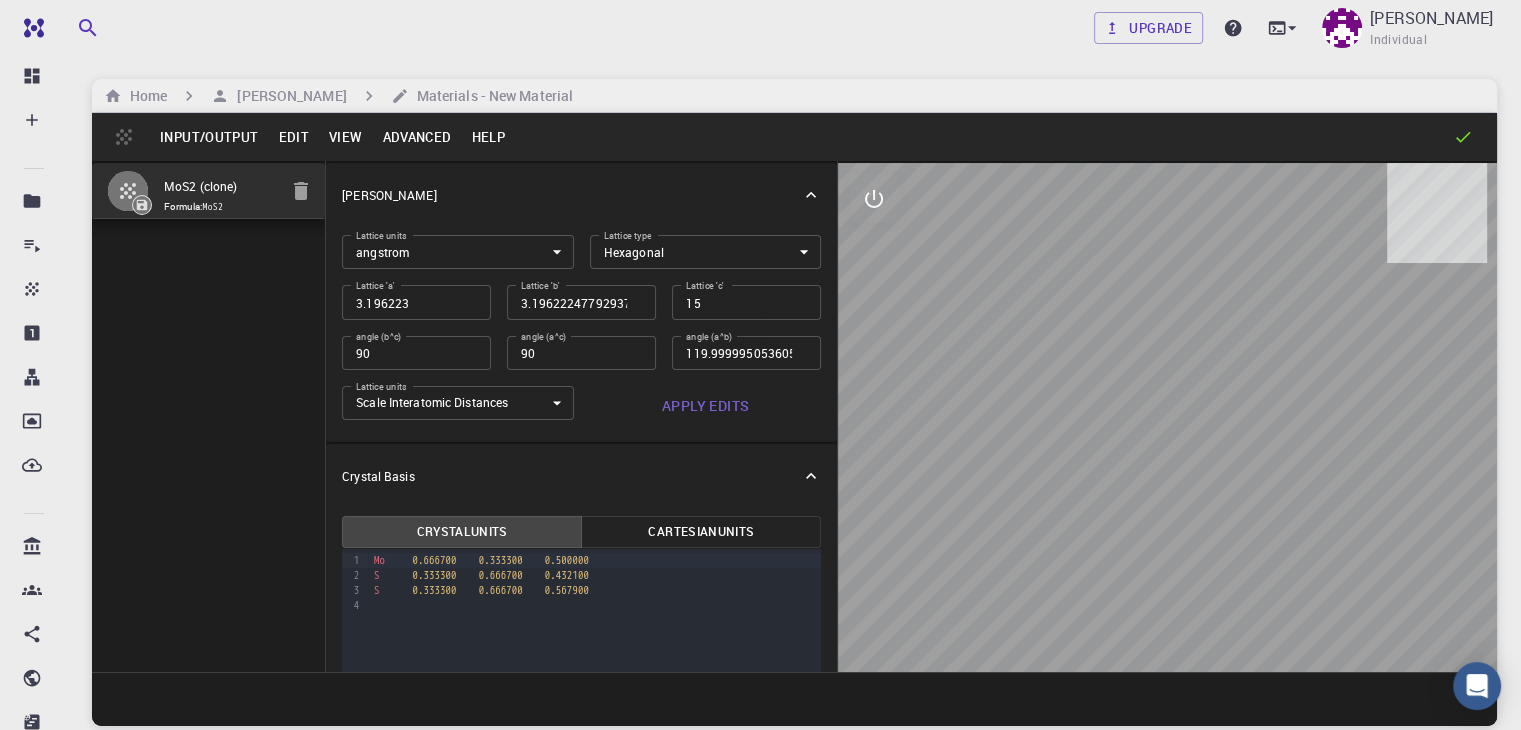 click 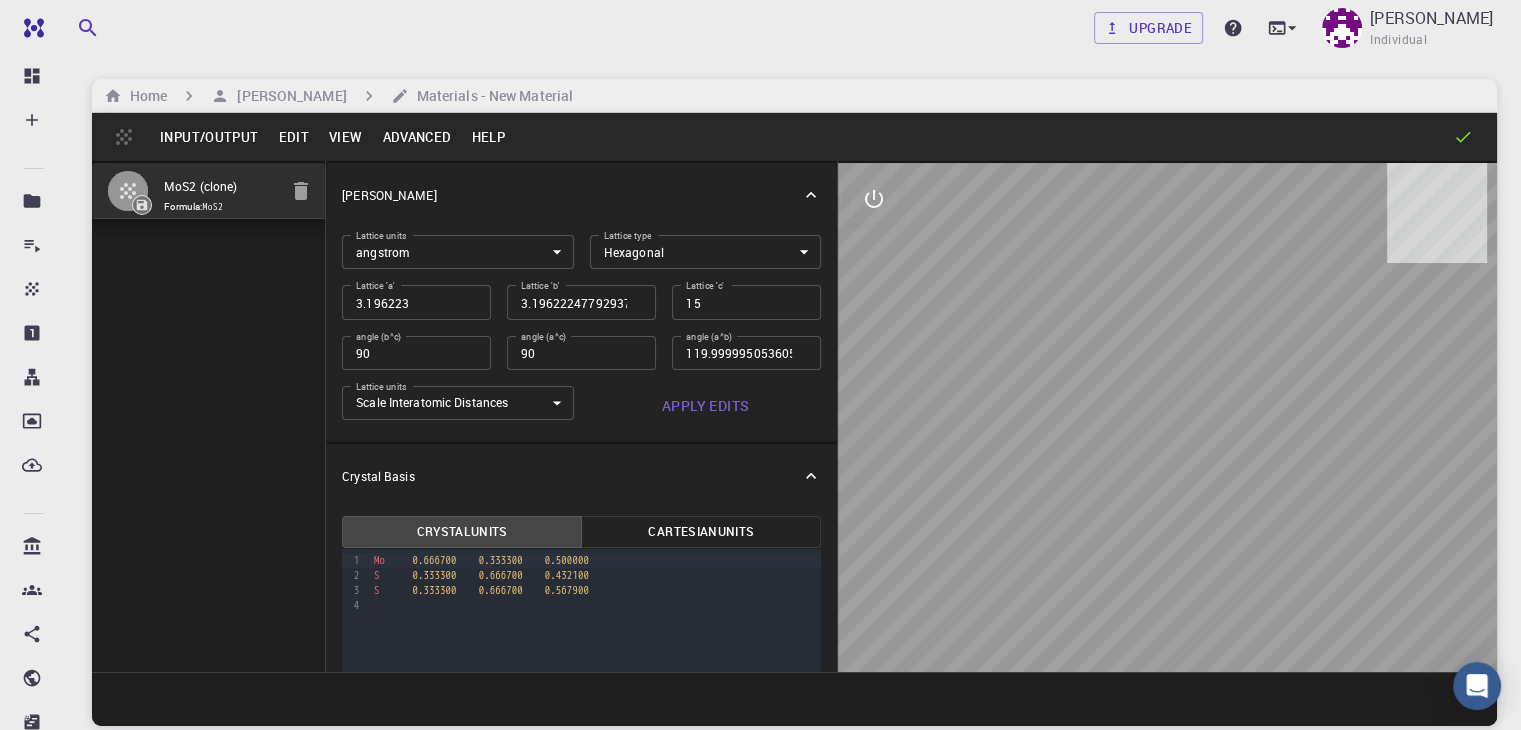 click 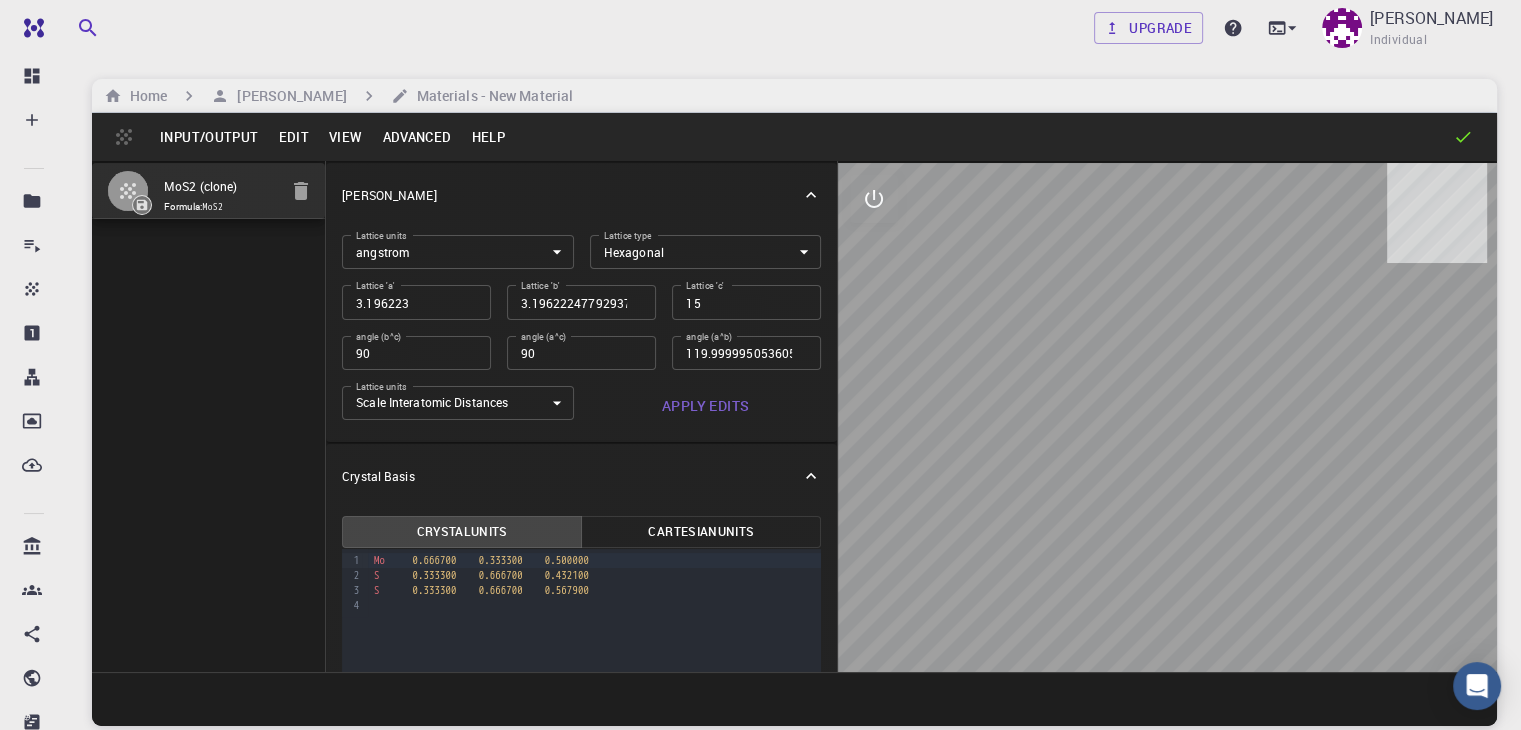click 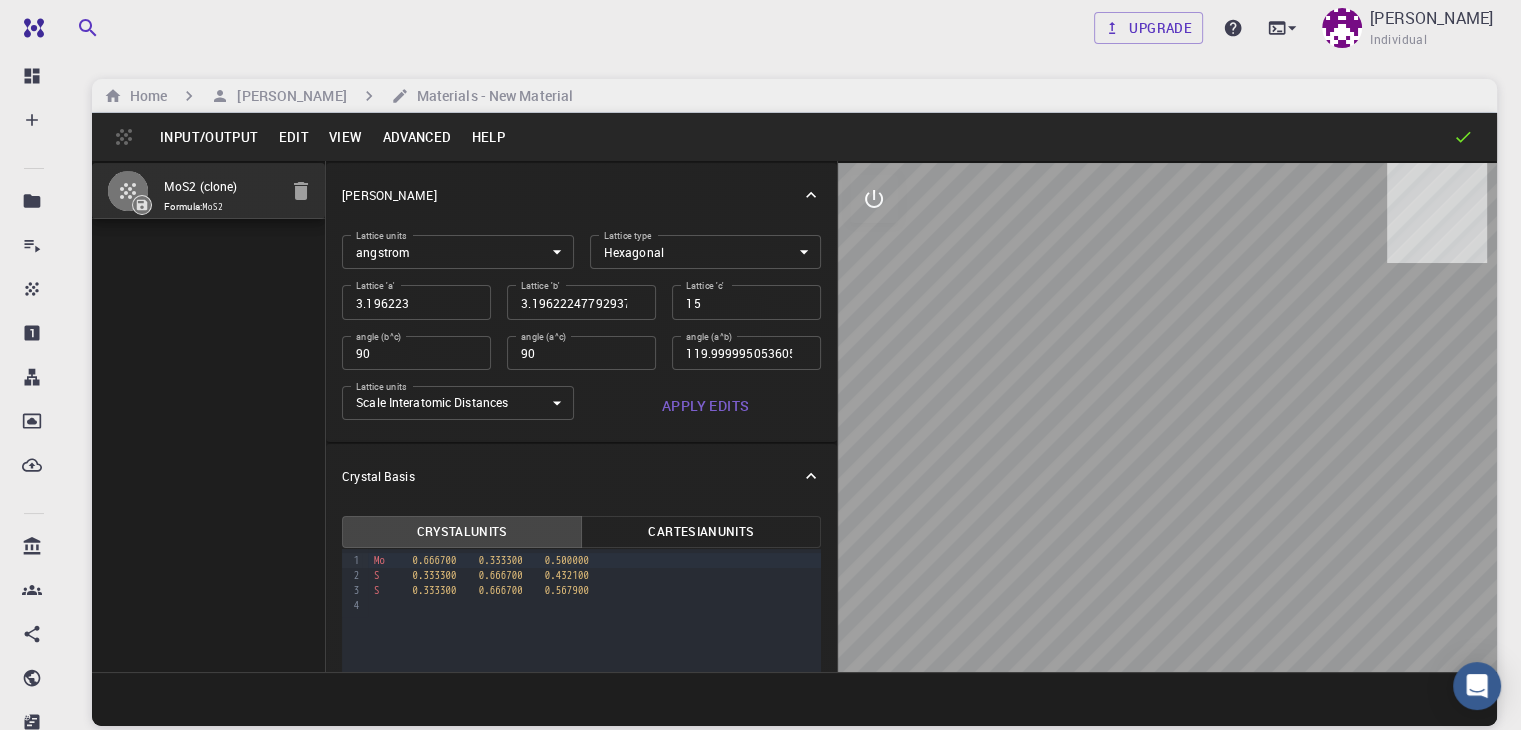 click on "Input/Output" at bounding box center [209, 137] 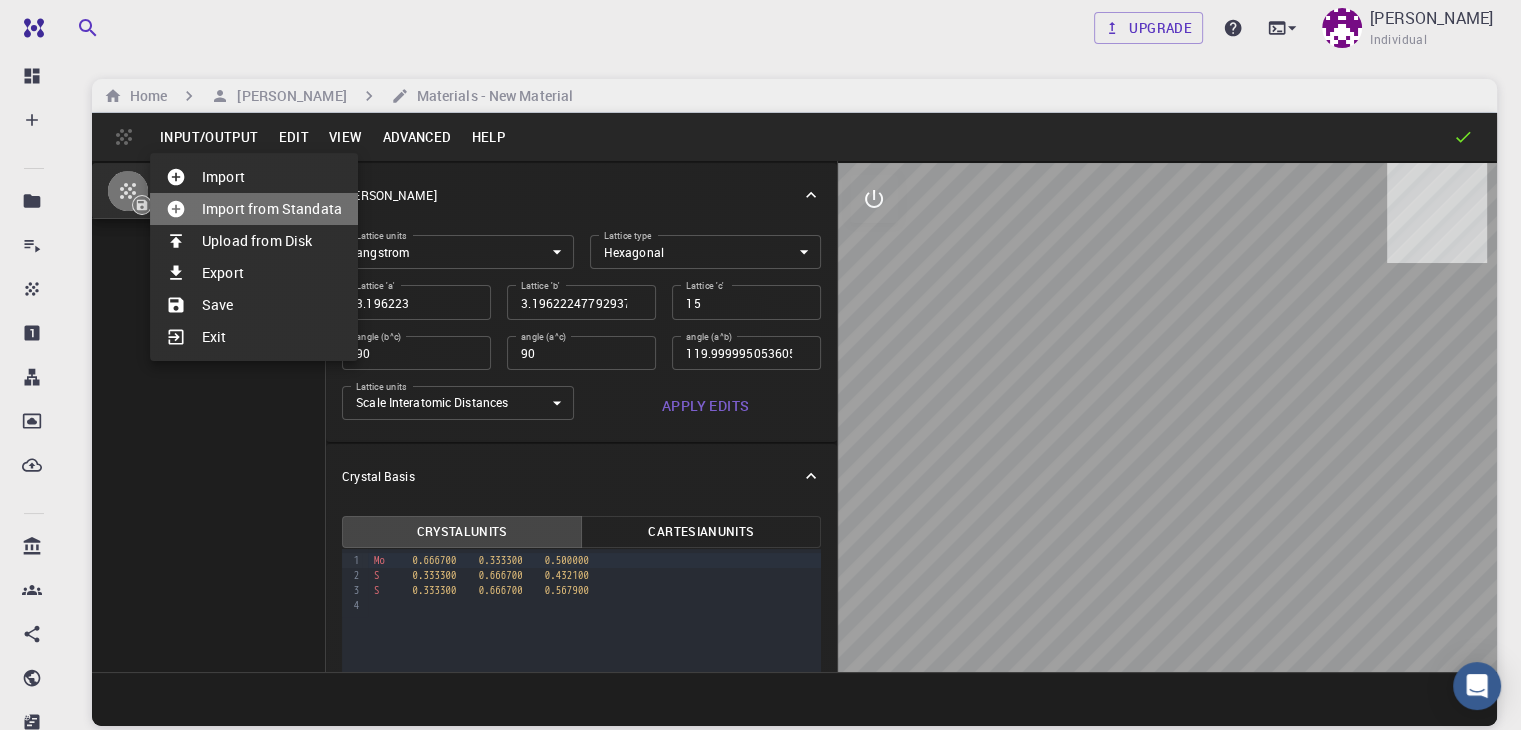 click on "Import from Standata" at bounding box center [254, 209] 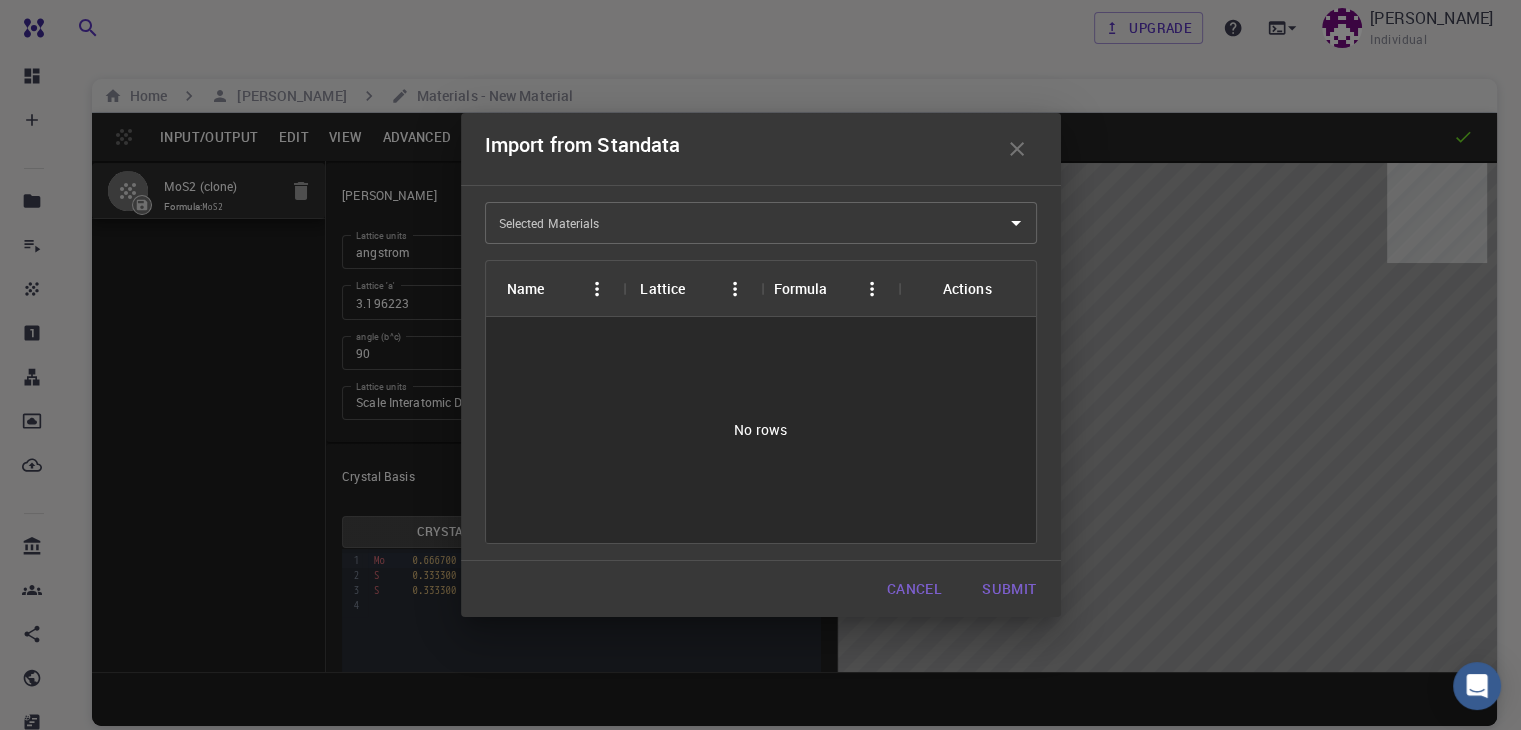 click on "Selected Materials Selected Materials" at bounding box center (761, 223) 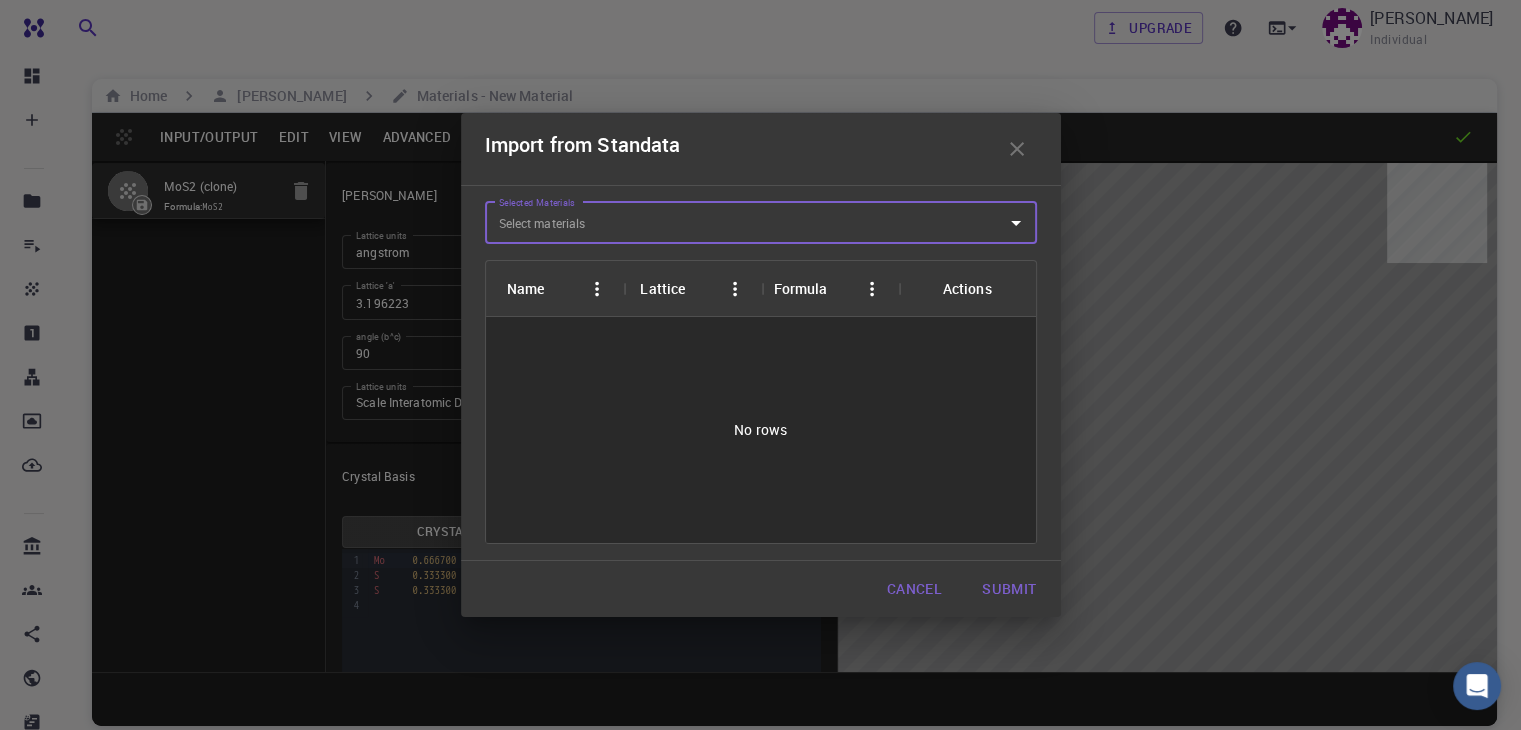 click on "Selected Materials" at bounding box center [746, 223] 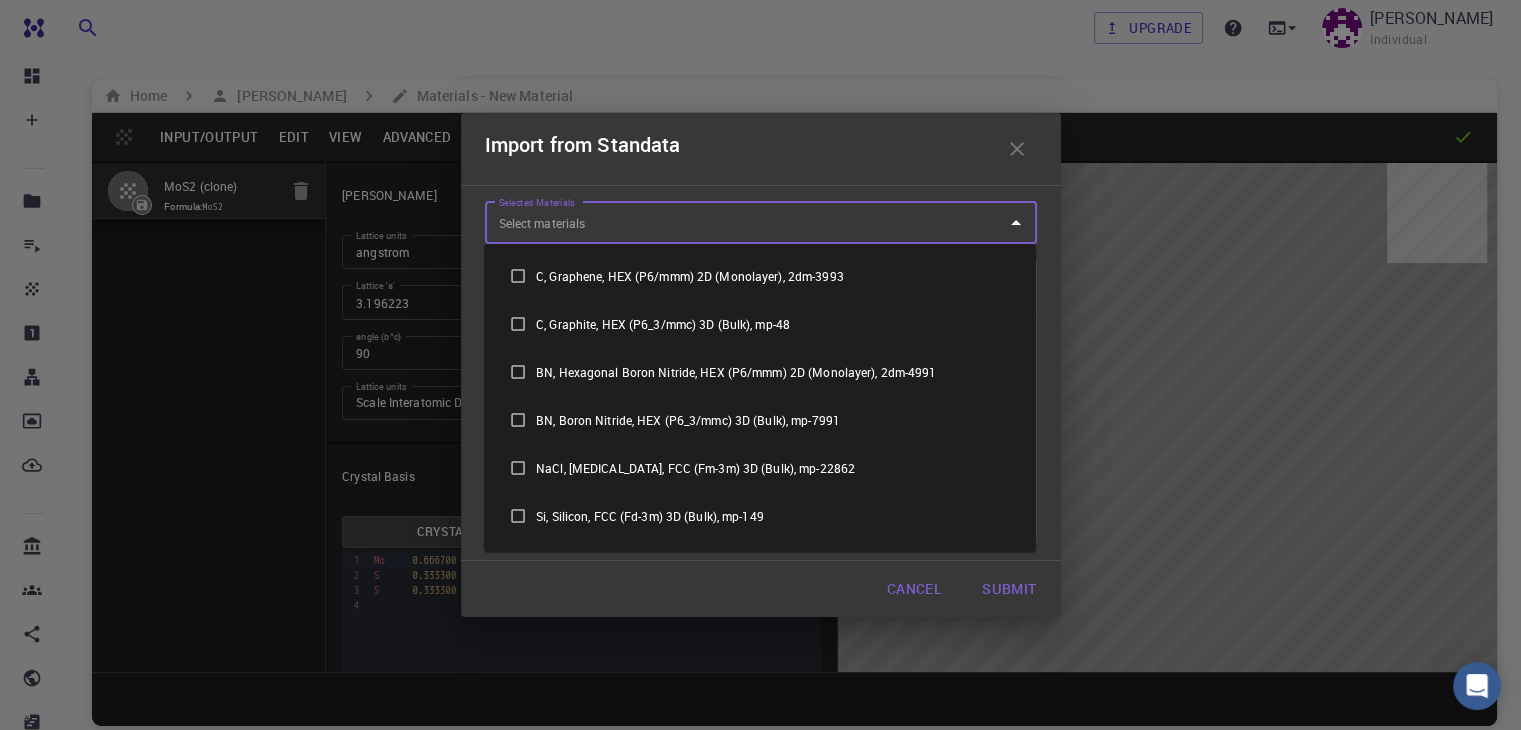 click on "C, Graphene, HEX (P6/mmm) 2D (Monolayer), 2dm-3993" at bounding box center (760, 276) 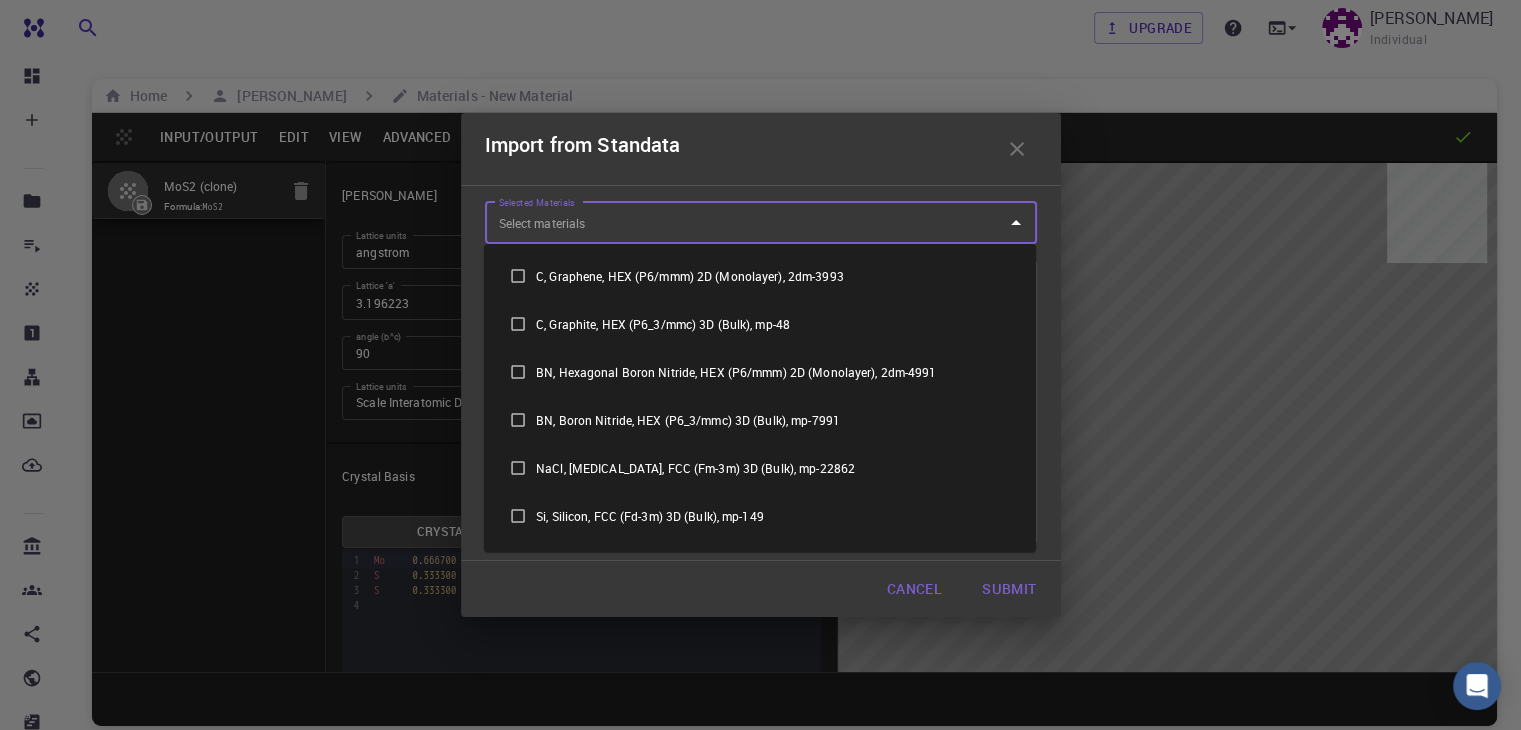 checkbox on "true" 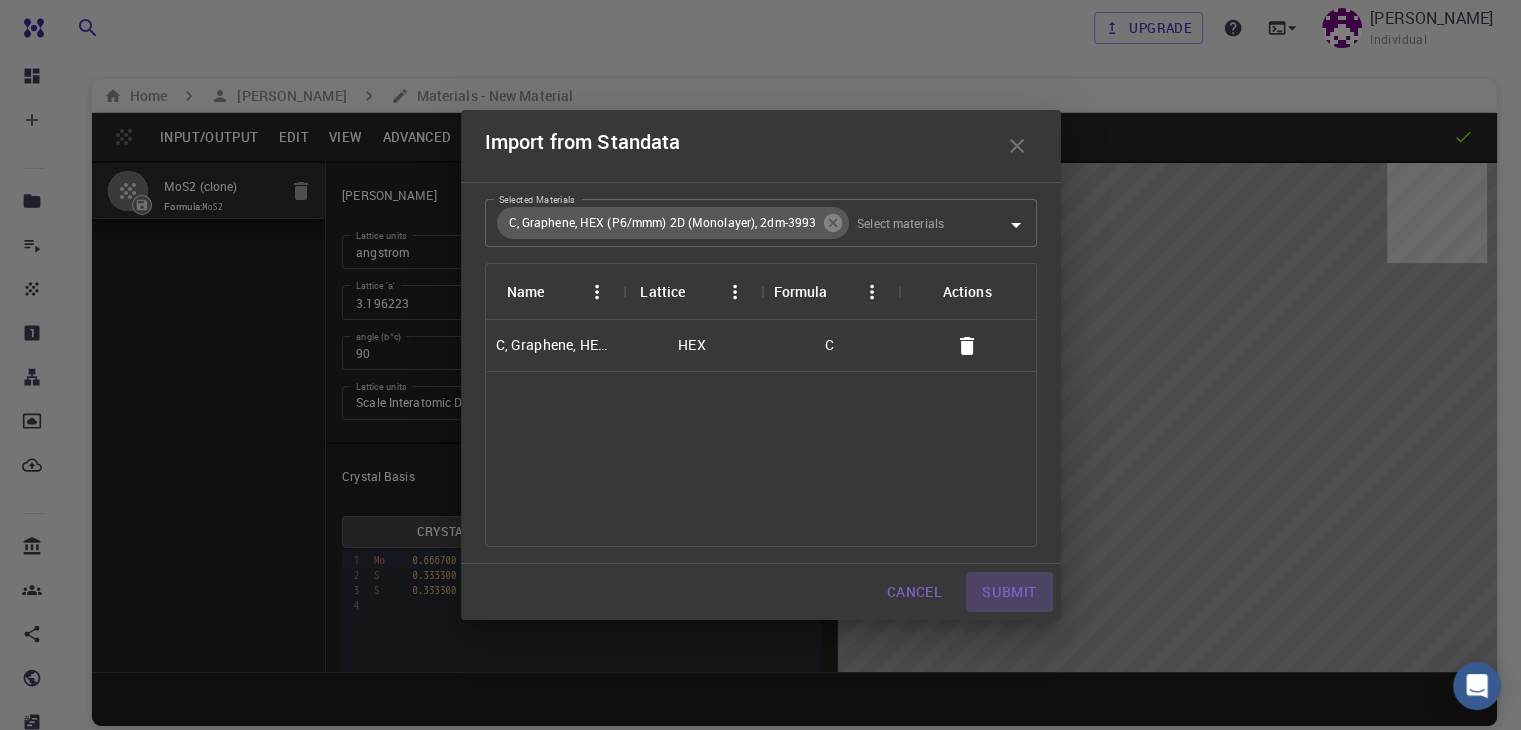 click on "Submit" at bounding box center (1009, 592) 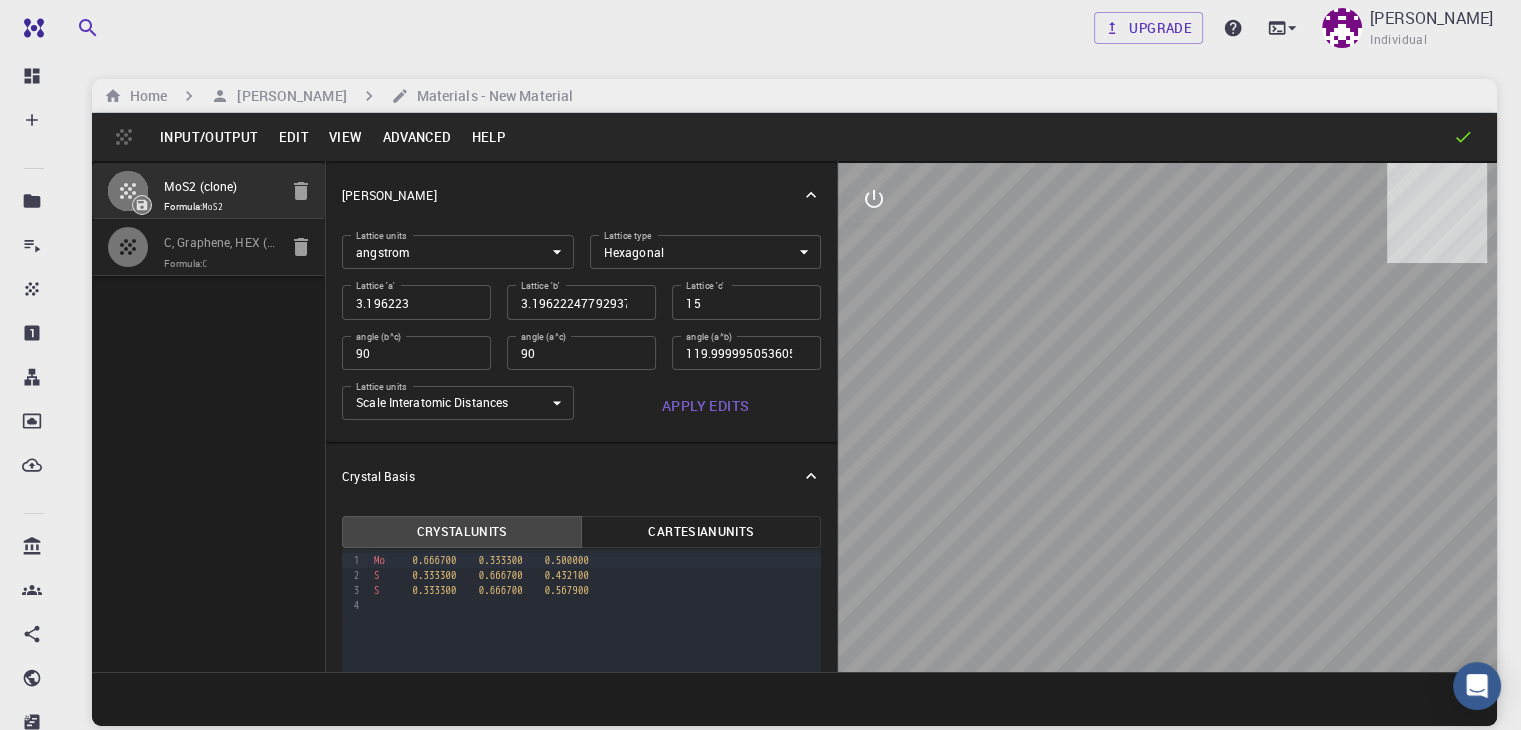 click at bounding box center (136, 247) 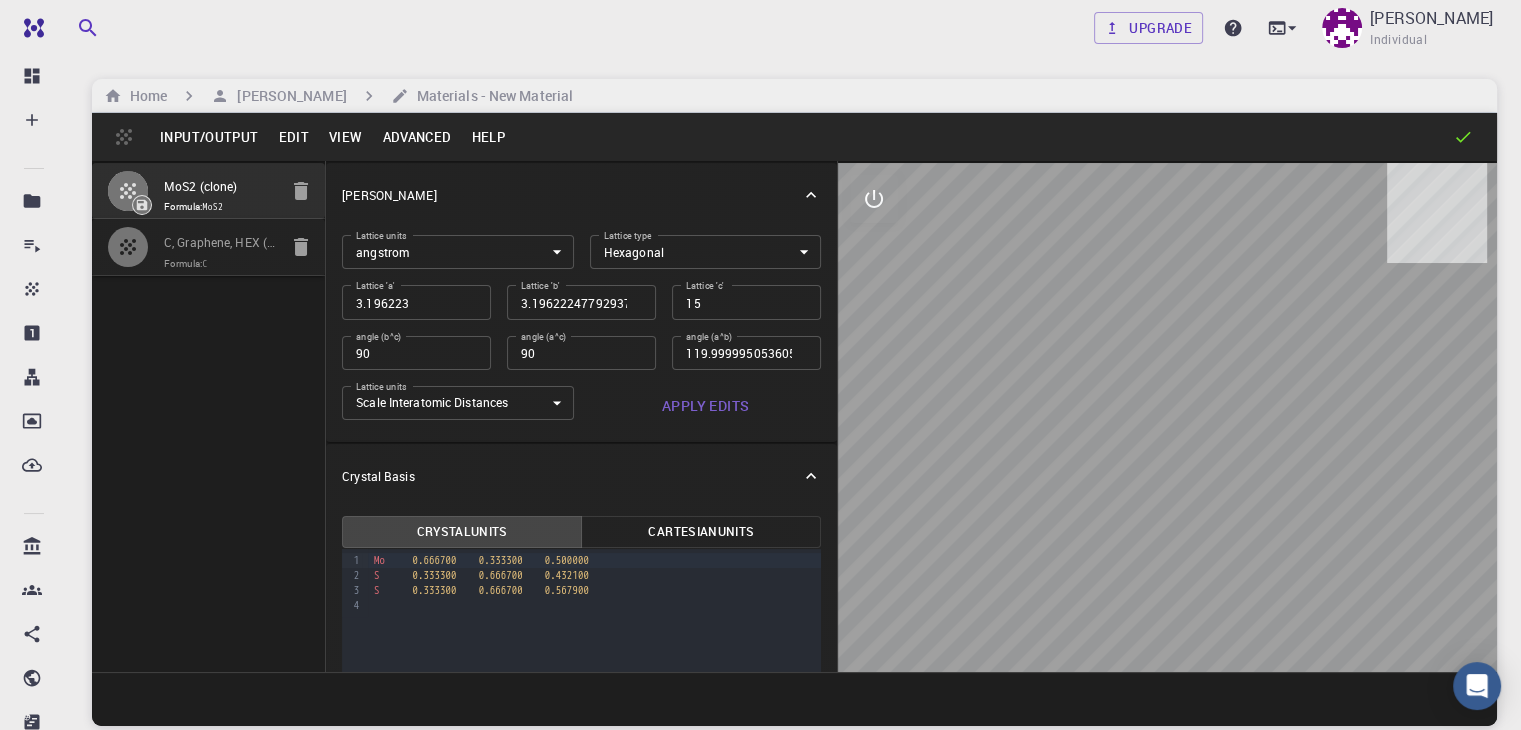 type on "2.464955" 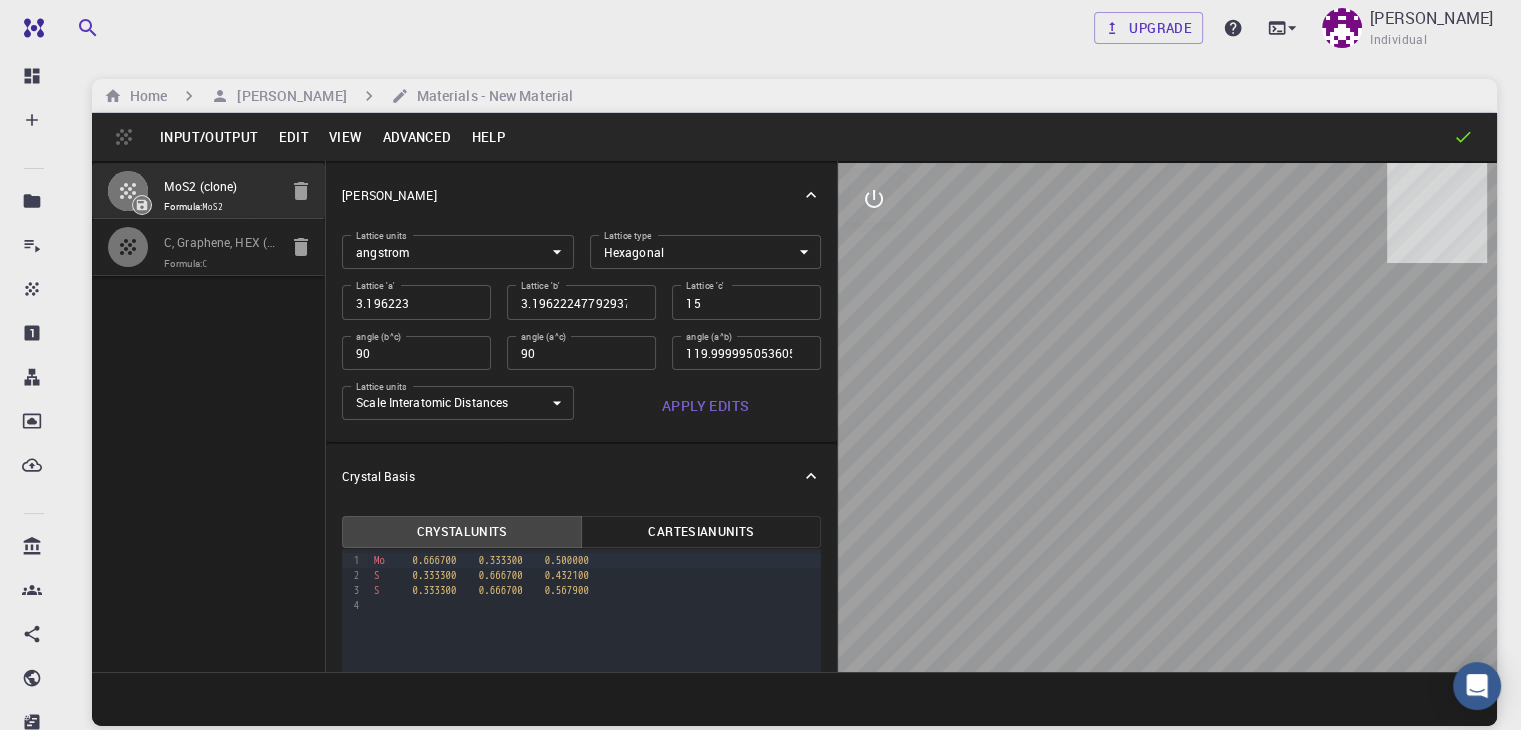 type on "2.464956" 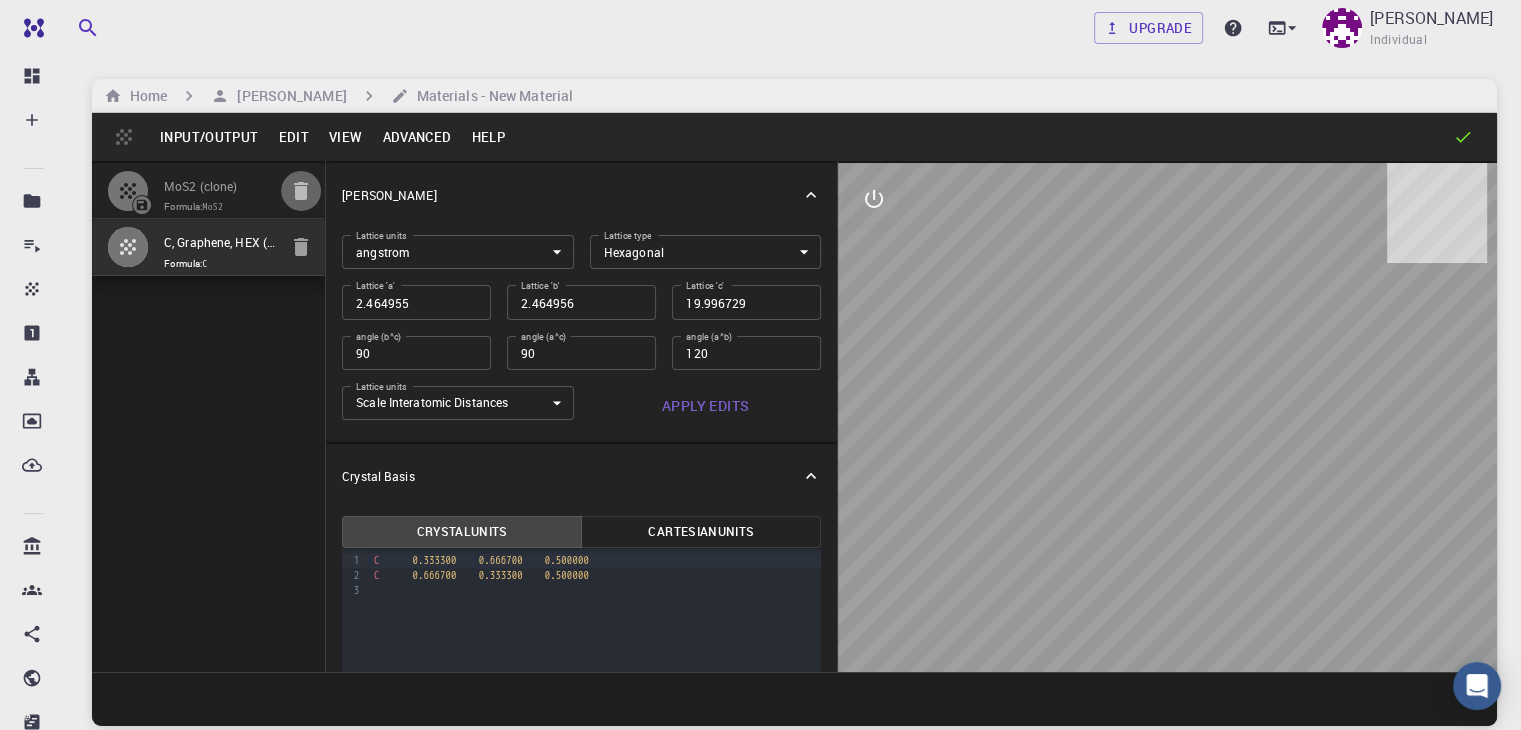 click 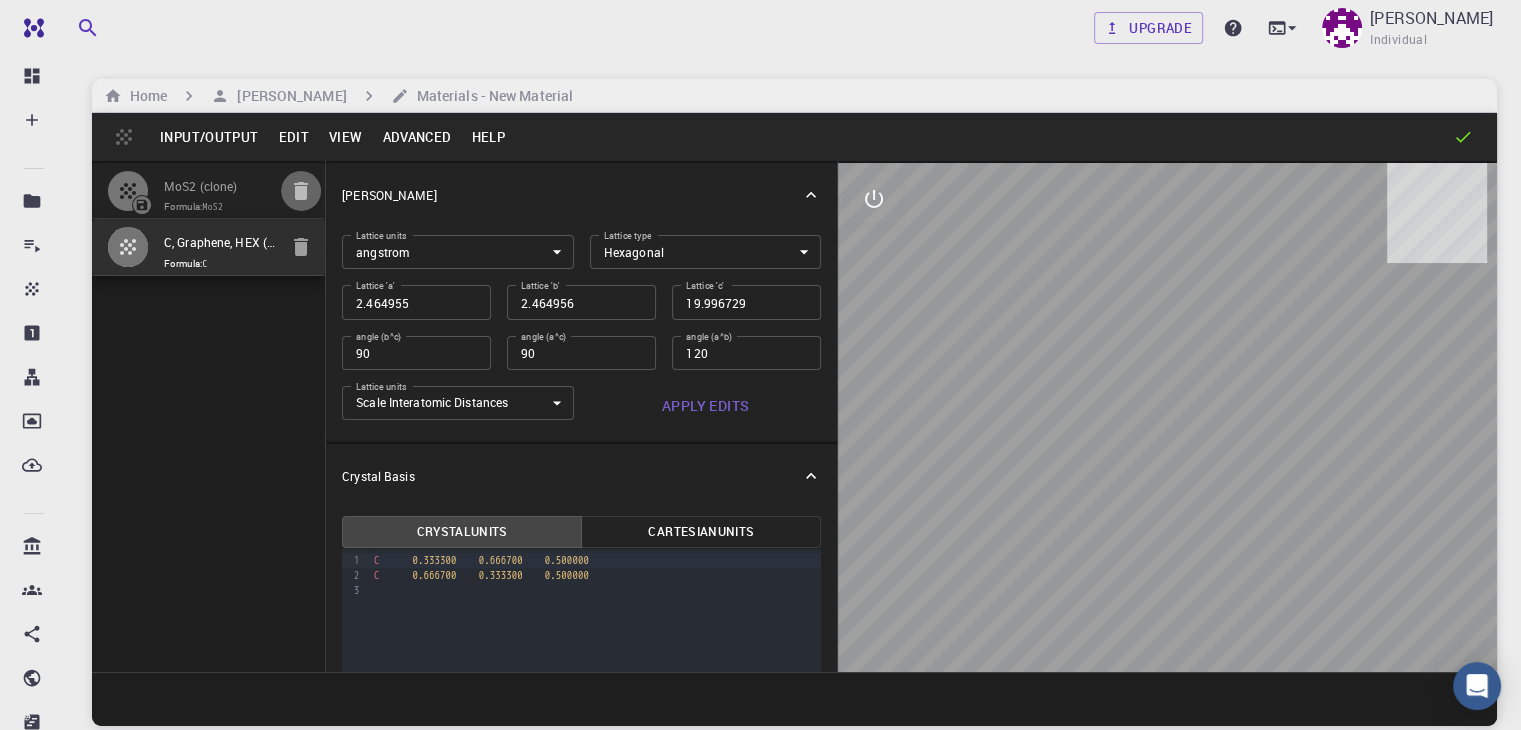 type on "3.196223" 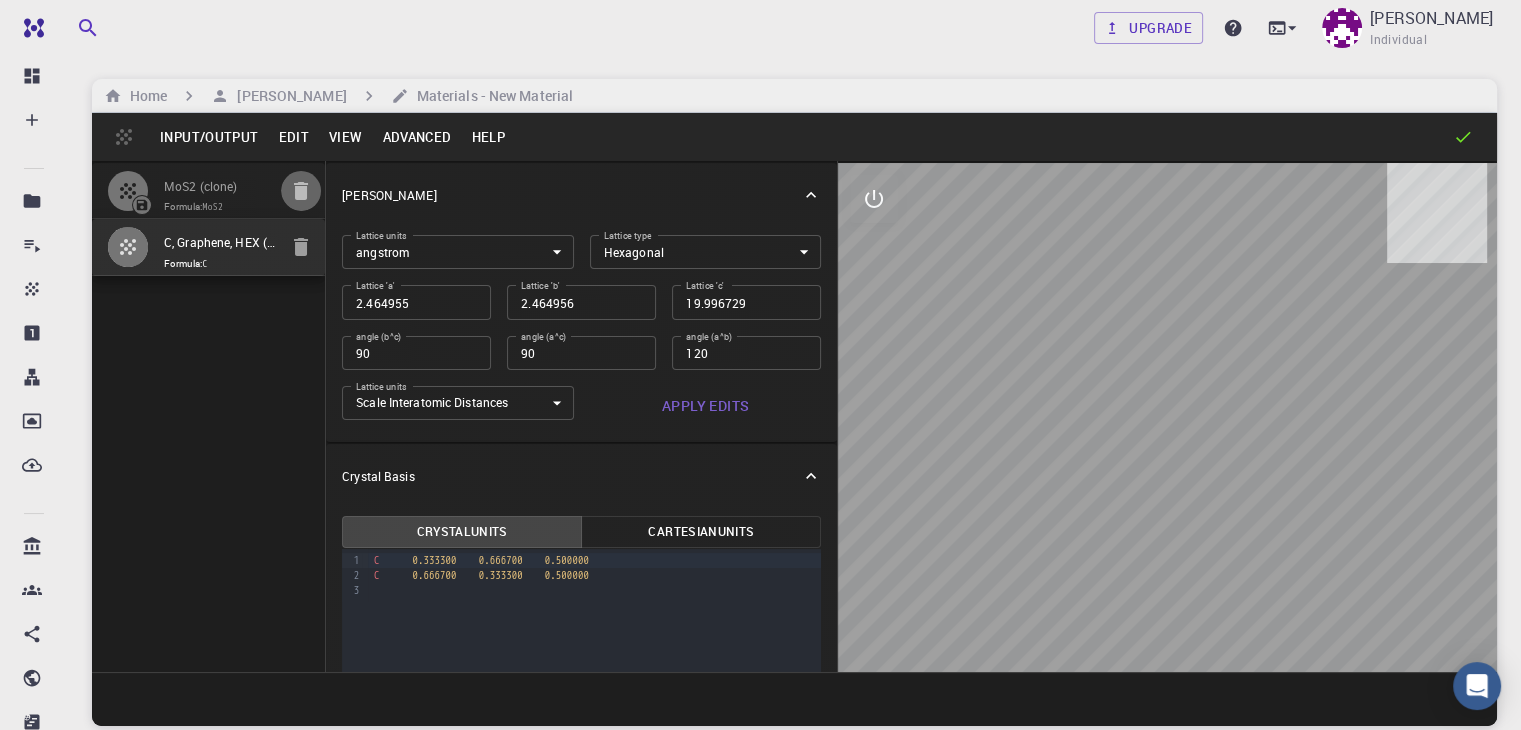 type on "3.1962224779293757" 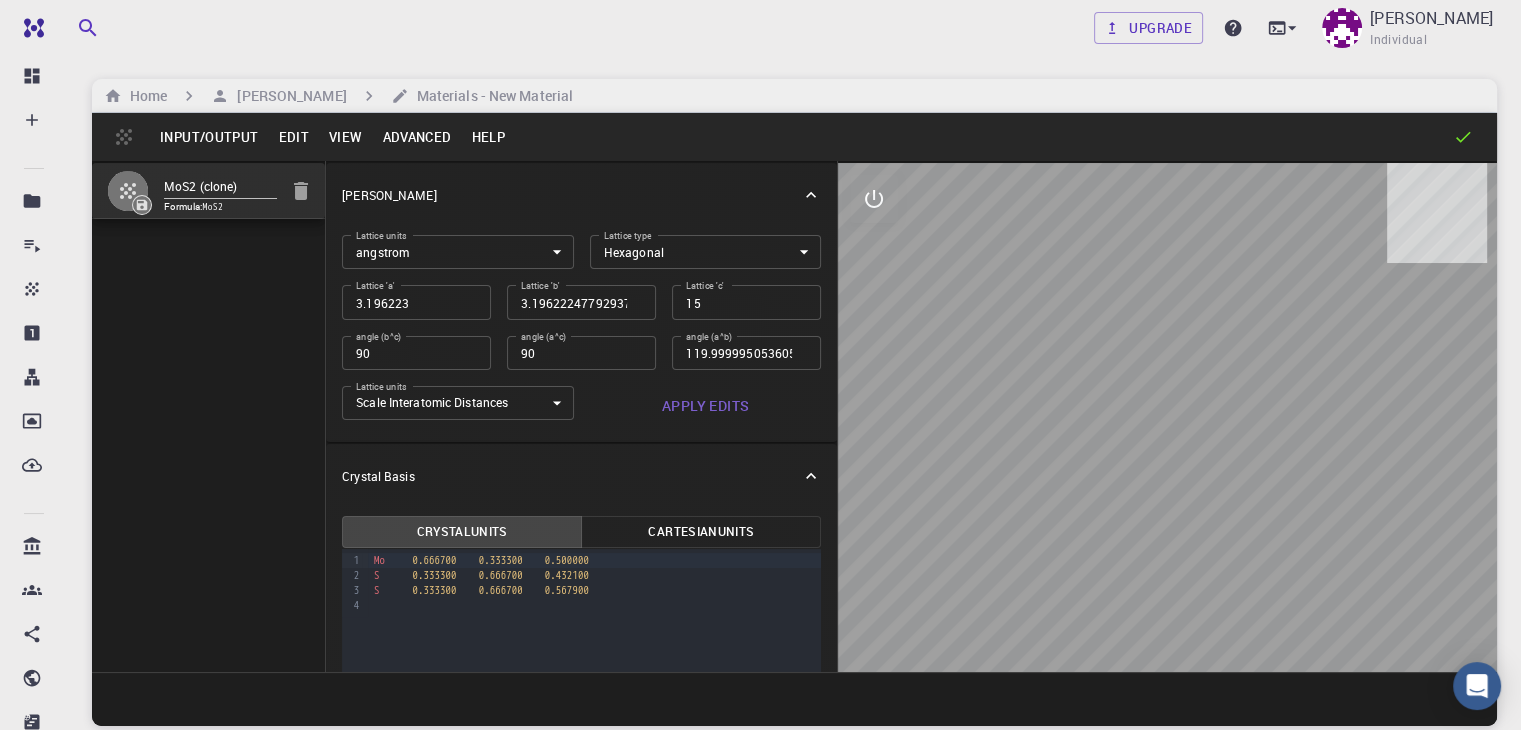 click 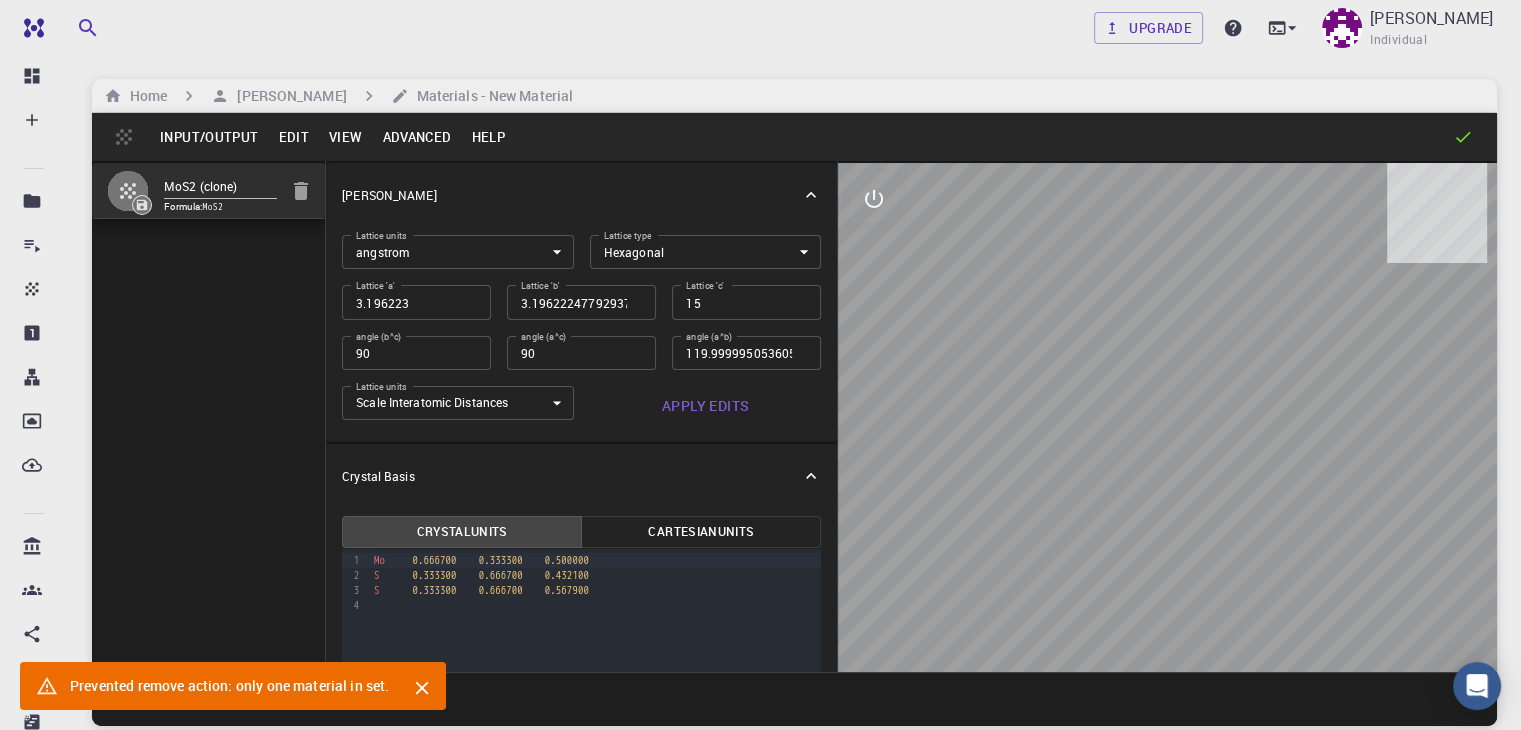 click on "Input/Output" at bounding box center (209, 137) 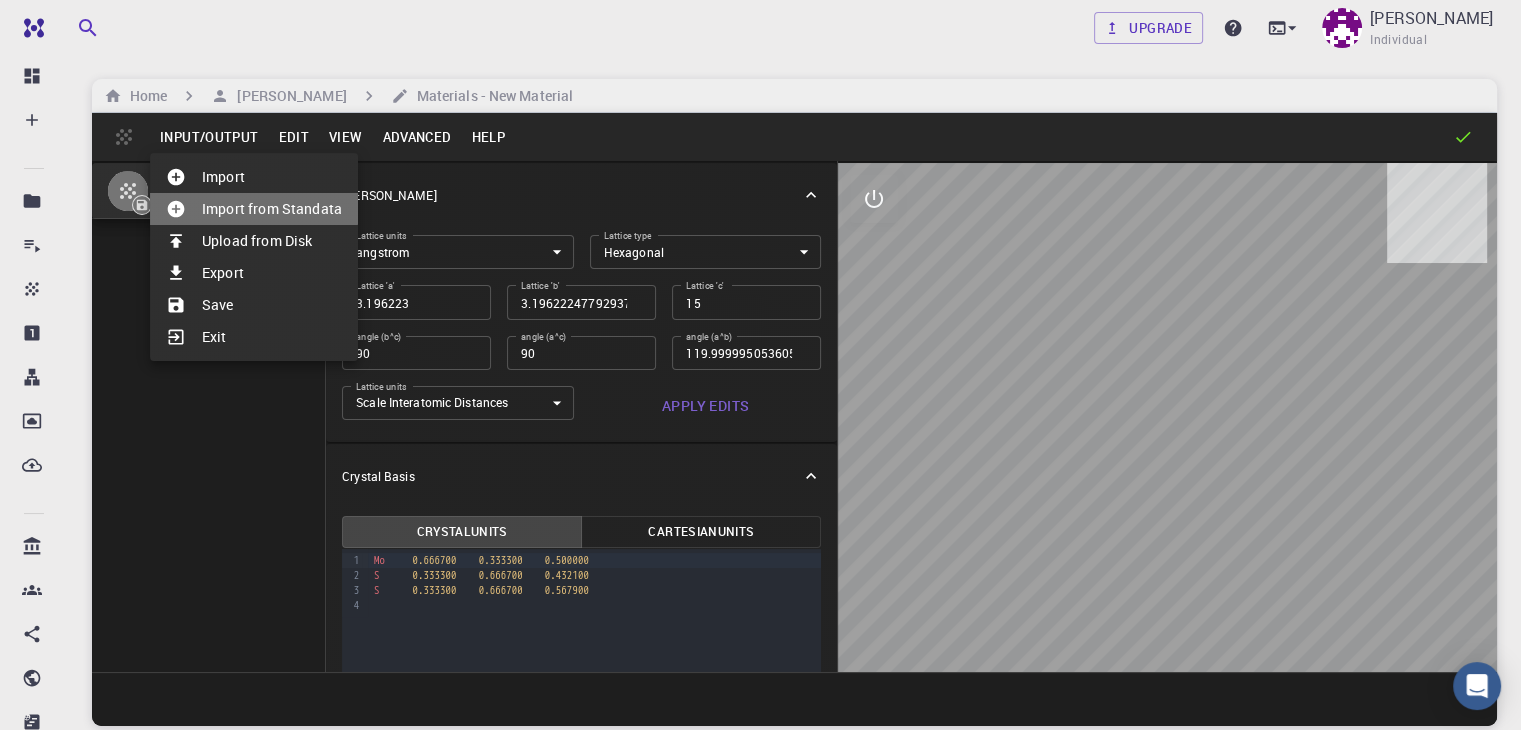 click on "Import from Standata" at bounding box center [254, 209] 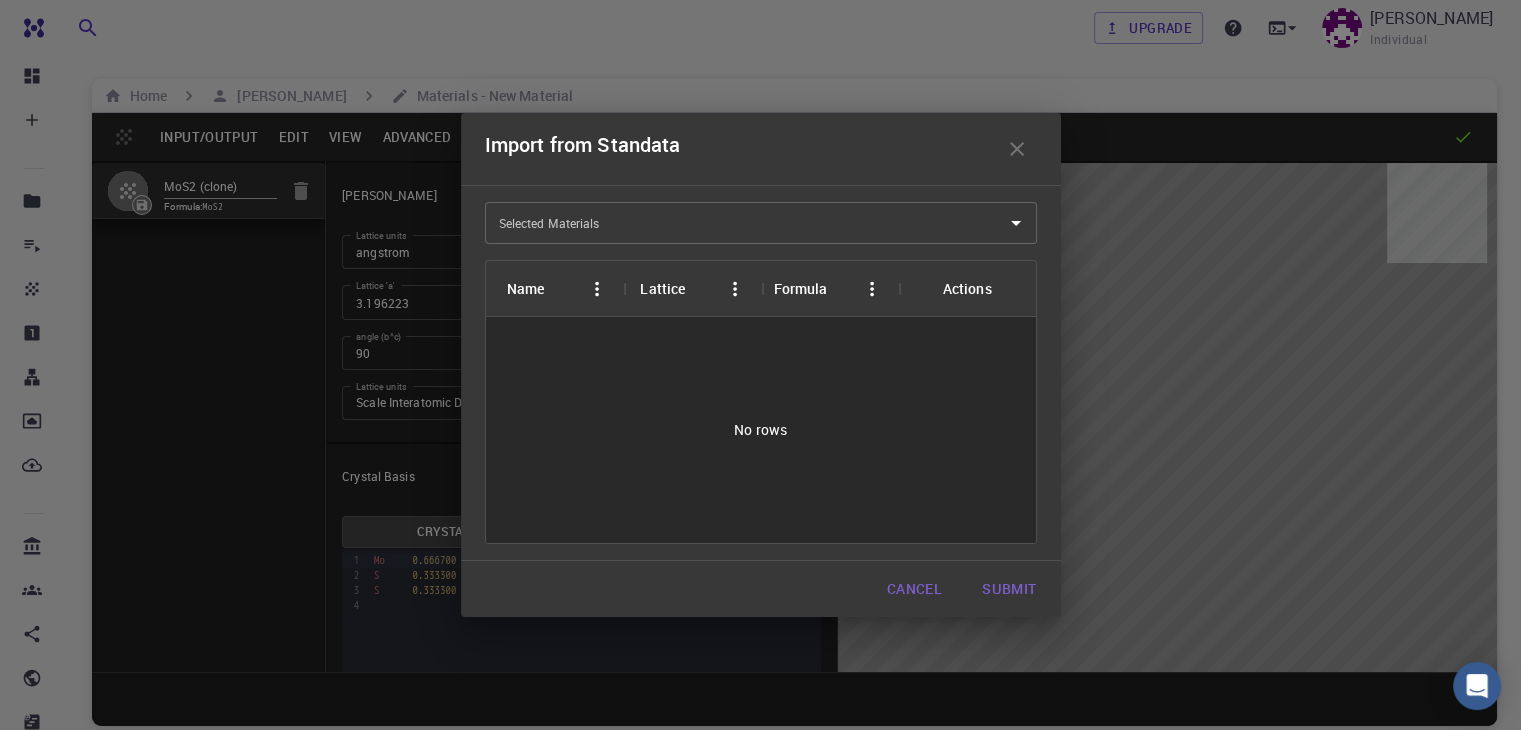 click on "Selected Materials Selected Materials" at bounding box center [761, 223] 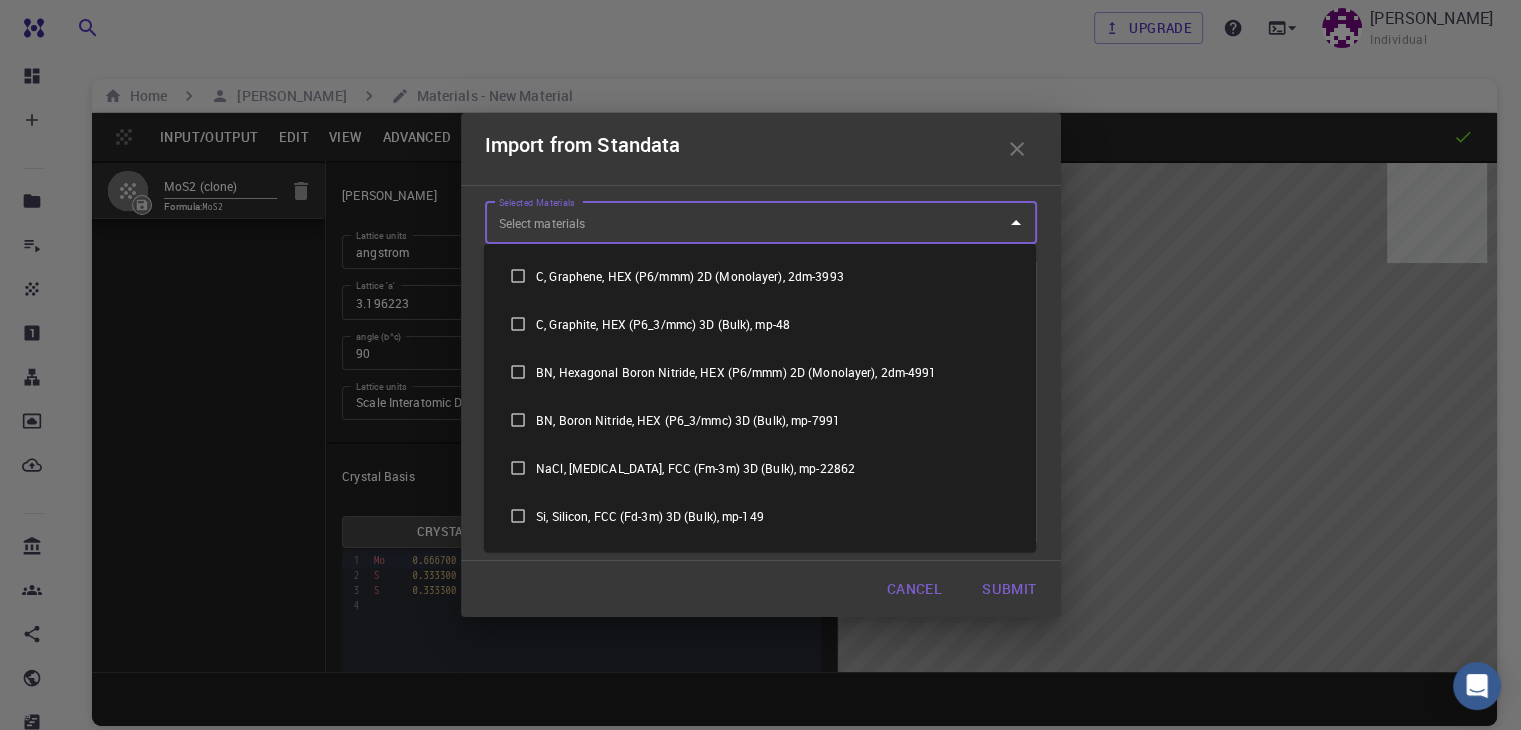 click on "C, Graphene, HEX (P6/mmm) 2D (Monolayer), 2dm-3993" at bounding box center (760, 276) 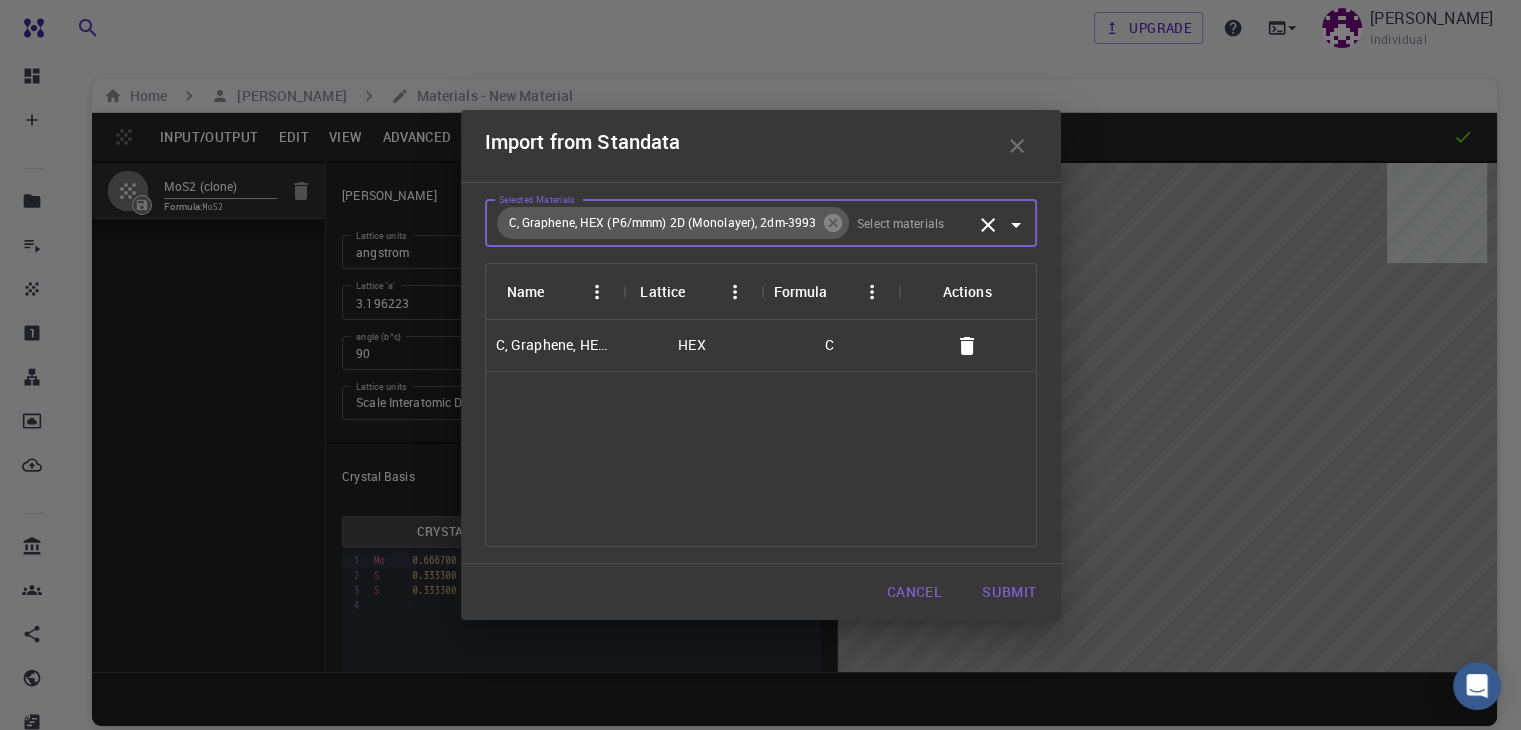 click on "Selected Materials" at bounding box center (911, 223) 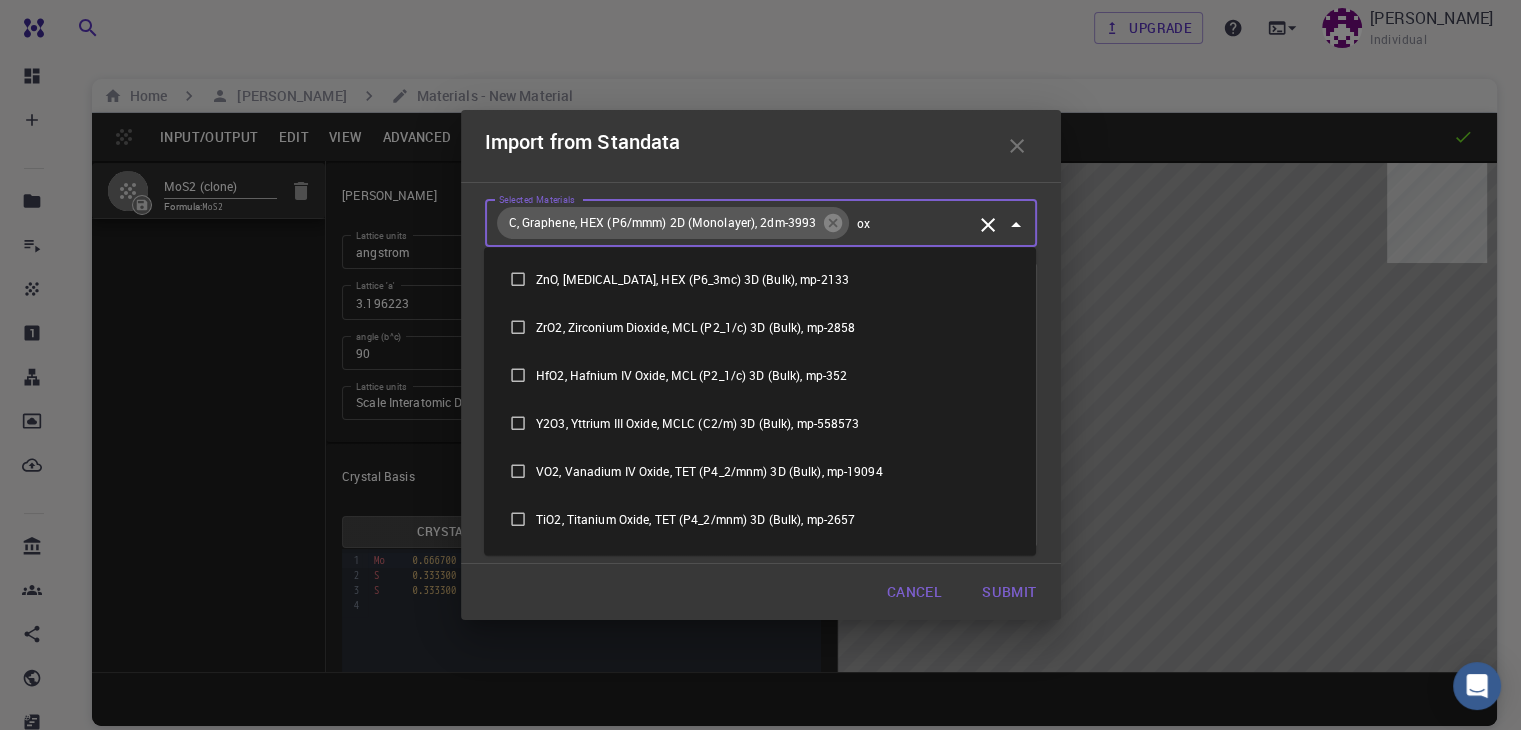 type on "o" 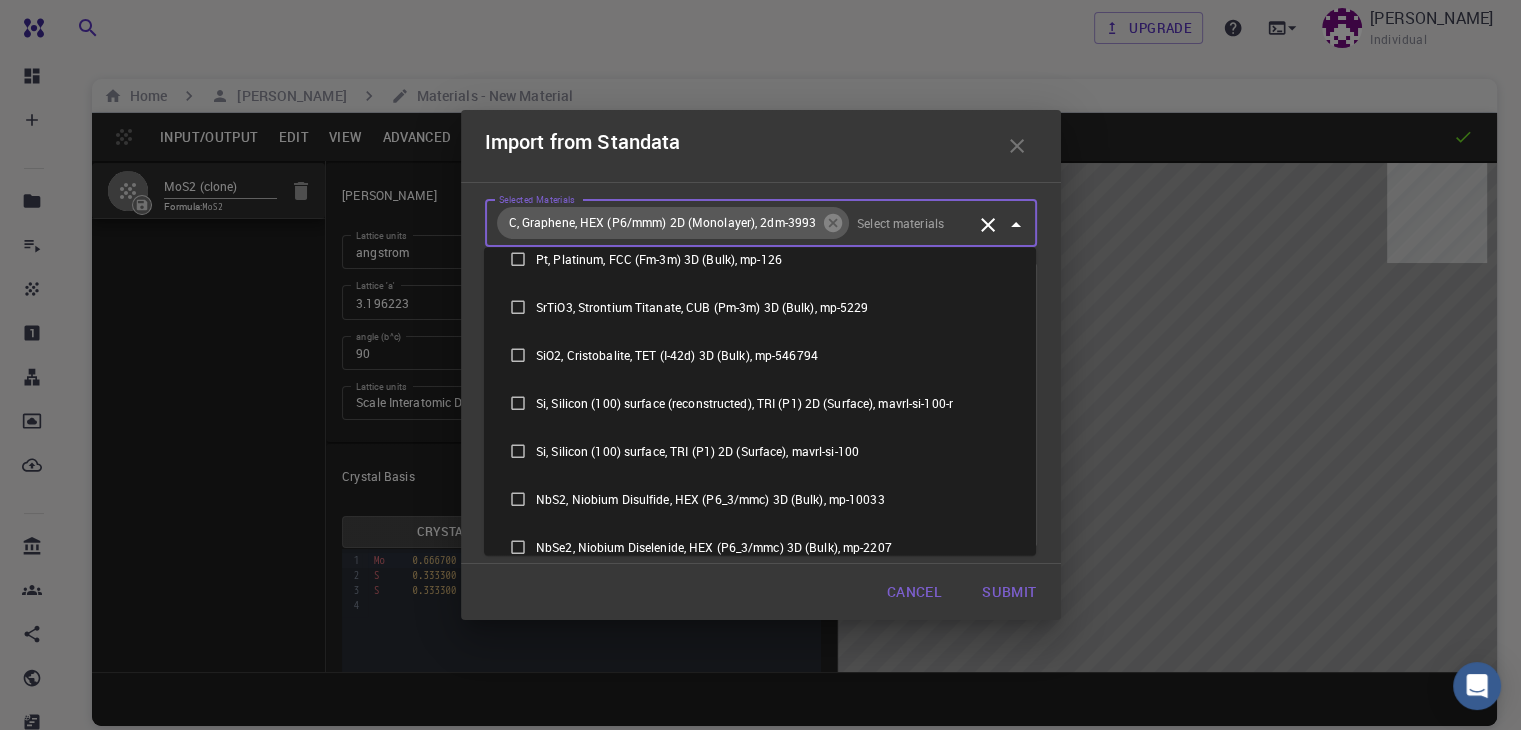 scroll, scrollTop: 1504, scrollLeft: 0, axis: vertical 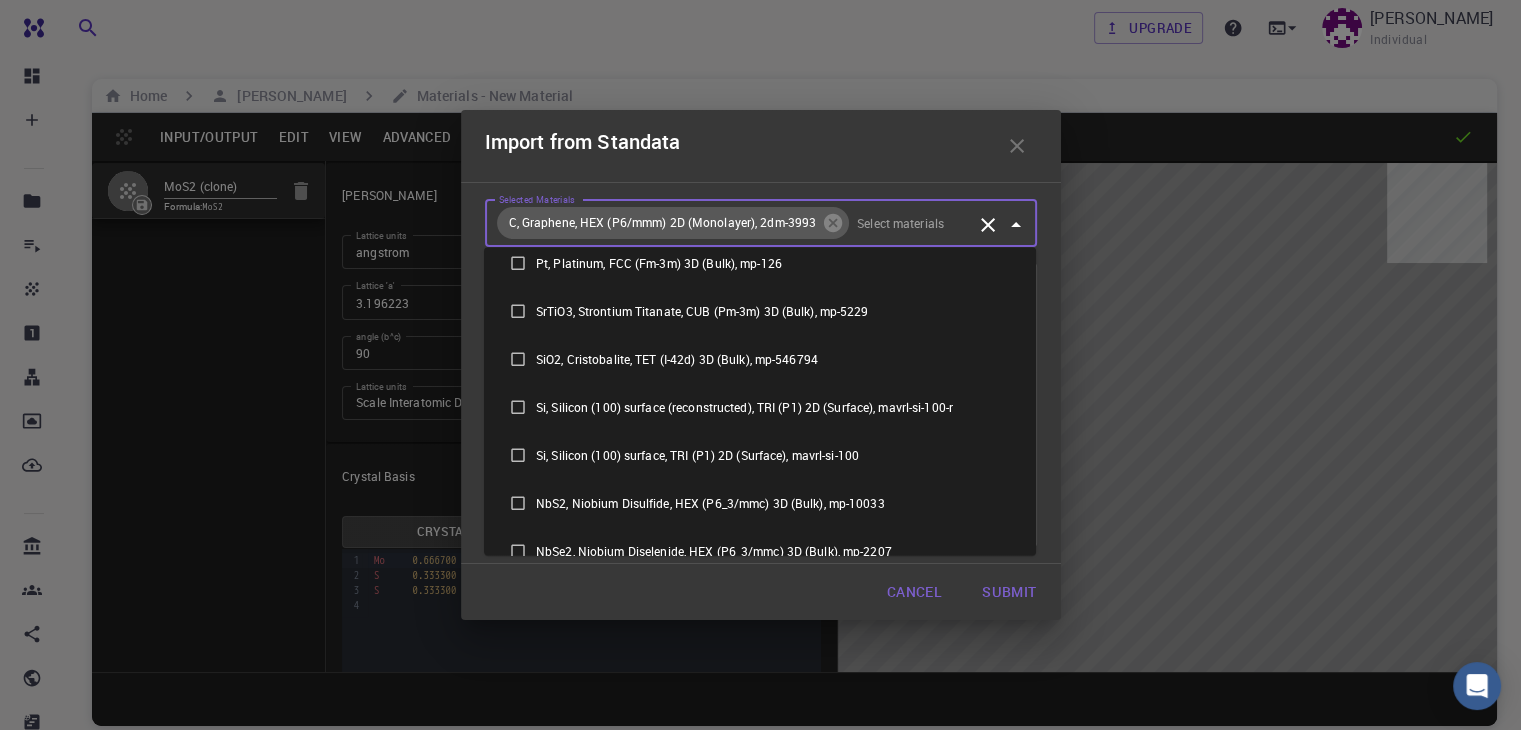 type on "o" 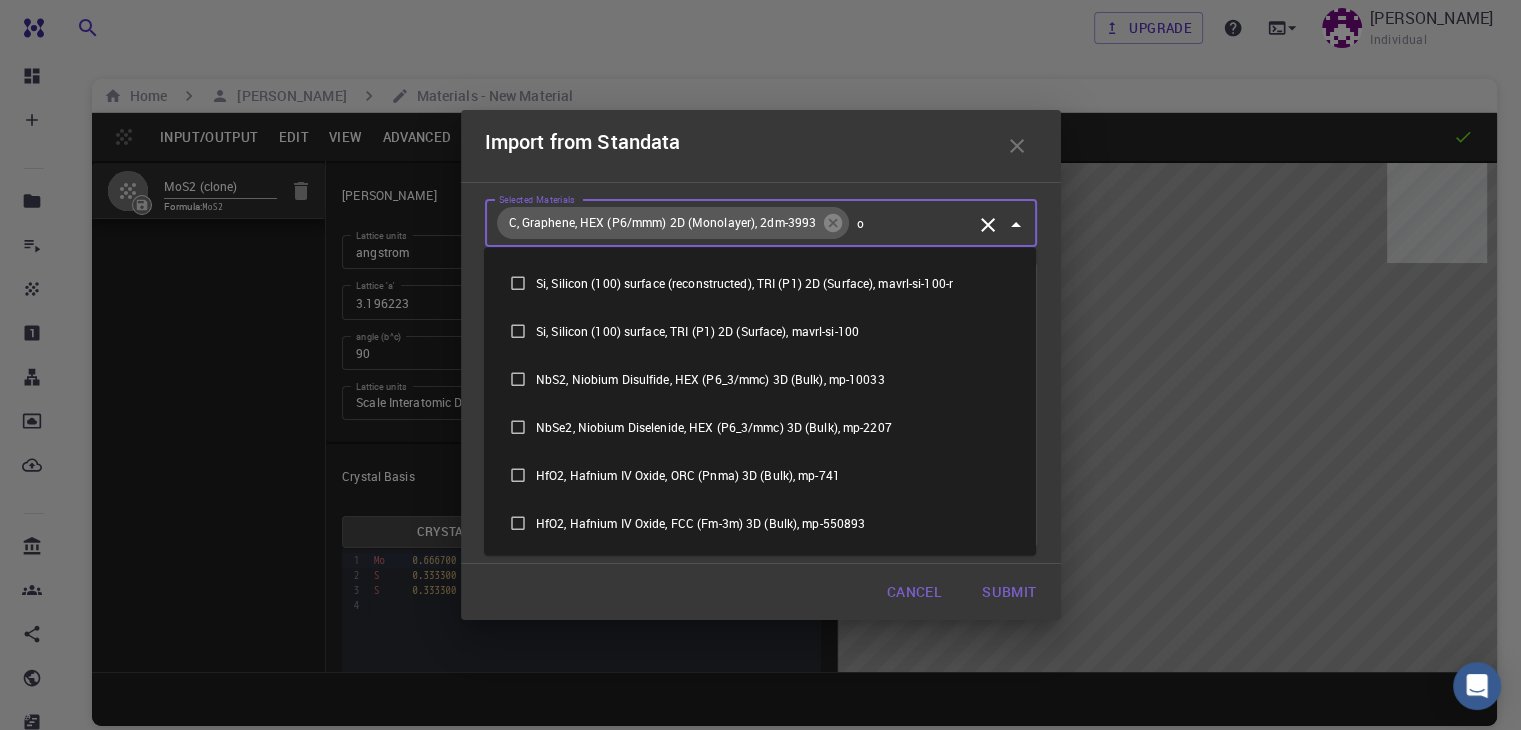 scroll, scrollTop: 1072, scrollLeft: 0, axis: vertical 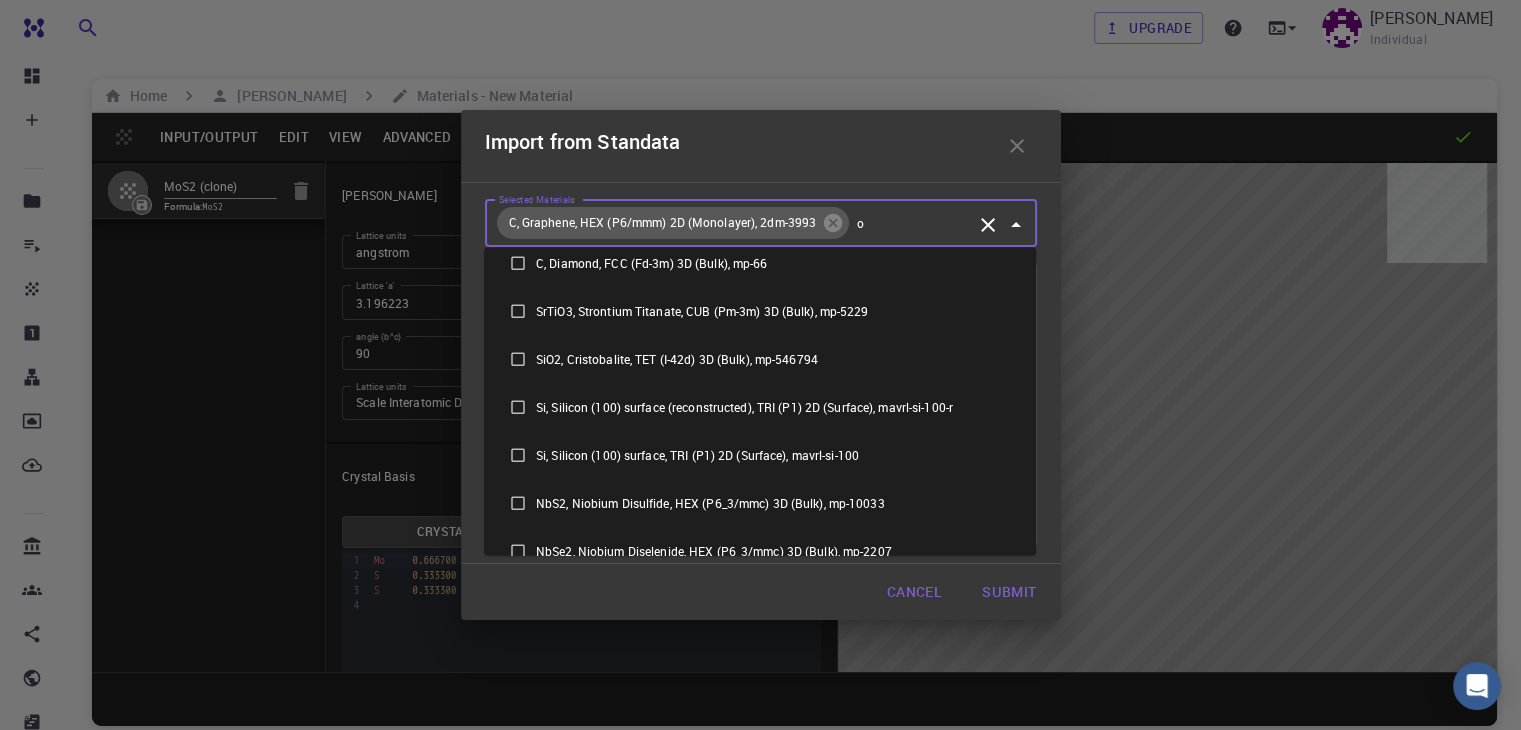 type 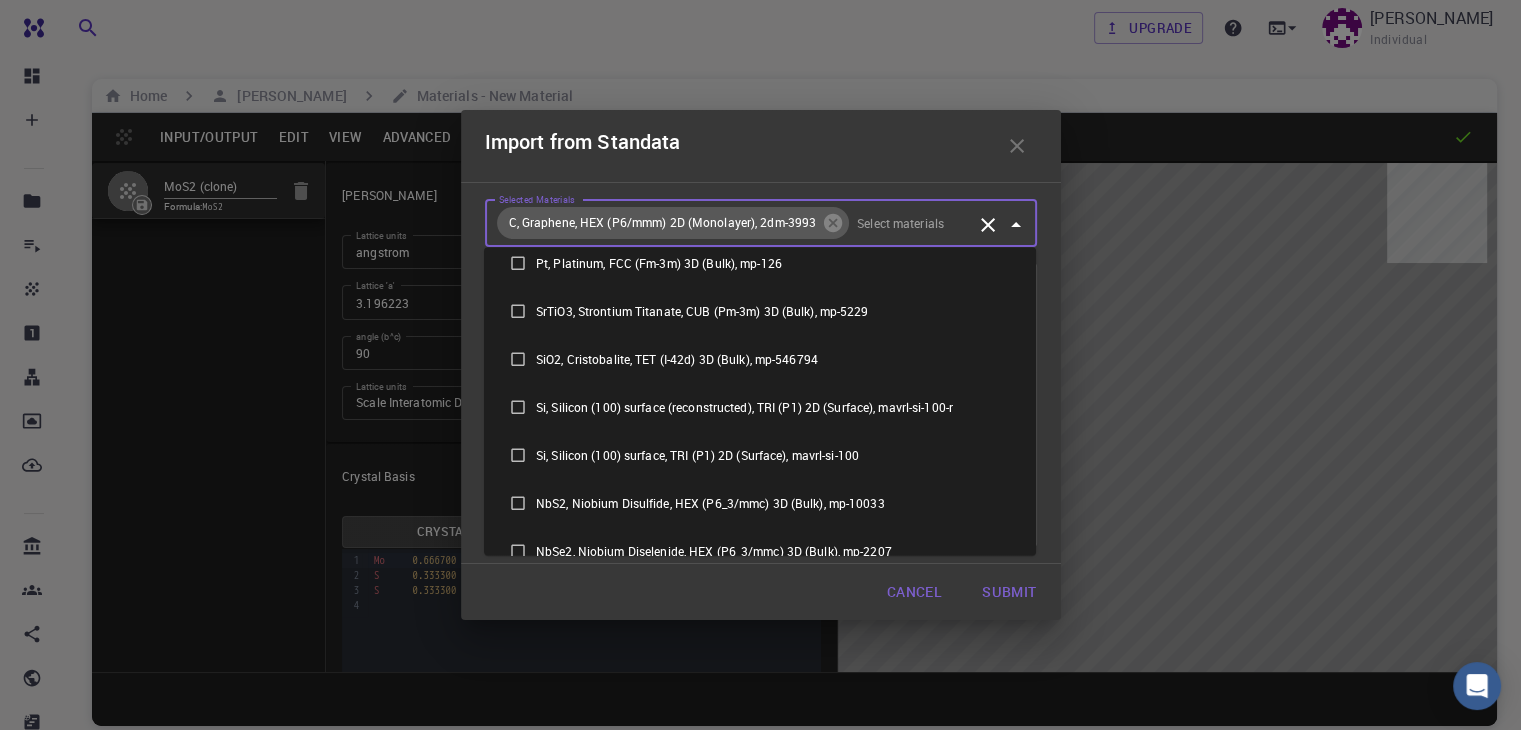 scroll, scrollTop: 1628, scrollLeft: 0, axis: vertical 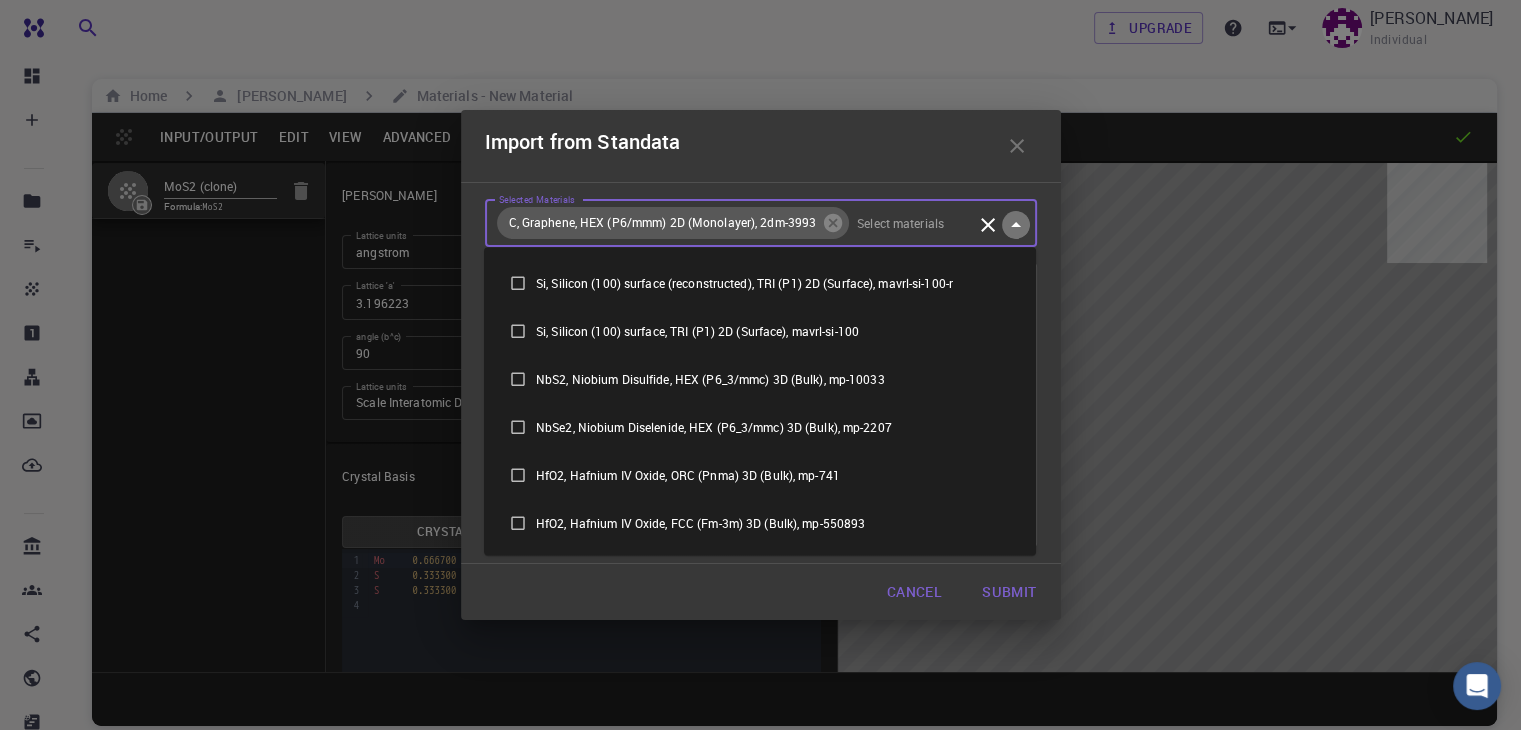click 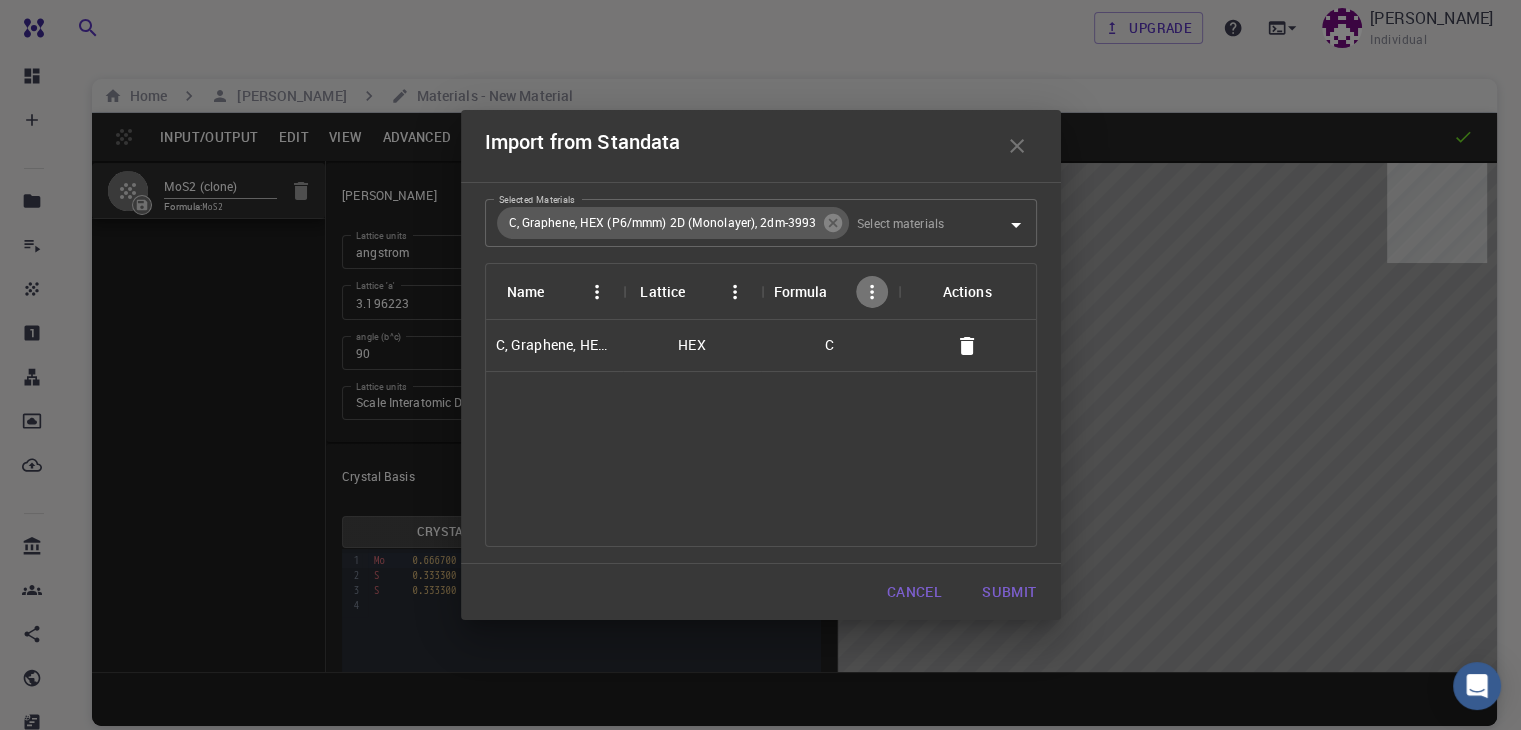 click 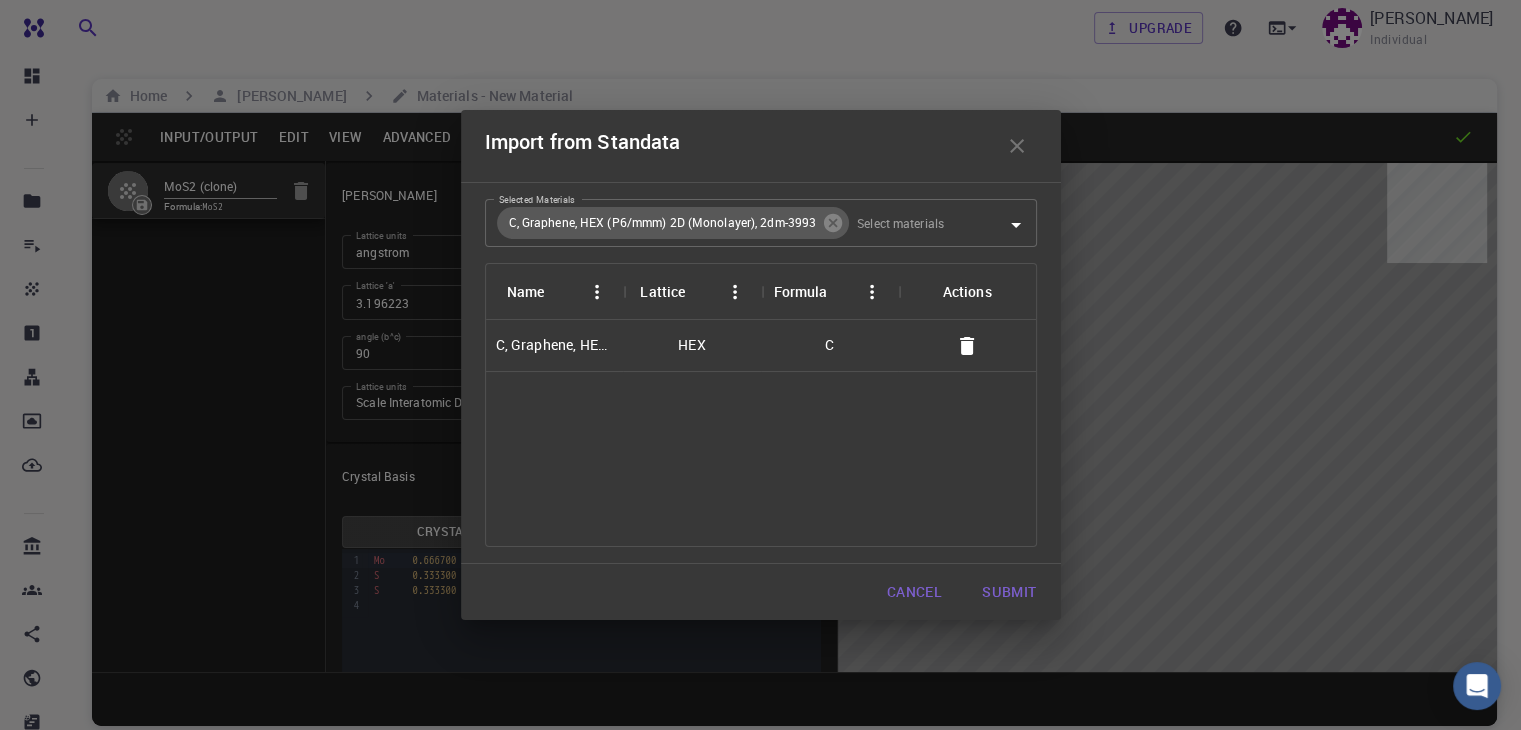 click on "C, Graphene, HEX (P6/mmm) 2D (Monolayer), 2dm-3993 HEX C" at bounding box center [761, 433] 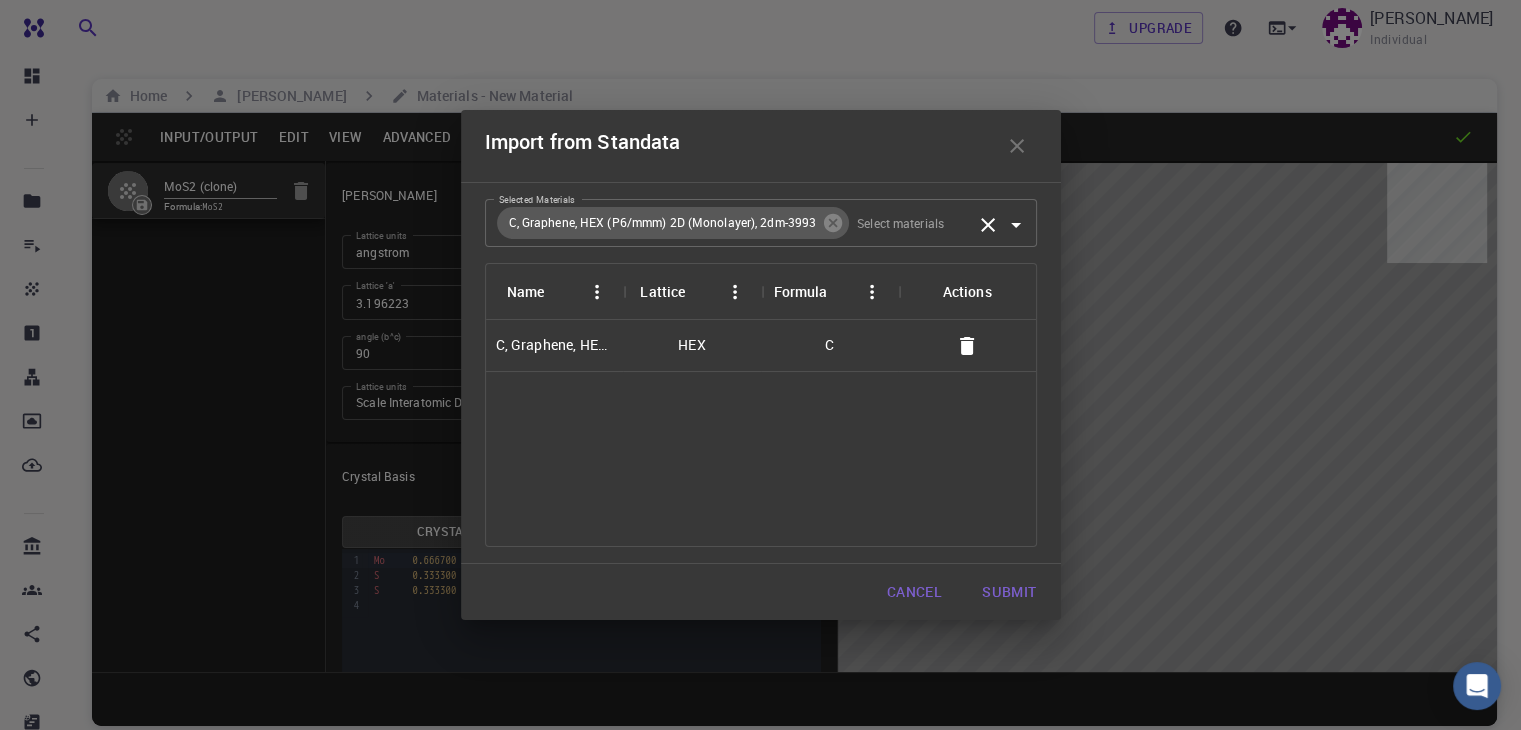 click 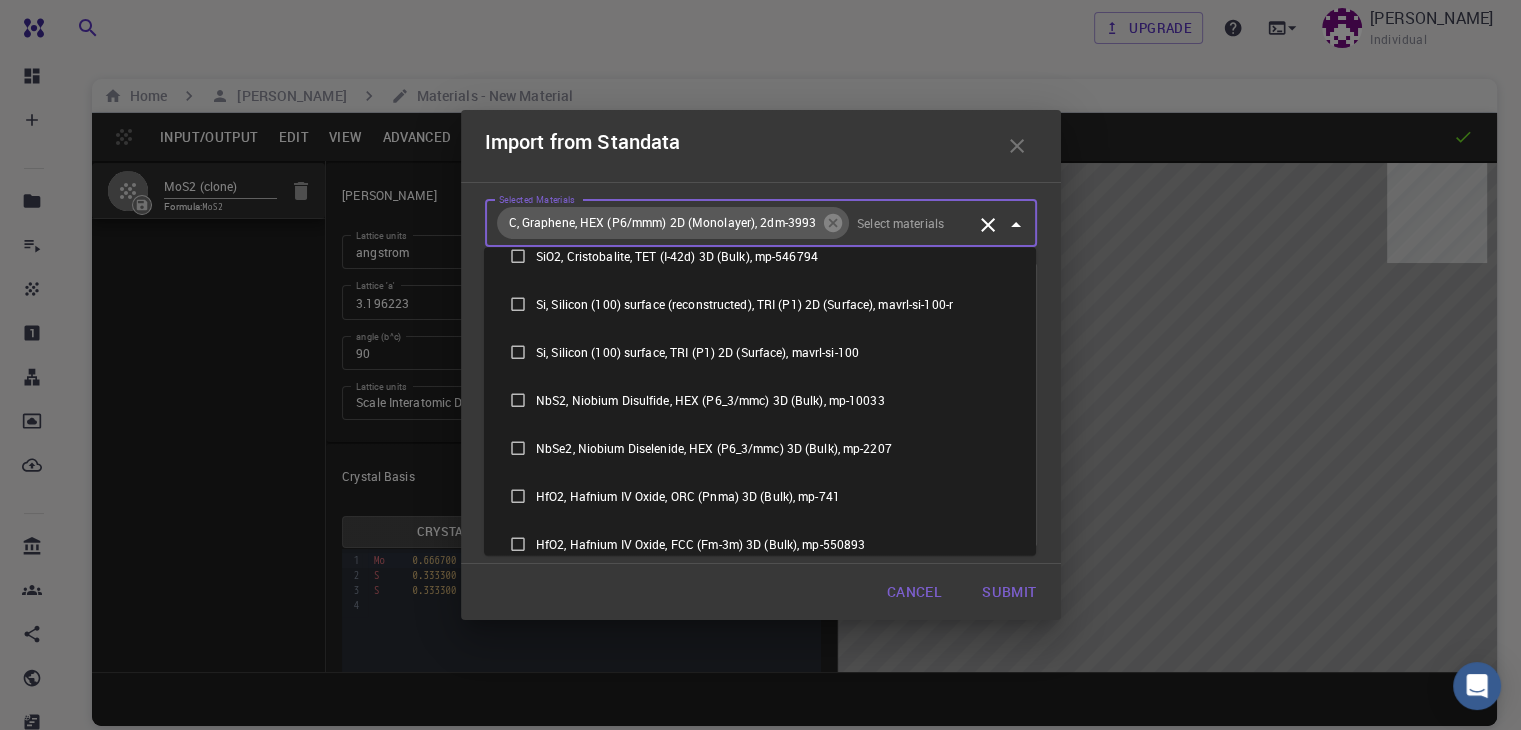 scroll, scrollTop: 1628, scrollLeft: 0, axis: vertical 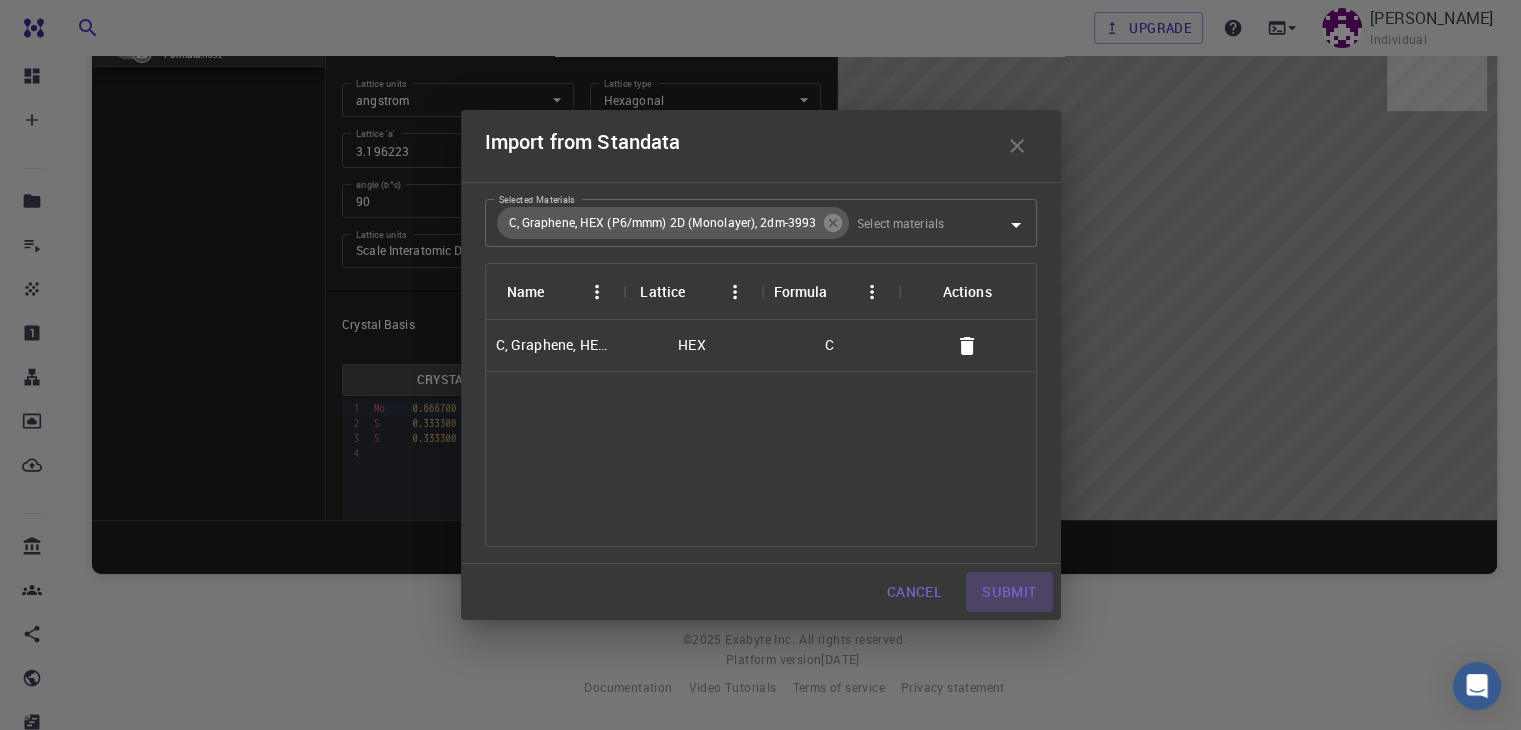 click on "Submit" at bounding box center (1009, 592) 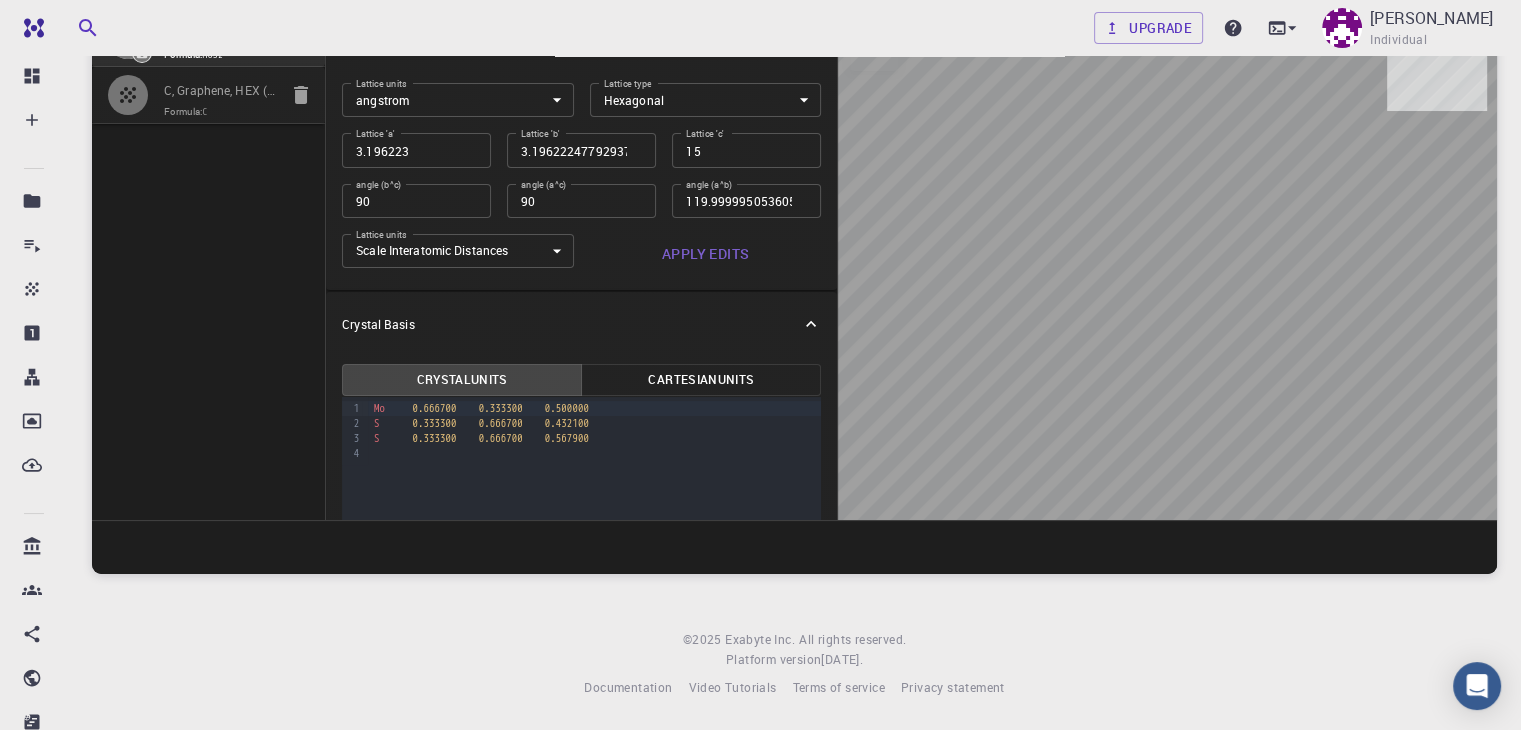 scroll, scrollTop: 120, scrollLeft: 0, axis: vertical 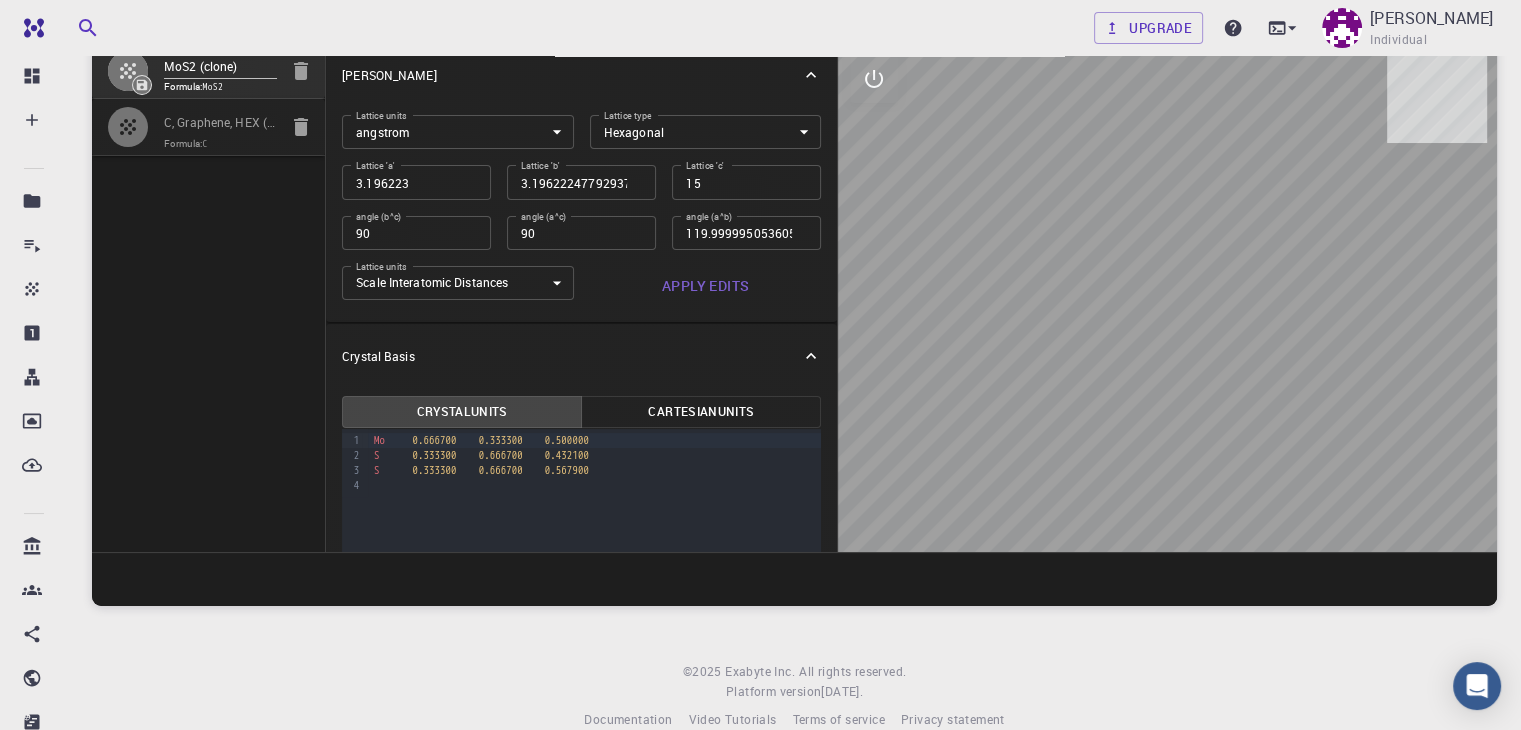 click on "Formula:  C" at bounding box center (220, 144) 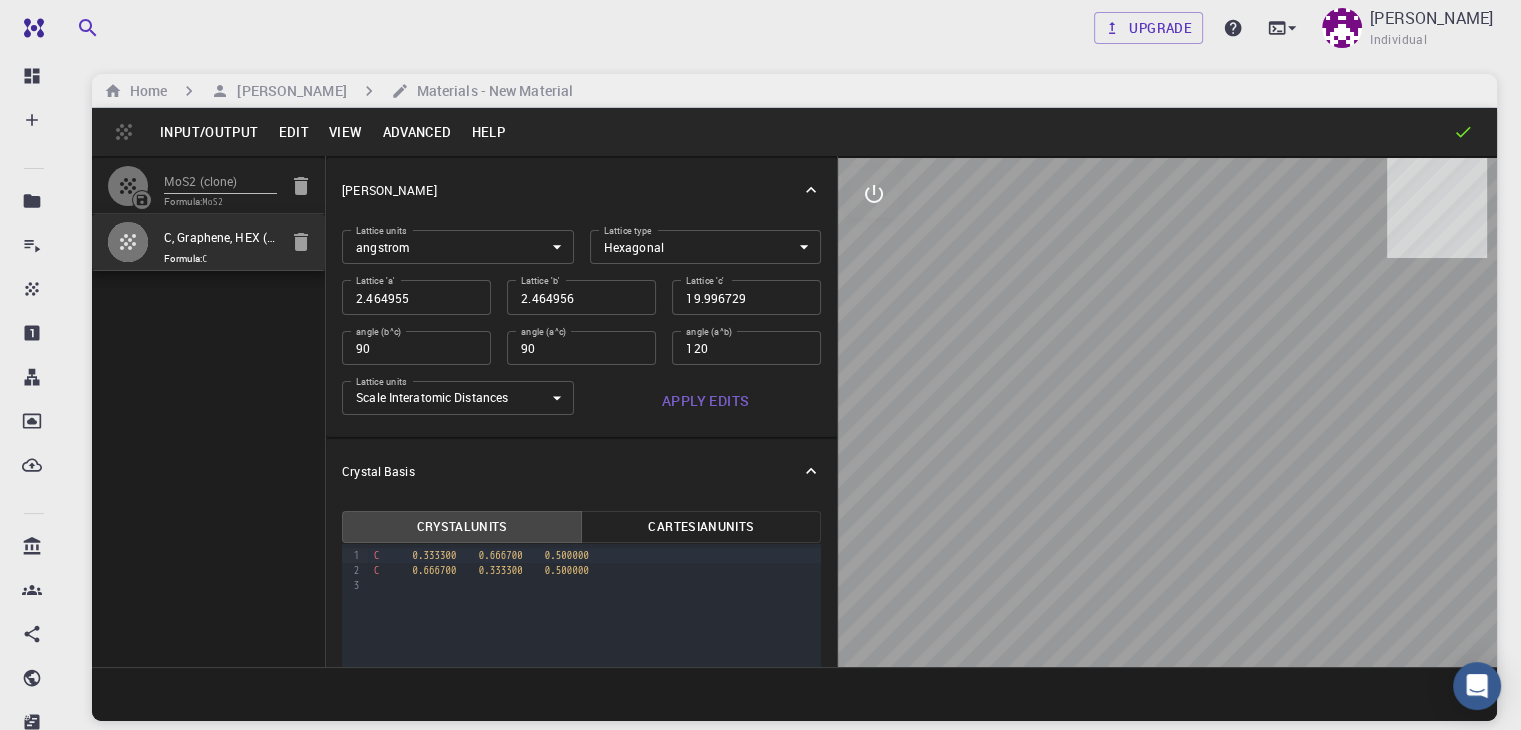 scroll, scrollTop: 0, scrollLeft: 0, axis: both 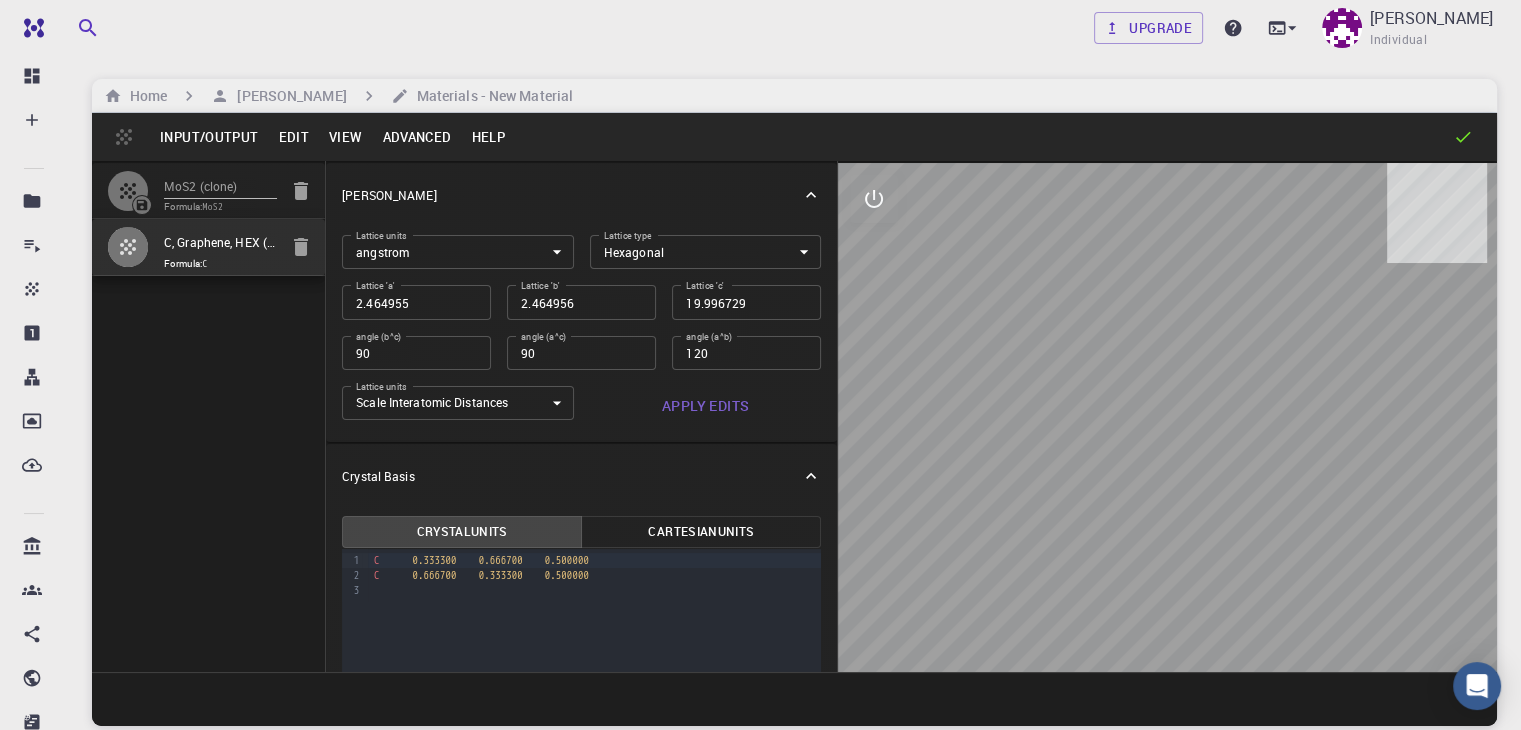 click on "Edit" at bounding box center [293, 137] 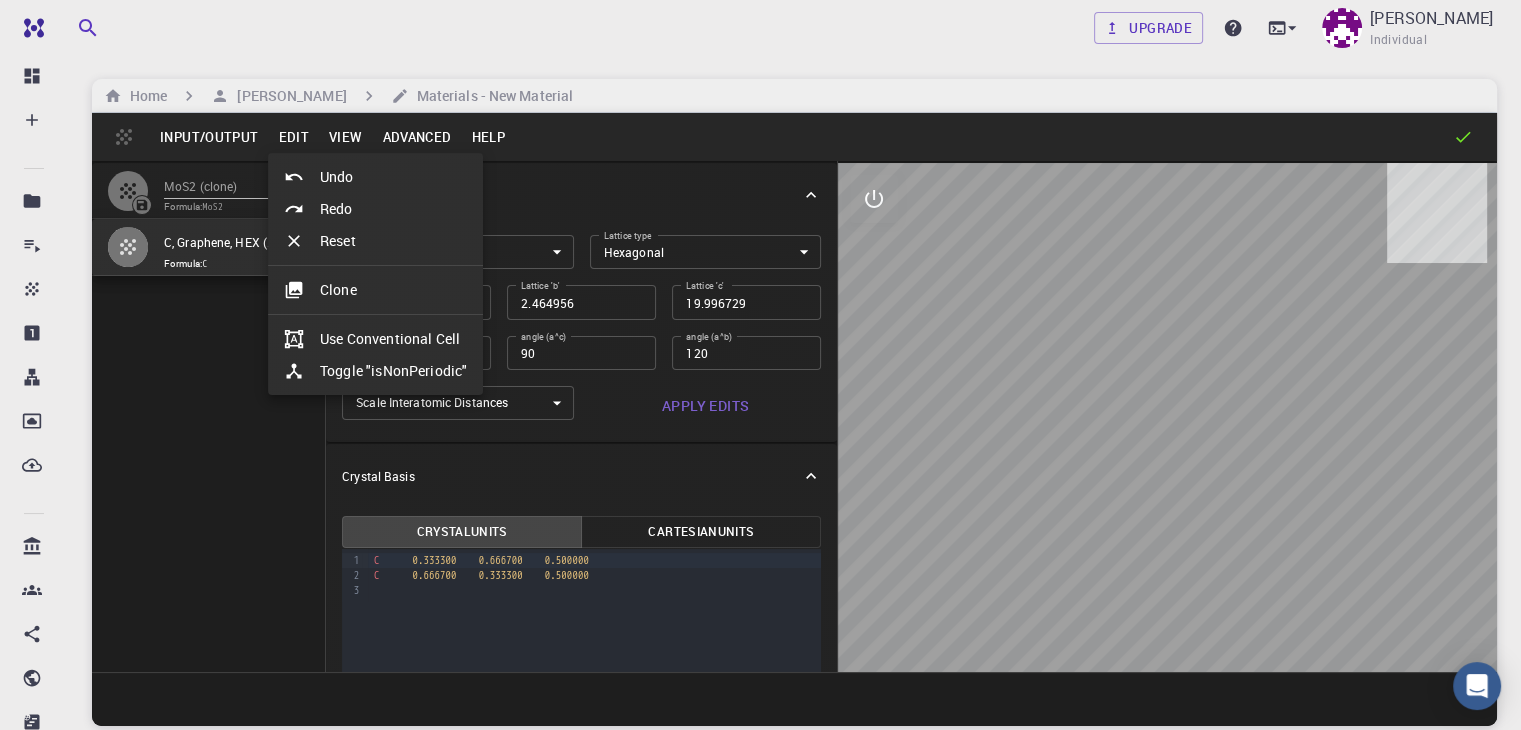 click on "Toggle "isNonPeriodic"" at bounding box center (375, 371) 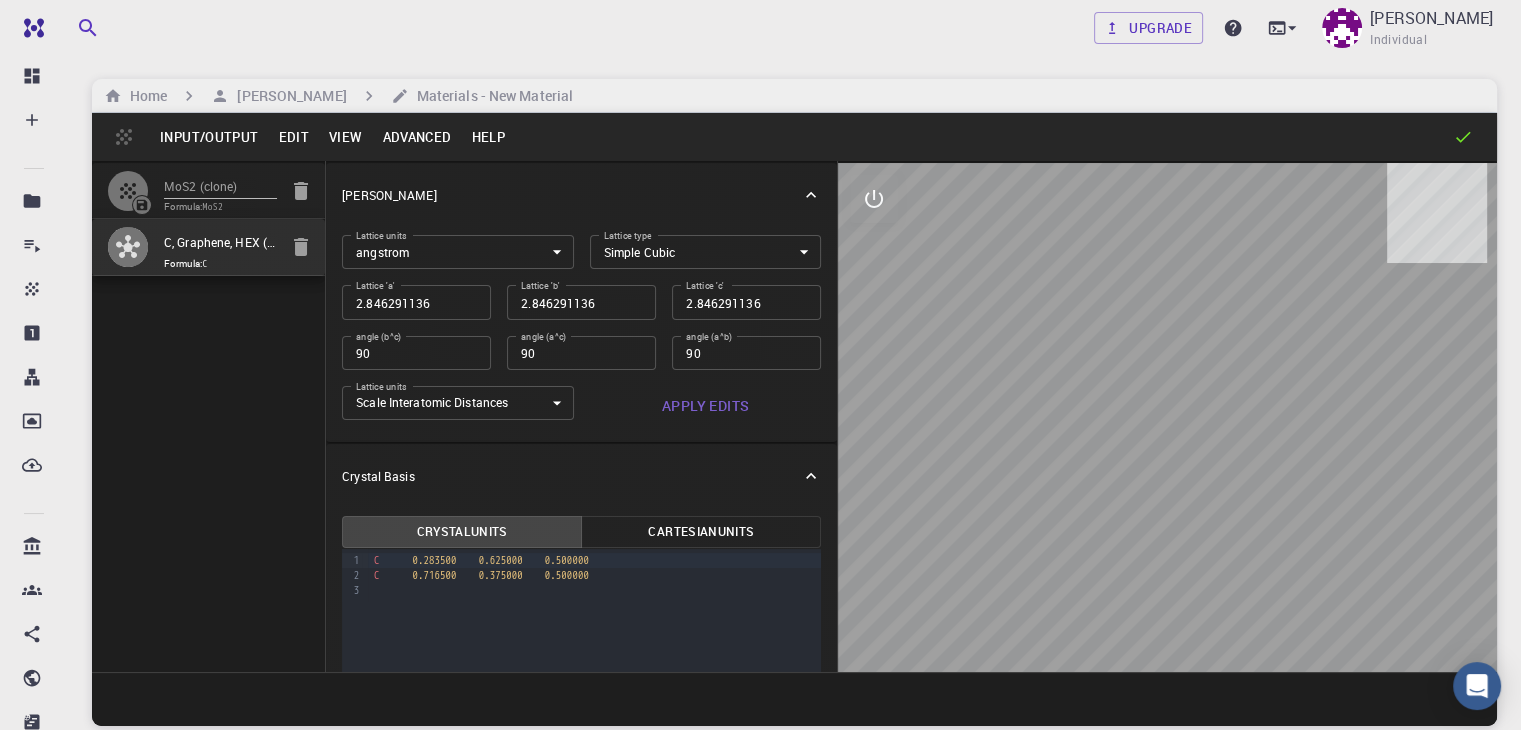 click on "Edit" at bounding box center [293, 137] 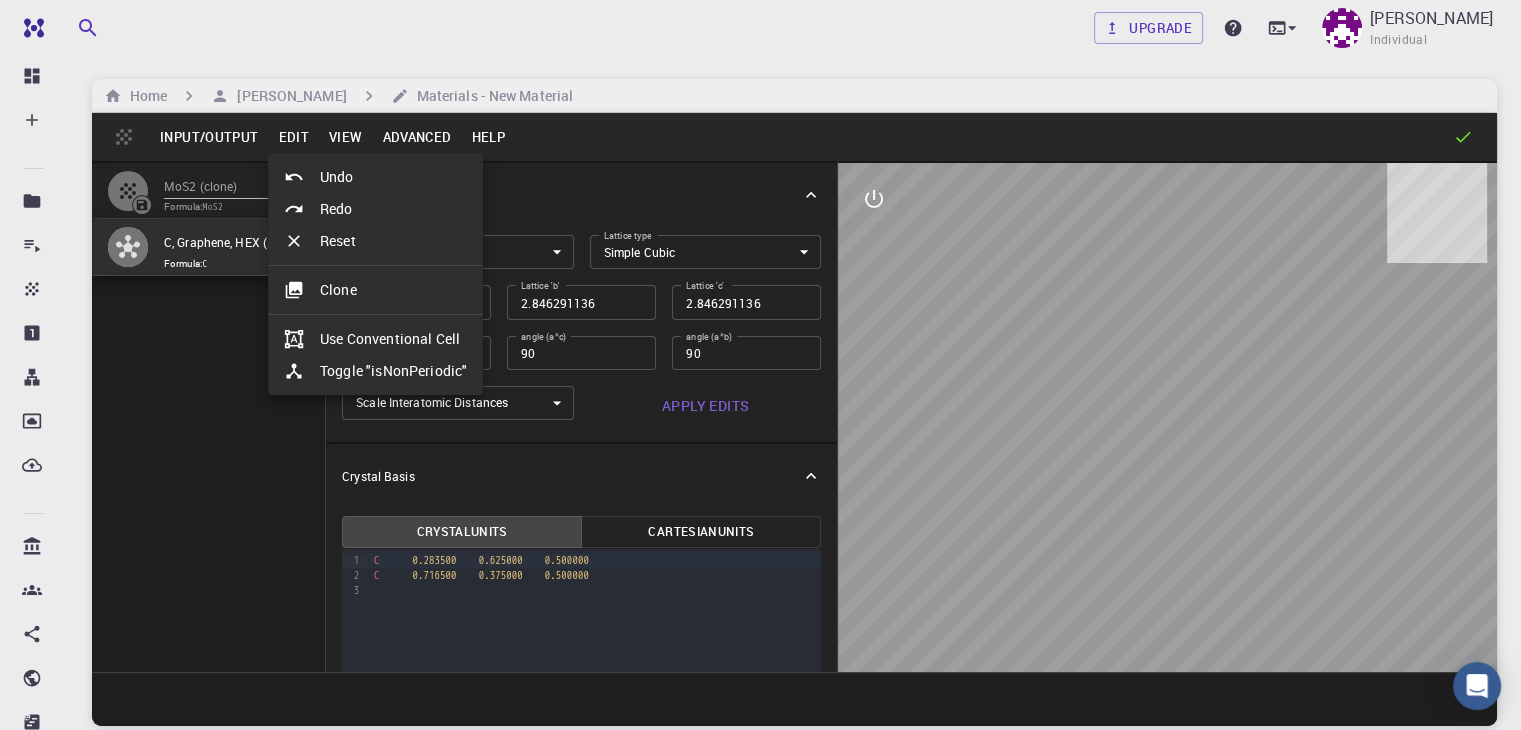 drag, startPoint x: 356, startPoint y: 305, endPoint x: 343, endPoint y: 292, distance: 18.384777 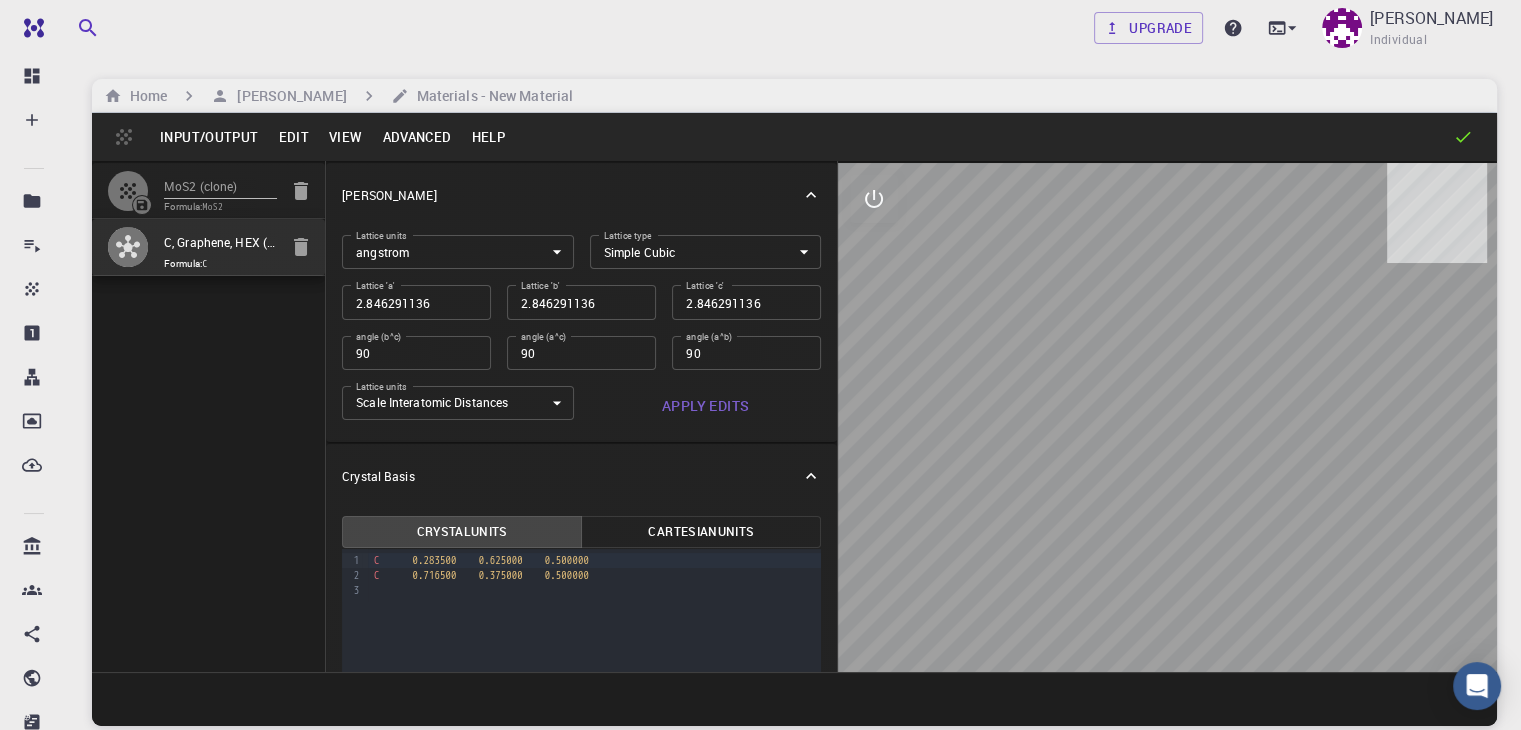 click on "Edit" at bounding box center [293, 137] 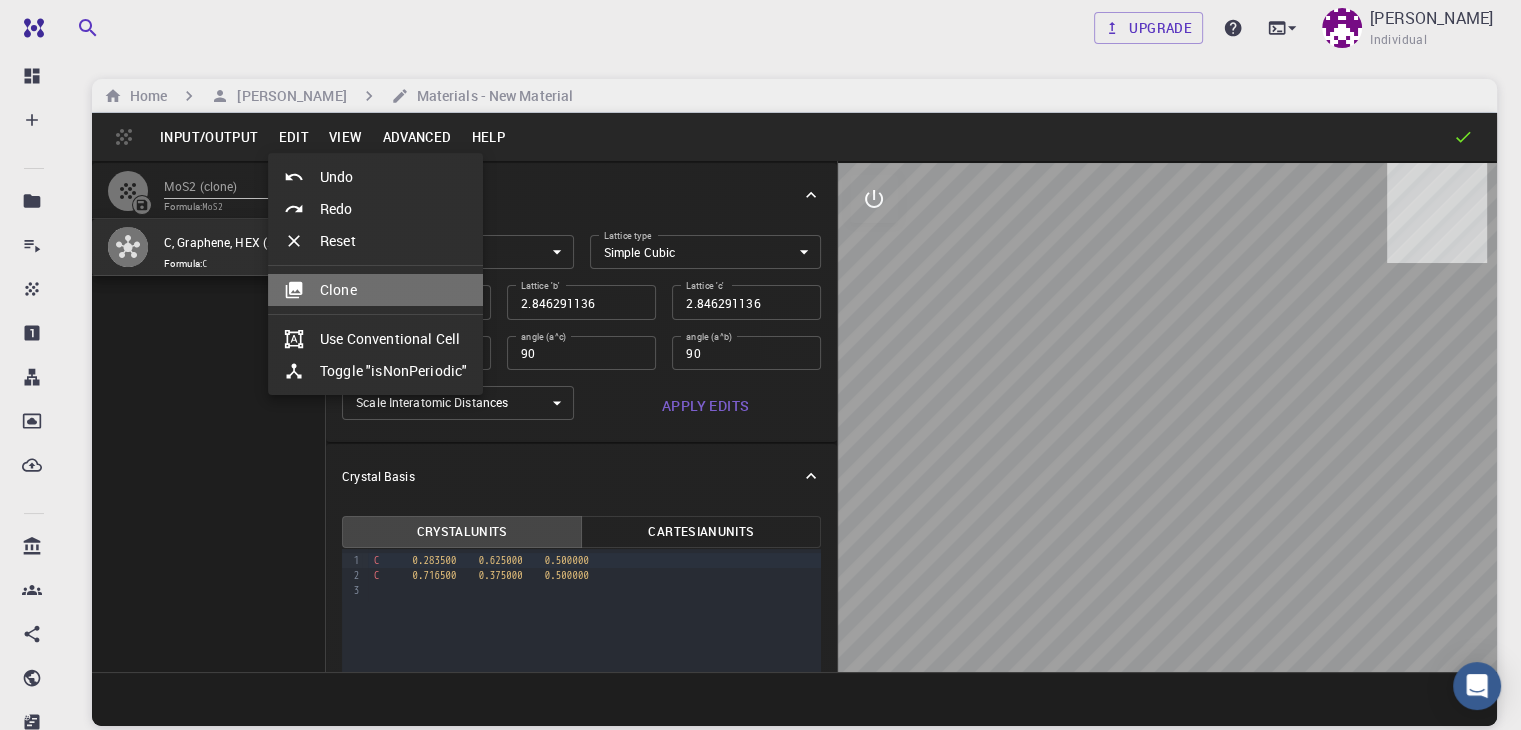 click on "Clone" at bounding box center (375, 290) 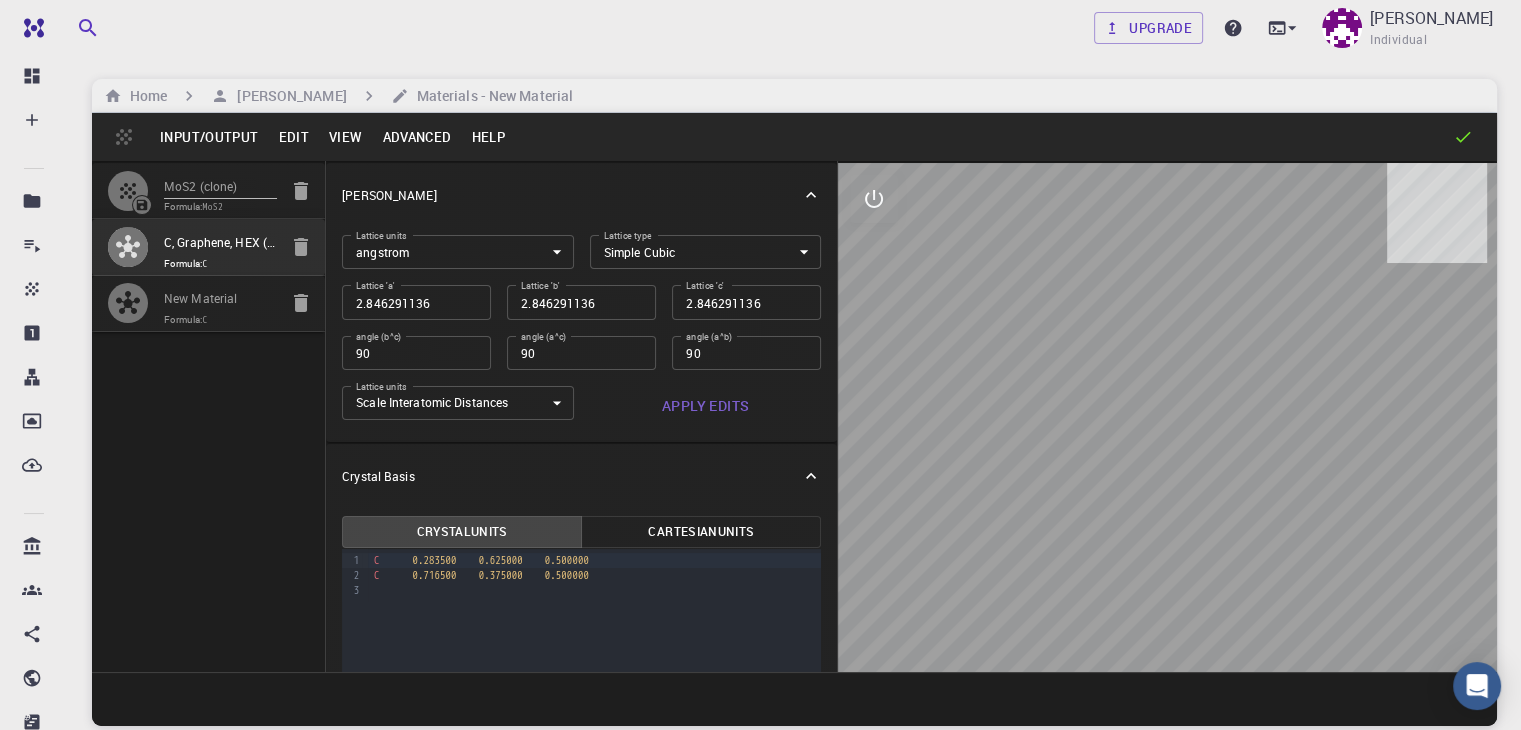 click on "Formula:  C" at bounding box center (220, 264) 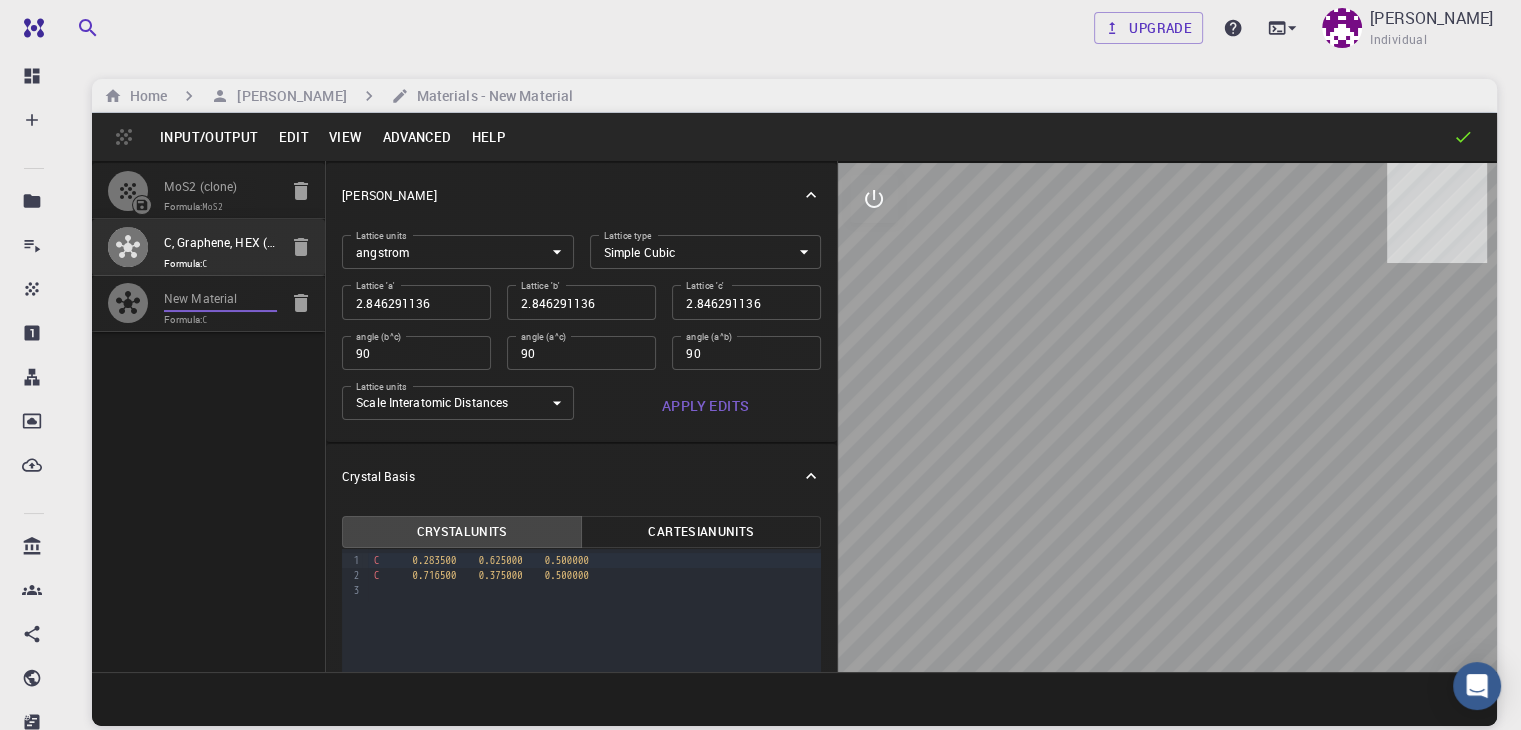 click on "New Material" at bounding box center (220, 300) 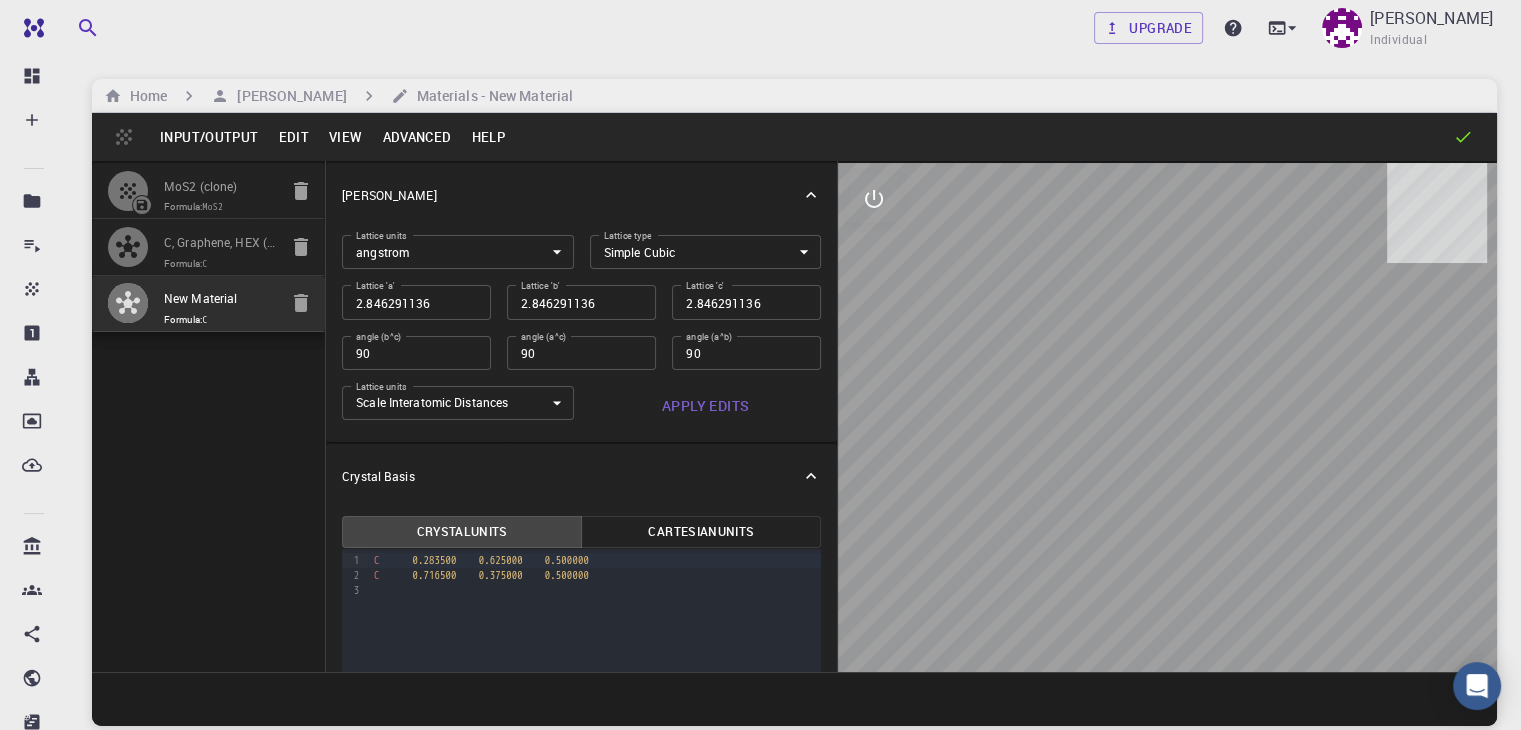 click on "Edit" at bounding box center (293, 137) 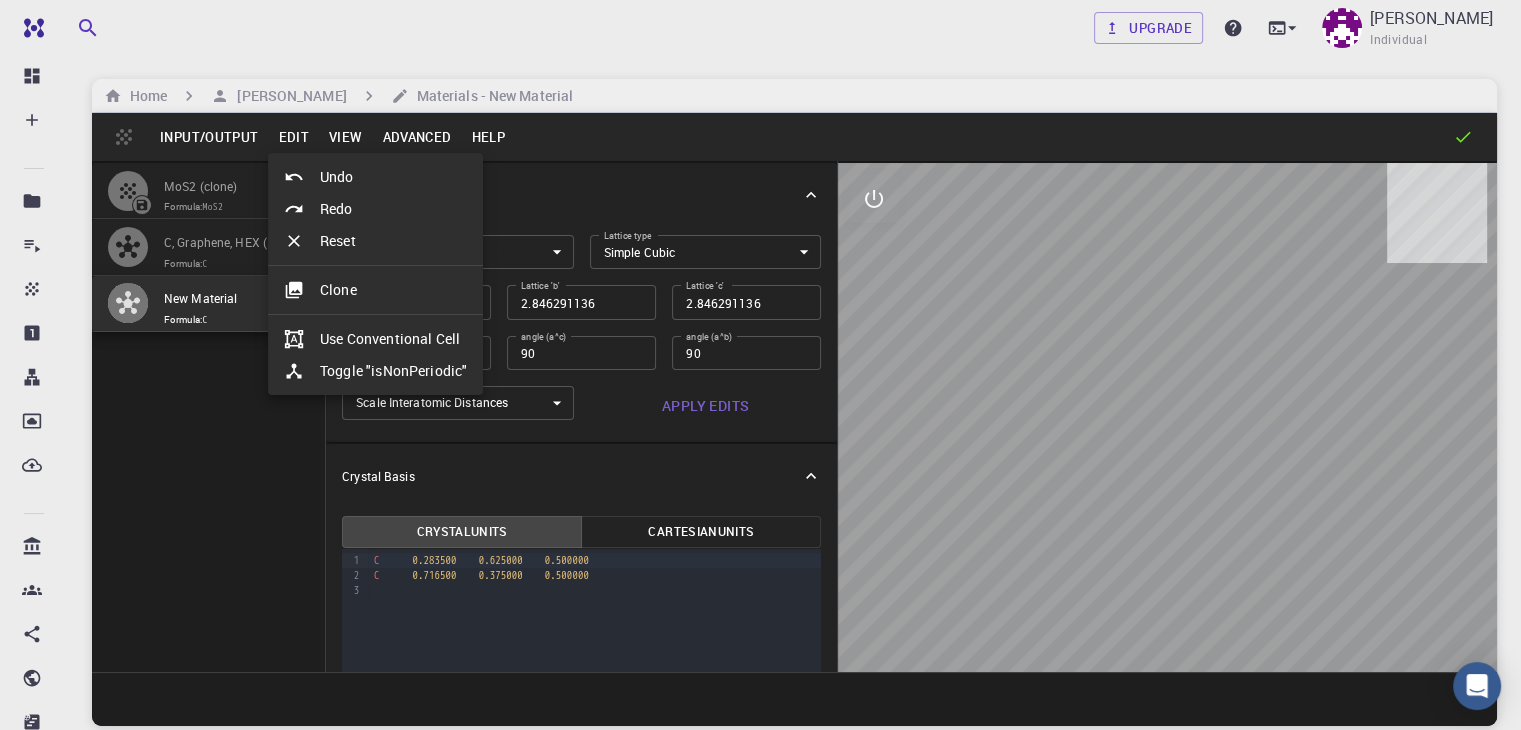 click at bounding box center (760, 365) 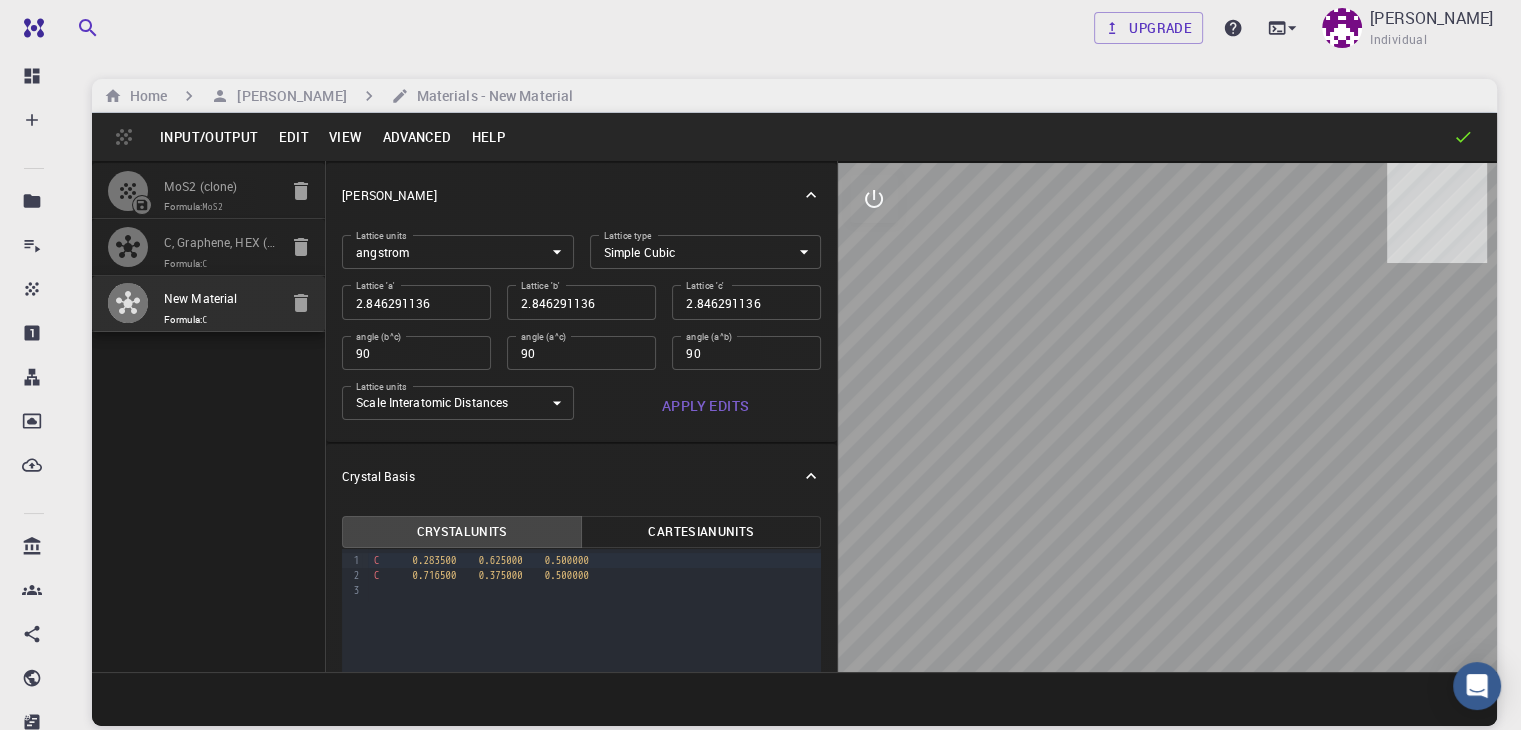 click on "Input/Output" at bounding box center [209, 137] 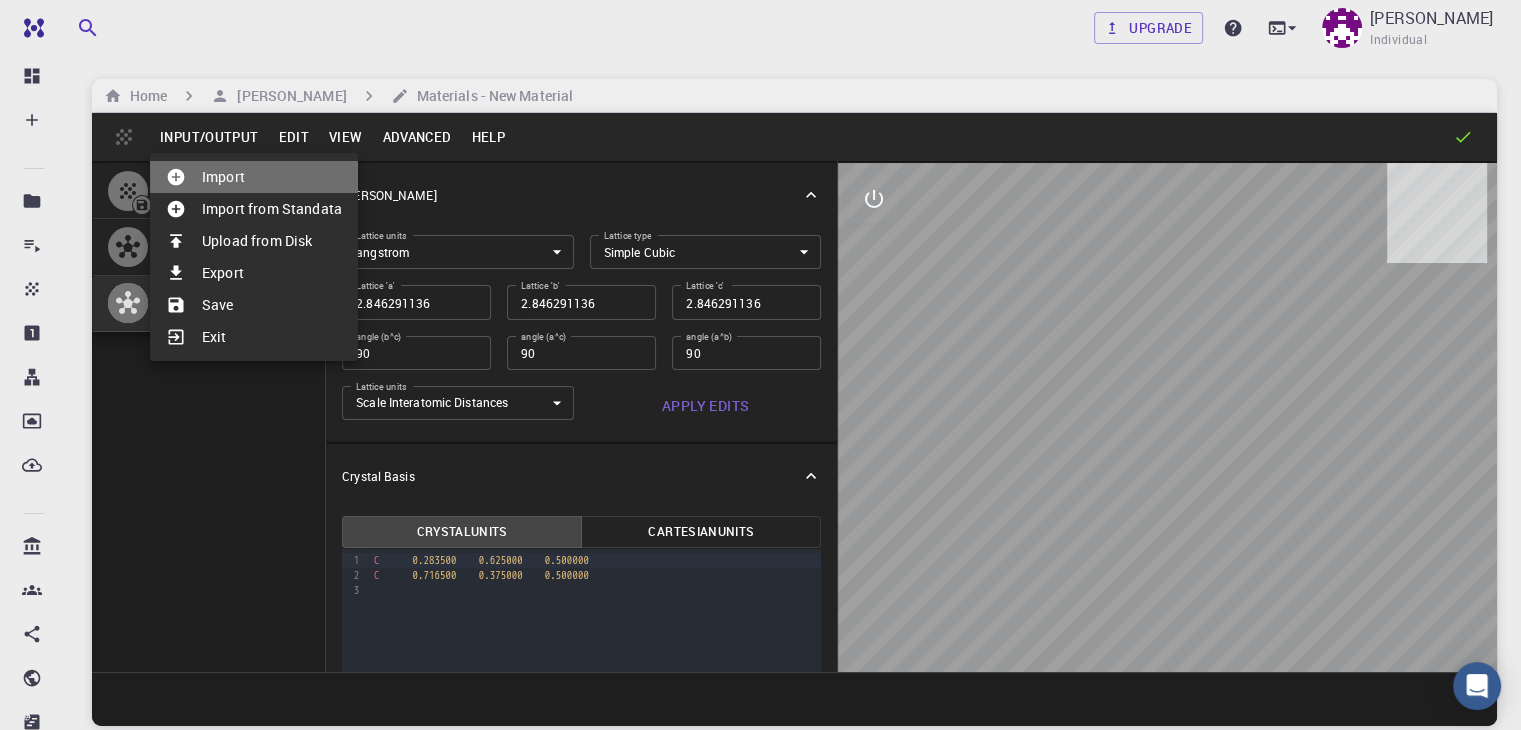 click on "Import" at bounding box center (254, 177) 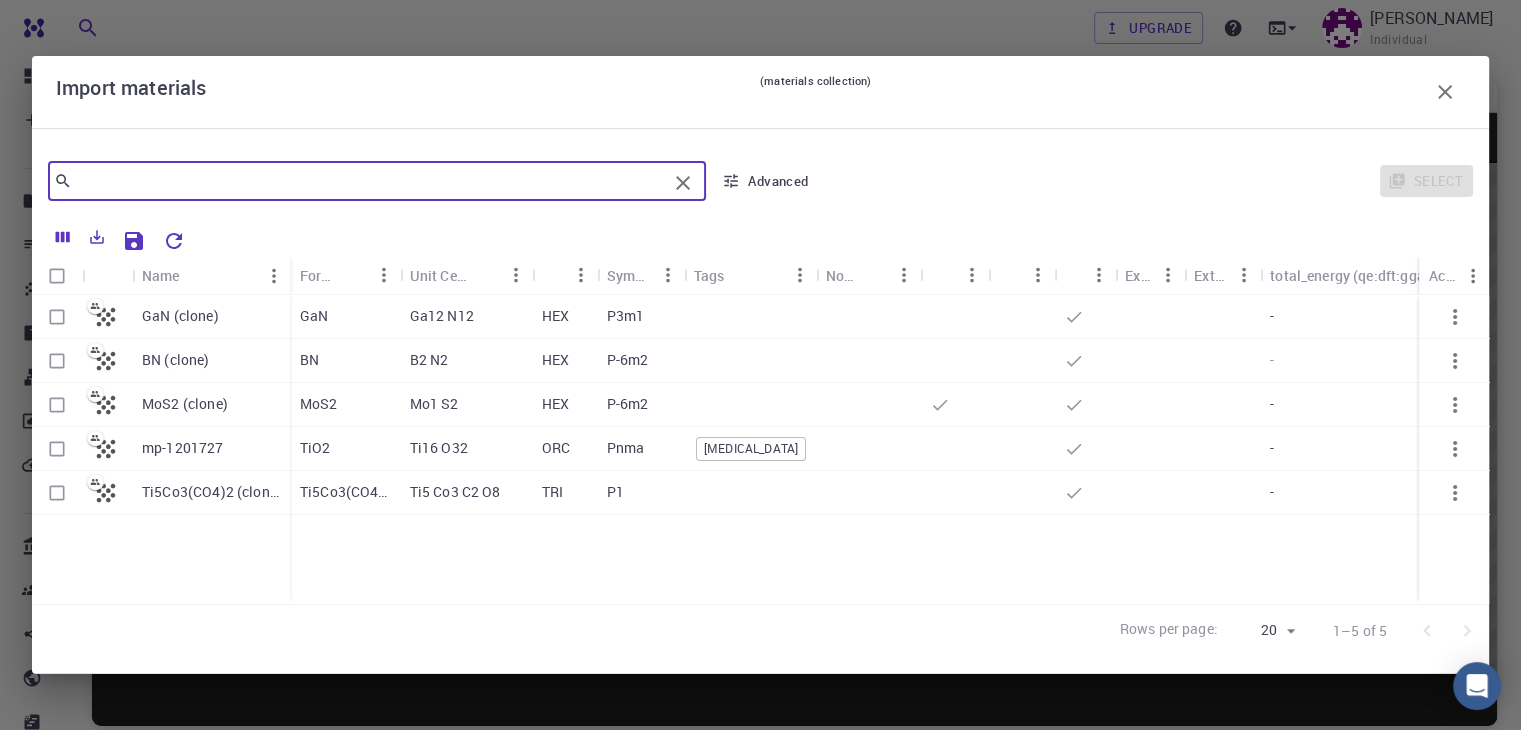 click at bounding box center [369, 181] 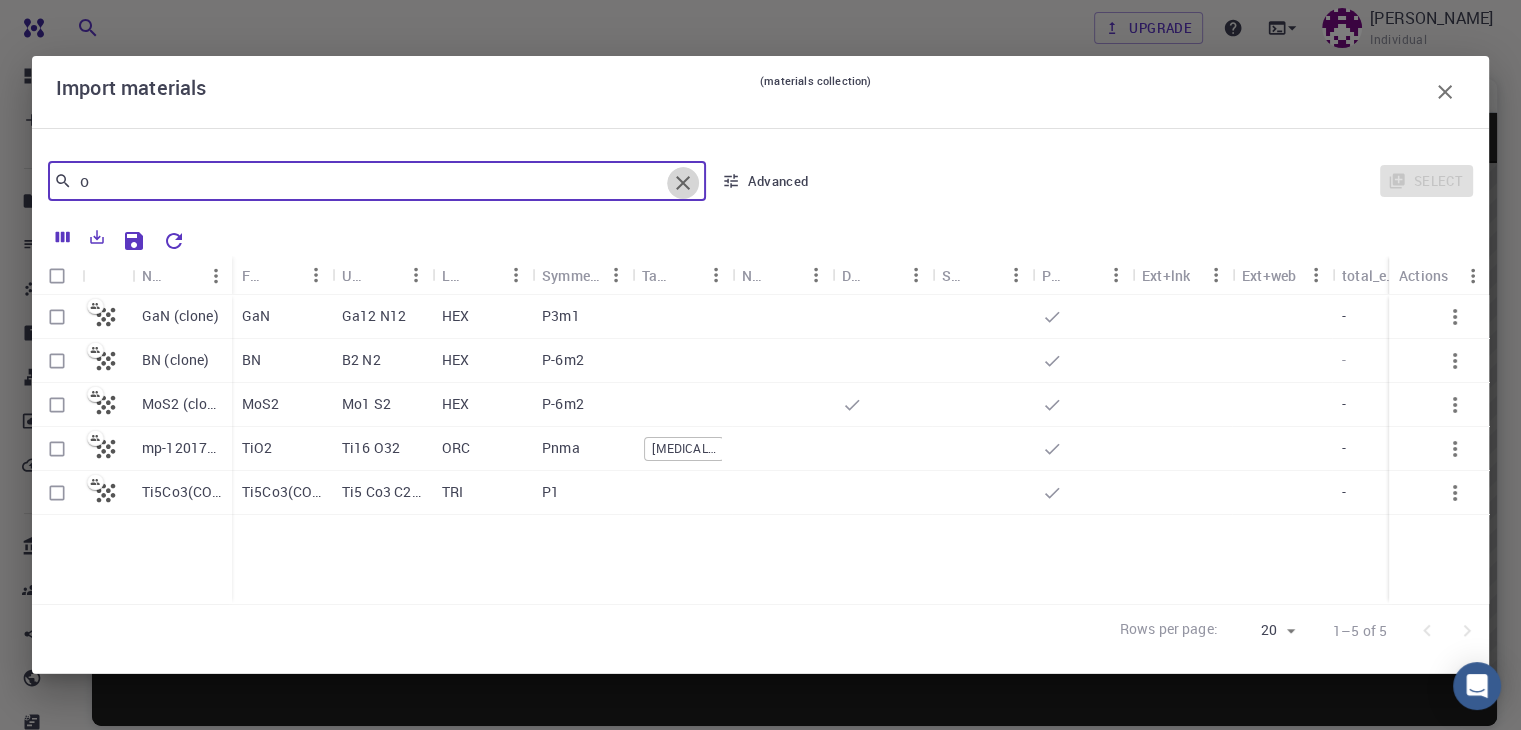 click 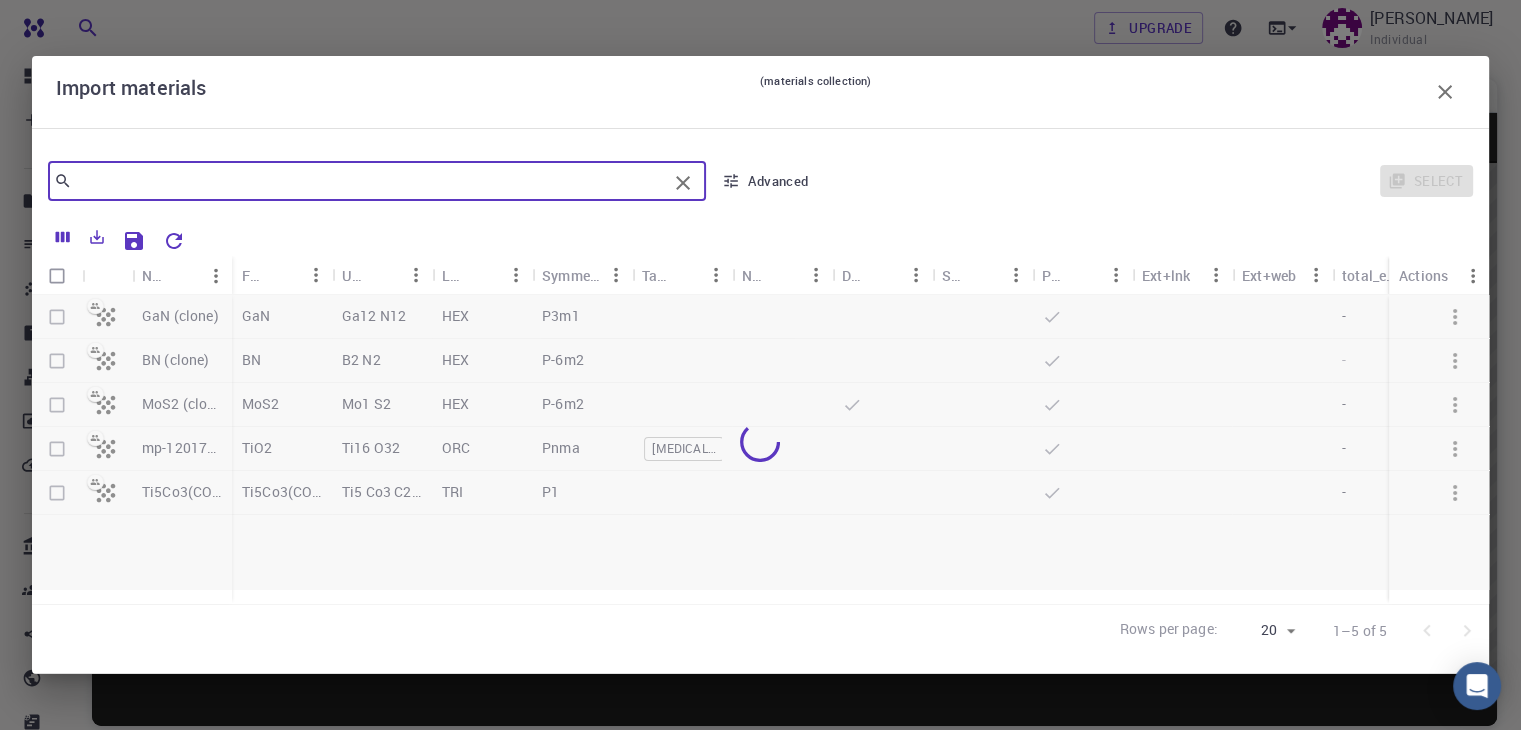 click 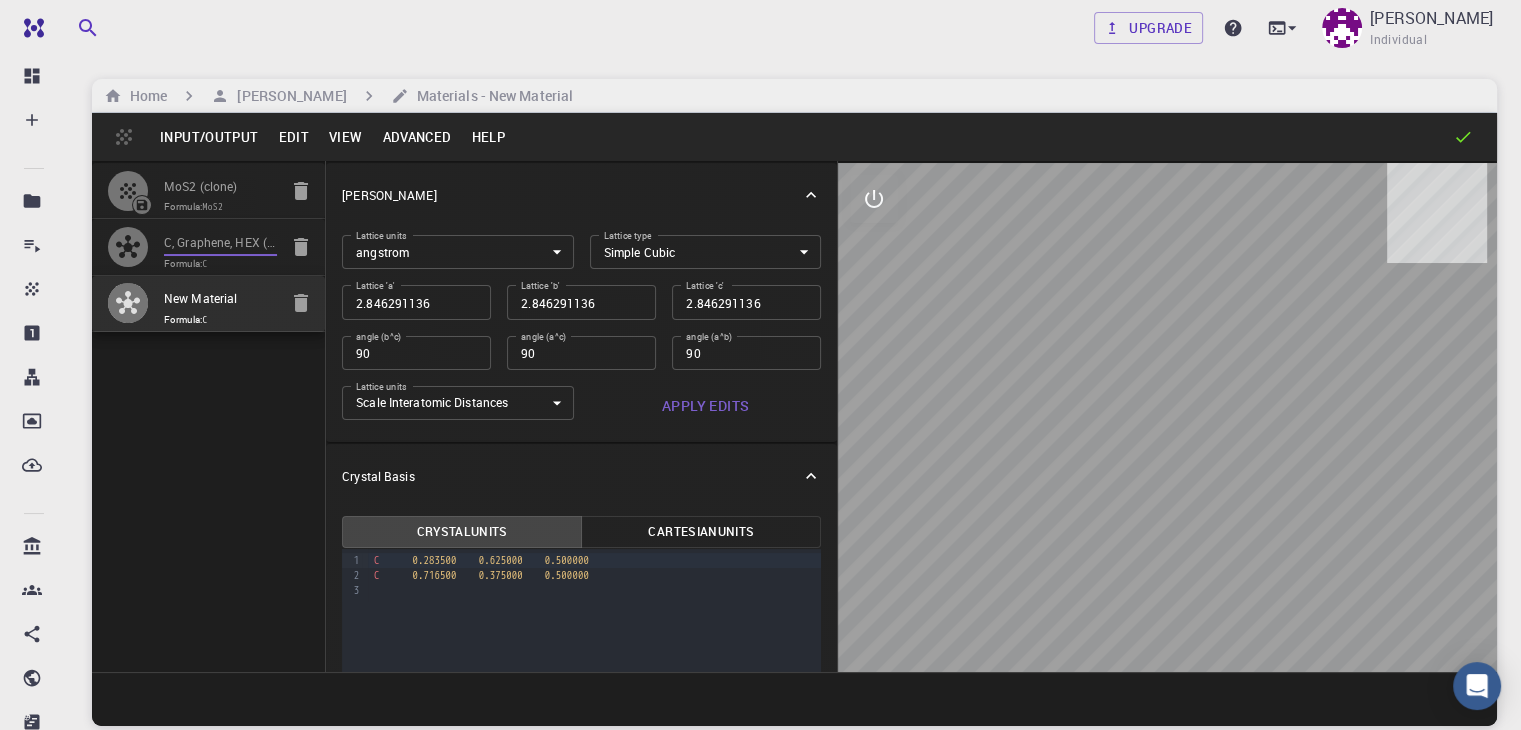 click on "C, Graphene, HEX (P6/mmm) 2D (Monolayer), 2dm-3993" at bounding box center (220, 243) 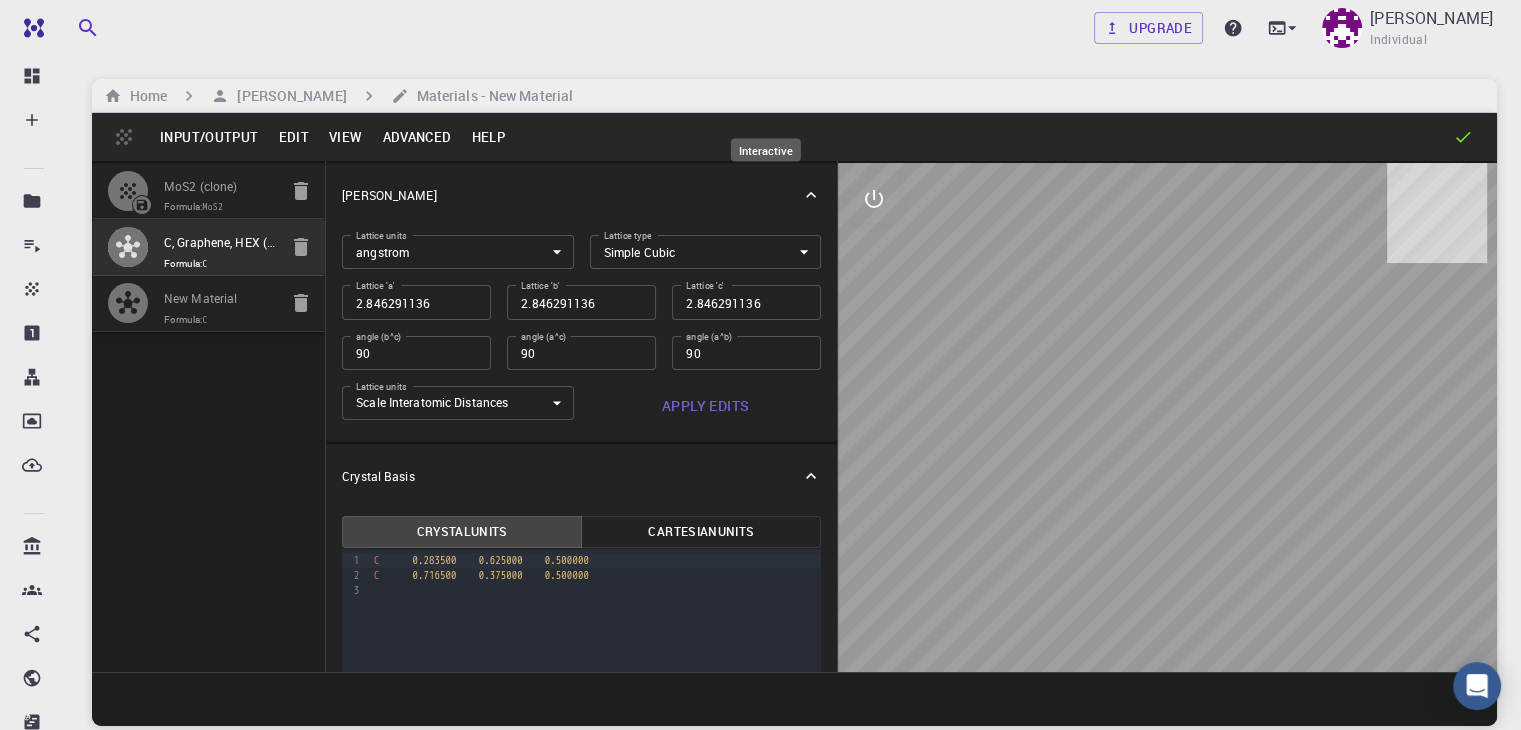 drag, startPoint x: 1111, startPoint y: 387, endPoint x: 754, endPoint y: 205, distance: 400.7156 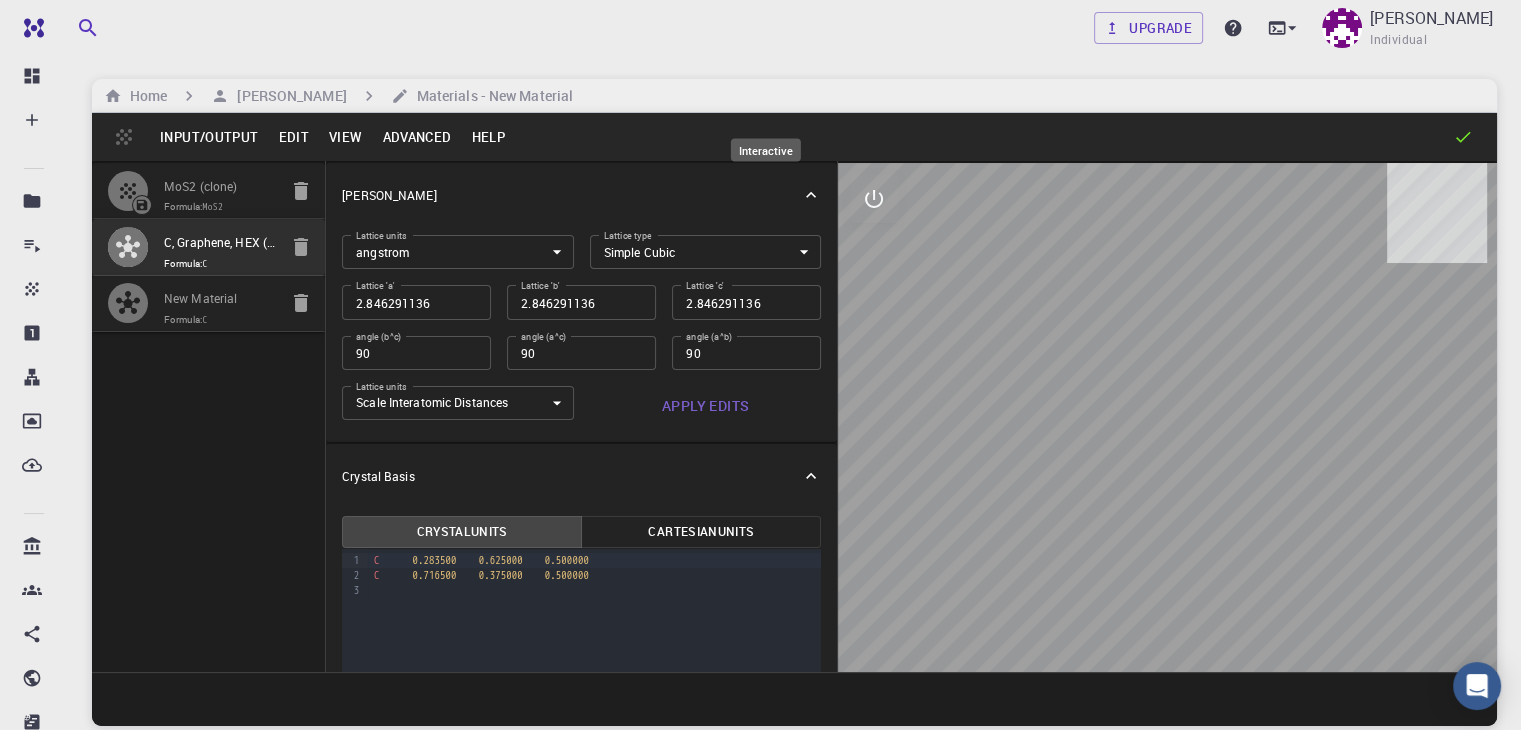 click at bounding box center (1167, 417) 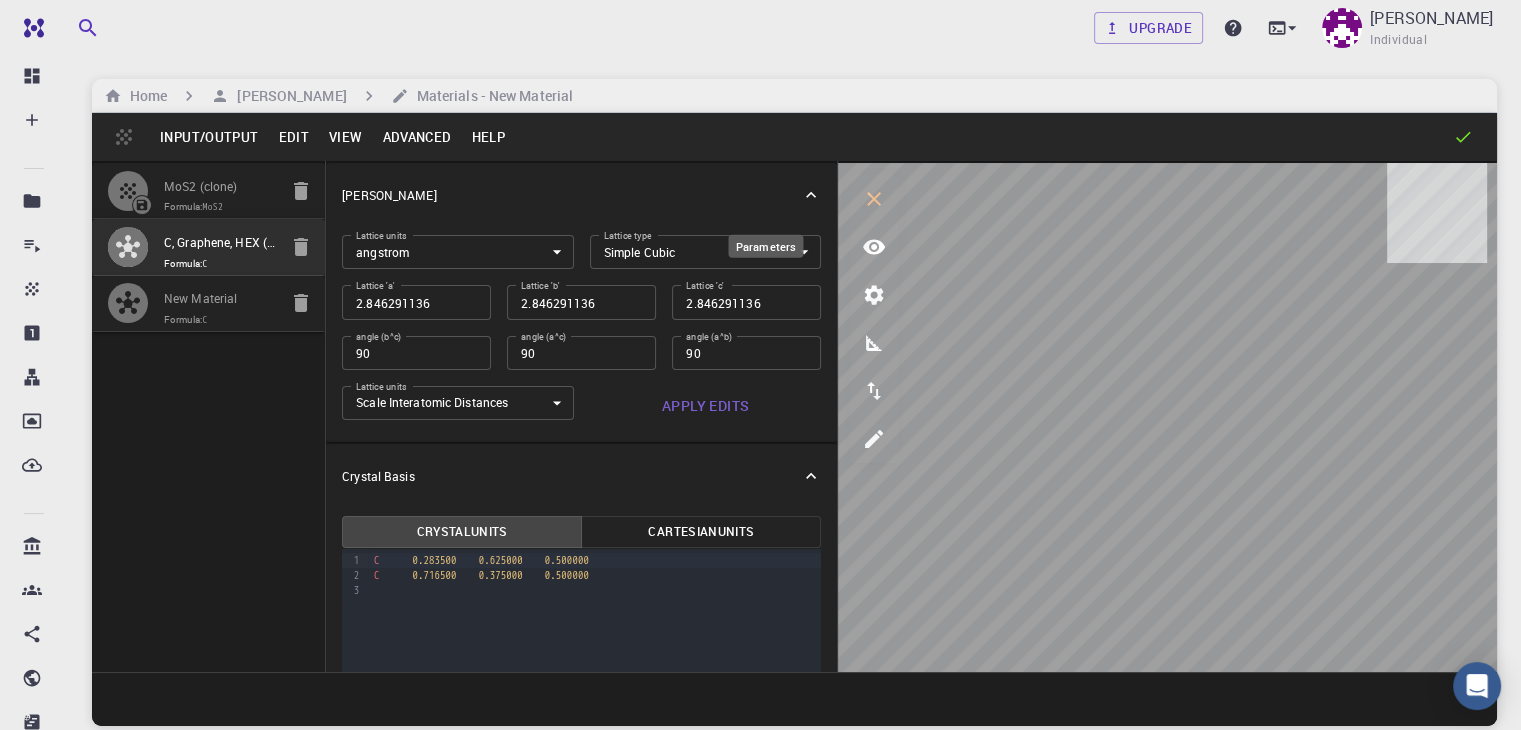 click 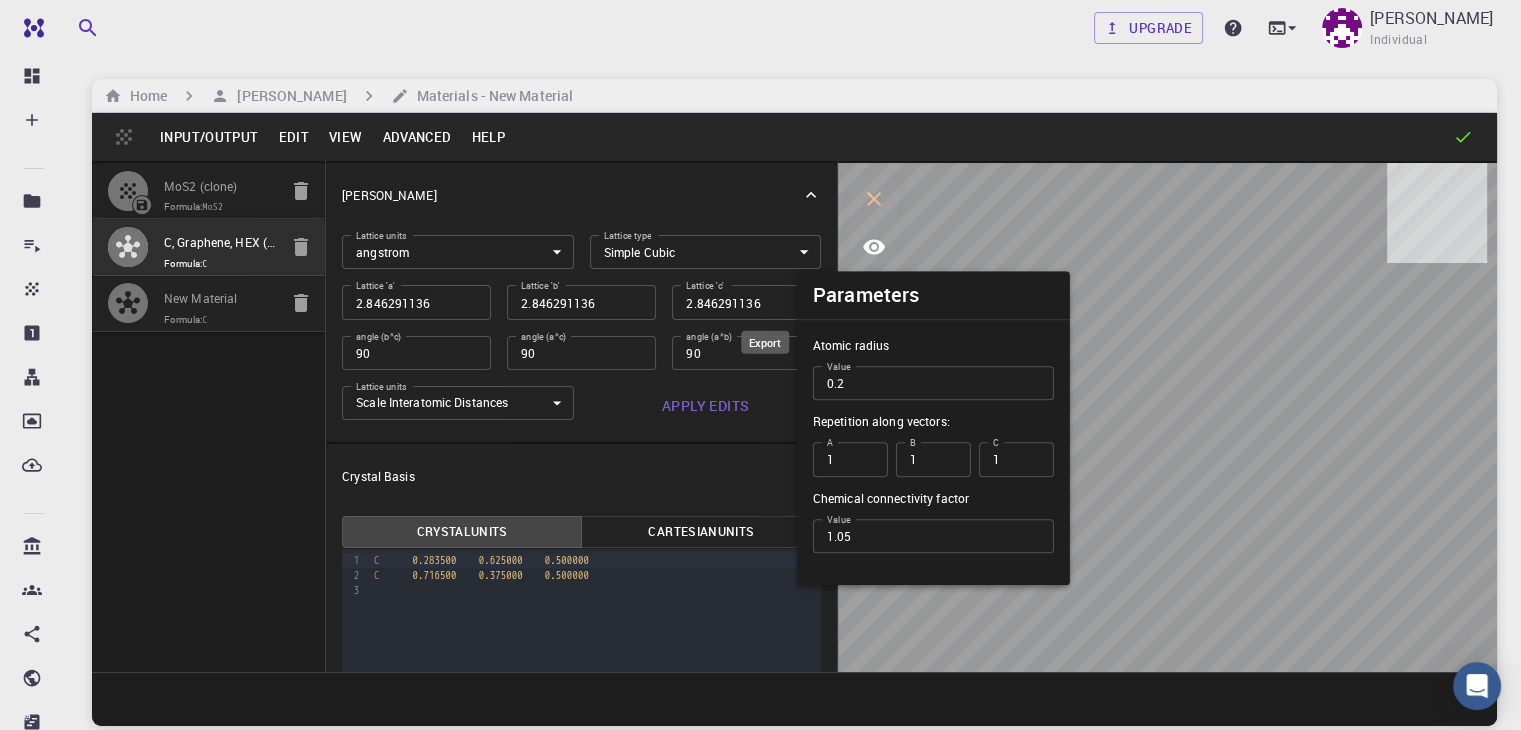 click 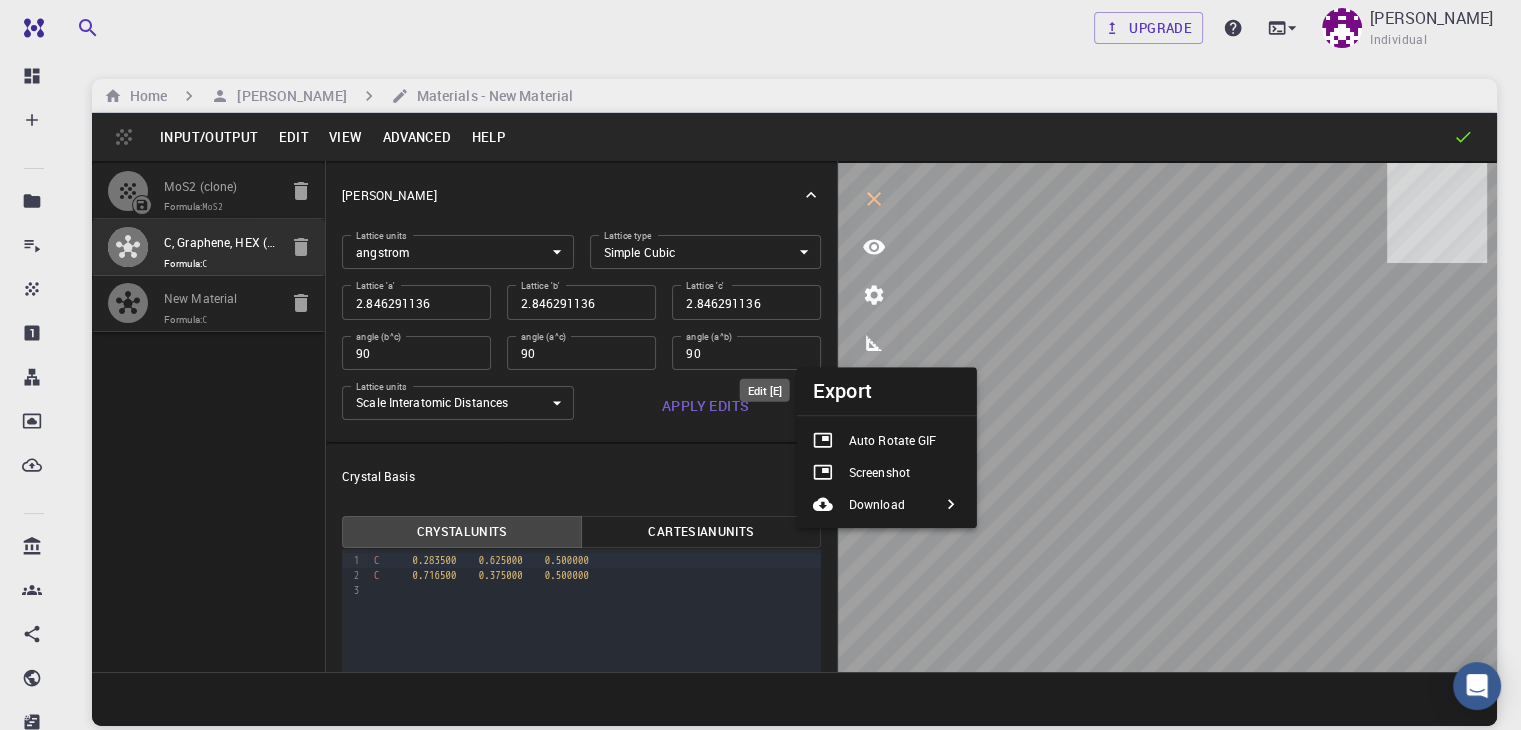 click at bounding box center (1167, 417) 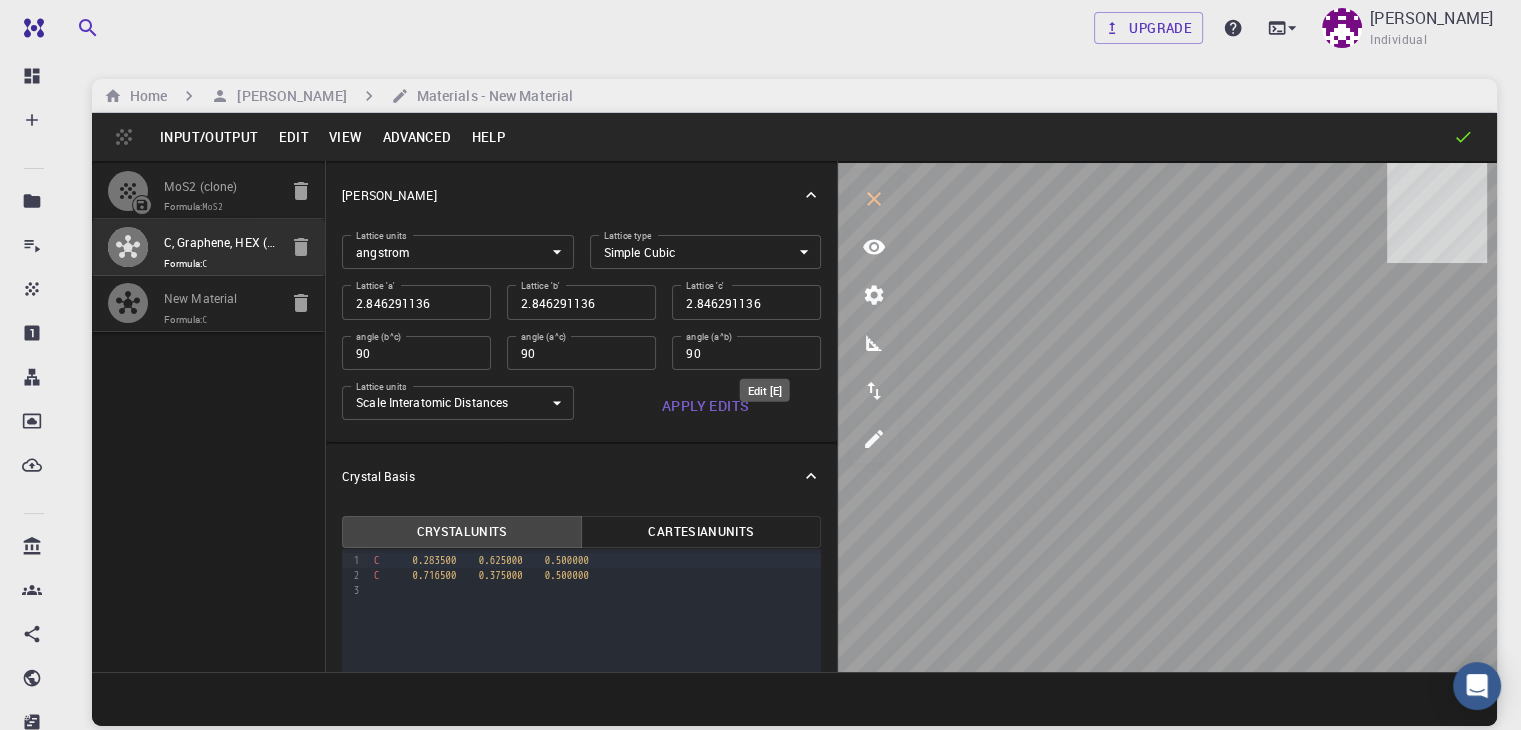 click 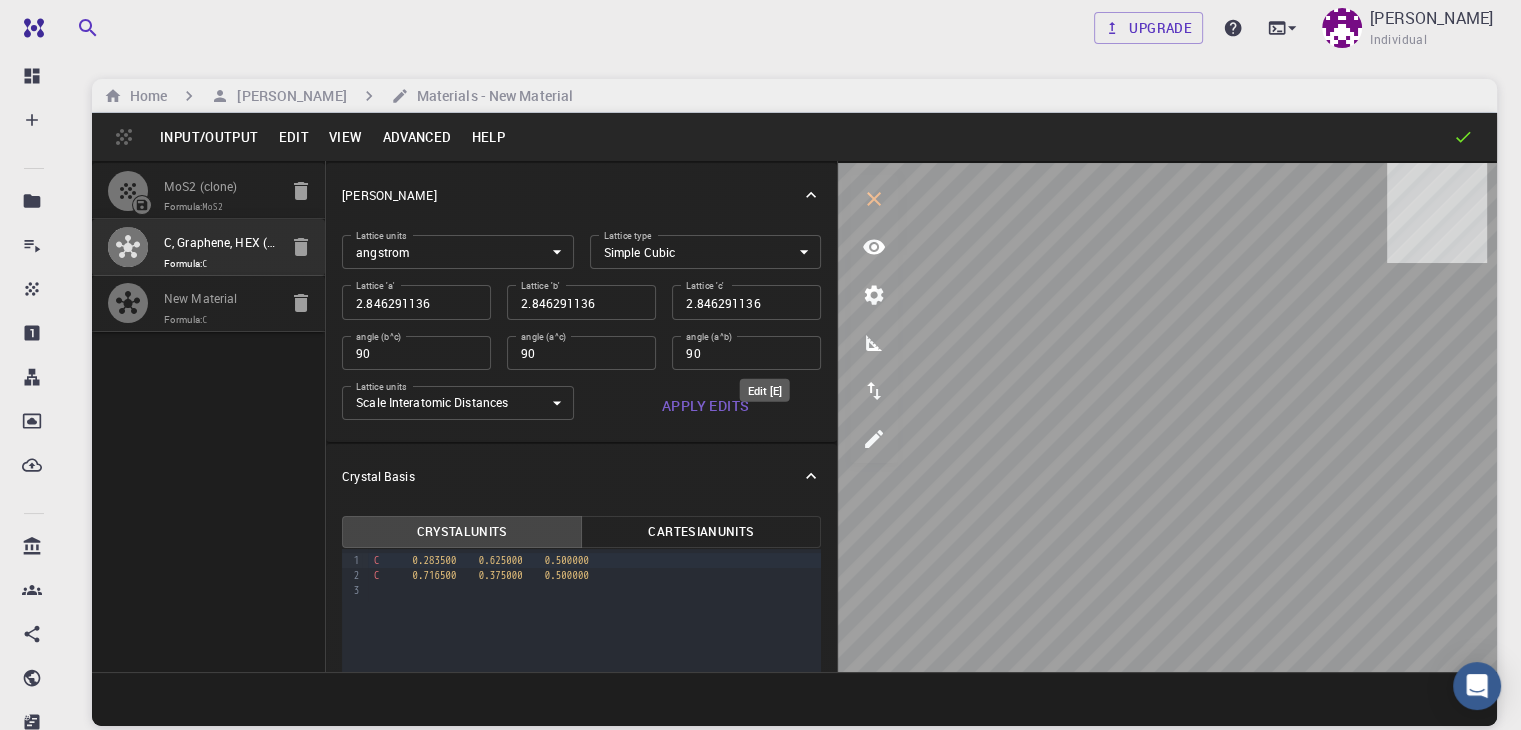 select on "Color" 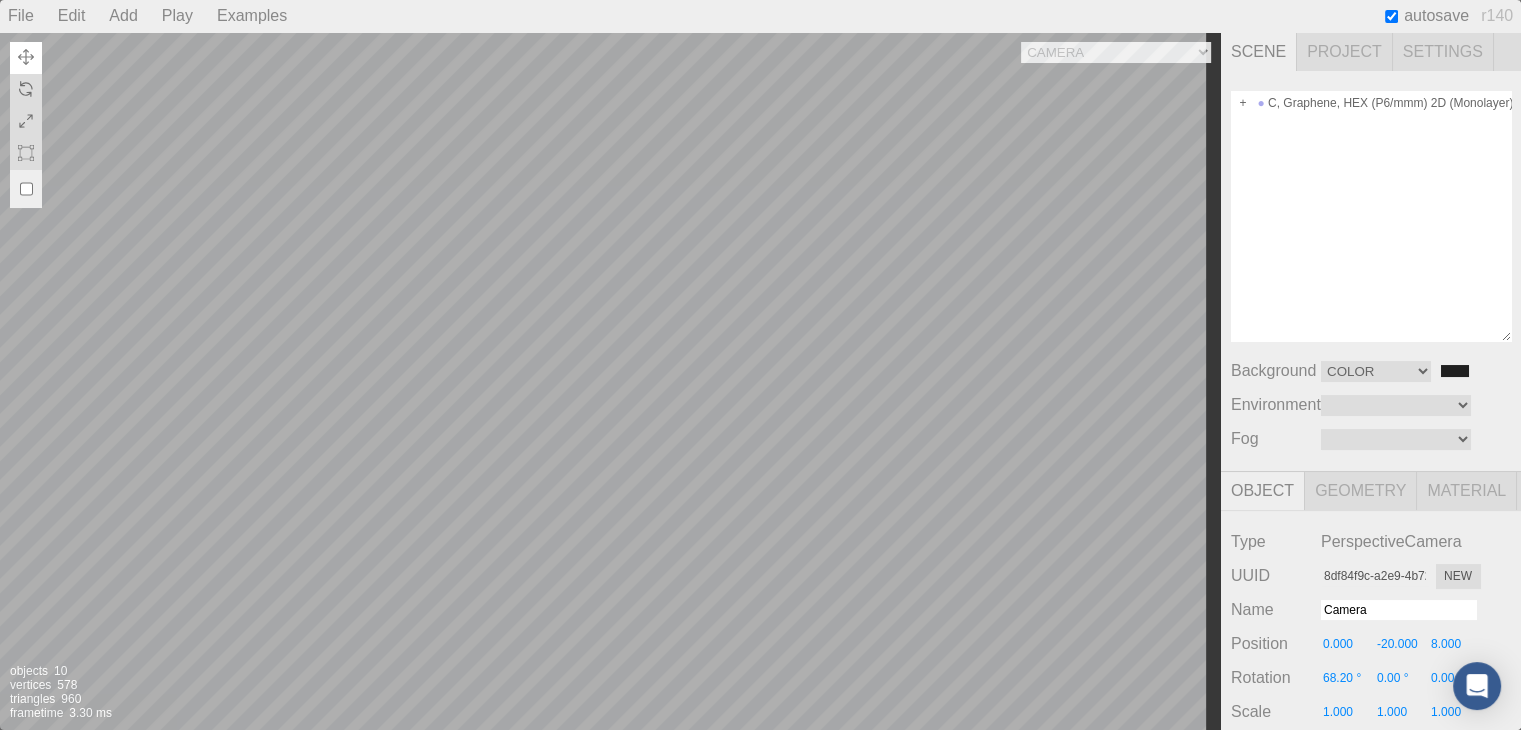 click on "Camera OrthographicCamera PerspectiveCamera Objects 10 Vertices 578 Triangles 960 Frametime 3.30 ms" at bounding box center [610, 381] 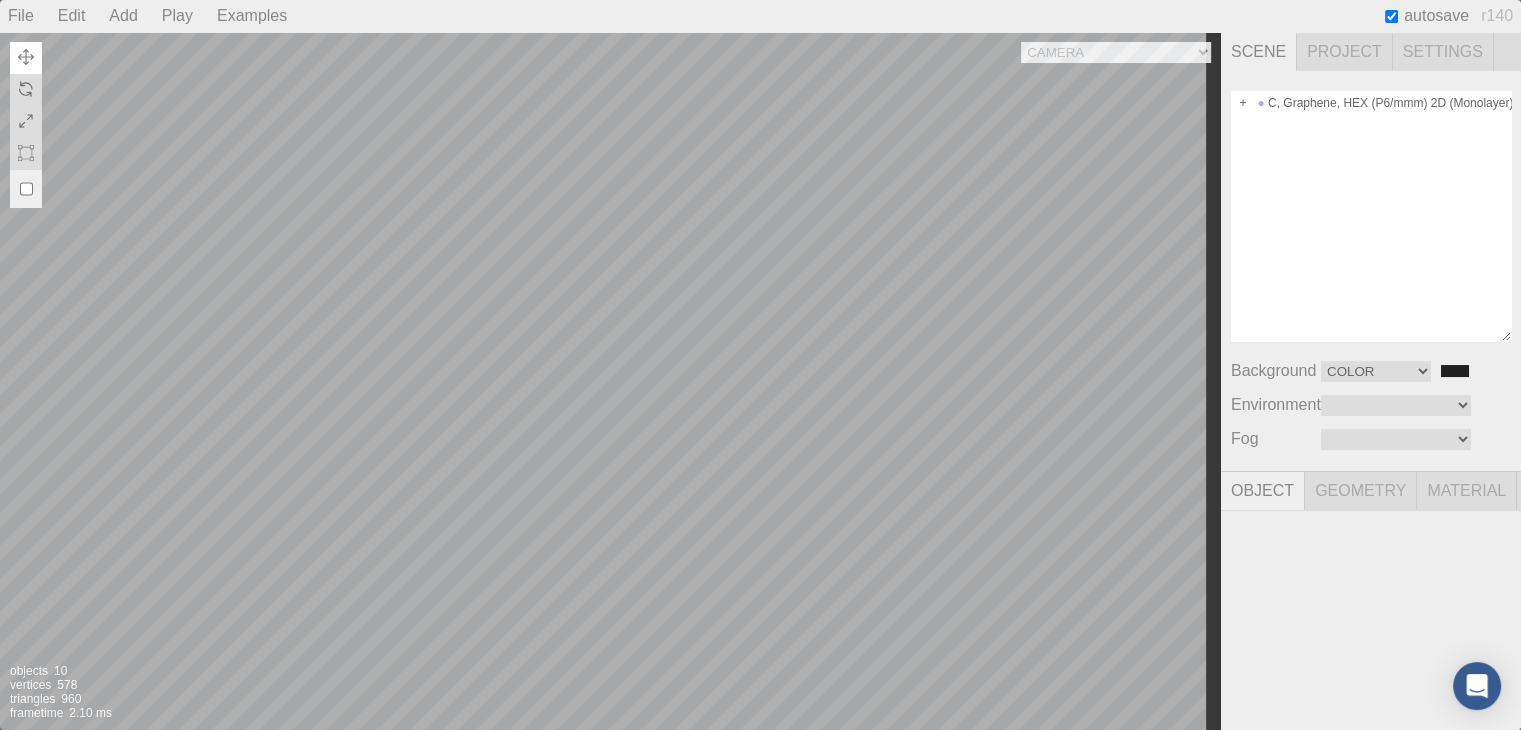 click on "Camera OrthographicCamera PerspectiveCamera Objects 10 Vertices 578 Triangles 960 Frametime 2.10 ms" at bounding box center (610, 381) 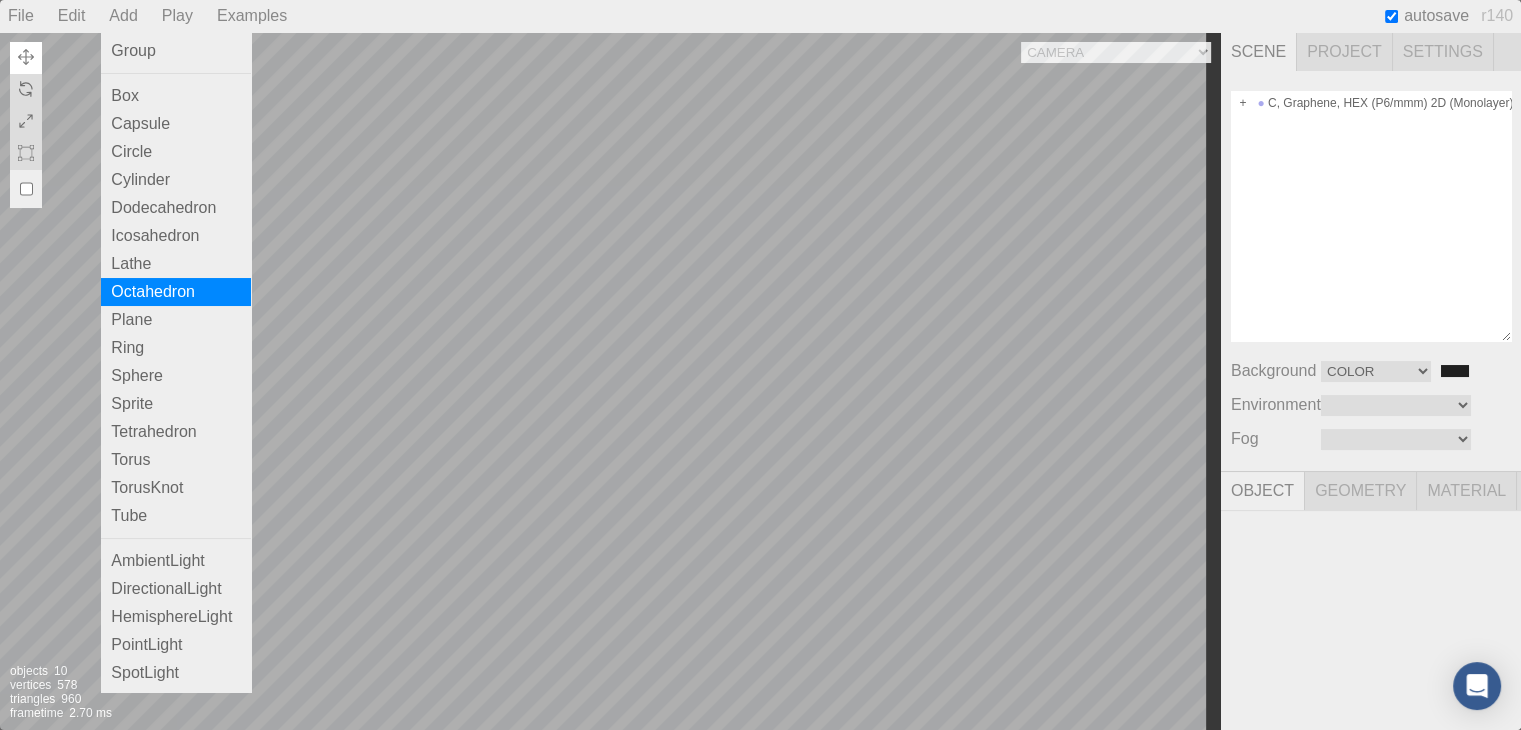 scroll, scrollTop: 97, scrollLeft: 0, axis: vertical 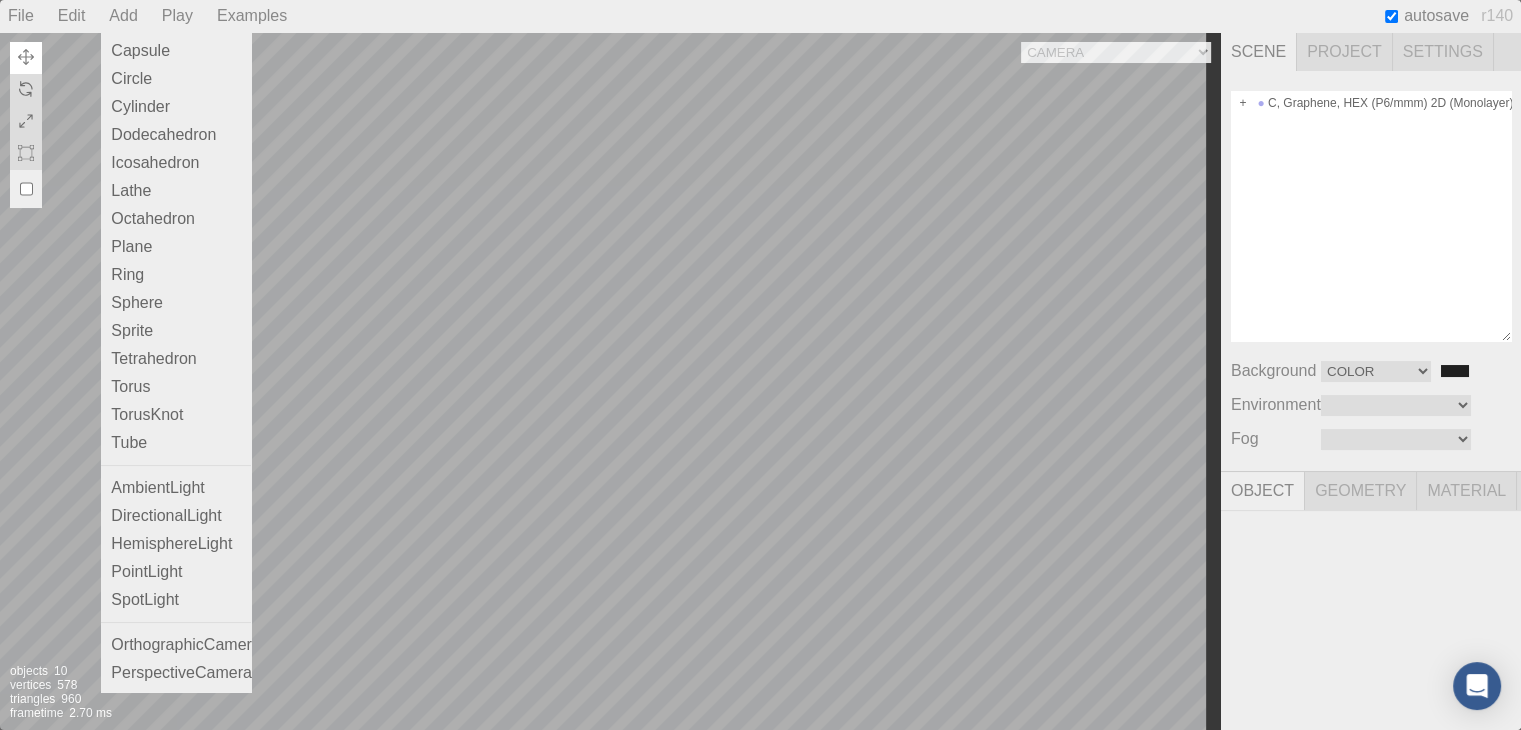 click on "Add" at bounding box center [123, 16] 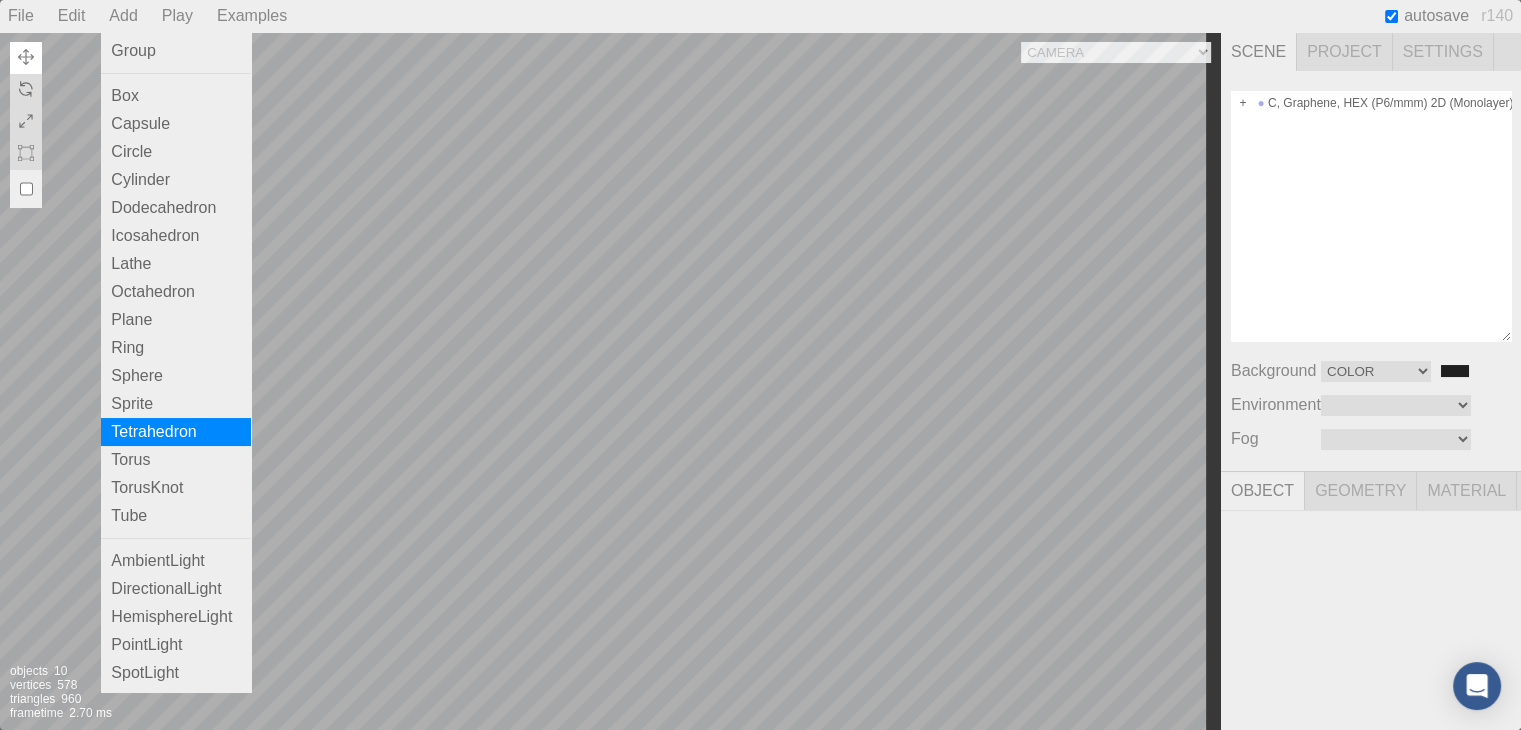scroll, scrollTop: 97, scrollLeft: 0, axis: vertical 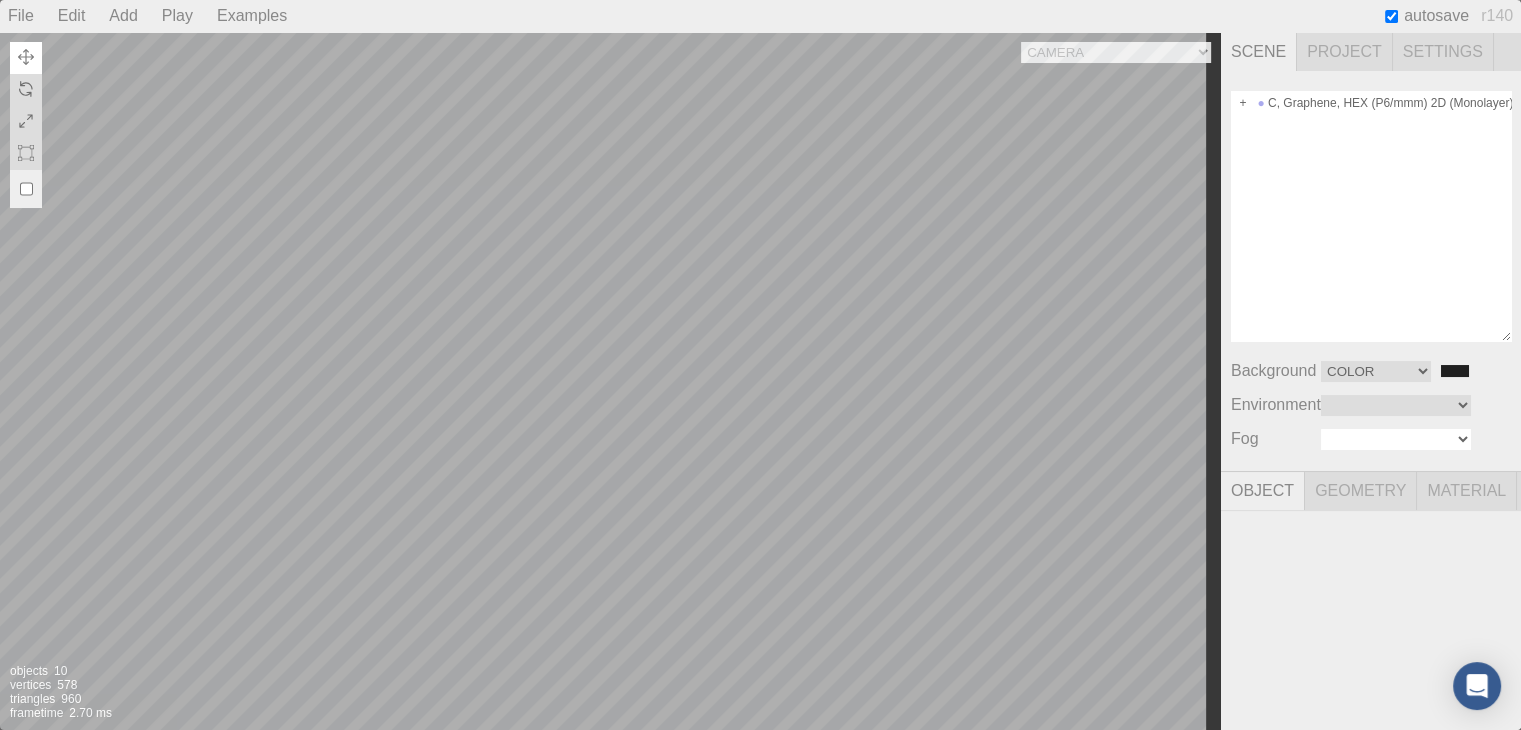 click on "Linear Exponential" at bounding box center (1396, 439) 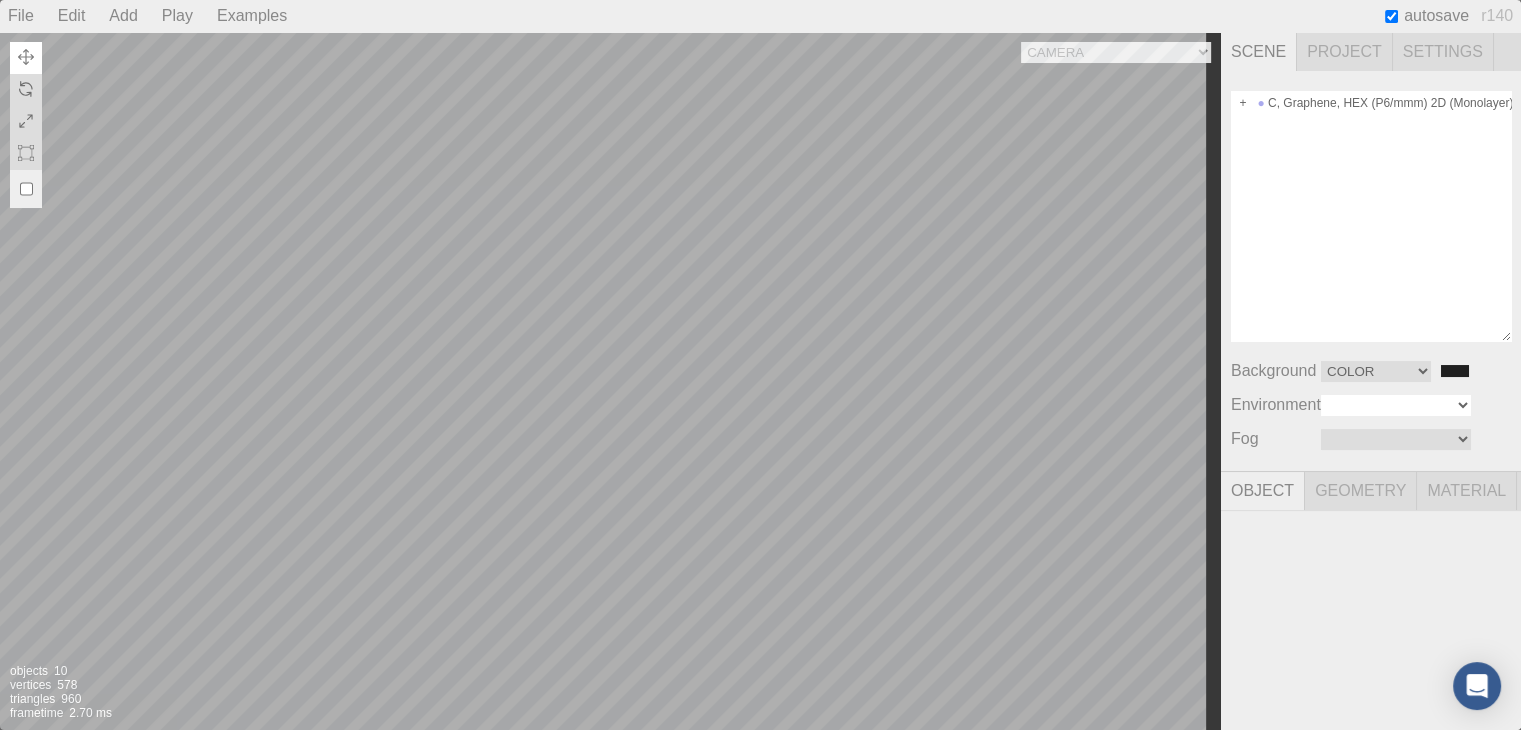 click on "Equirect ModelViewer" at bounding box center (1396, 405) 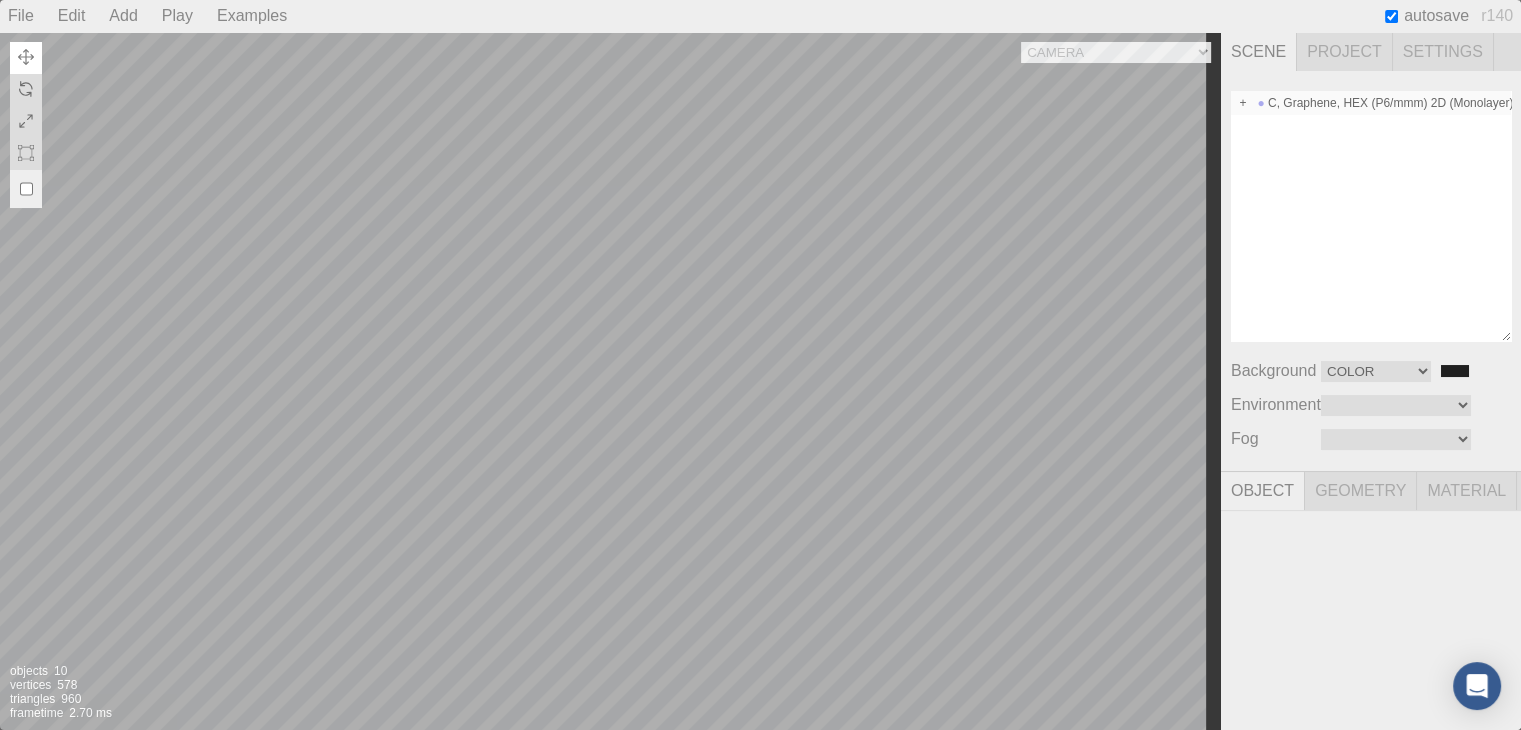 click at bounding box center (1243, 103) 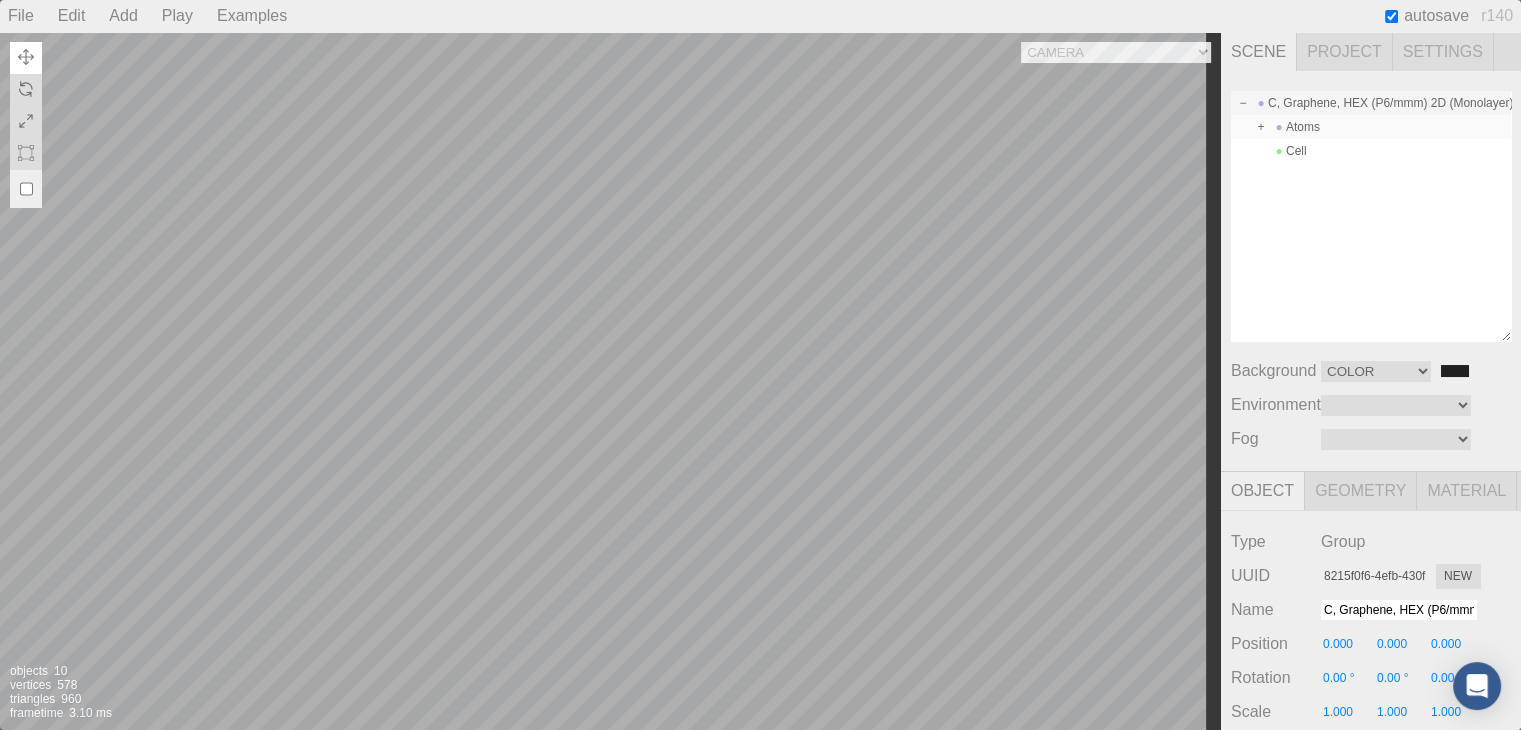 click at bounding box center [1261, 127] 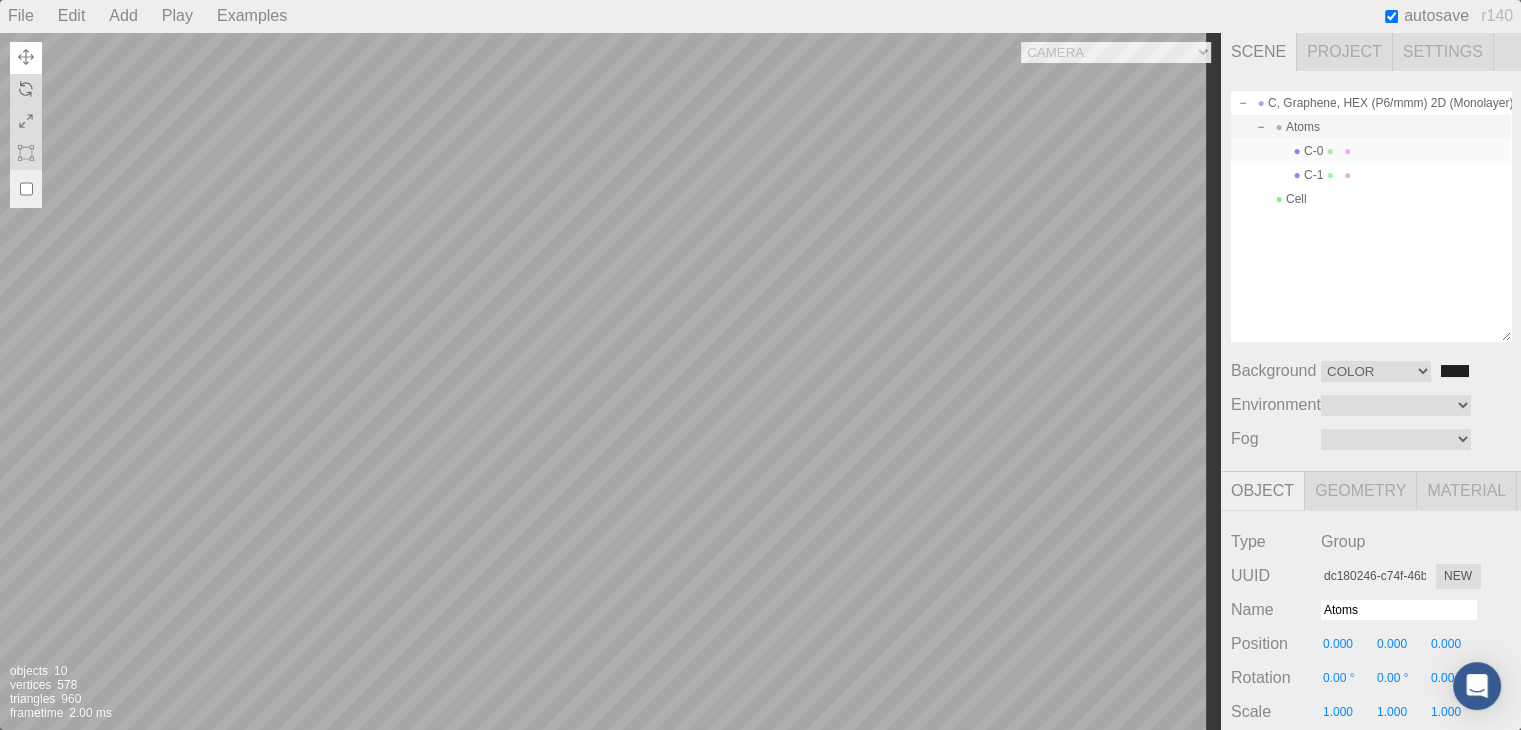 click at bounding box center (1348, 151) 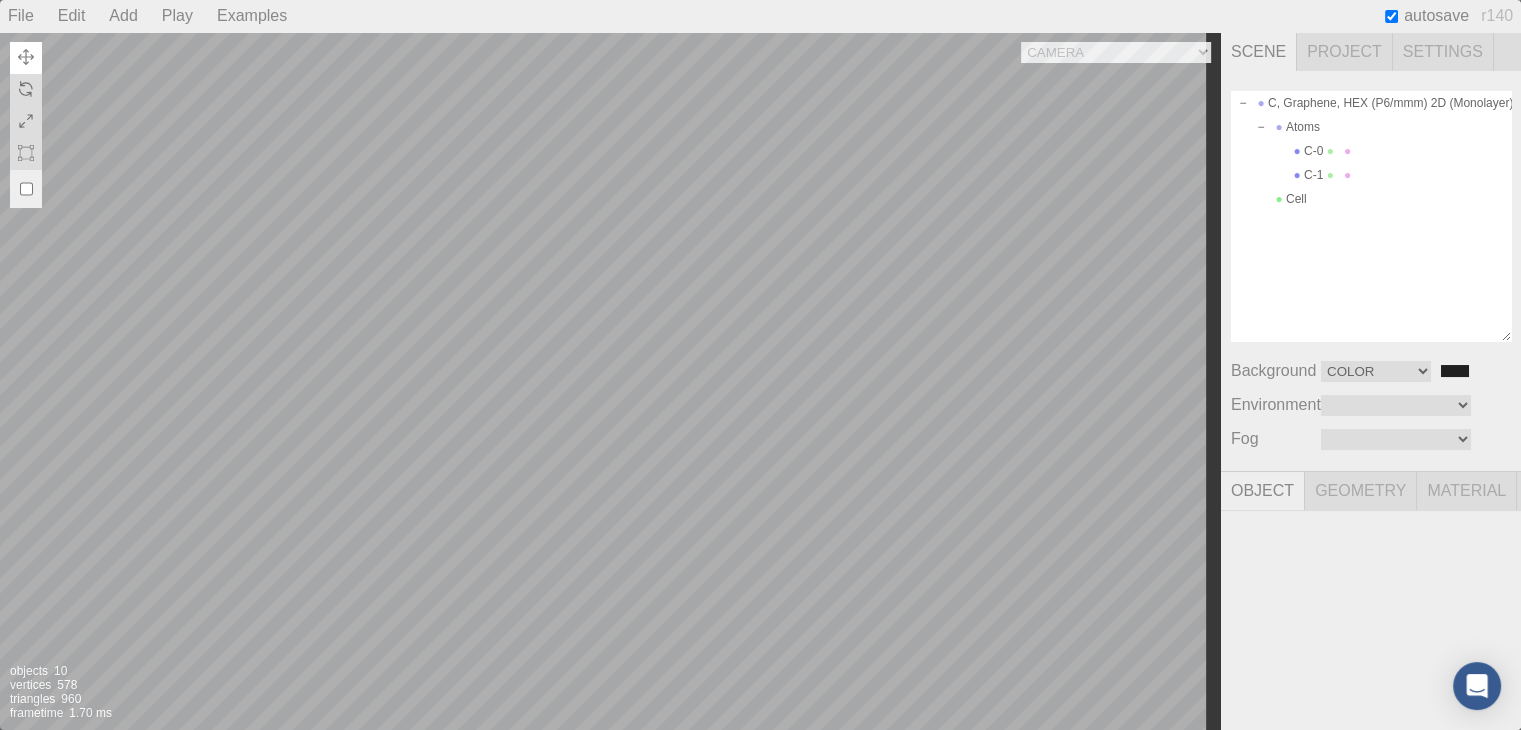 click on "Camera OrthographicCamera PerspectiveCamera Objects 10 Vertices 578 Triangles 960 Frametime 1.70 ms" at bounding box center (610, 381) 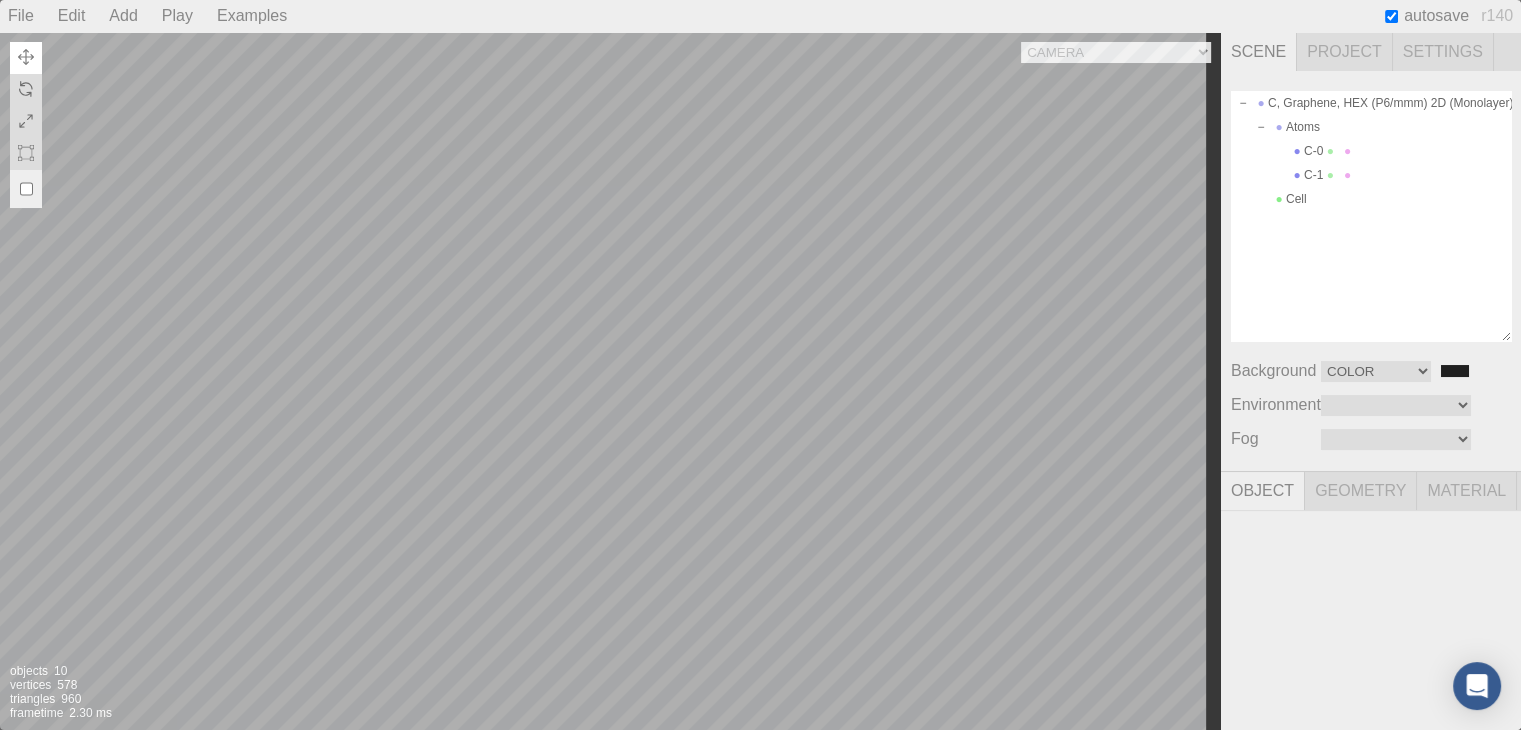 click on "Camera OrthographicCamera PerspectiveCamera Objects 10 Vertices 578 Triangles 960 Frametime 2.30 ms" at bounding box center [610, 381] 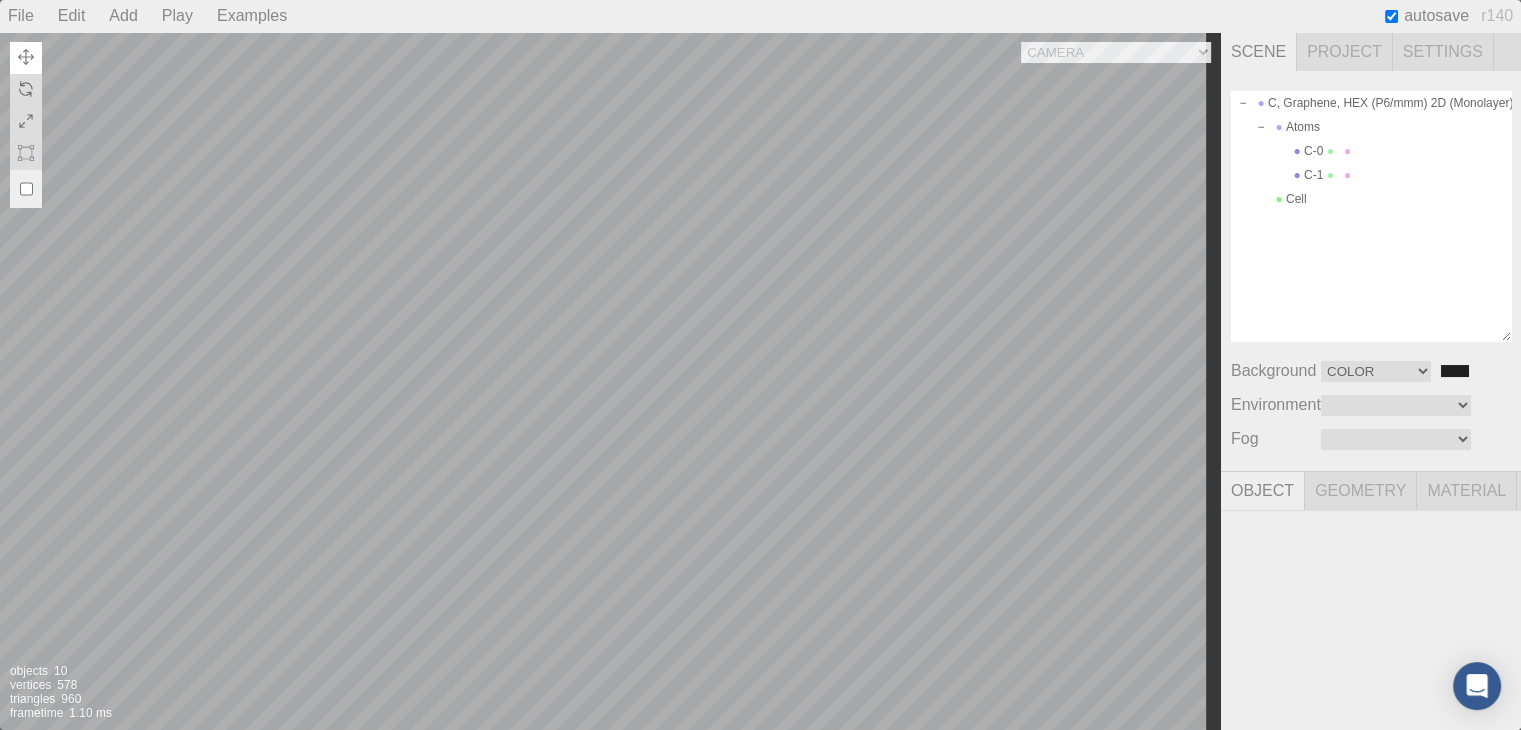 click on "Camera OrthographicCamera PerspectiveCamera Objects 10 Vertices 578 Triangles 960 Frametime 1.10 ms" at bounding box center (610, 381) 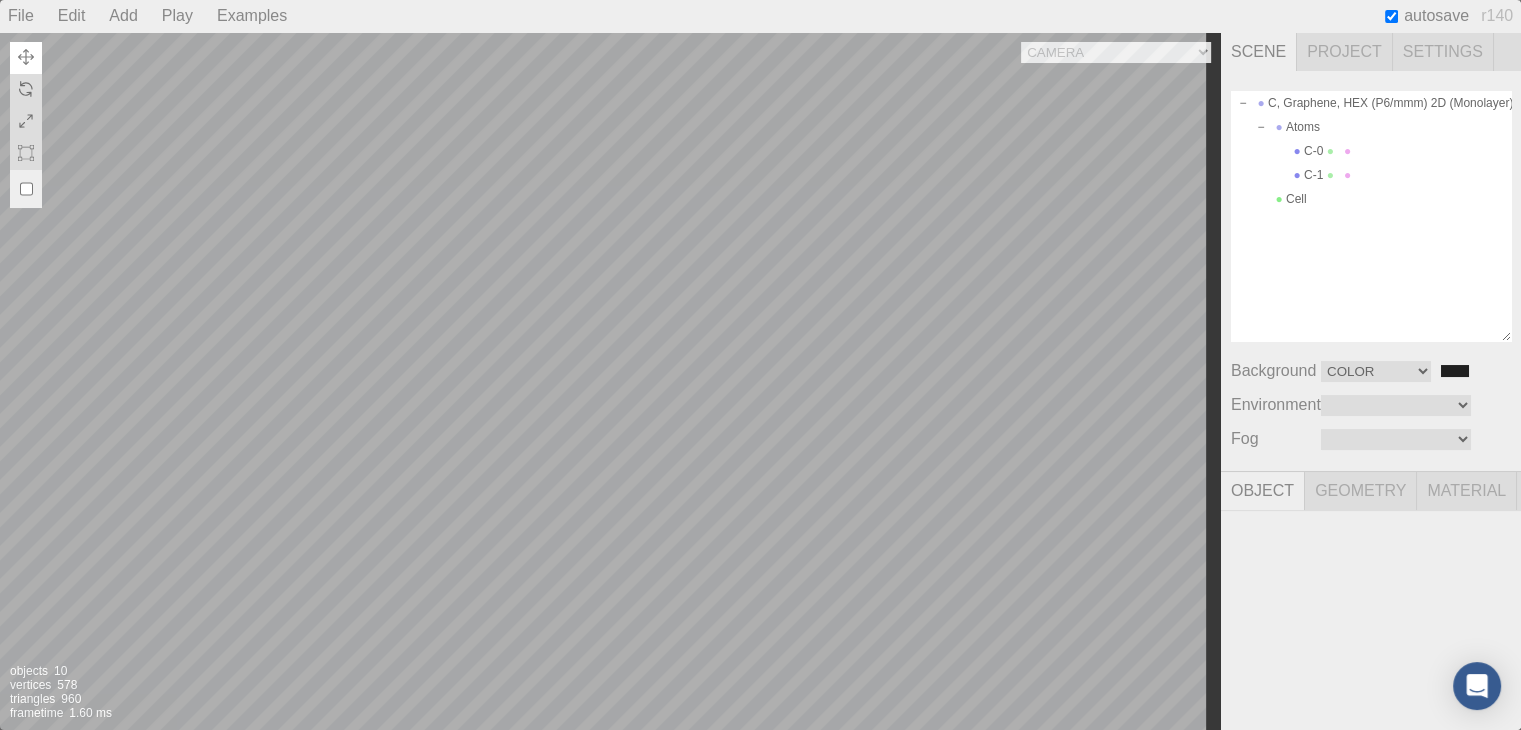 click on "Camera OrthographicCamera PerspectiveCamera Objects 10 Vertices 578 Triangles 960 Frametime 1.60 ms" at bounding box center [610, 381] 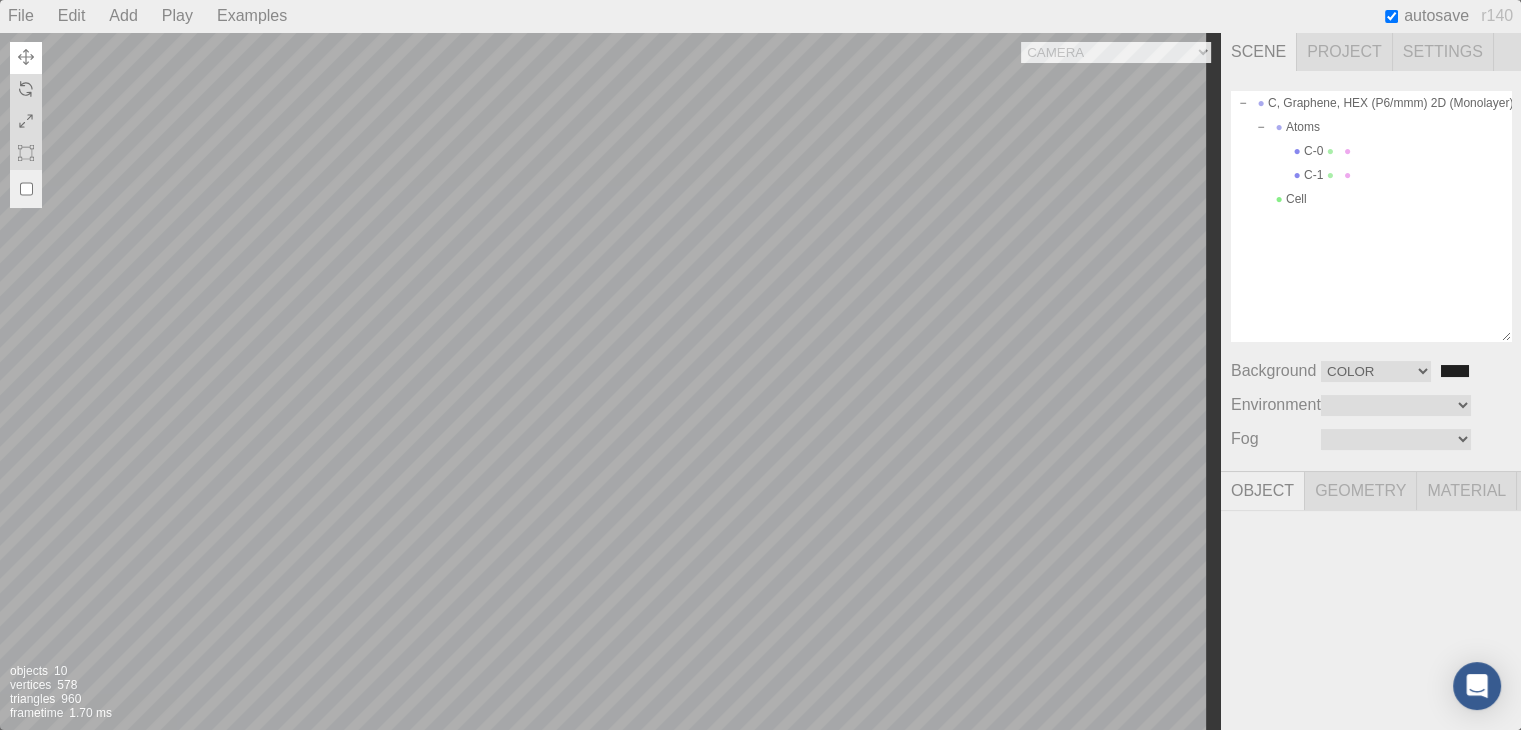 click on "Camera OrthographicCamera PerspectiveCamera Objects 10 Vertices 578 Triangles 960 Frametime 1.70 ms" at bounding box center [610, 381] 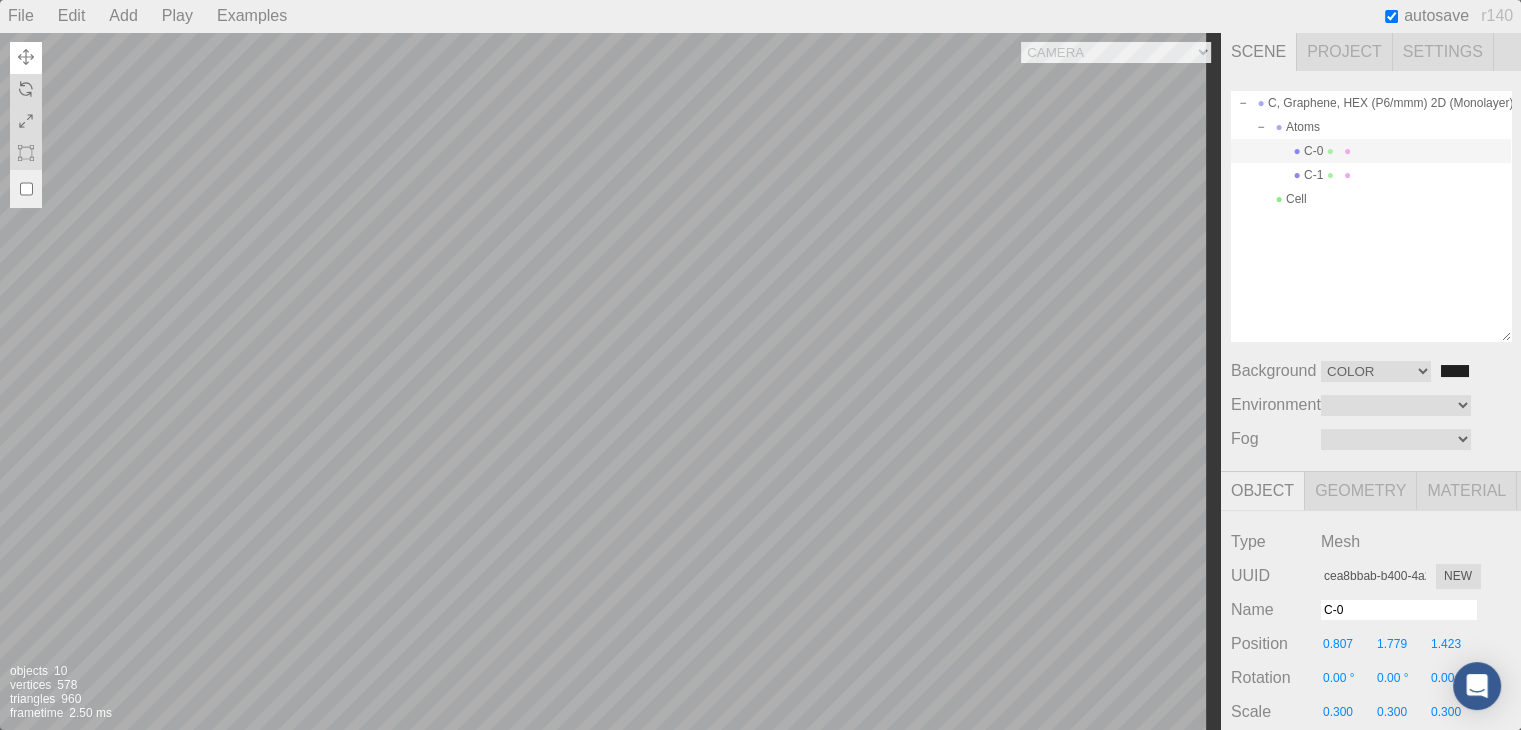click on "Camera OrthographicCamera PerspectiveCamera Objects 10 Vertices 578 Triangles 960 Frametime 2.50 ms" at bounding box center (610, 381) 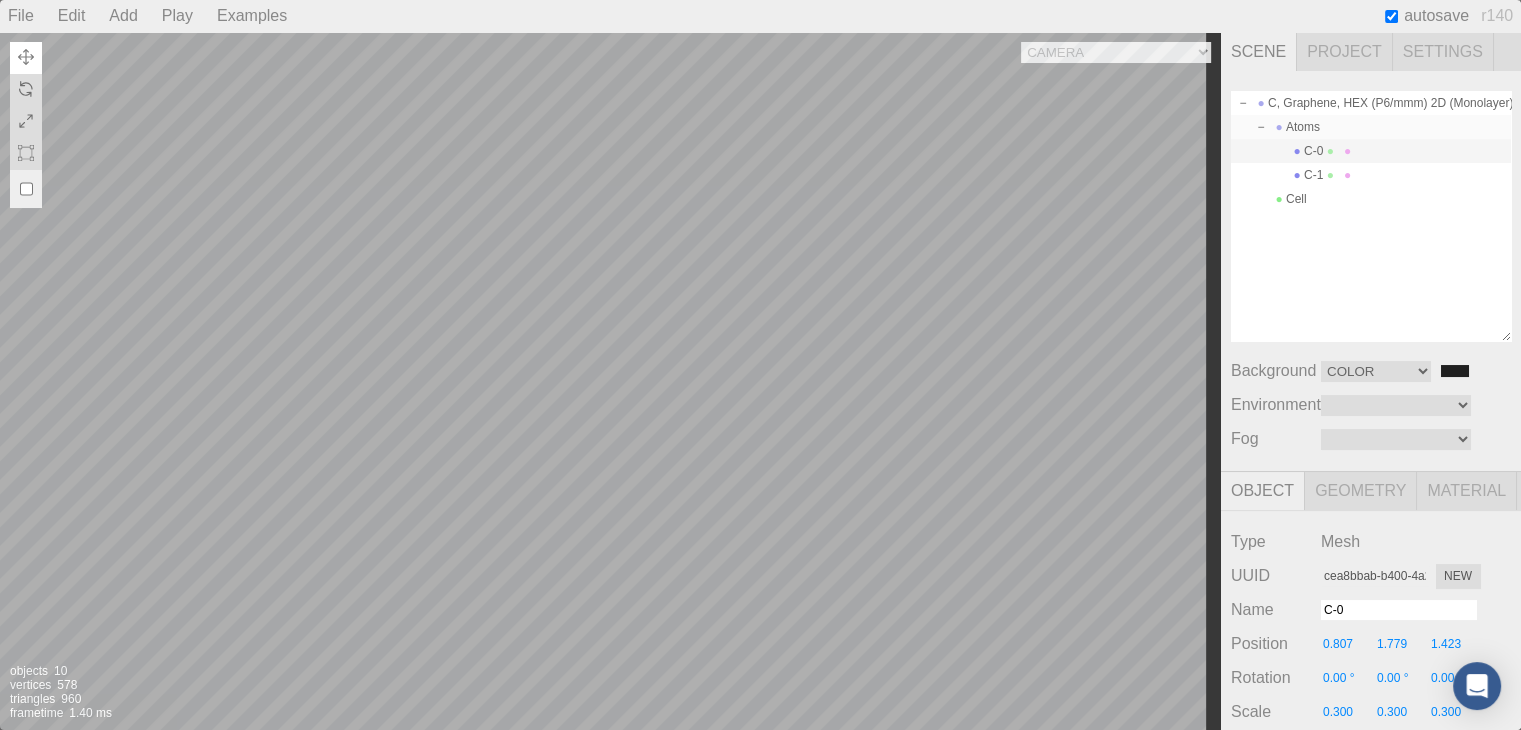 click at bounding box center [1261, 127] 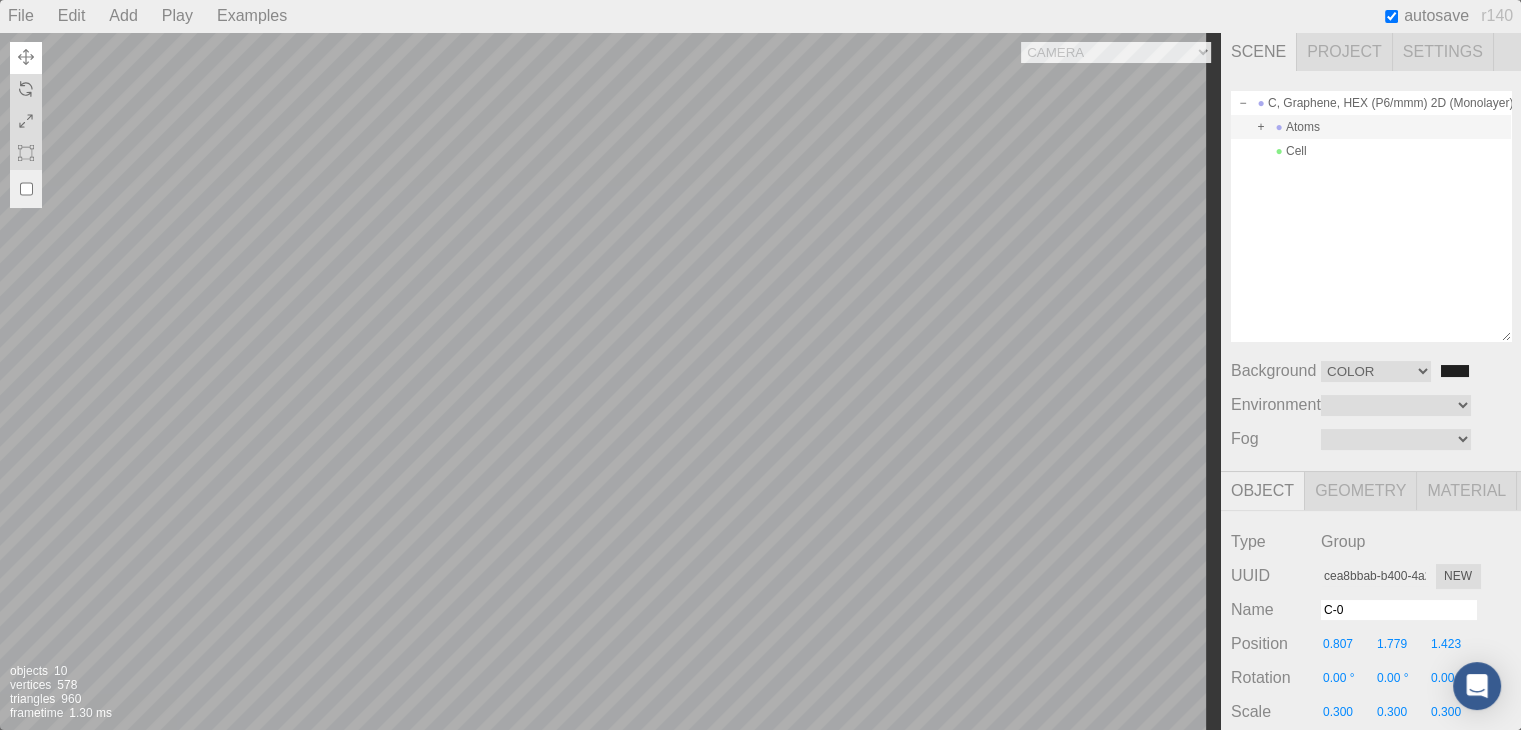 click on "Project" at bounding box center [1345, 52] 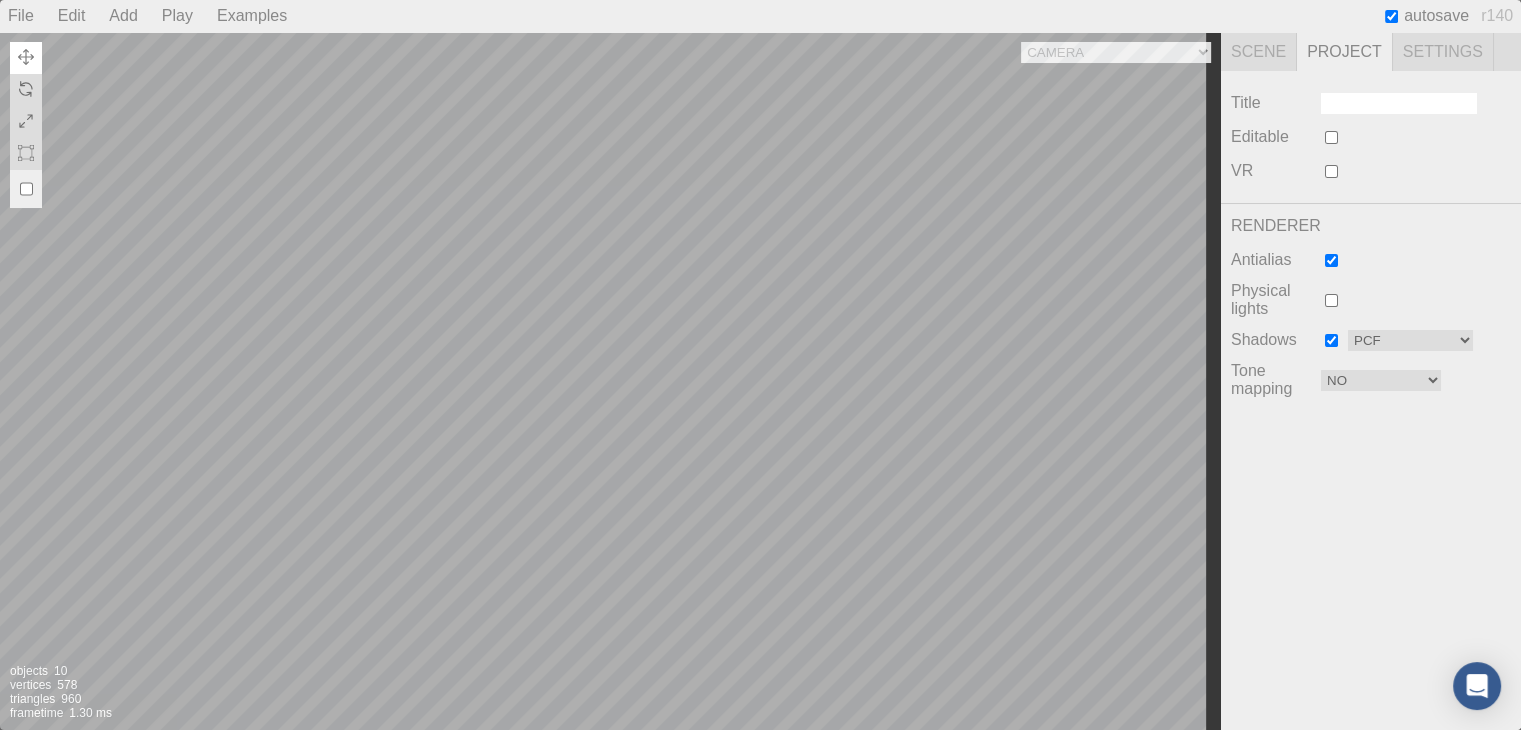 click on "Scene" at bounding box center [1259, 52] 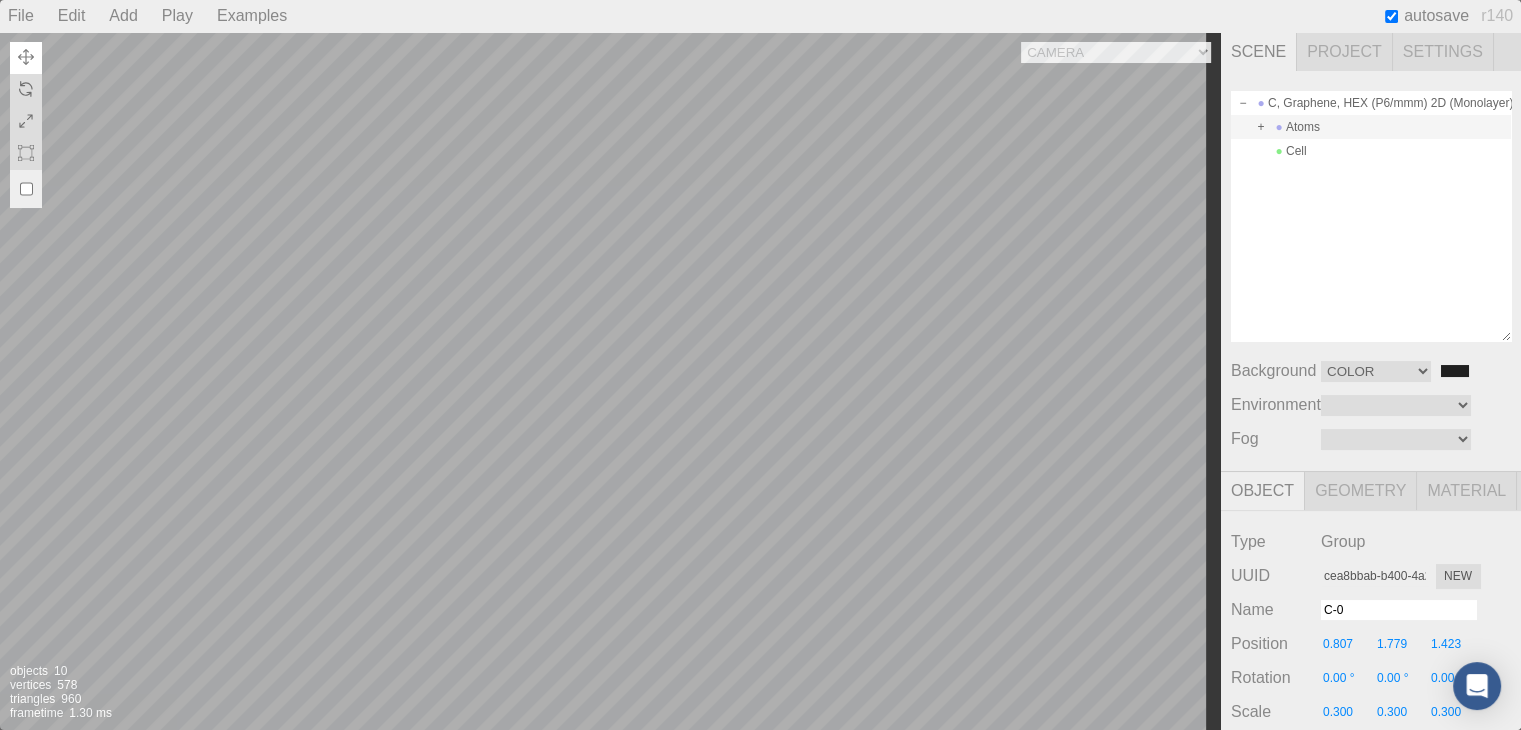 click at bounding box center [1261, 127] 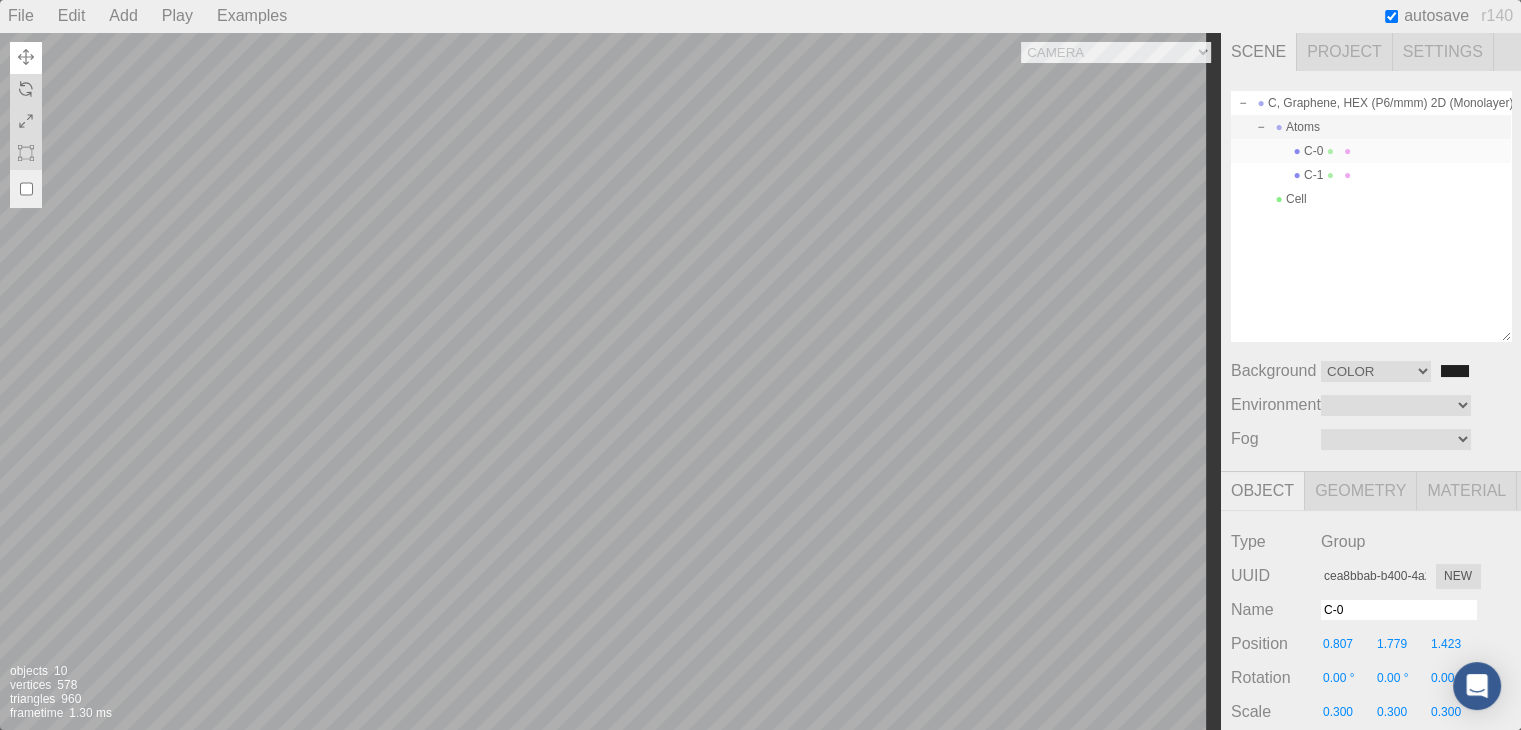 click on "C-0" at bounding box center [1371, 151] 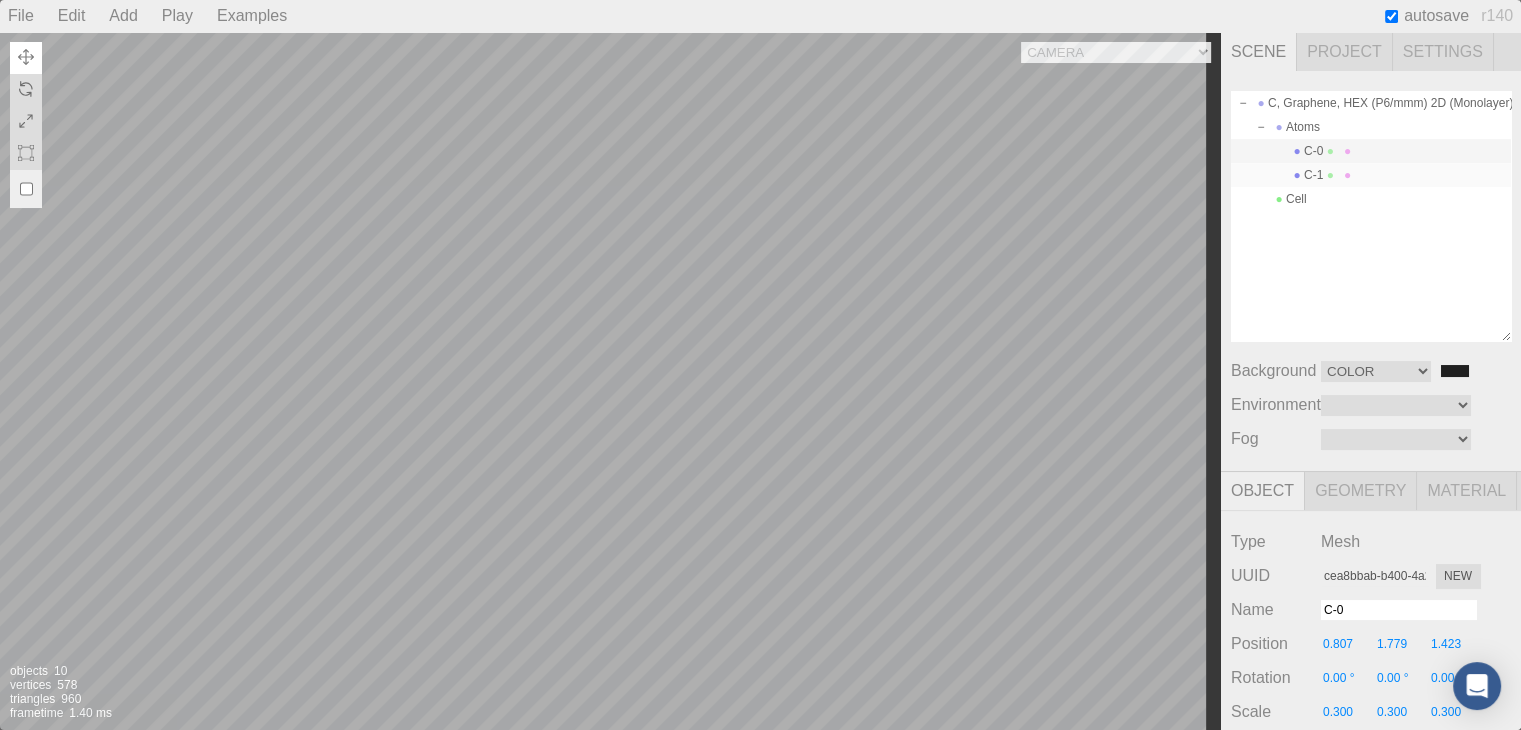 click on "C-1" at bounding box center [1371, 175] 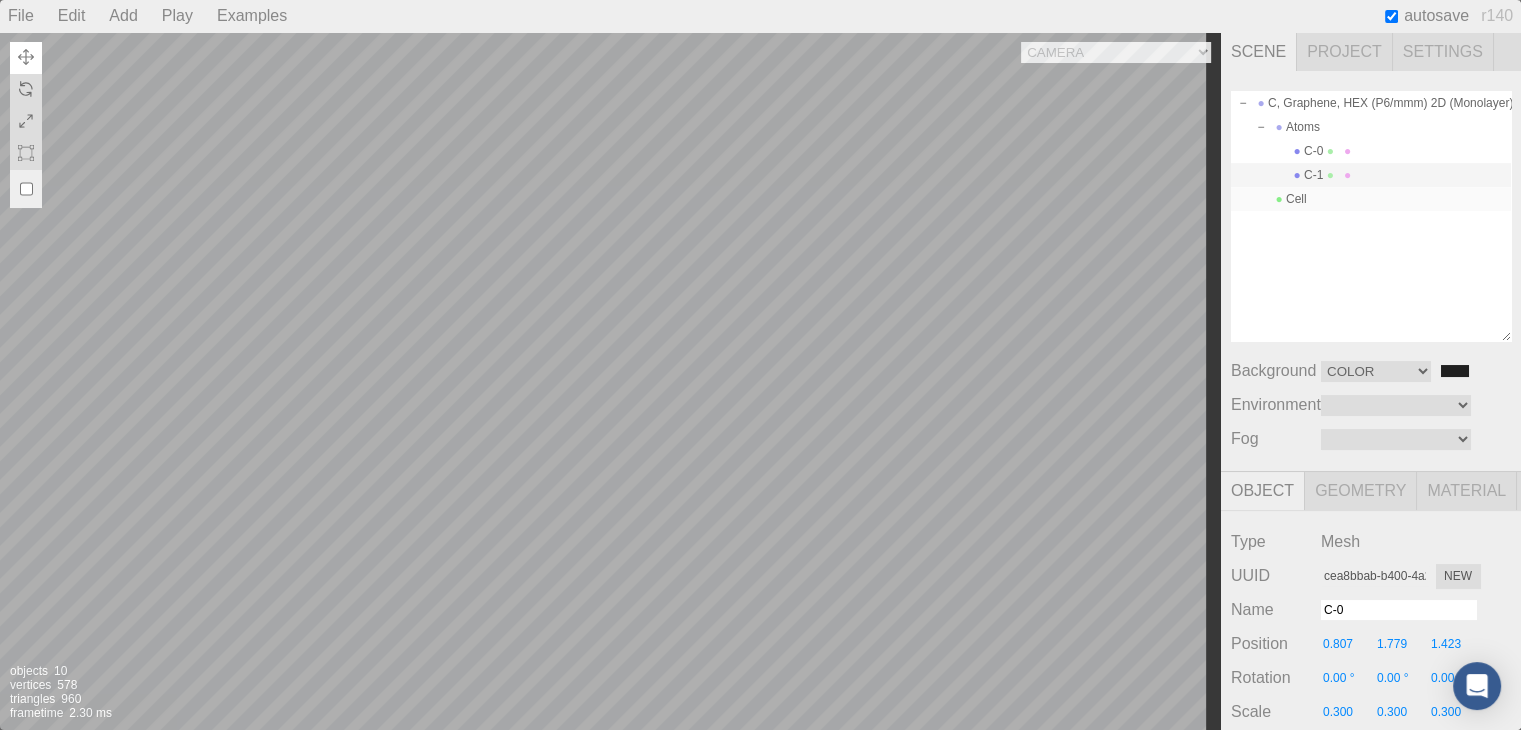 click at bounding box center [1279, 199] 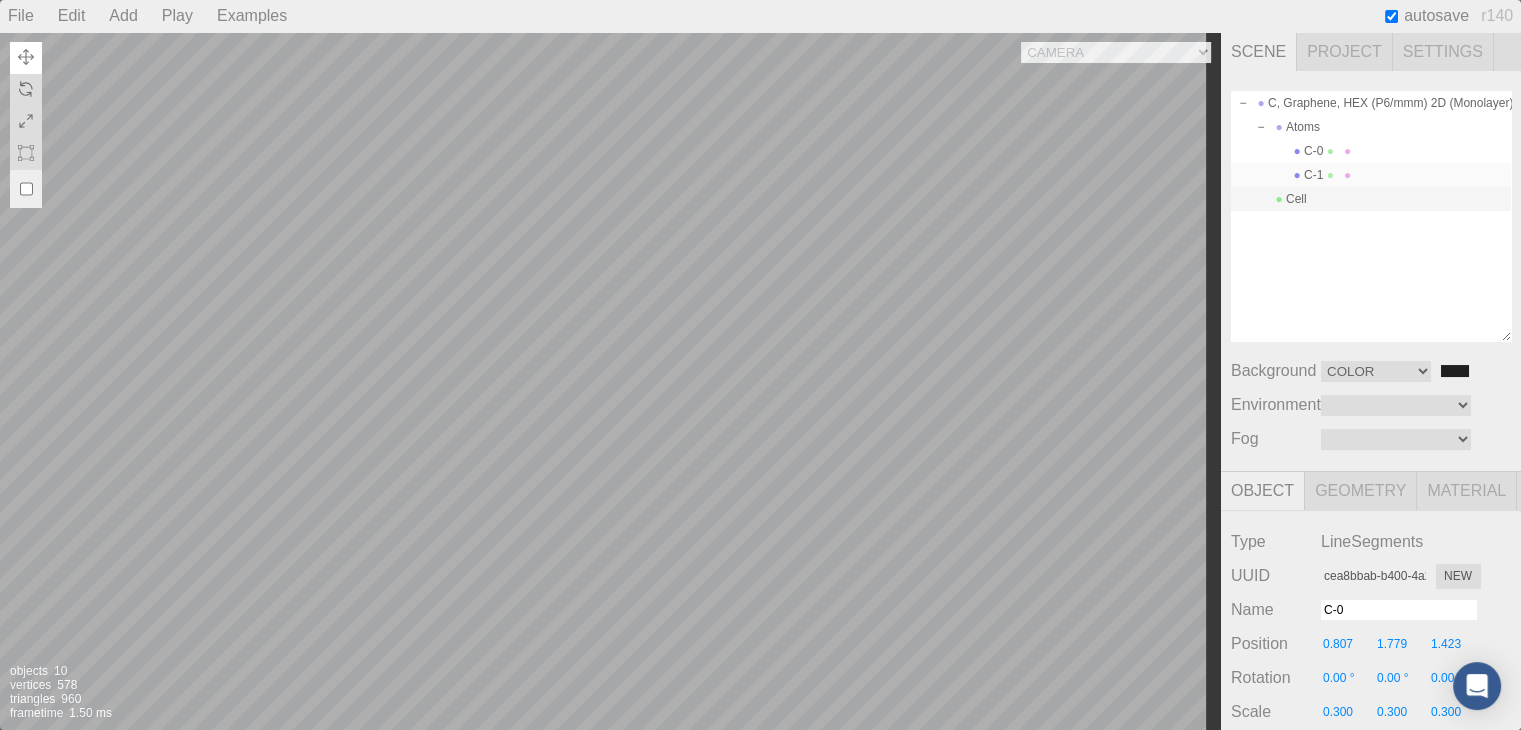 click on "C-1" at bounding box center [1371, 175] 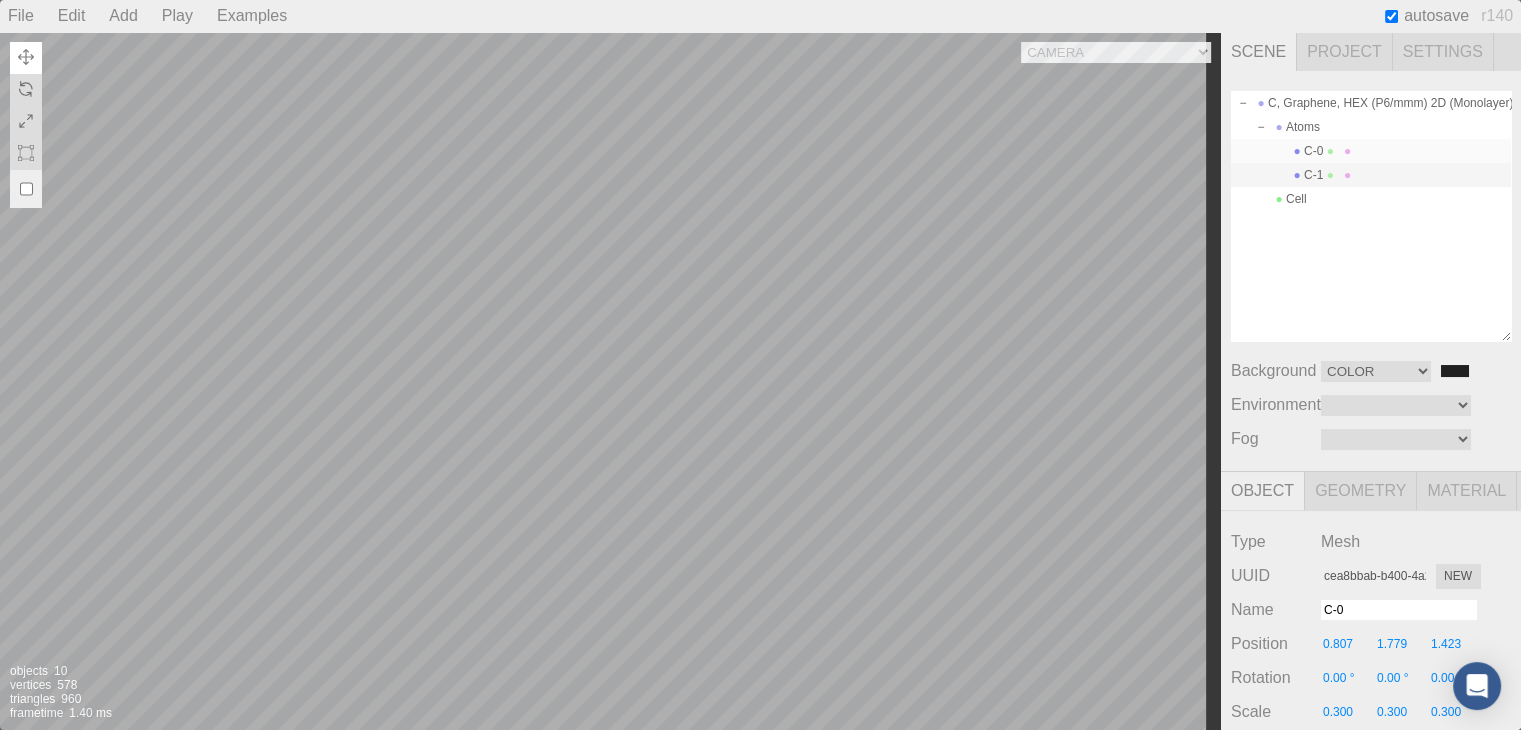 click on "C-0" at bounding box center [1371, 151] 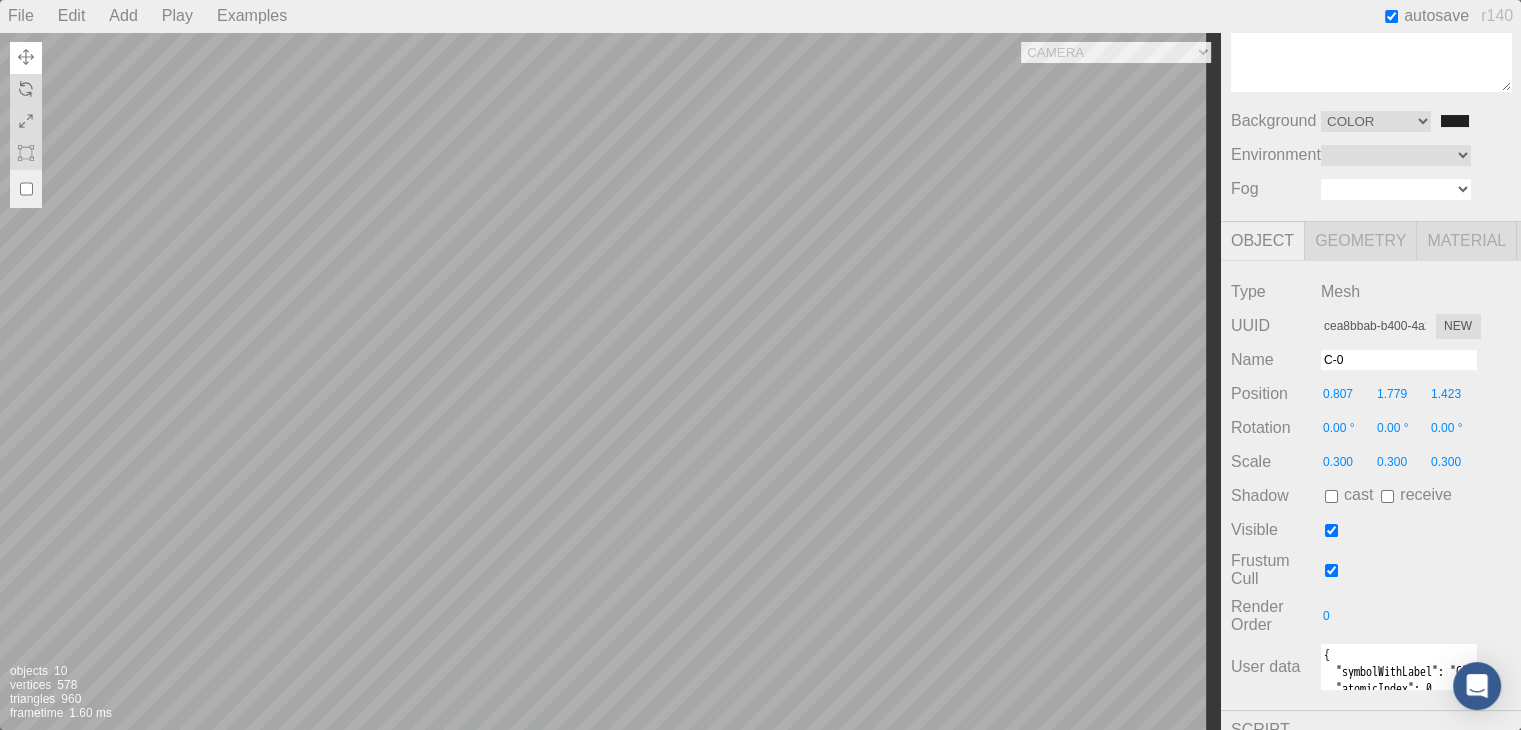 scroll, scrollTop: 328, scrollLeft: 0, axis: vertical 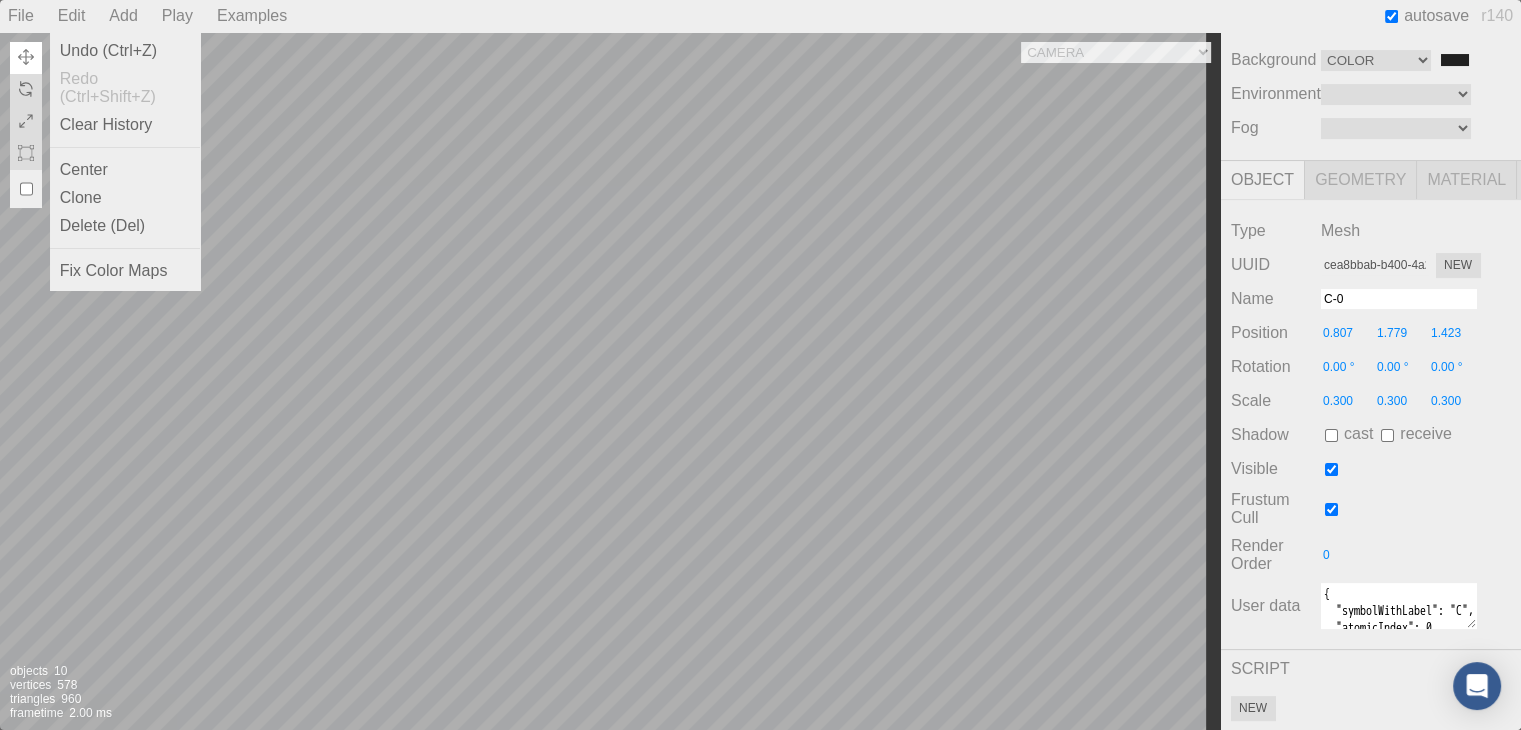 click on "Edit" at bounding box center [72, 16] 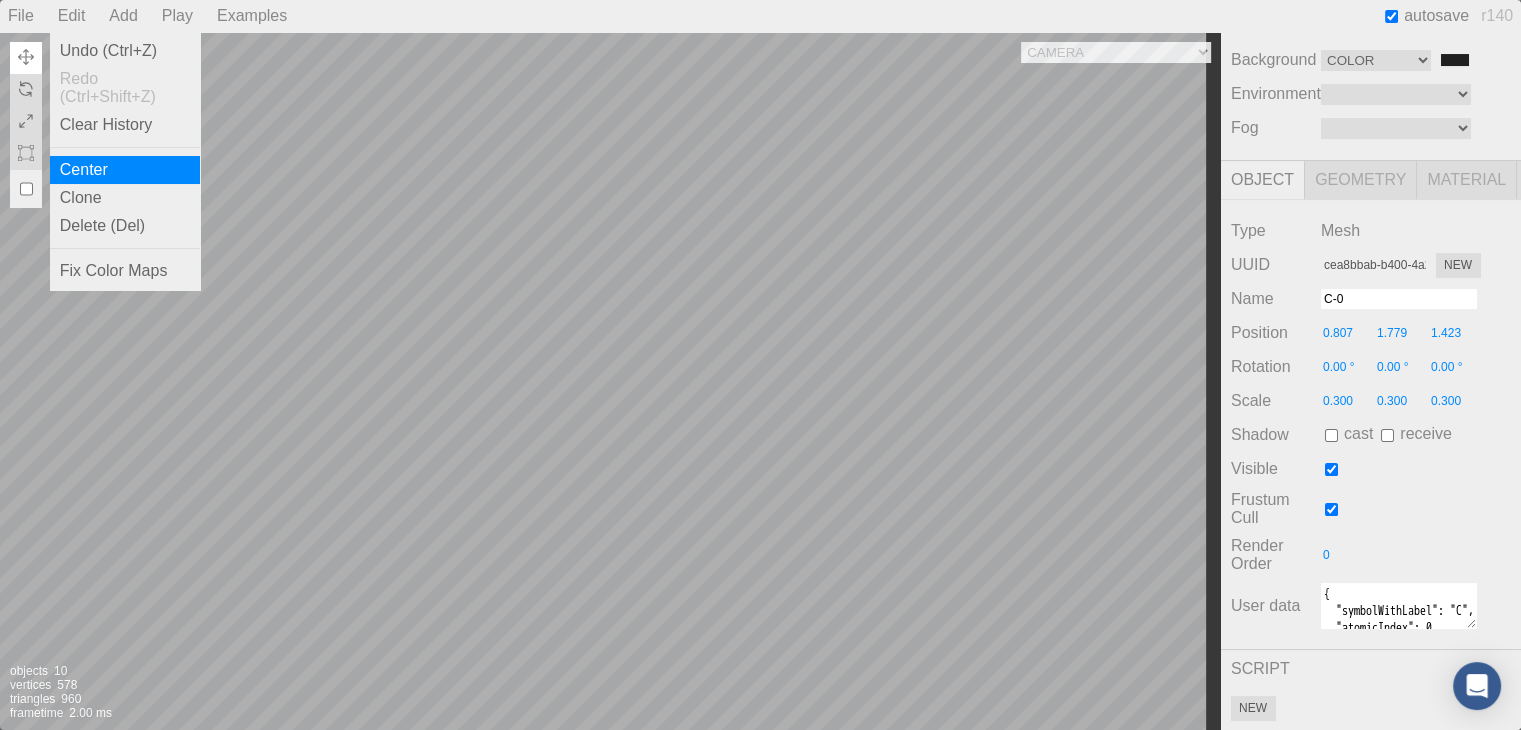 click on "Center" at bounding box center [125, 170] 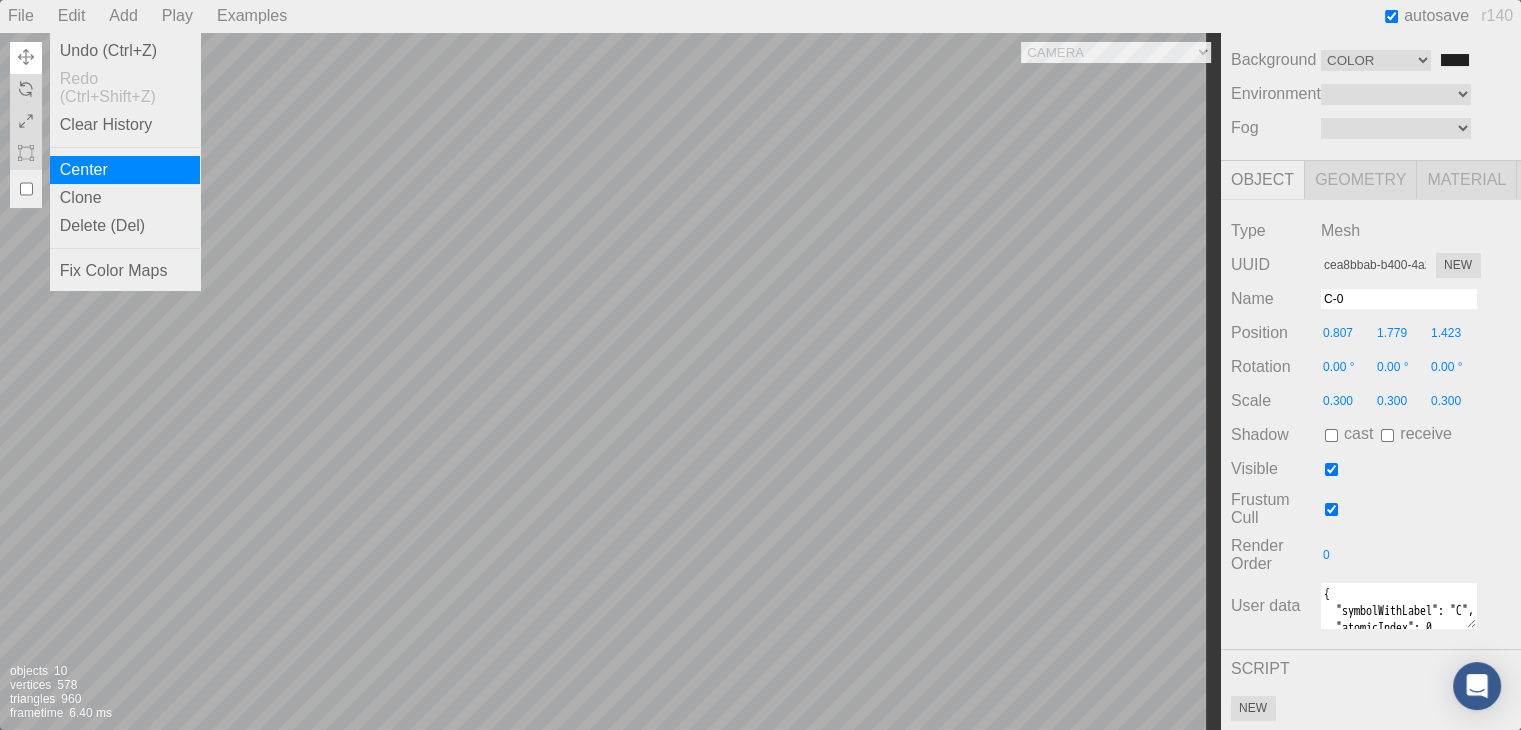 click on "Center" at bounding box center (125, 170) 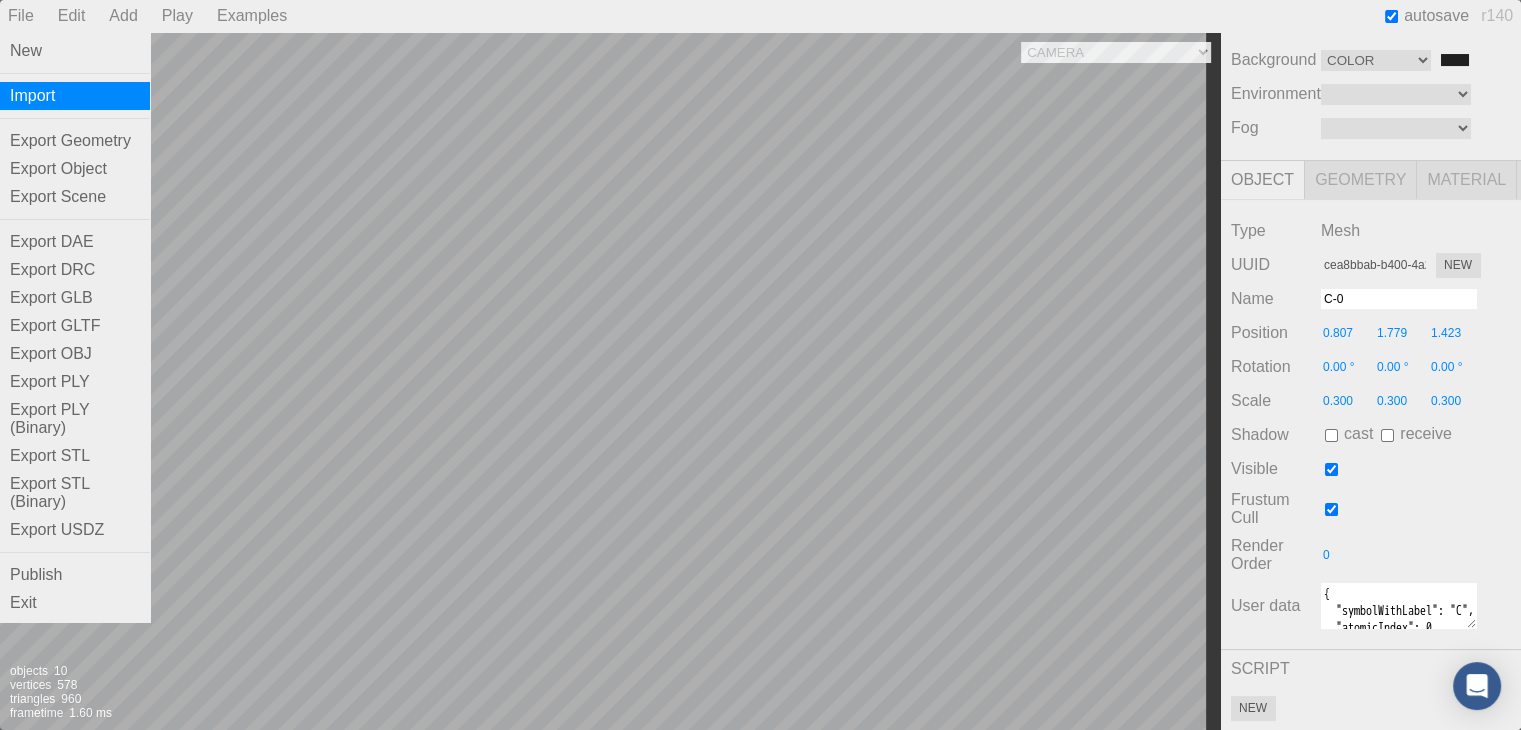 click on "Import" at bounding box center [75, 96] 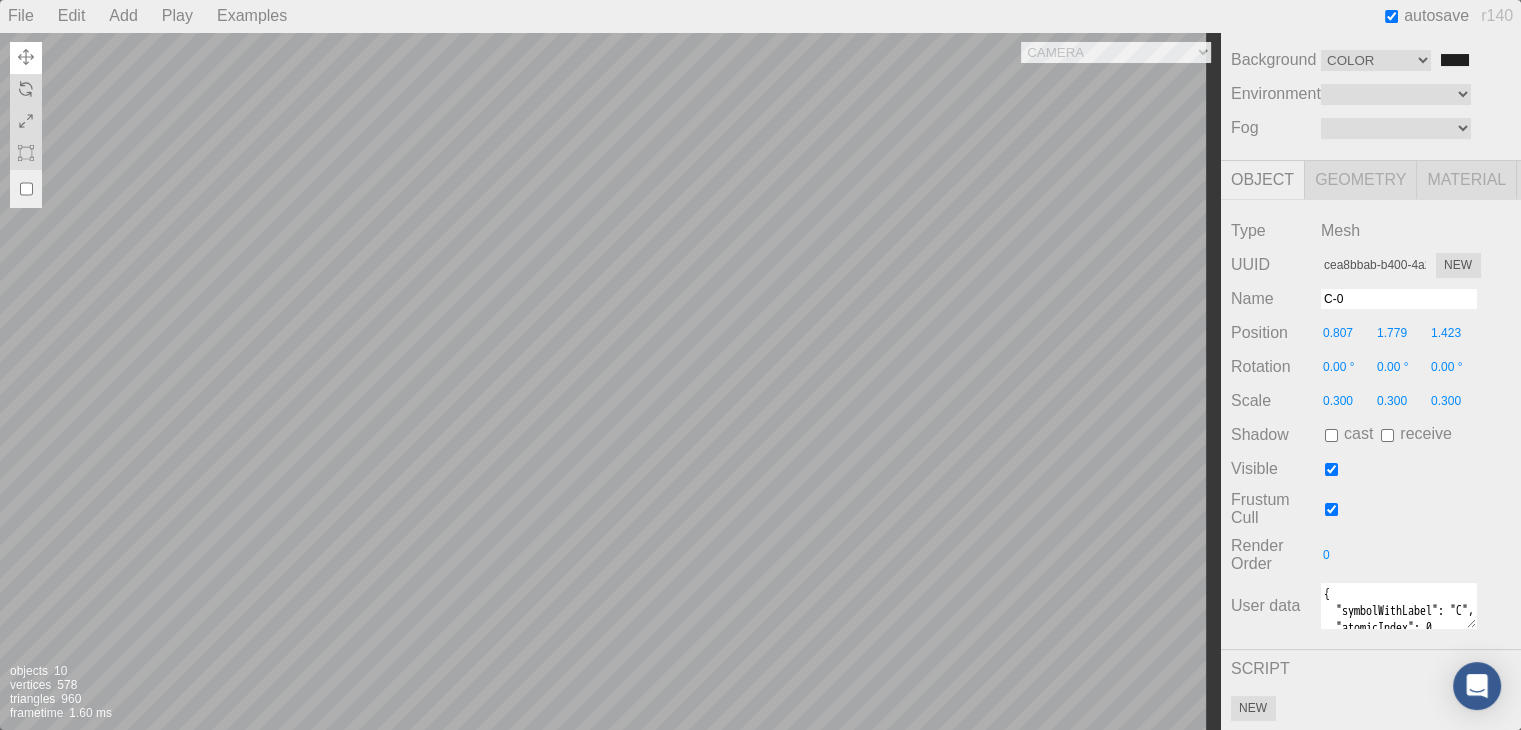 click on "Play" at bounding box center [177, 16] 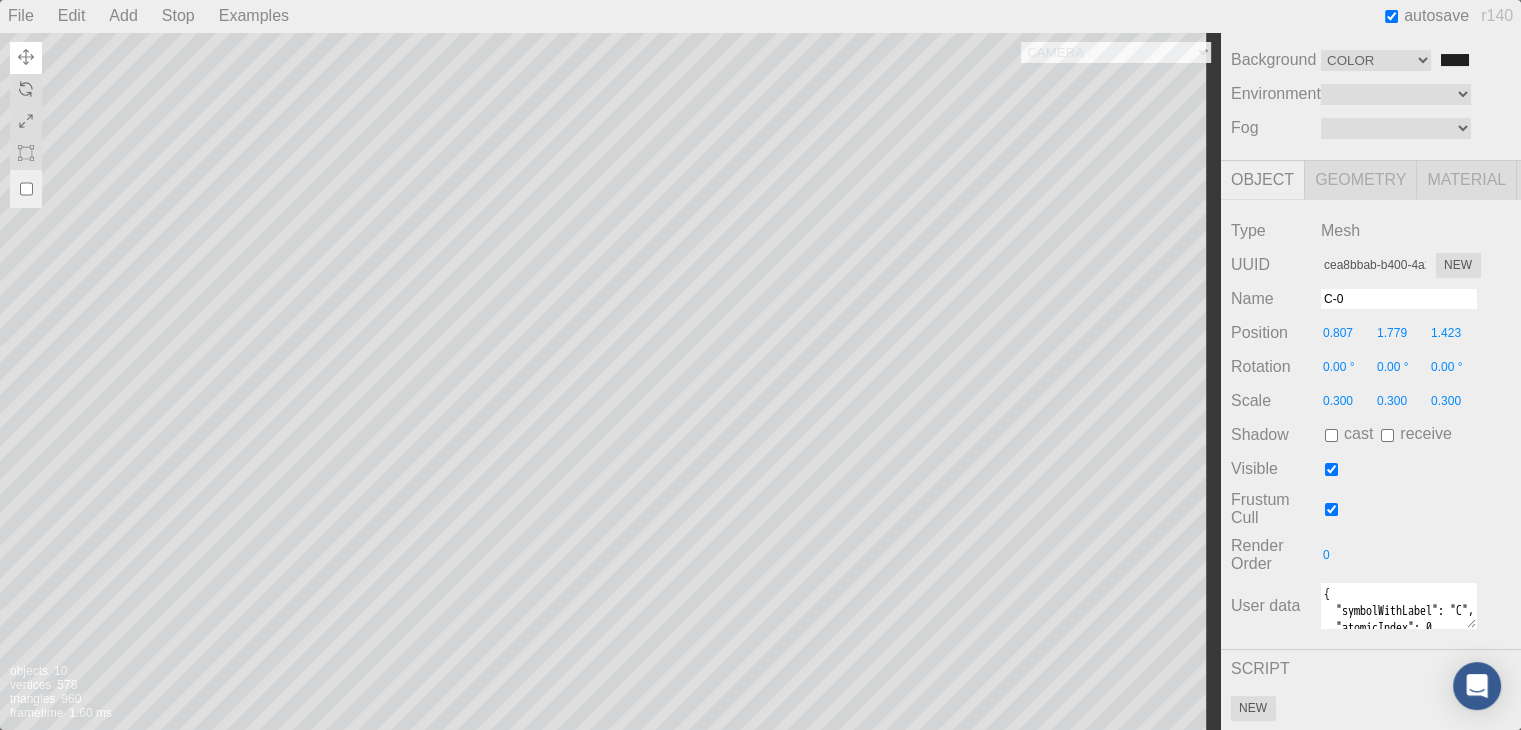 click on "Stop" at bounding box center (178, 16) 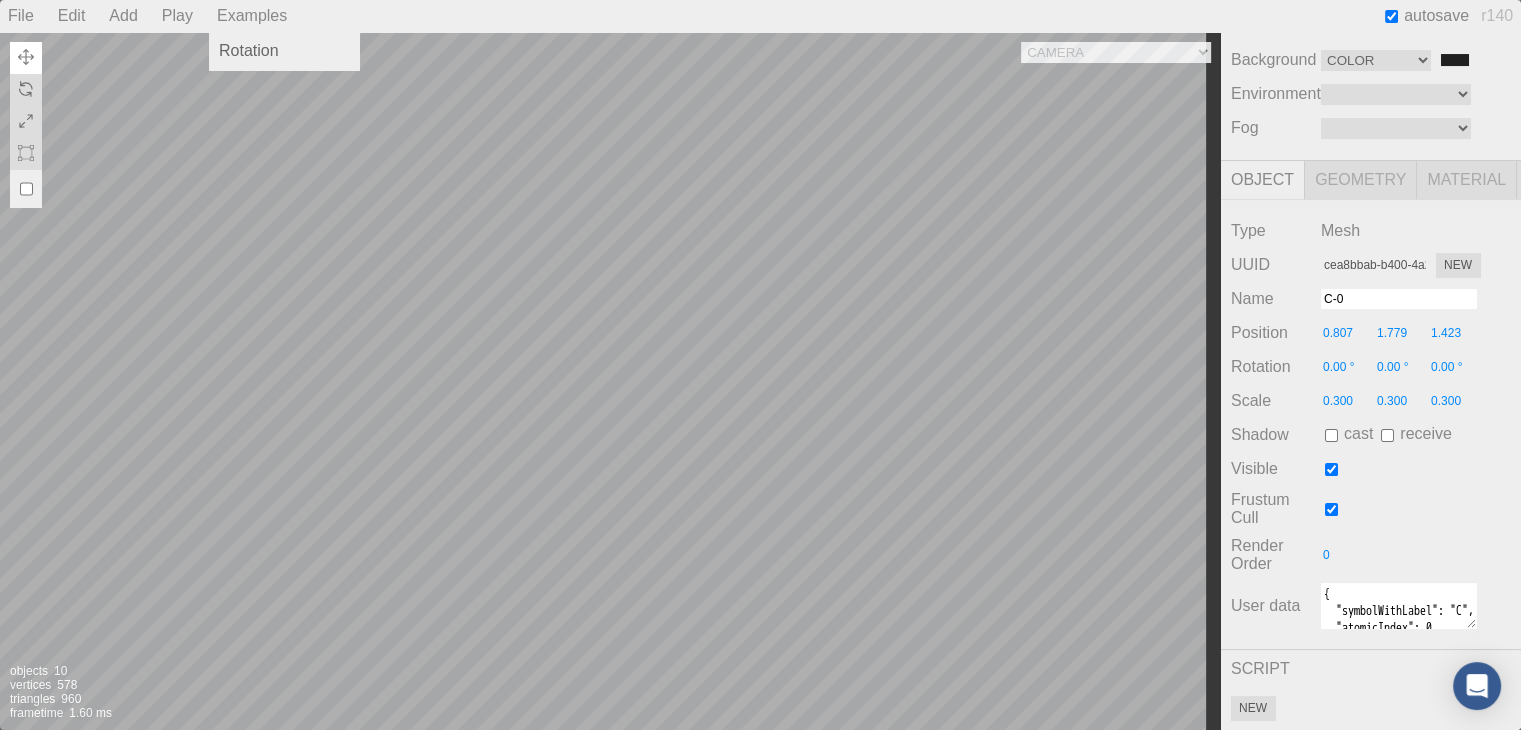 click on "Examples" at bounding box center [252, 16] 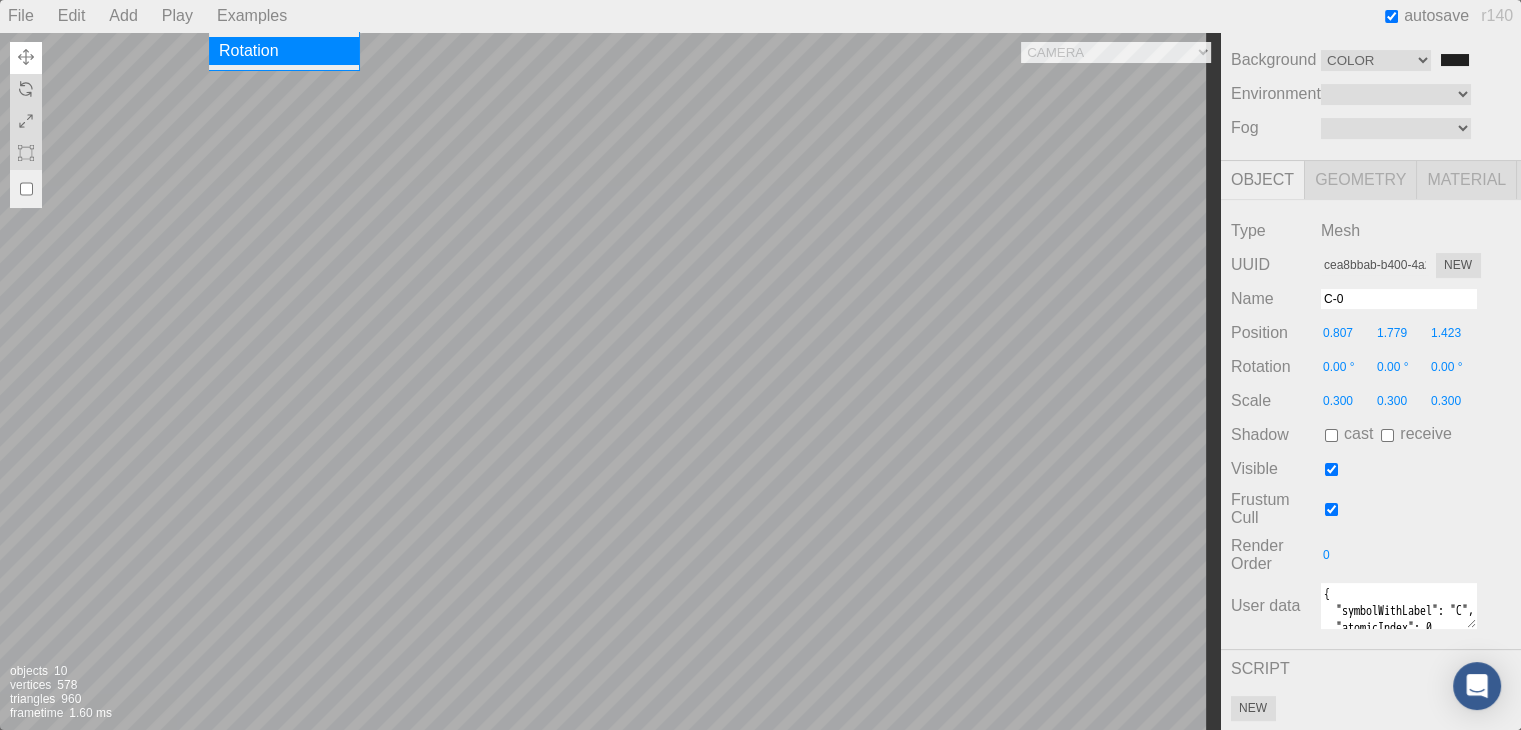 click on "Rotation" at bounding box center [284, 51] 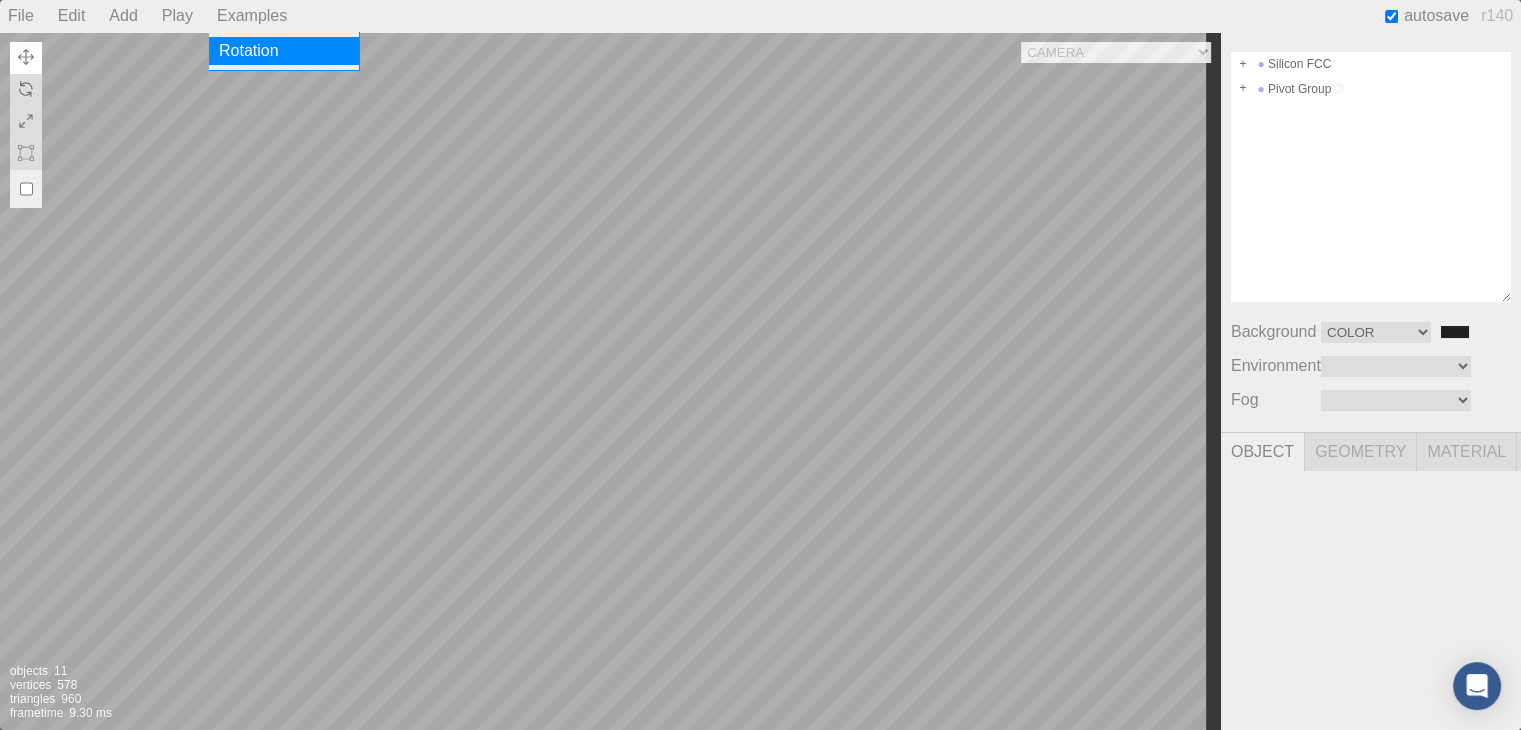 scroll, scrollTop: 39, scrollLeft: 0, axis: vertical 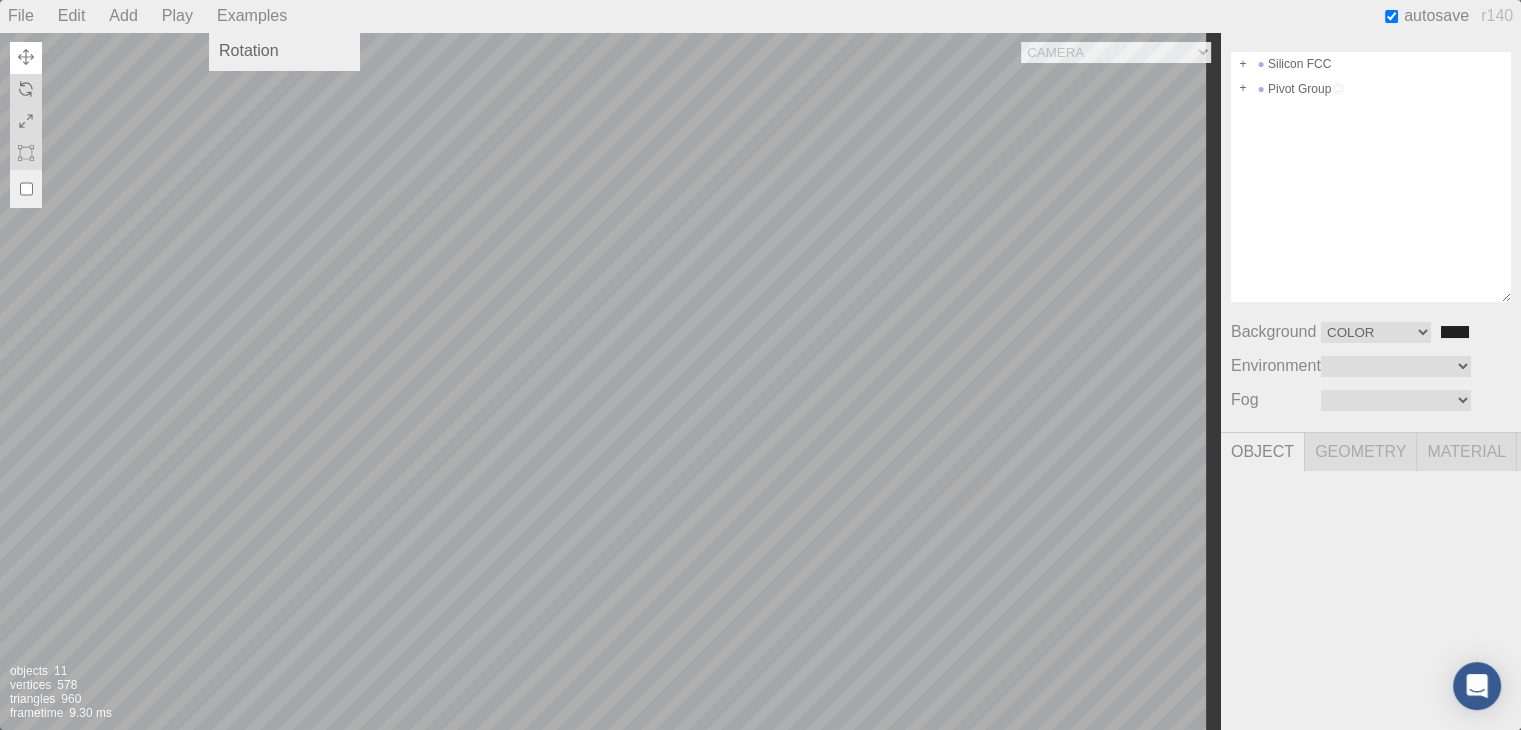 click on "Examples" at bounding box center [252, 16] 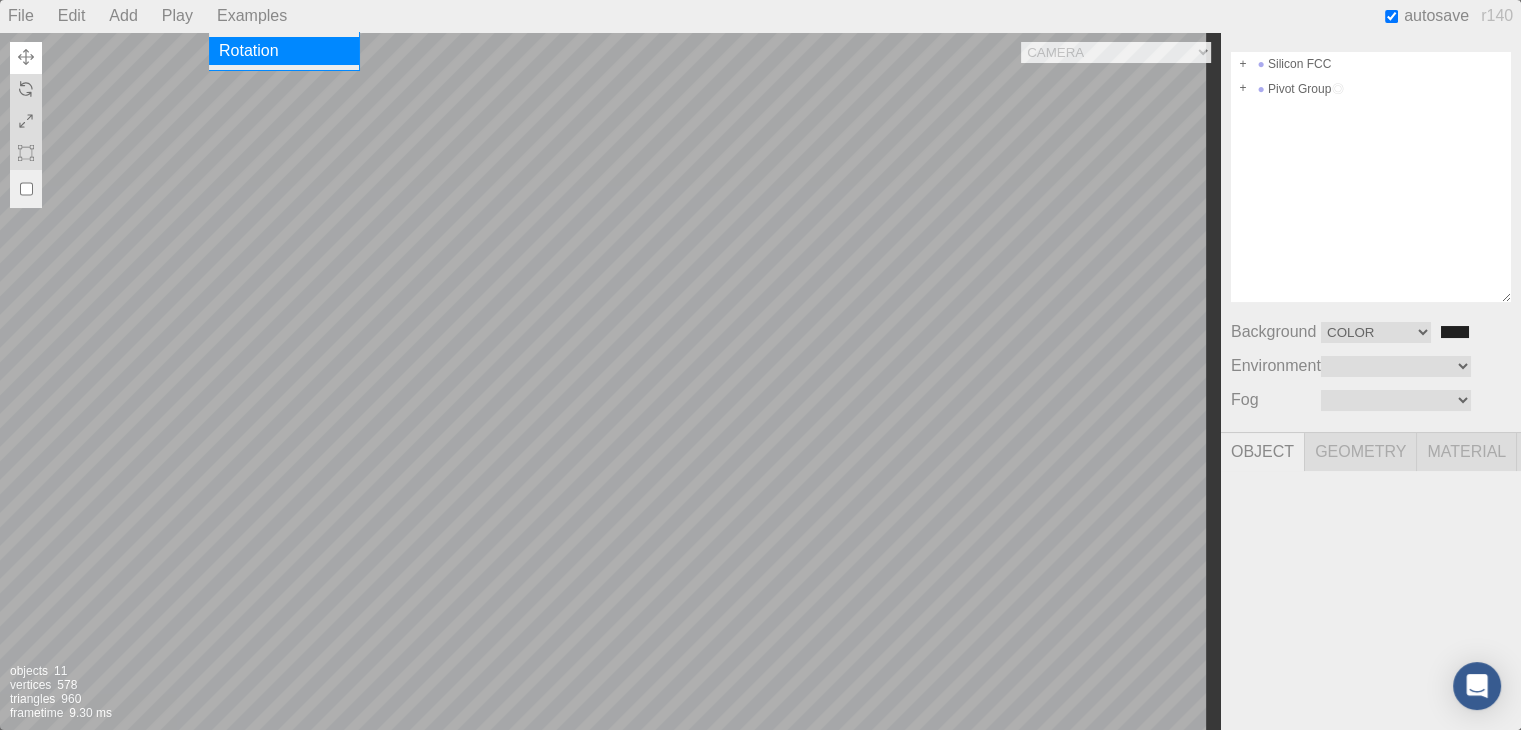 click on "Rotation" at bounding box center (284, 51) 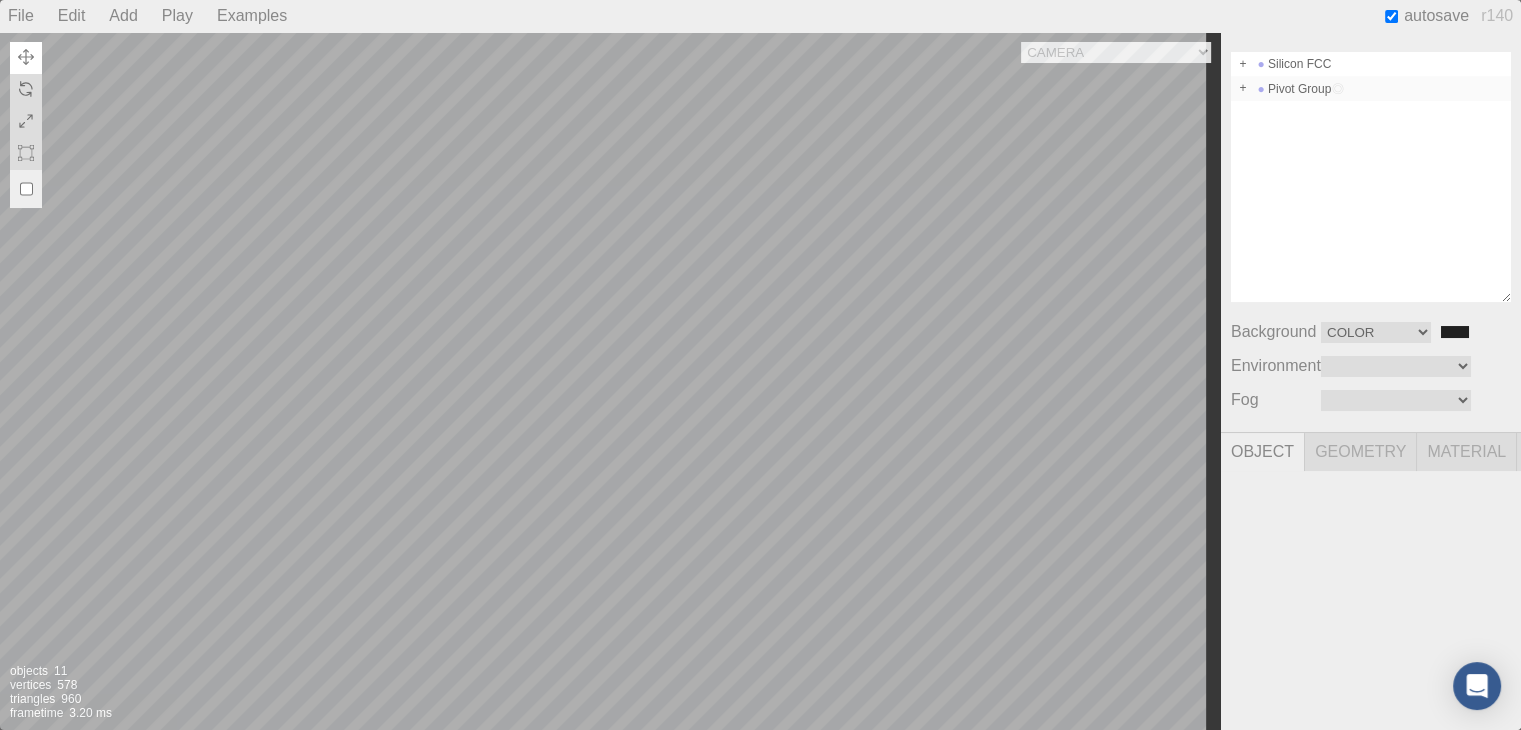click at bounding box center (1243, 88) 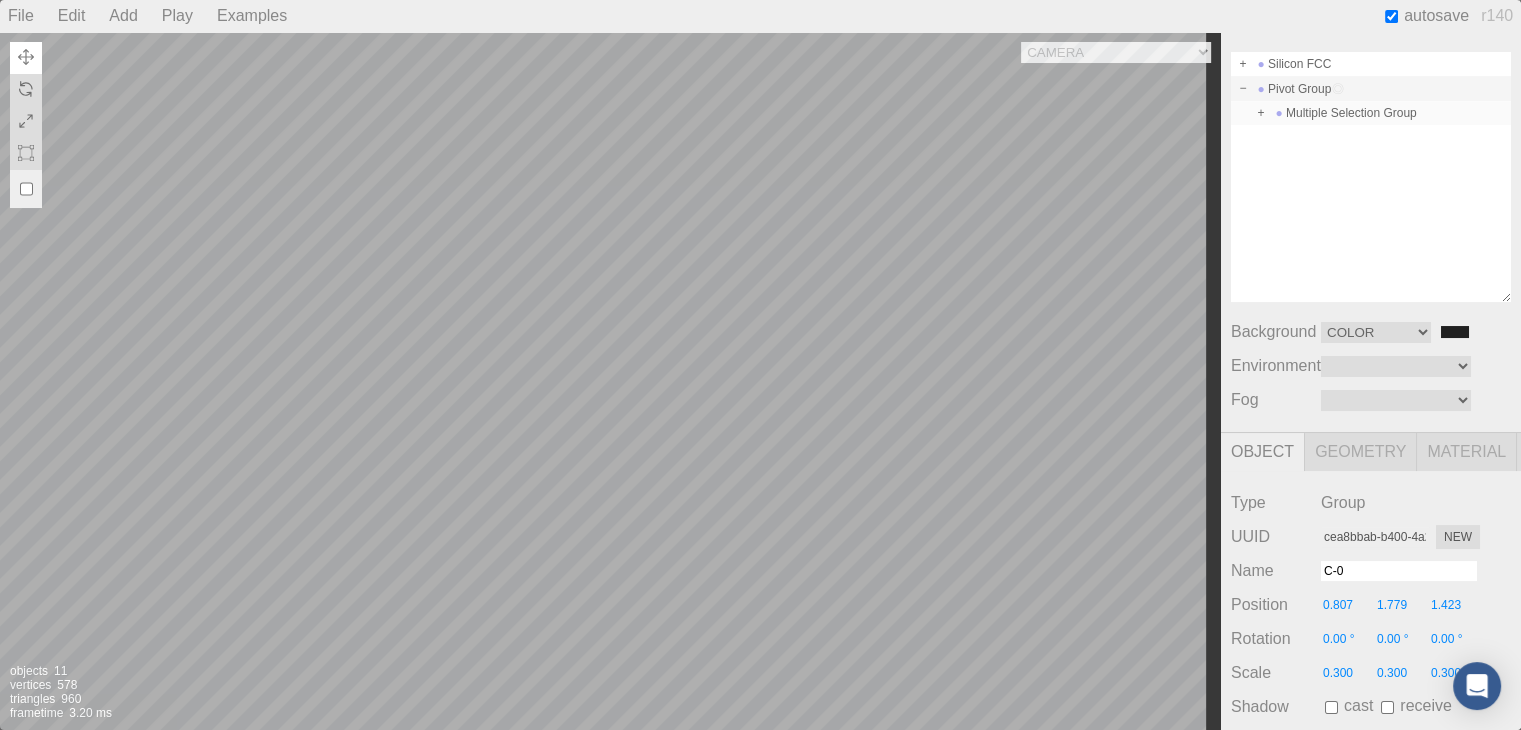 click at bounding box center (1261, 113) 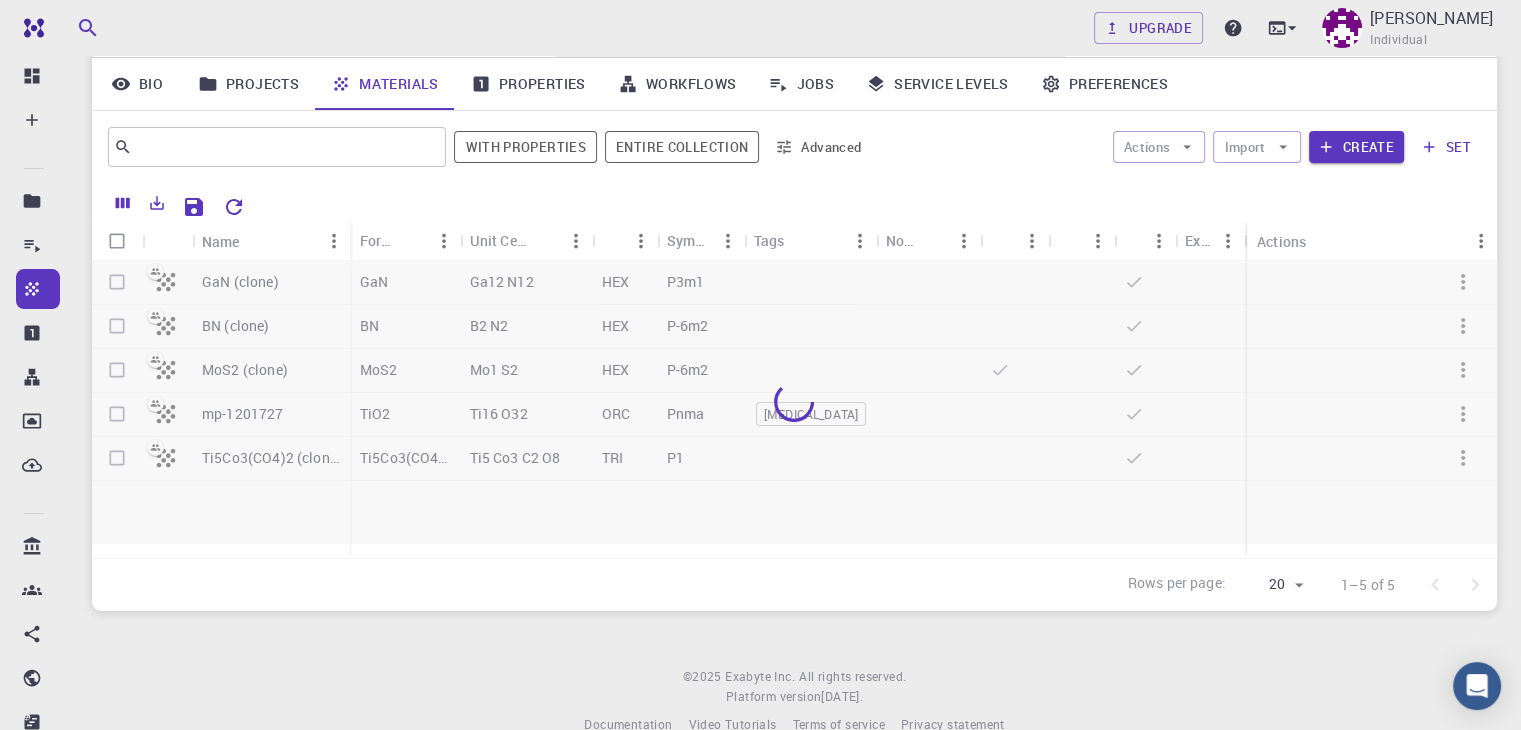 scroll, scrollTop: 0, scrollLeft: 0, axis: both 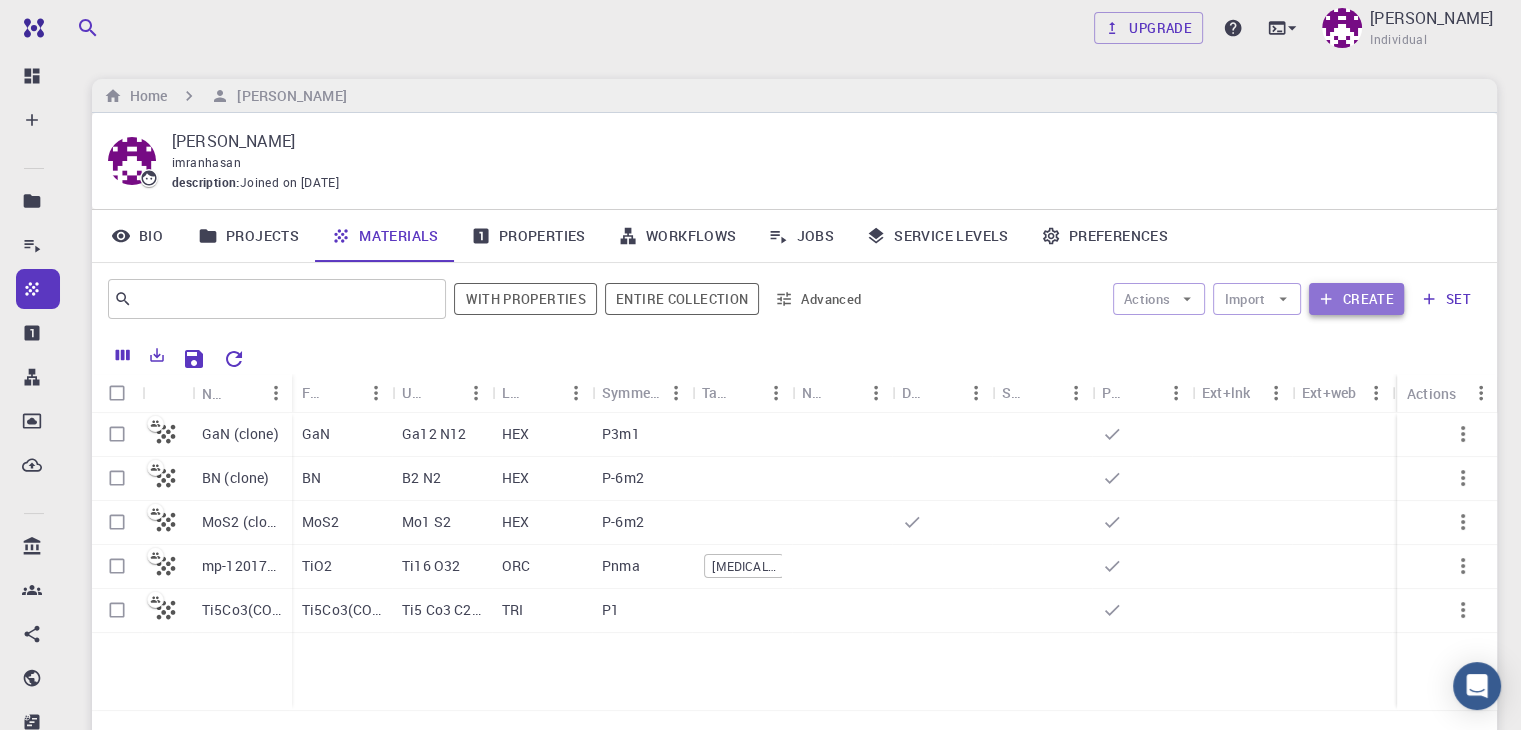 click on "Create" at bounding box center [1356, 299] 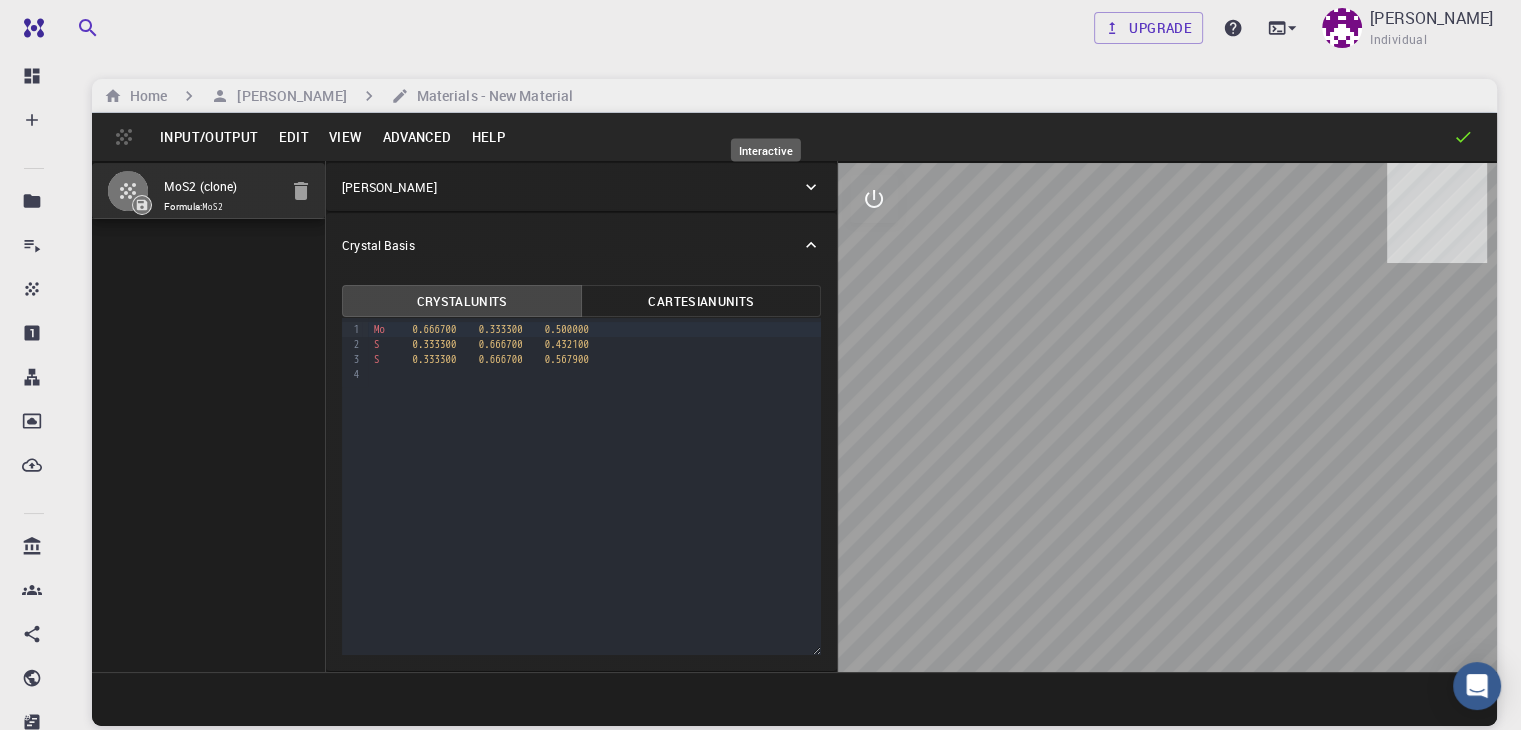 click 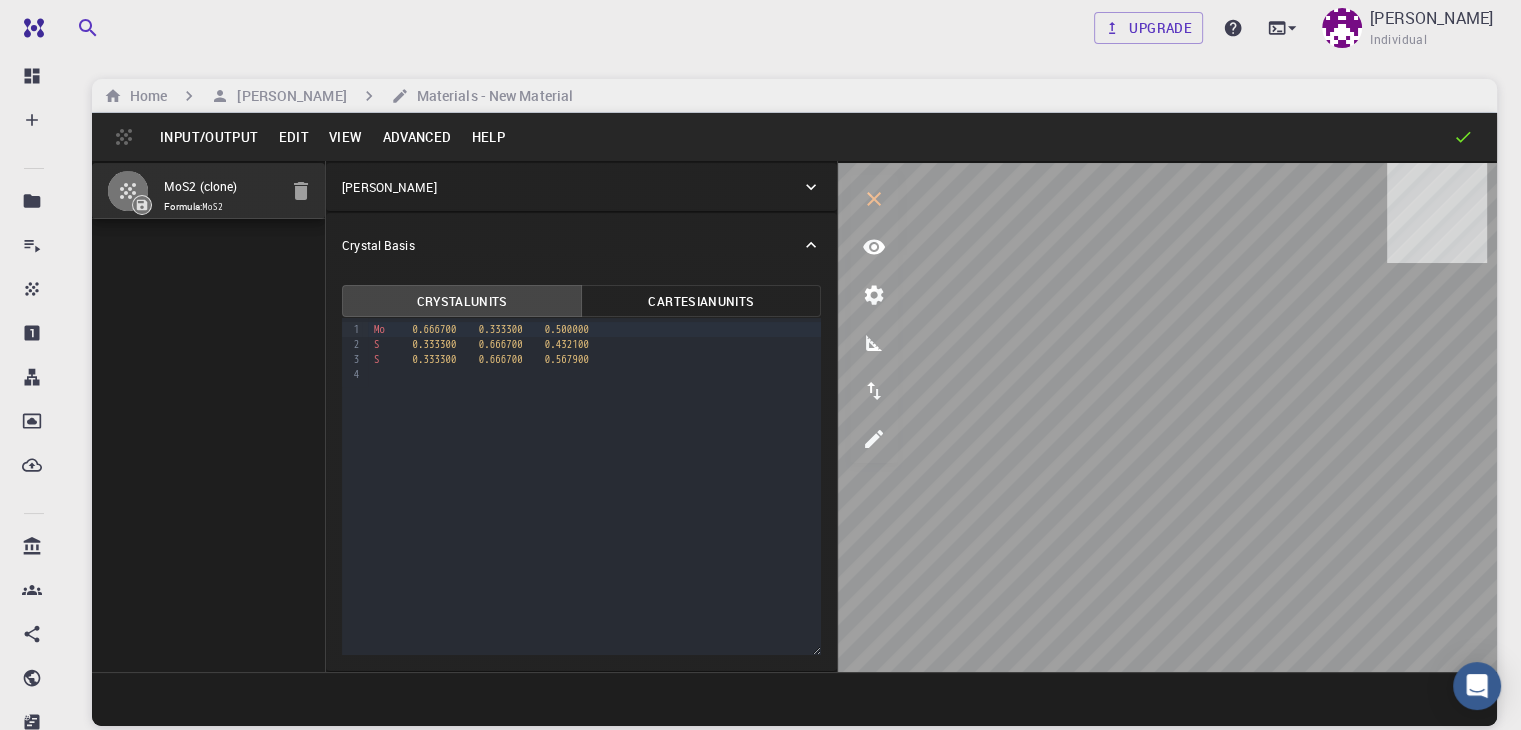 click on "Edit" at bounding box center (293, 137) 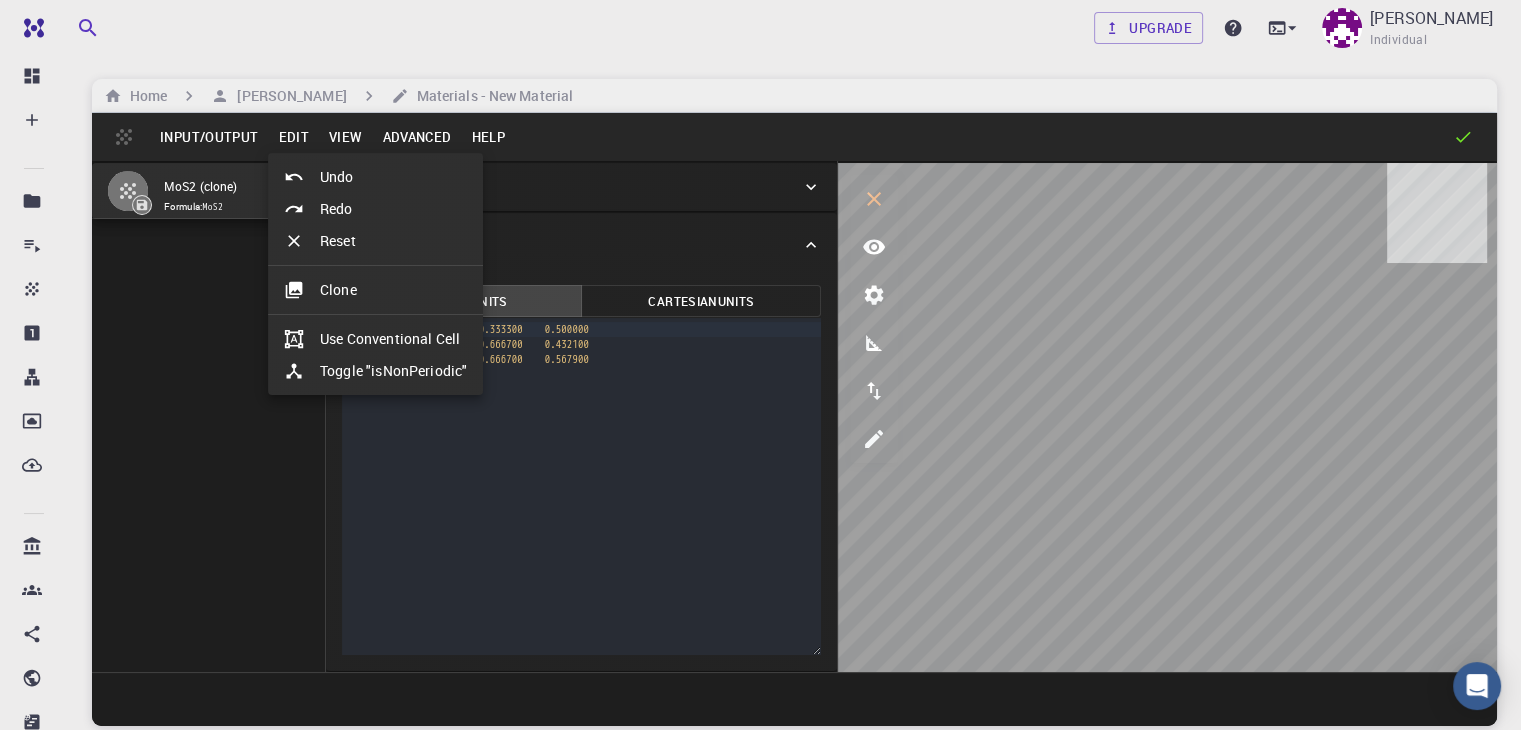 click at bounding box center (760, 365) 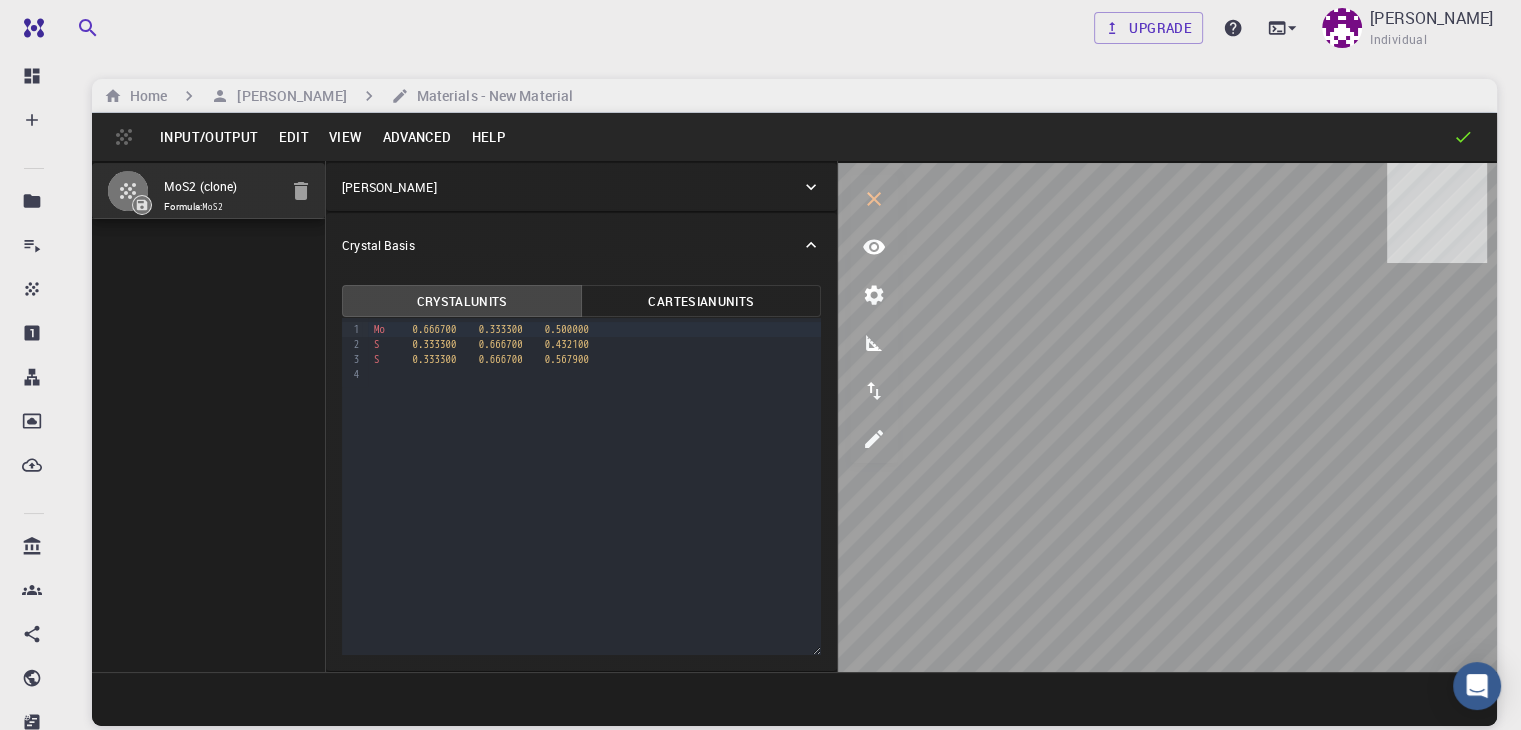 click on "Input/Output" at bounding box center [209, 137] 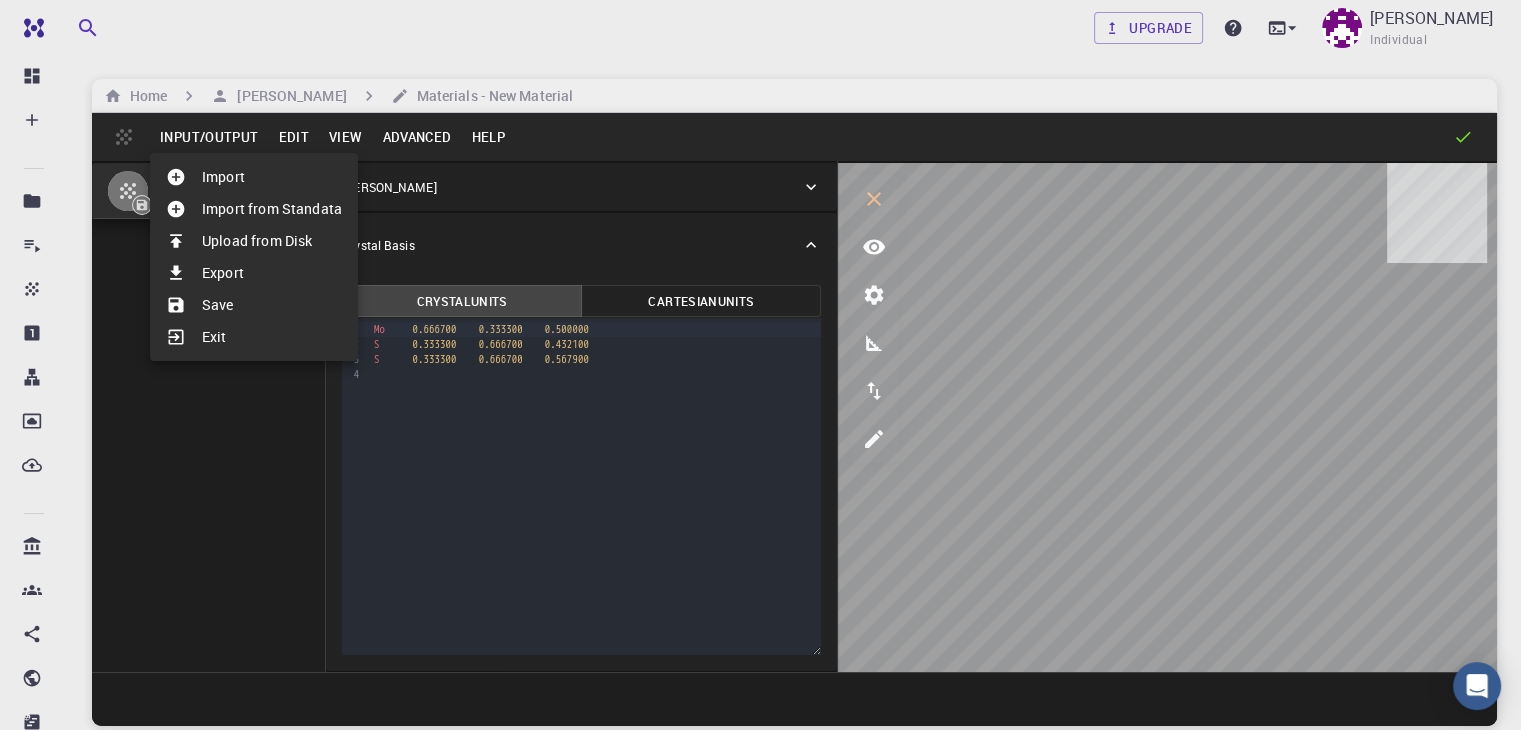 click on "Import from Standata" at bounding box center (254, 209) 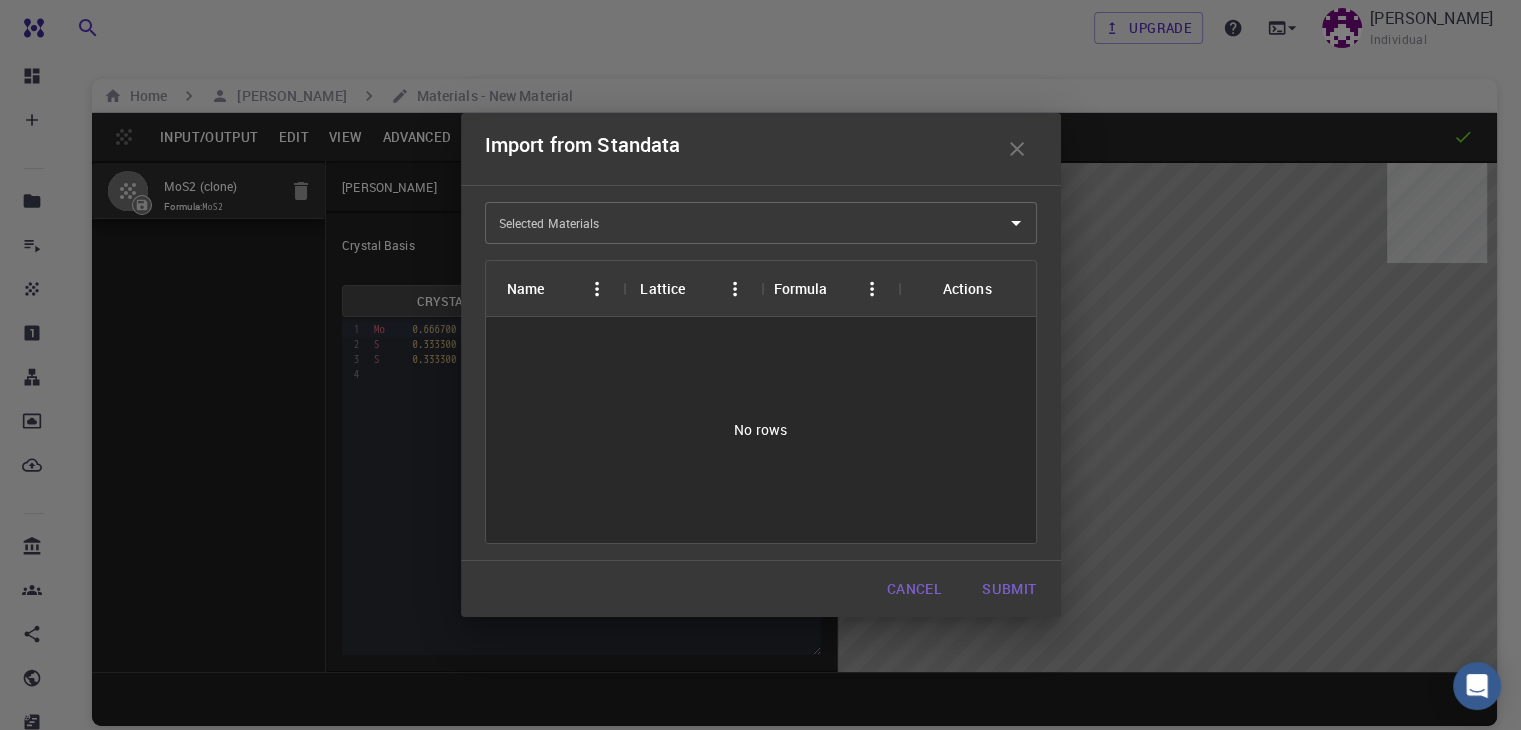 click on "Selected Materials" at bounding box center (746, 223) 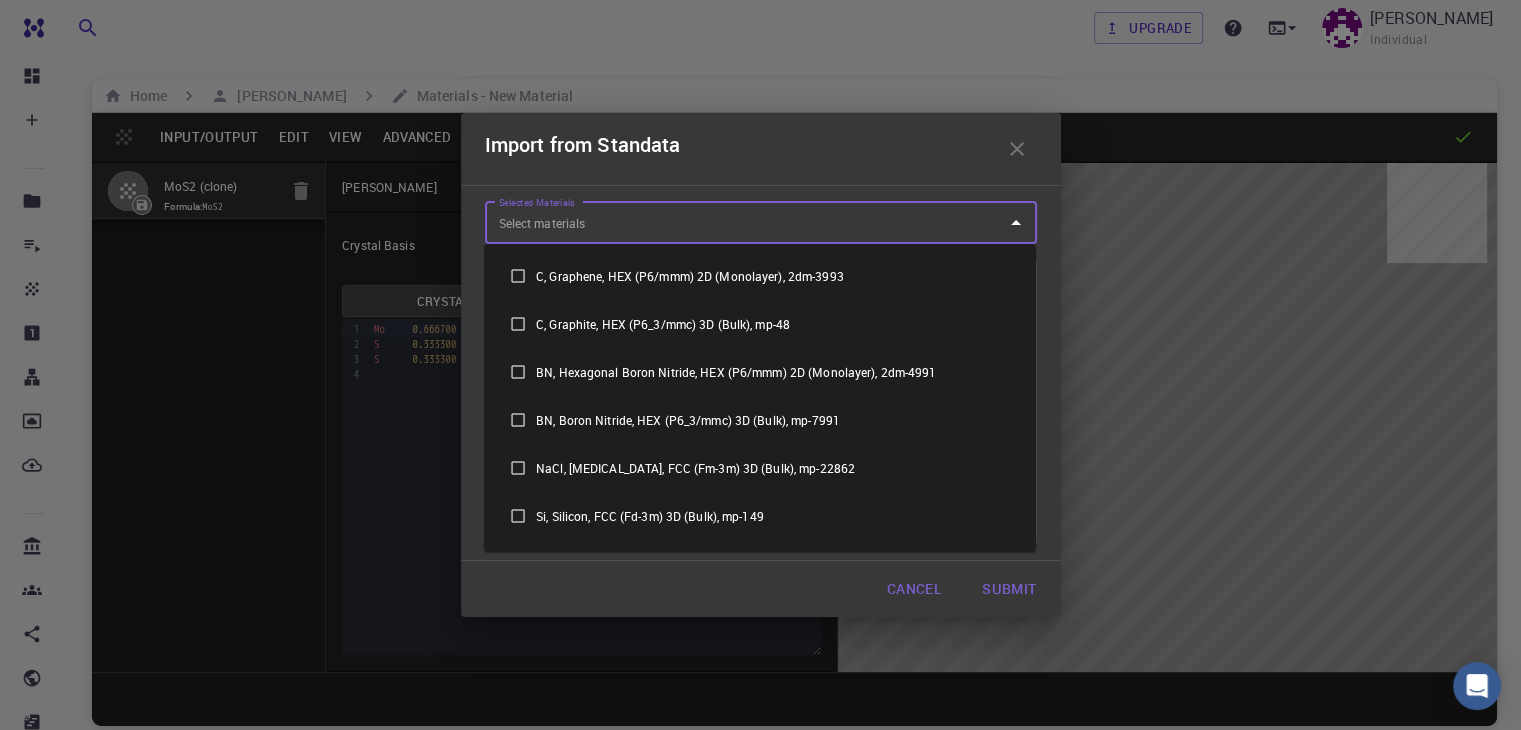 click on "C, Graphene, HEX (P6/mmm) 2D (Monolayer), 2dm-3993" at bounding box center (760, 276) 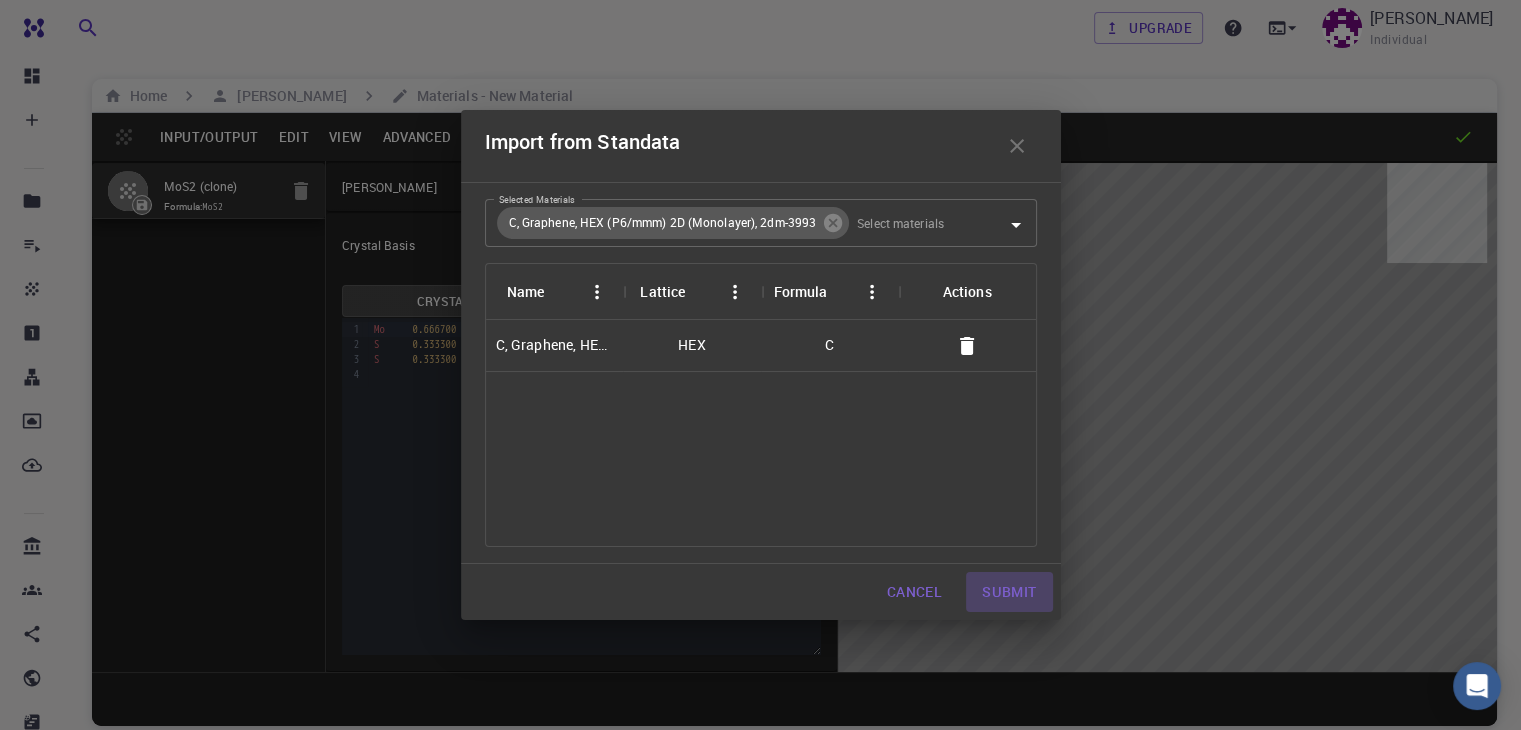 click on "Submit" at bounding box center [1009, 592] 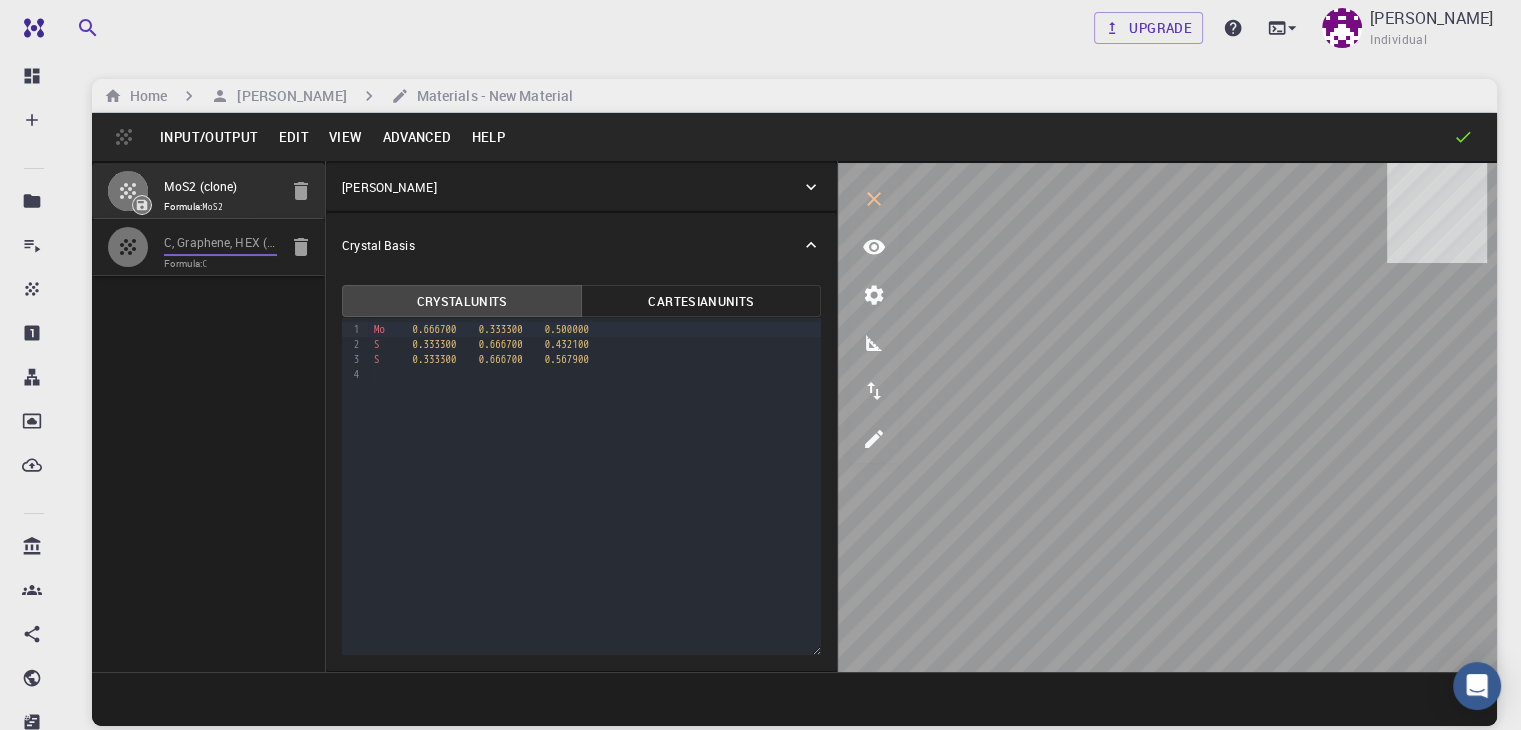 click on "C, Graphene, HEX (P6/mmm) 2D (Monolayer), 2dm-3993" at bounding box center [220, 243] 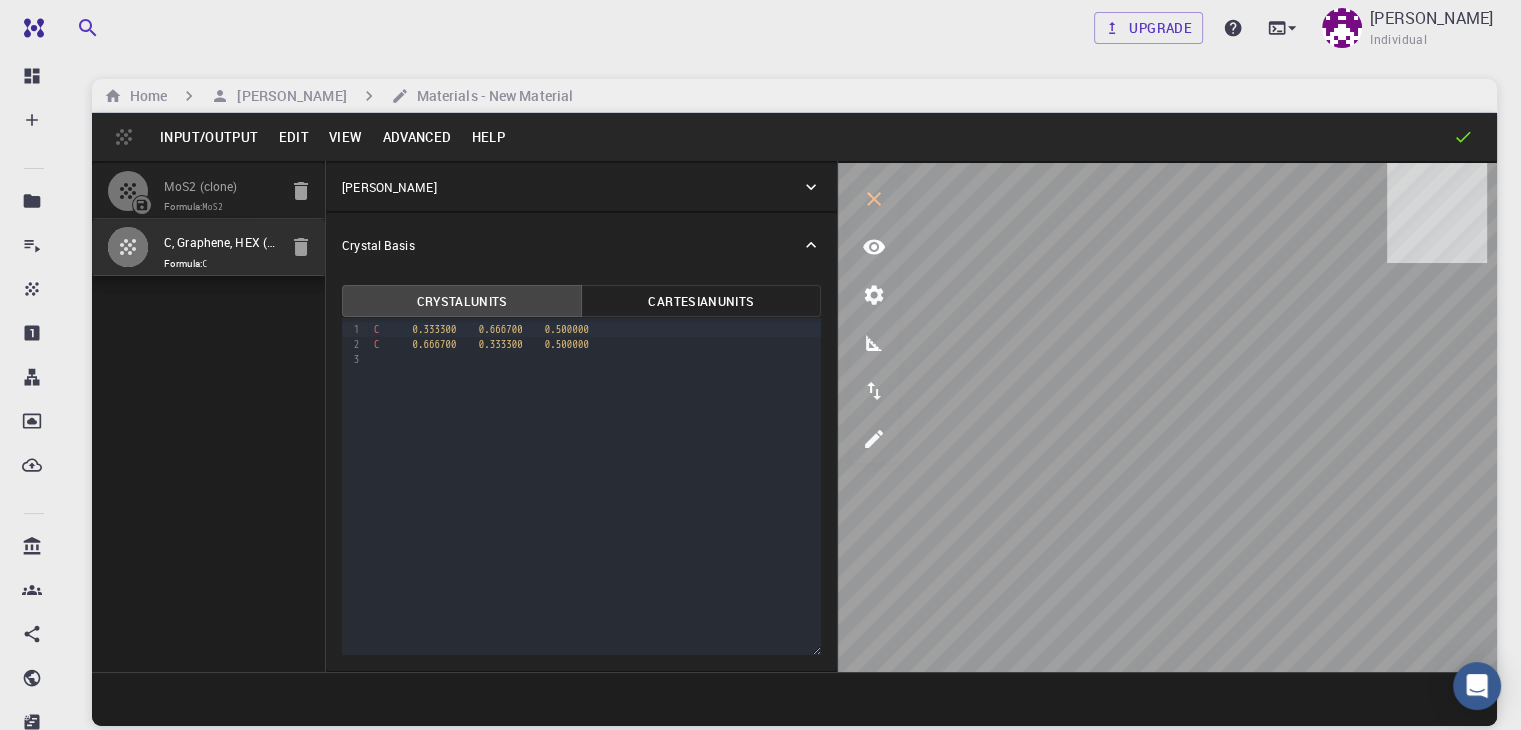 click on "[PERSON_NAME]" at bounding box center (571, 187) 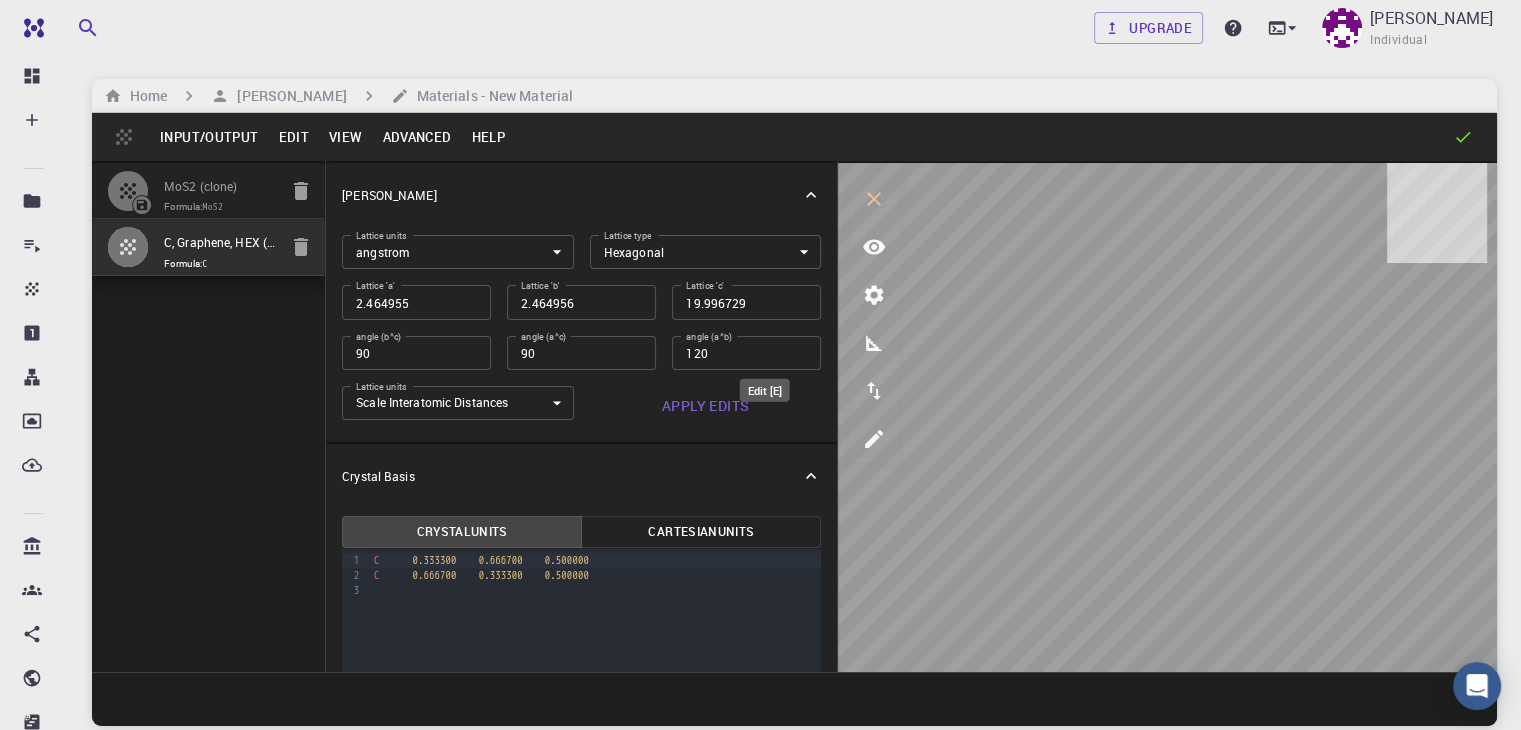 click 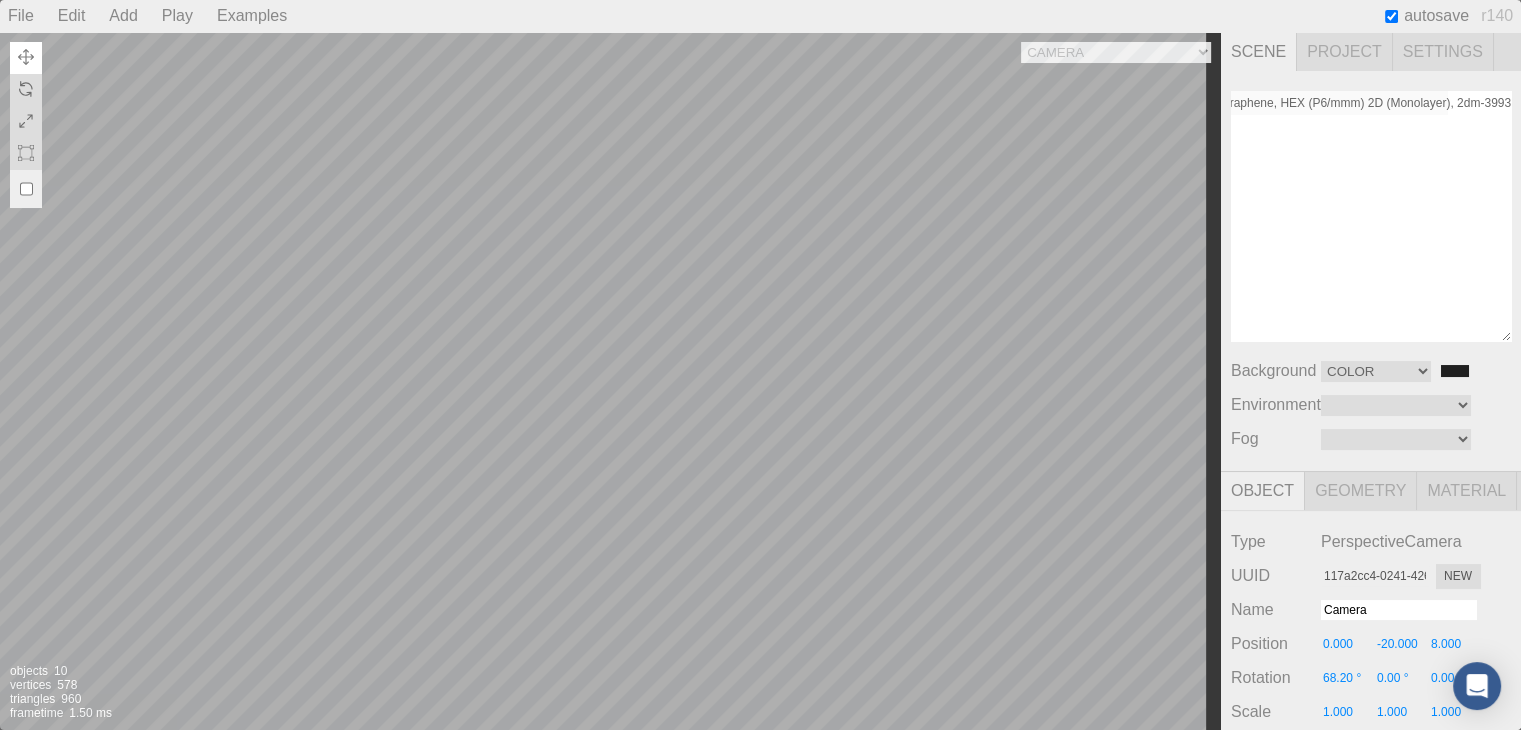 scroll, scrollTop: 0, scrollLeft: 0, axis: both 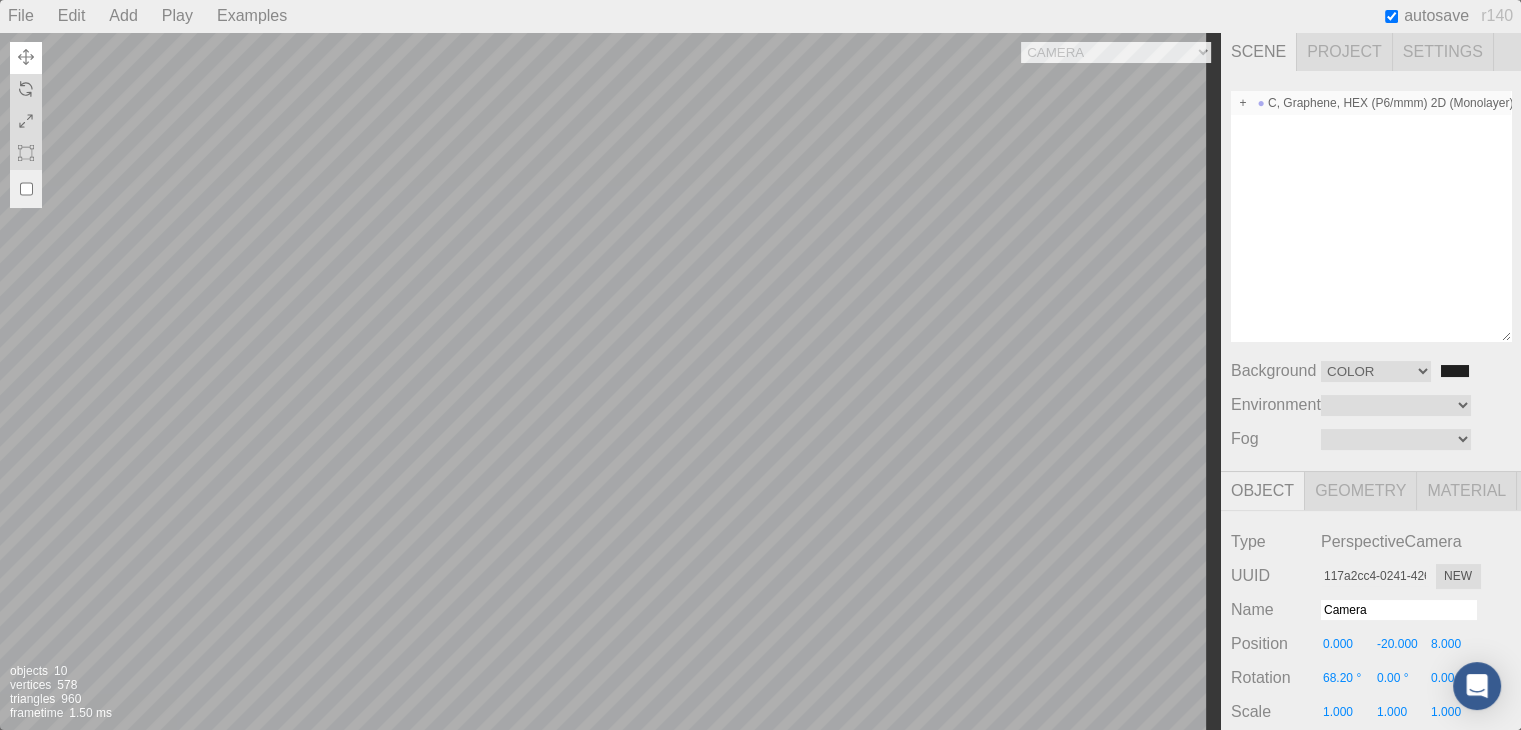 click at bounding box center [1243, 103] 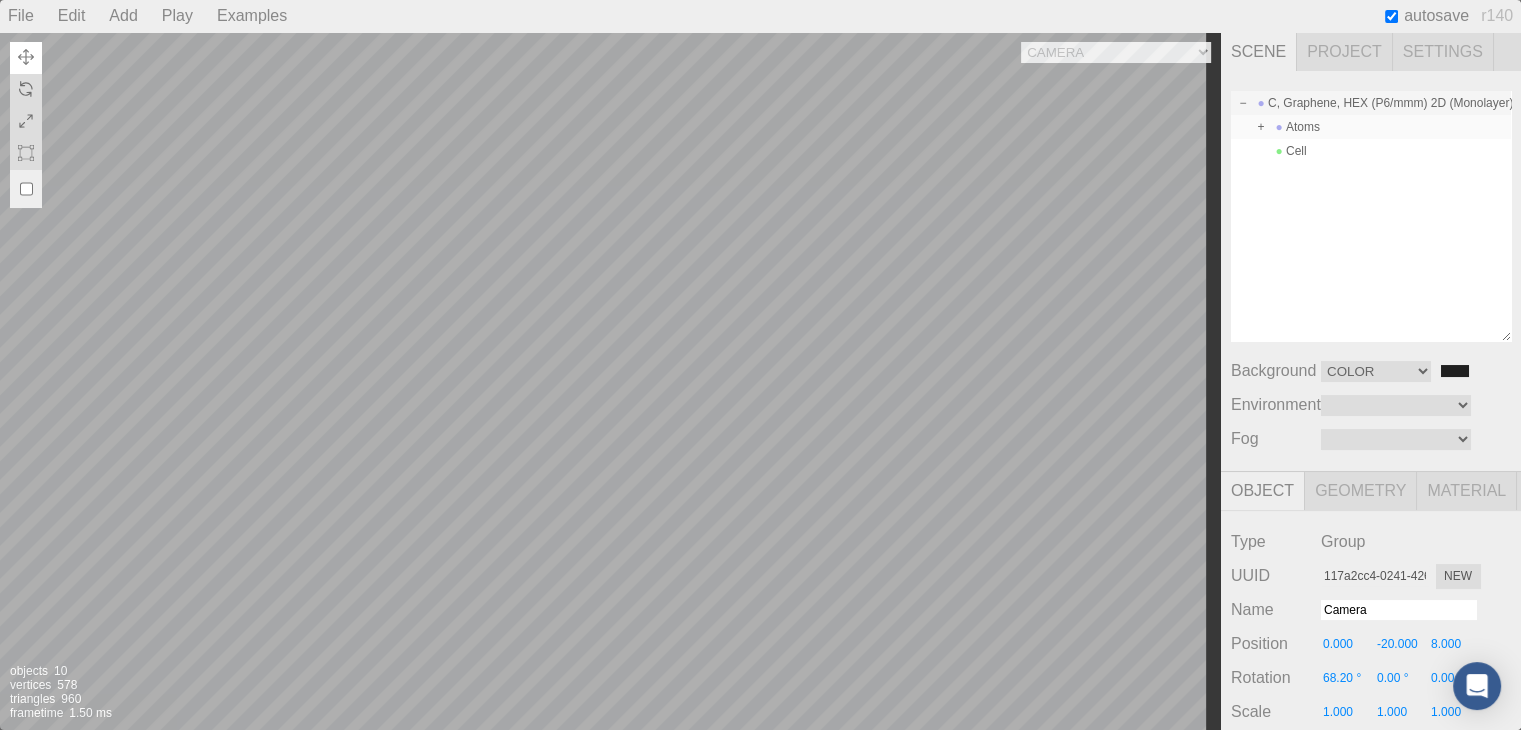 click at bounding box center (1261, 127) 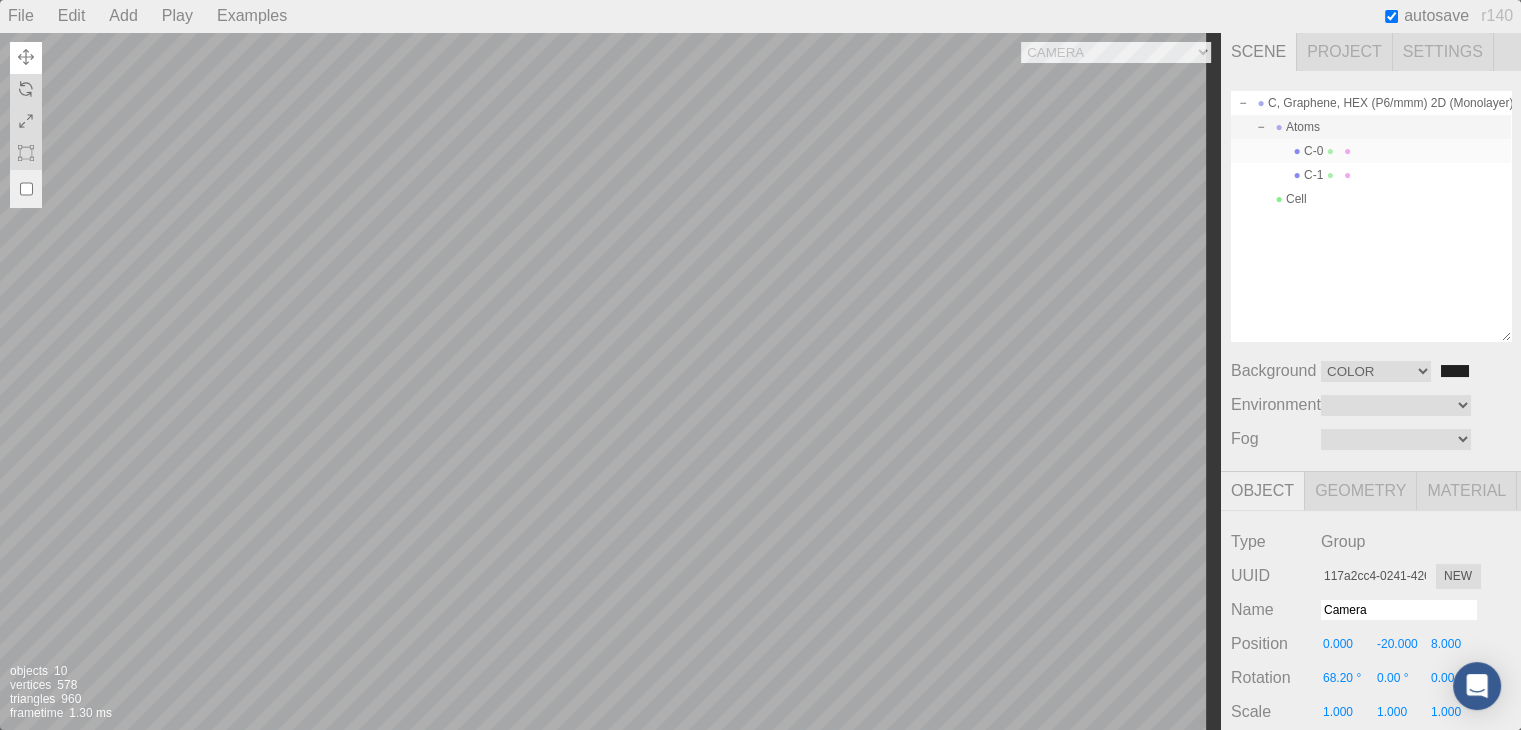 click on "C-0" at bounding box center (1371, 151) 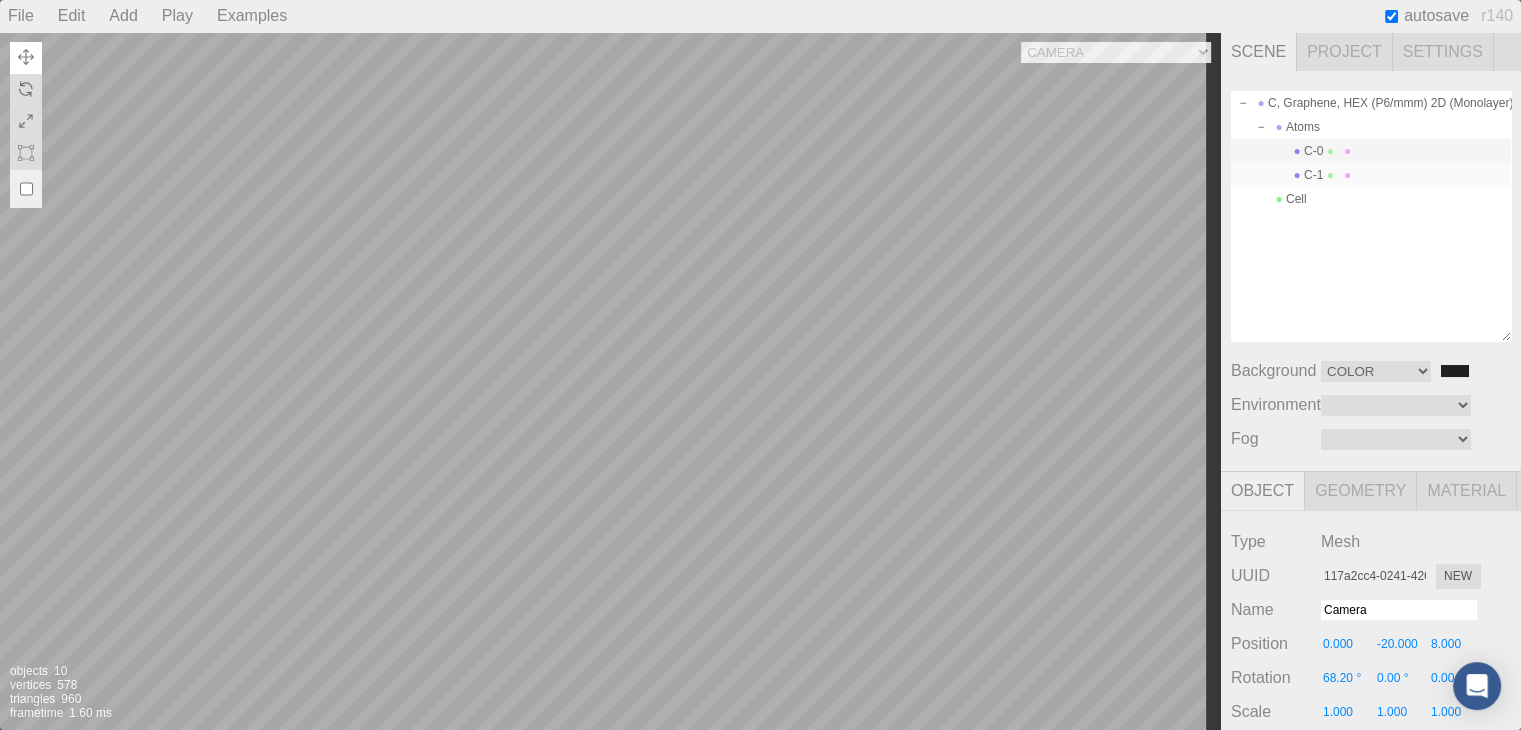 click on "C-1" at bounding box center [1371, 175] 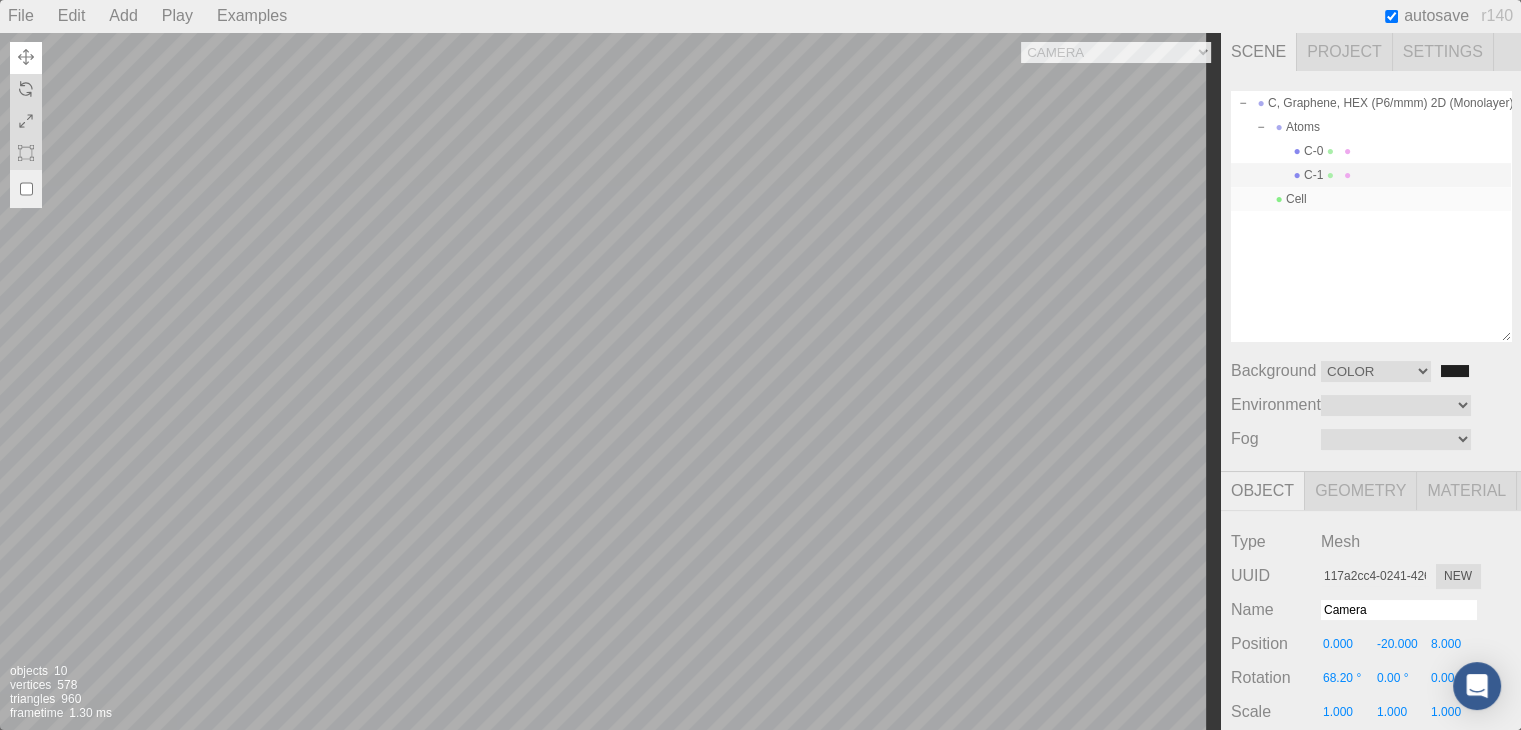 click on "Cell" at bounding box center (1371, 199) 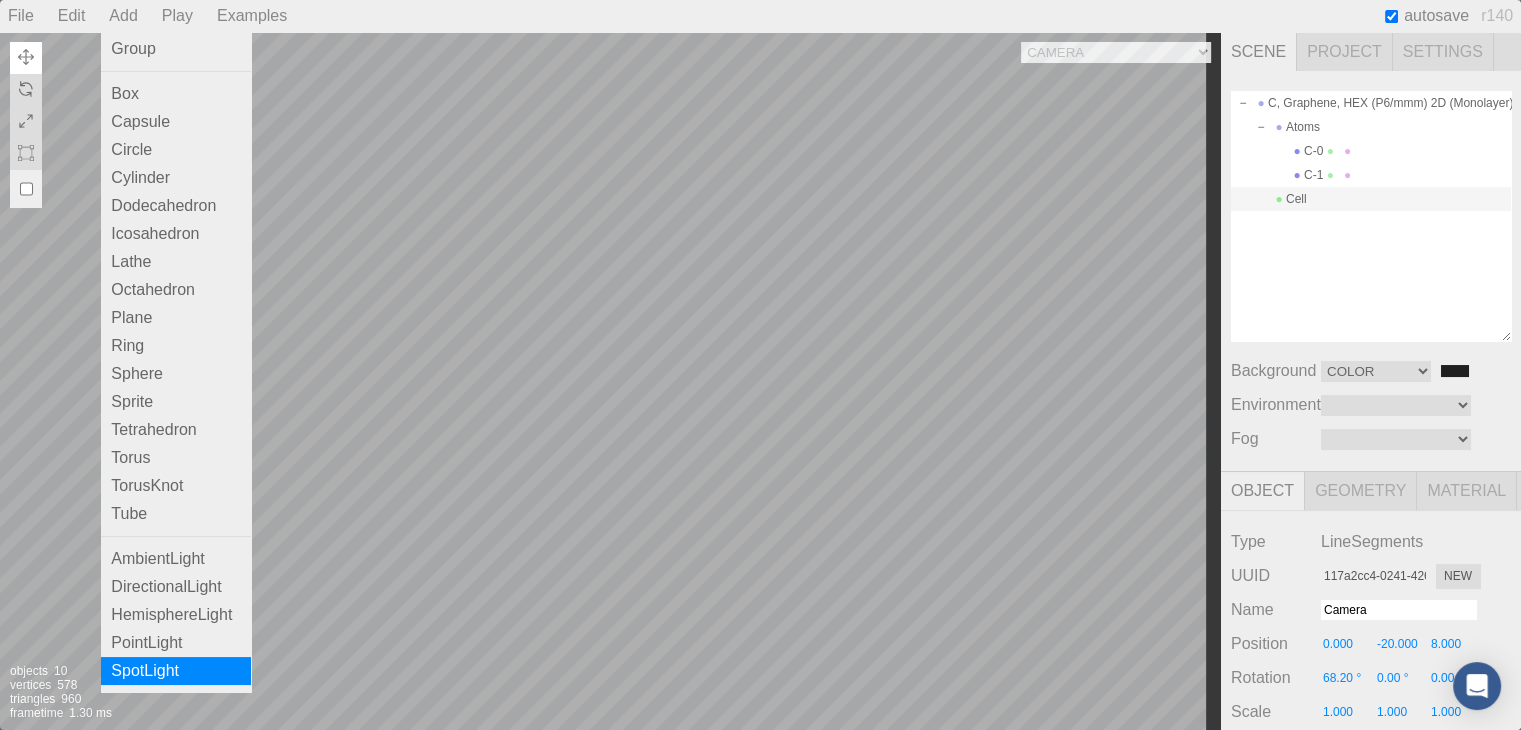 scroll, scrollTop: 0, scrollLeft: 0, axis: both 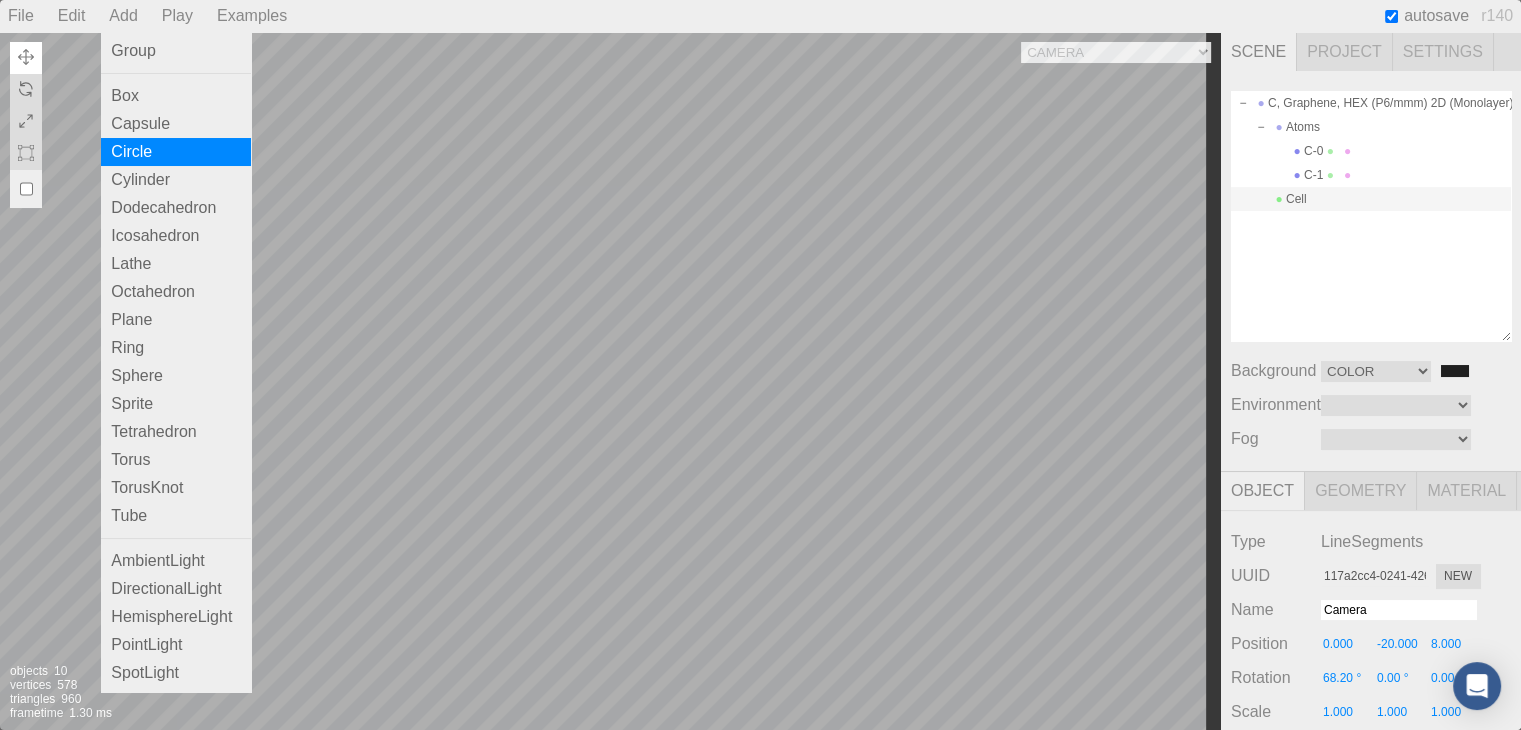 click on "Circle" at bounding box center (176, 152) 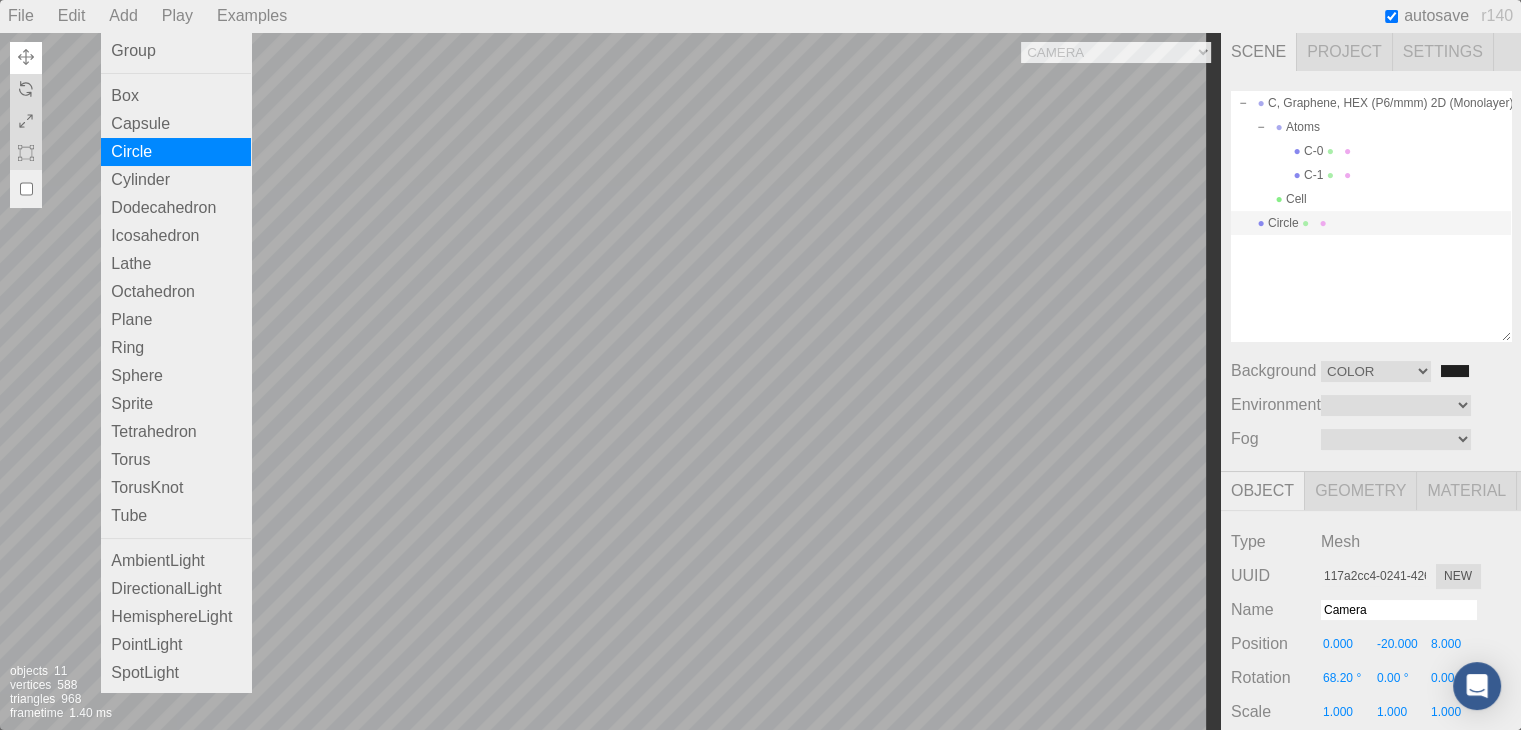 click on "Circle" at bounding box center (176, 152) 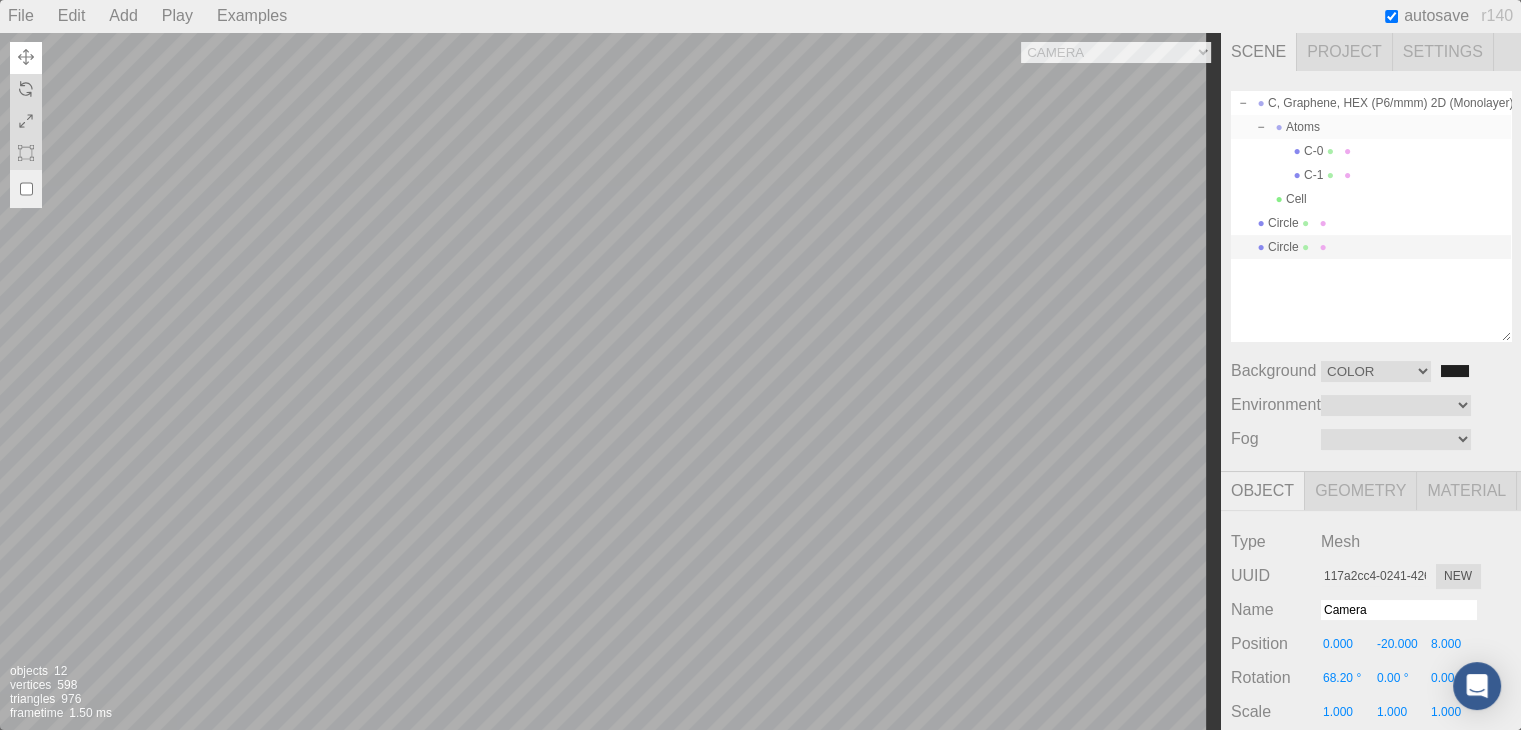 click at bounding box center (1261, 127) 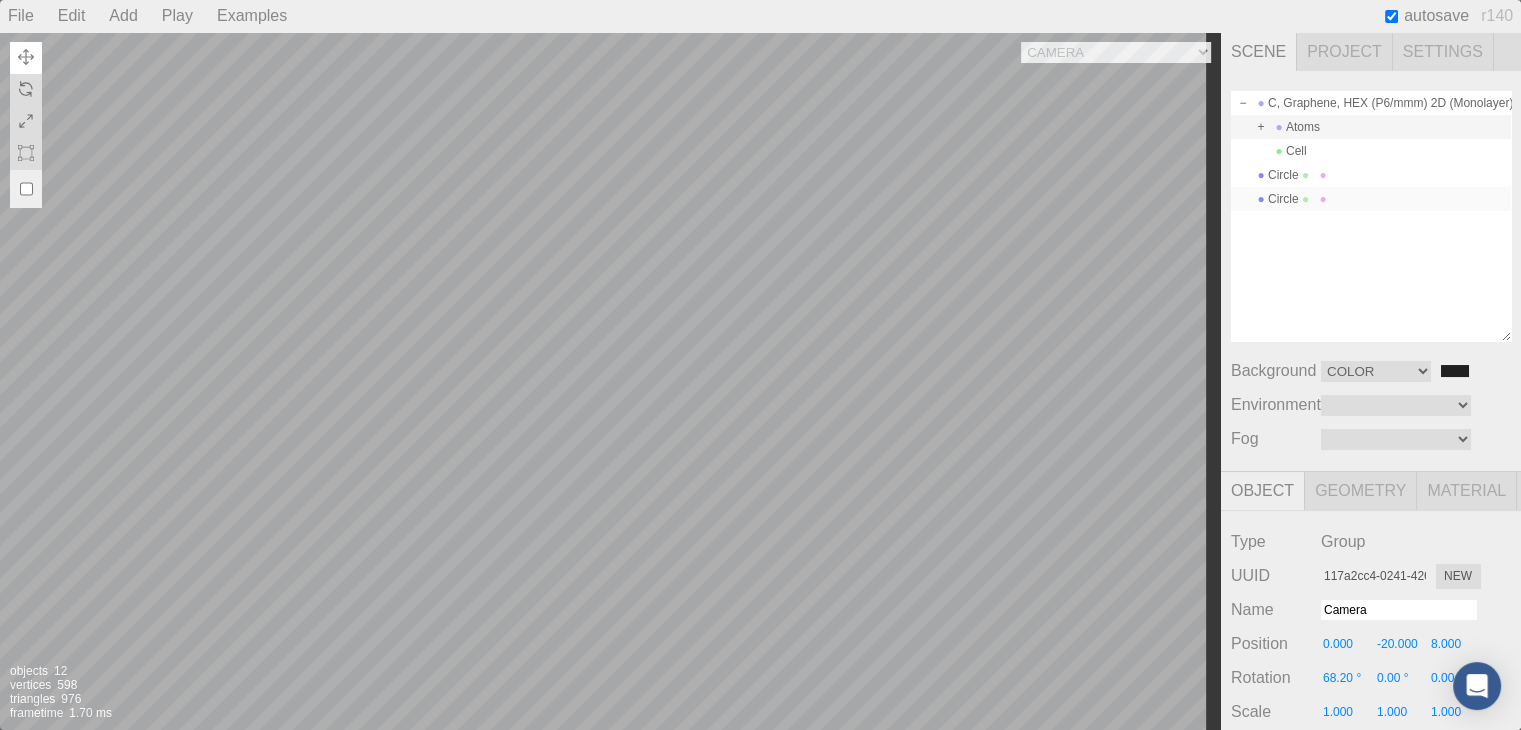 click at bounding box center [1261, 199] 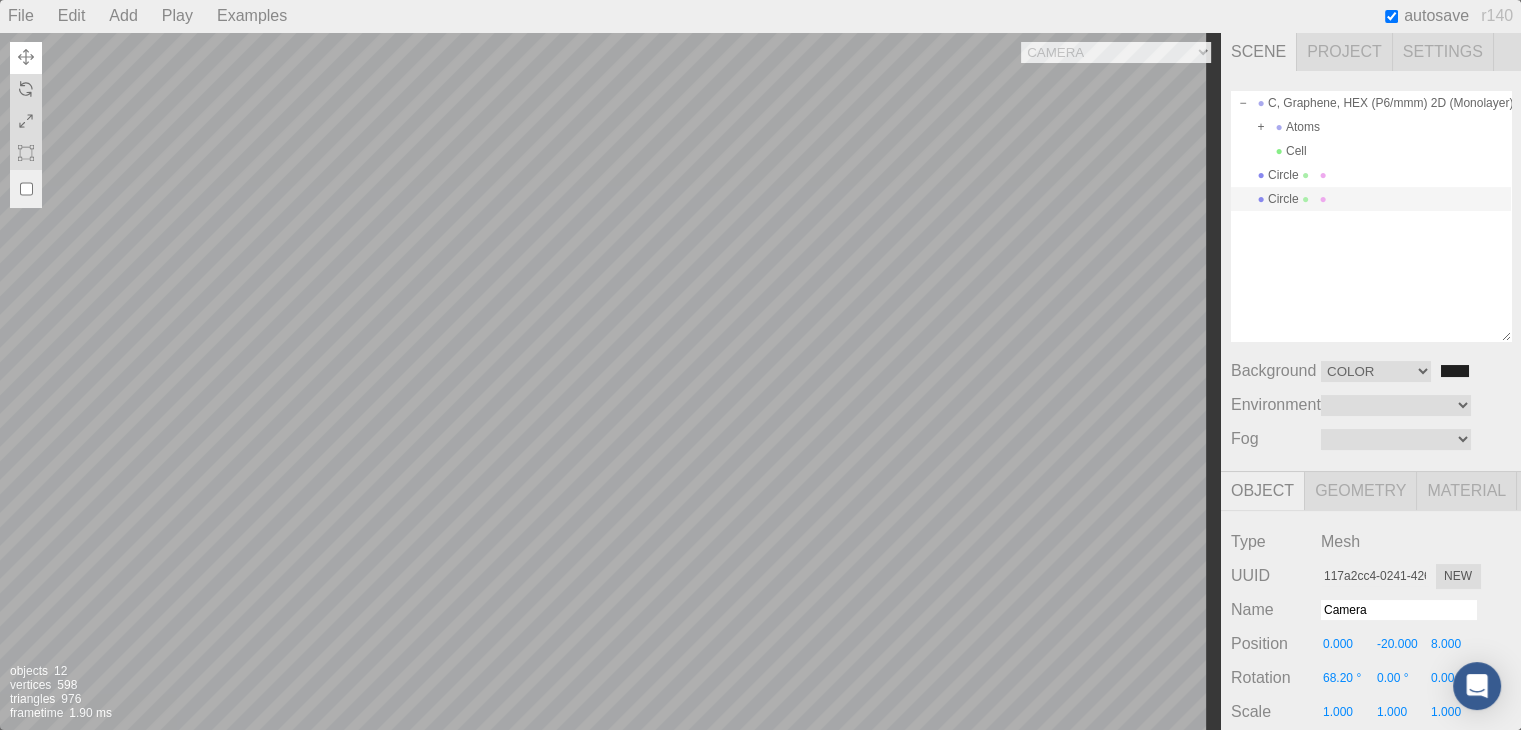 click at bounding box center [1261, 199] 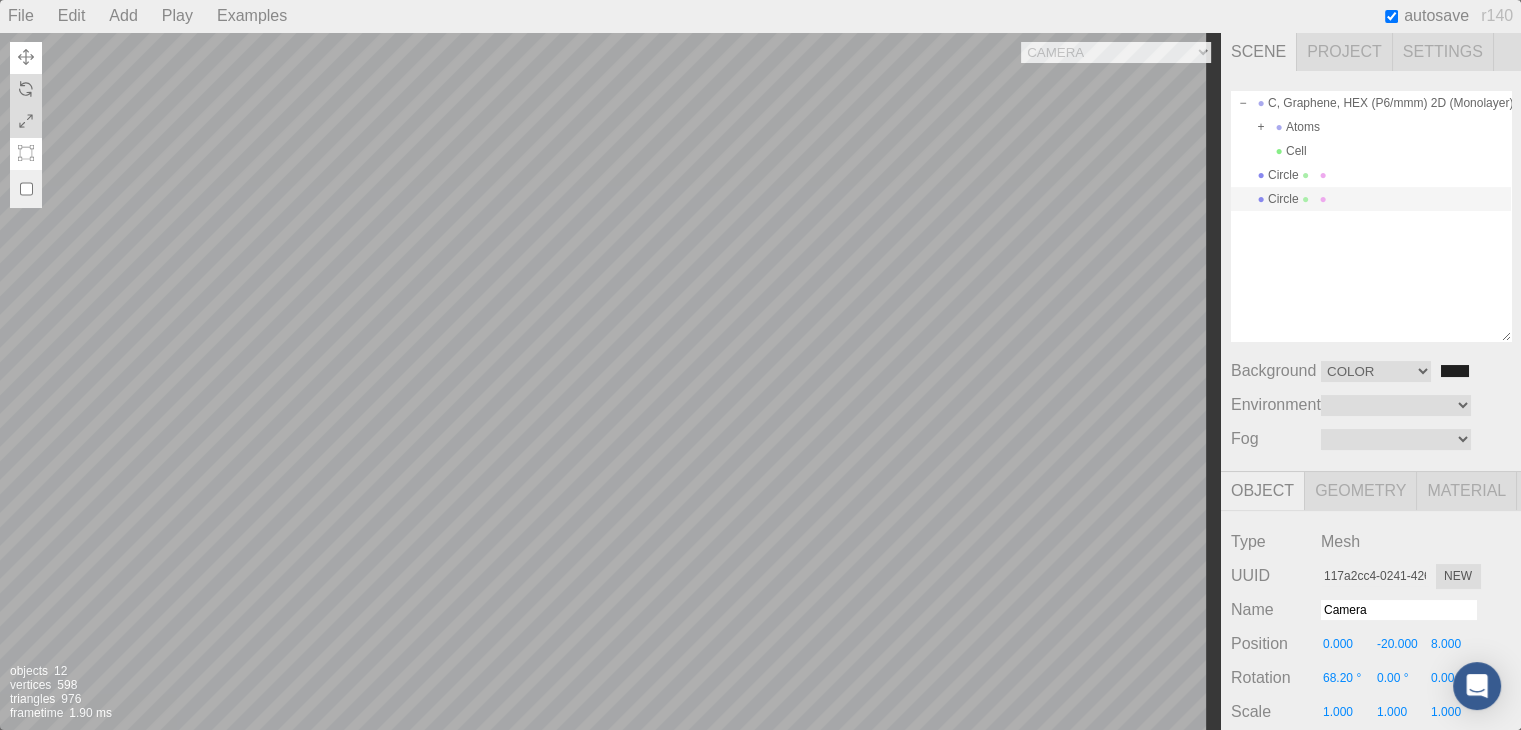 click at bounding box center (26, 153) 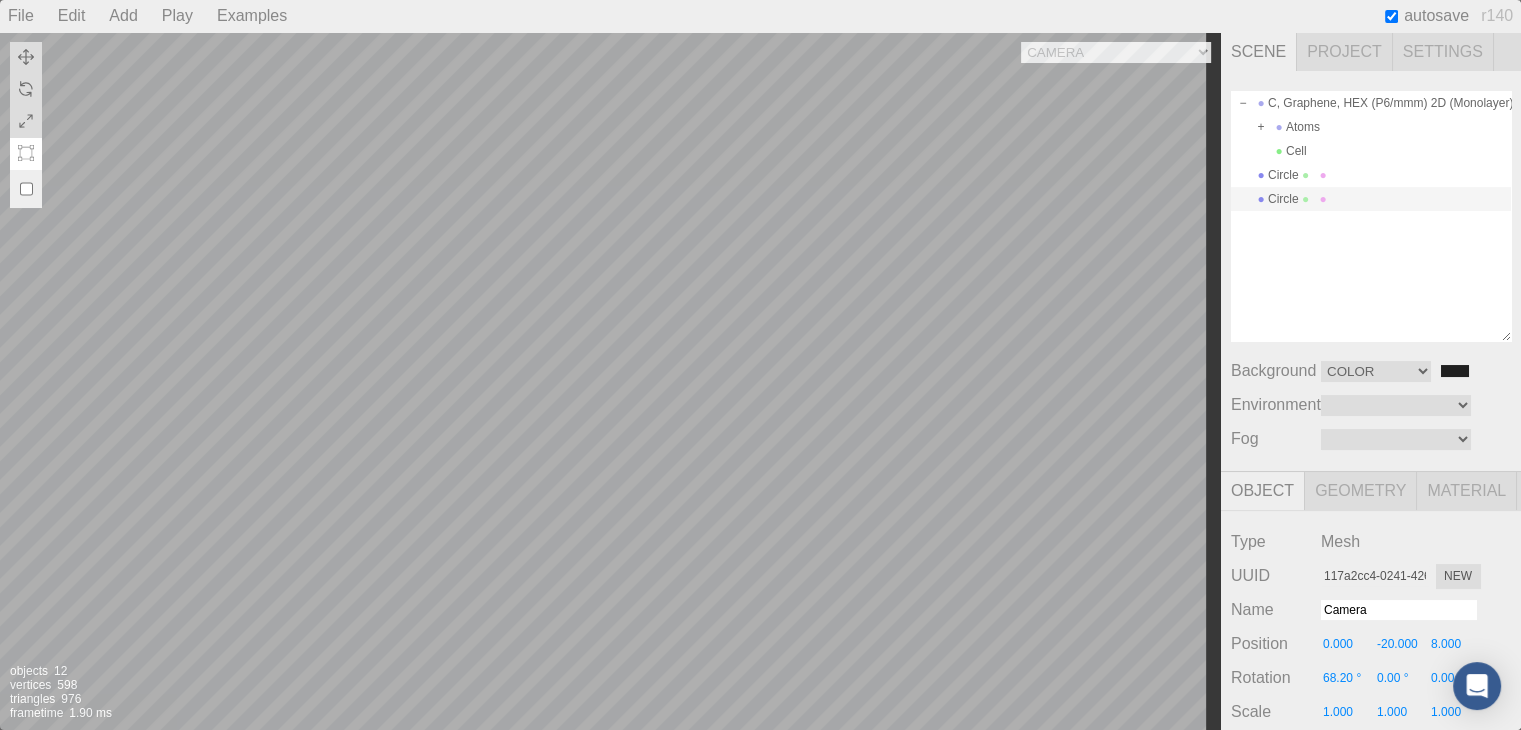 click at bounding box center (26, 189) 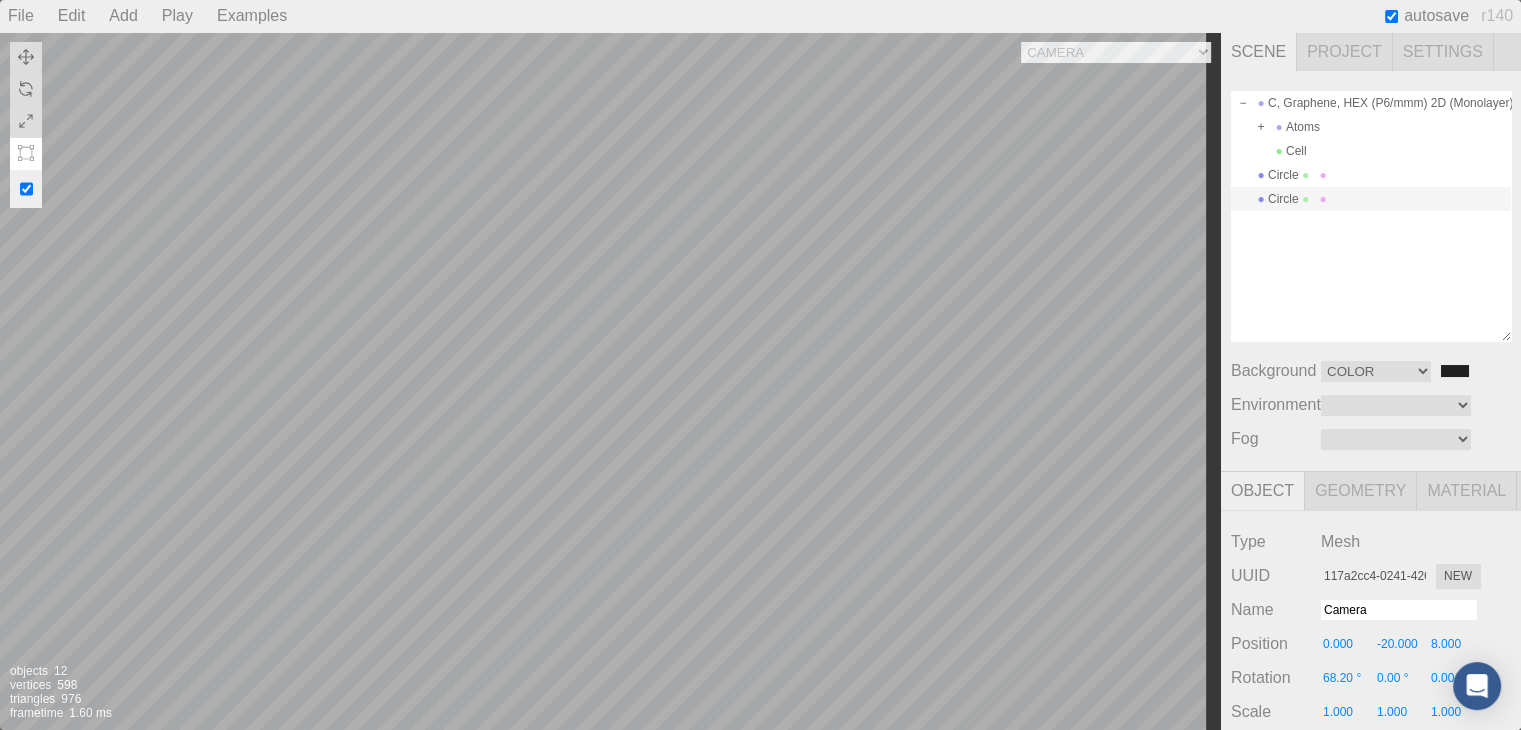 click at bounding box center (26, 189) 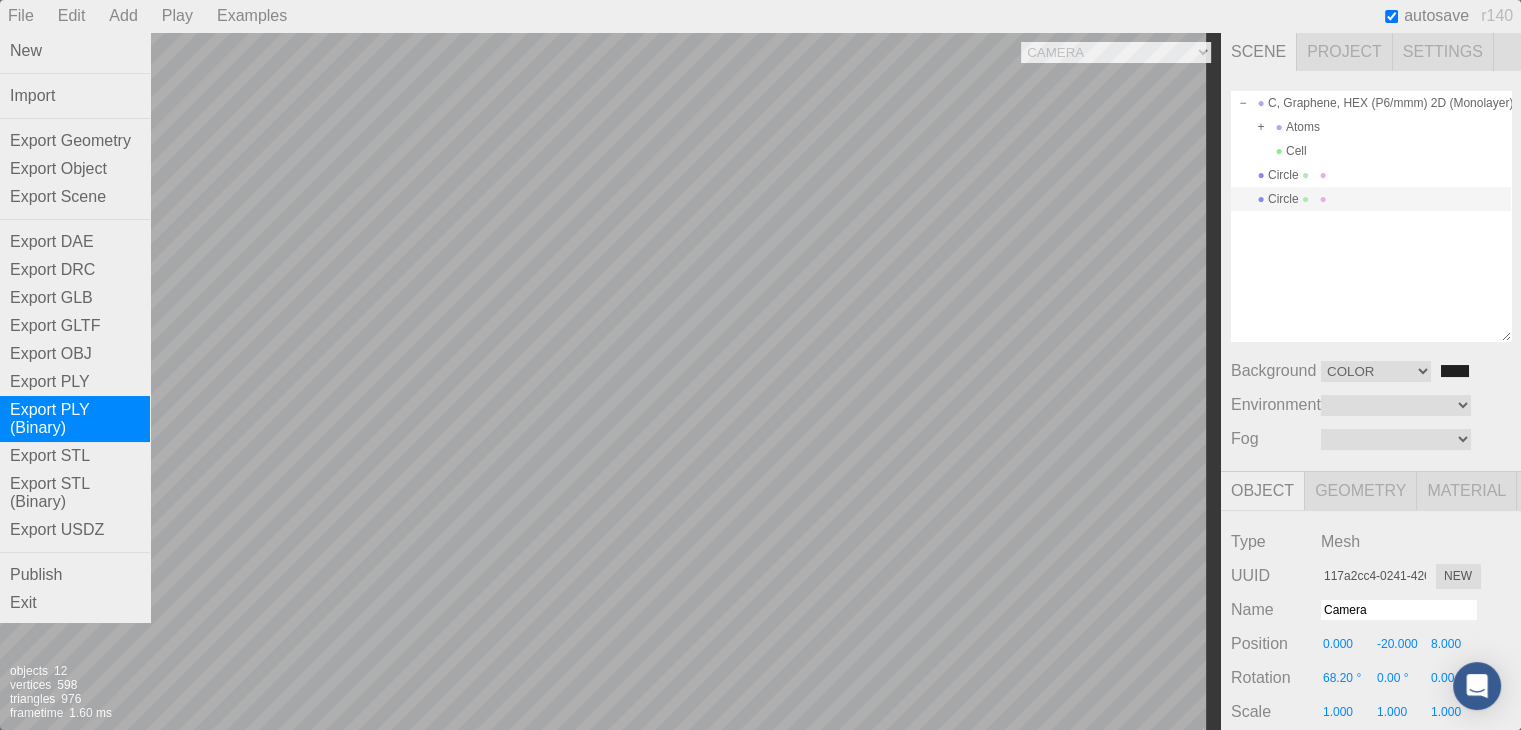 scroll, scrollTop: 152, scrollLeft: 0, axis: vertical 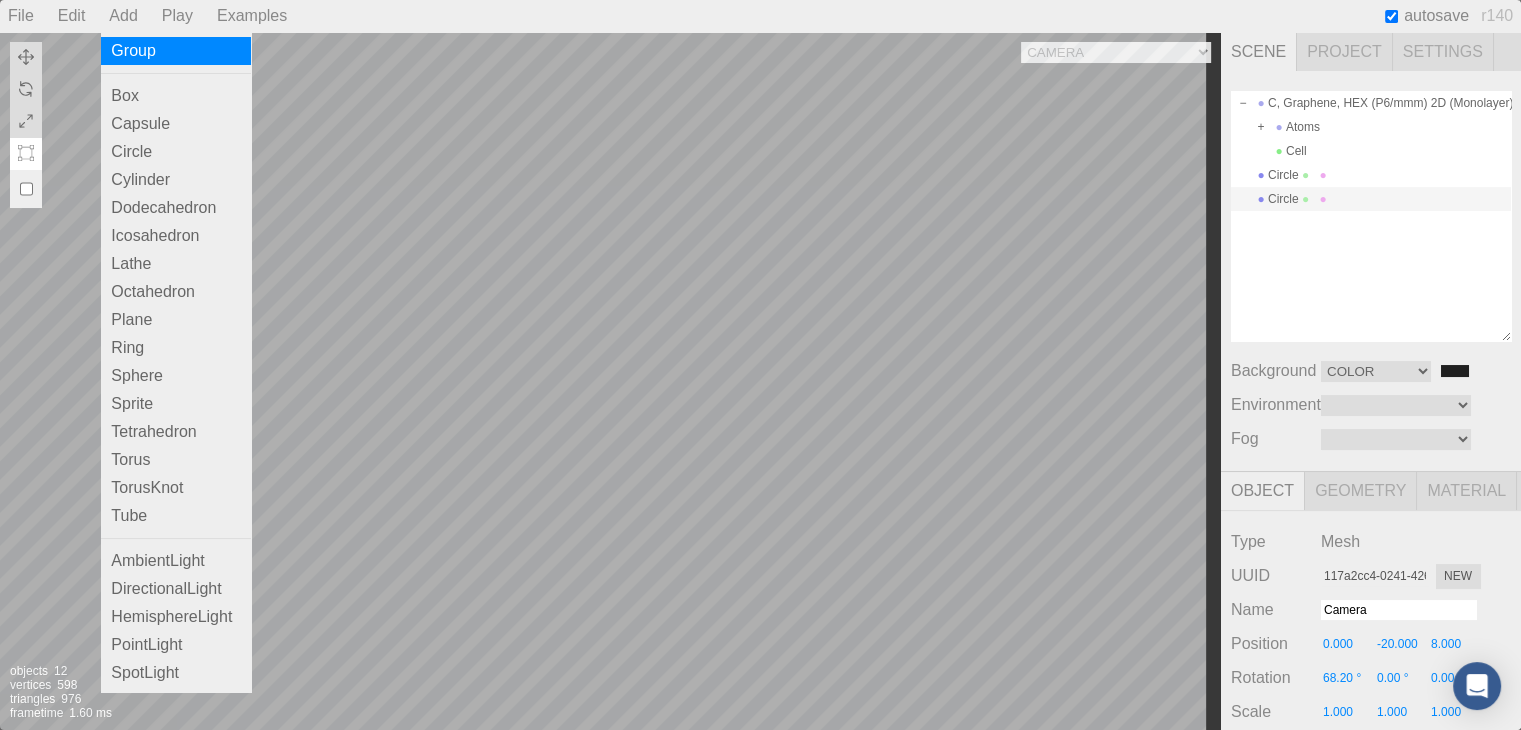 click on "Group" at bounding box center (176, 51) 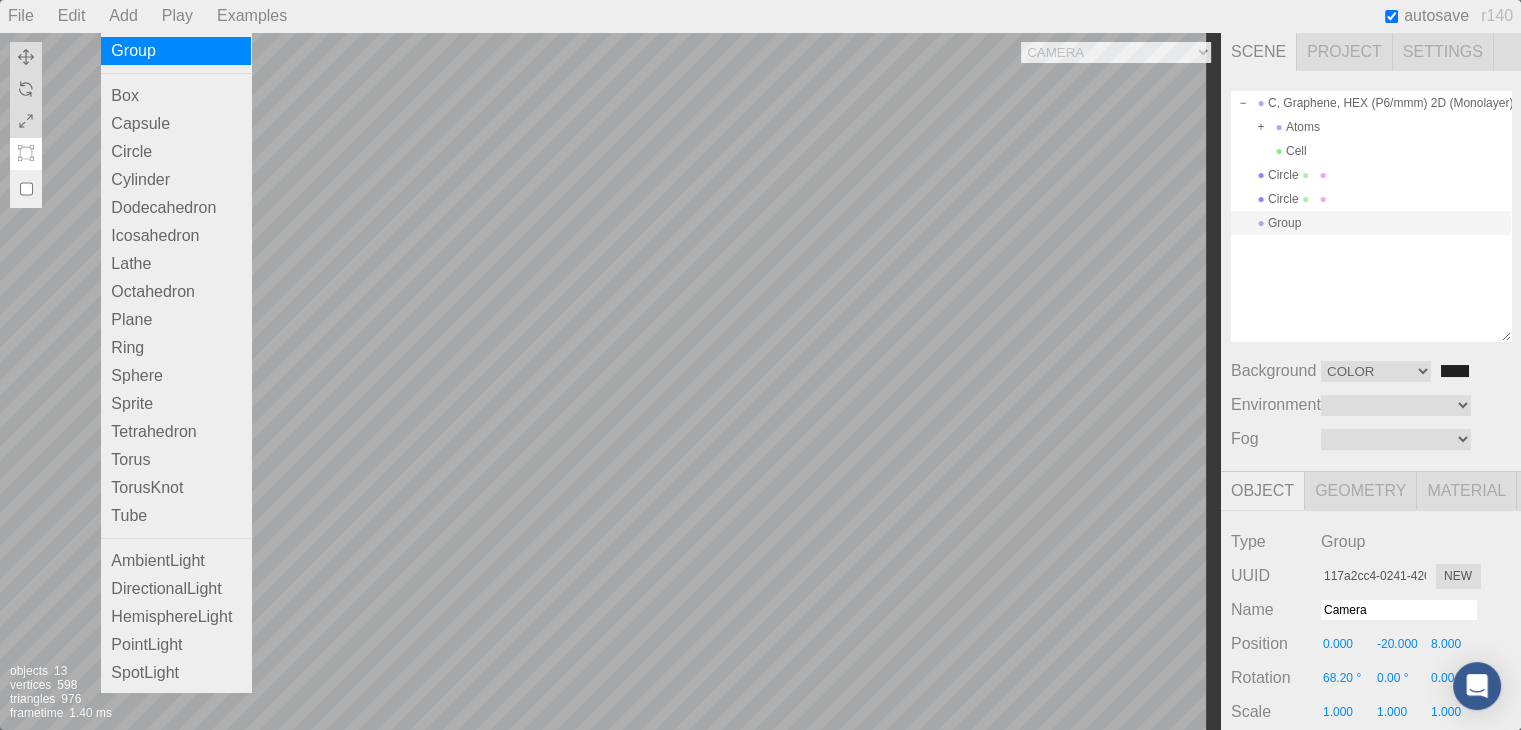 click on "Group" at bounding box center (176, 51) 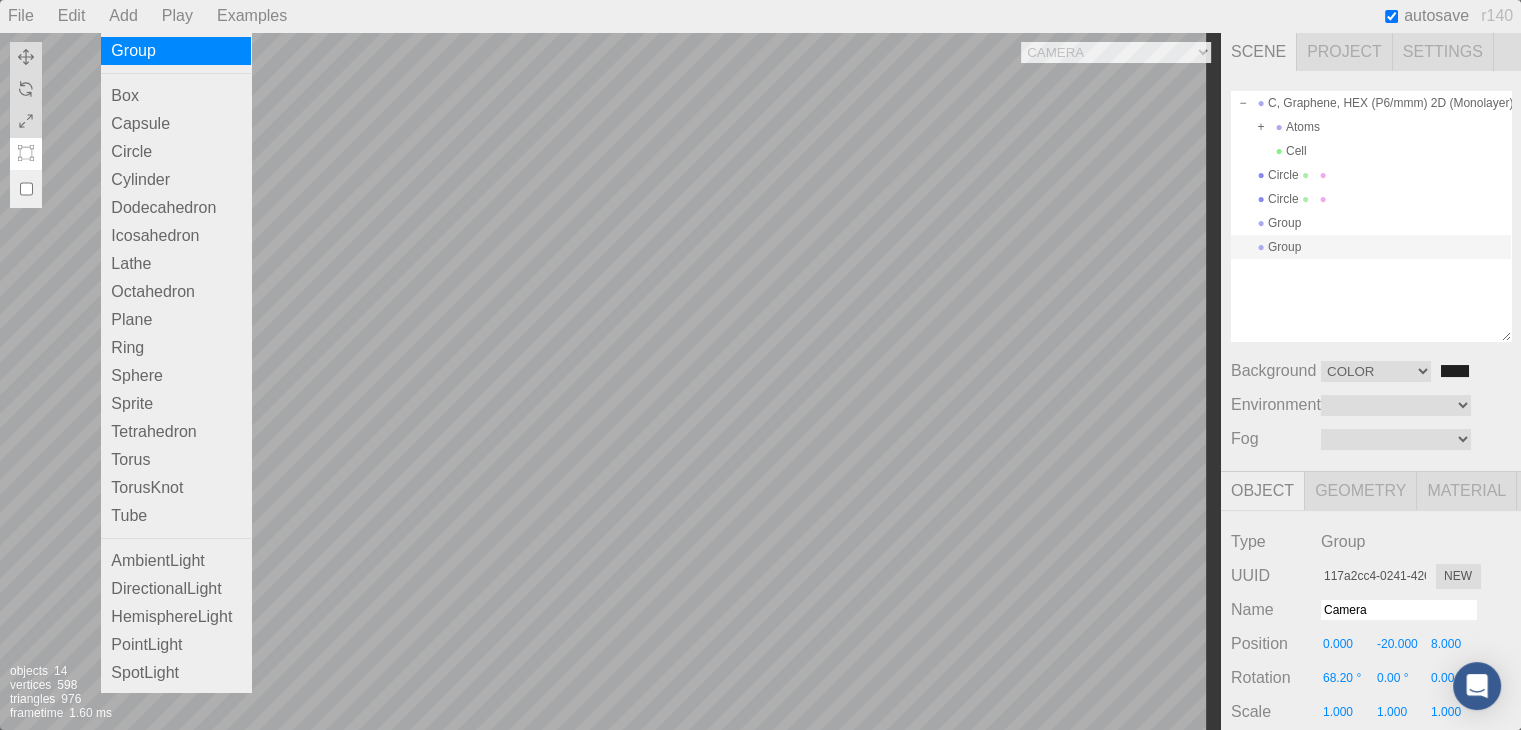 click on "Group" at bounding box center [176, 51] 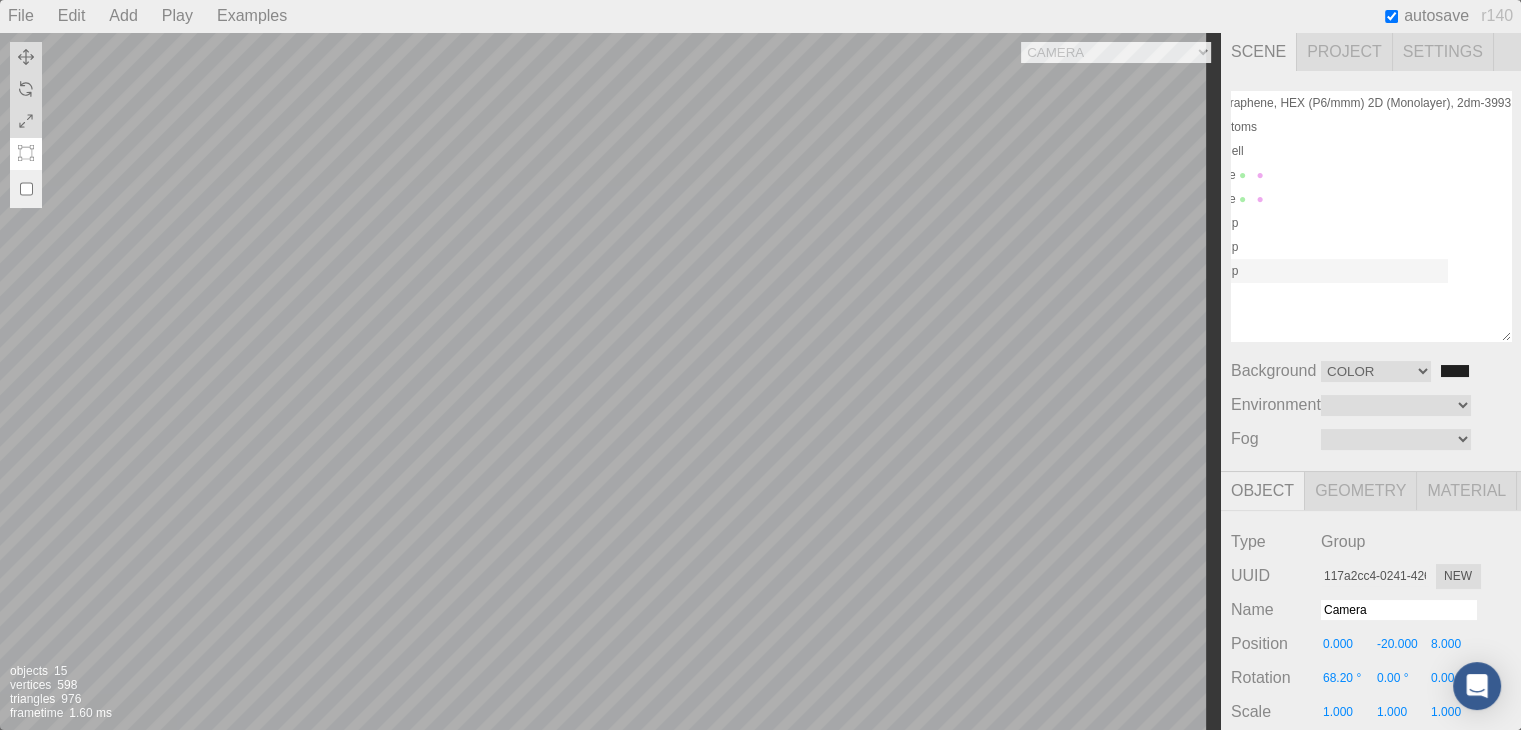 scroll, scrollTop: 0, scrollLeft: 0, axis: both 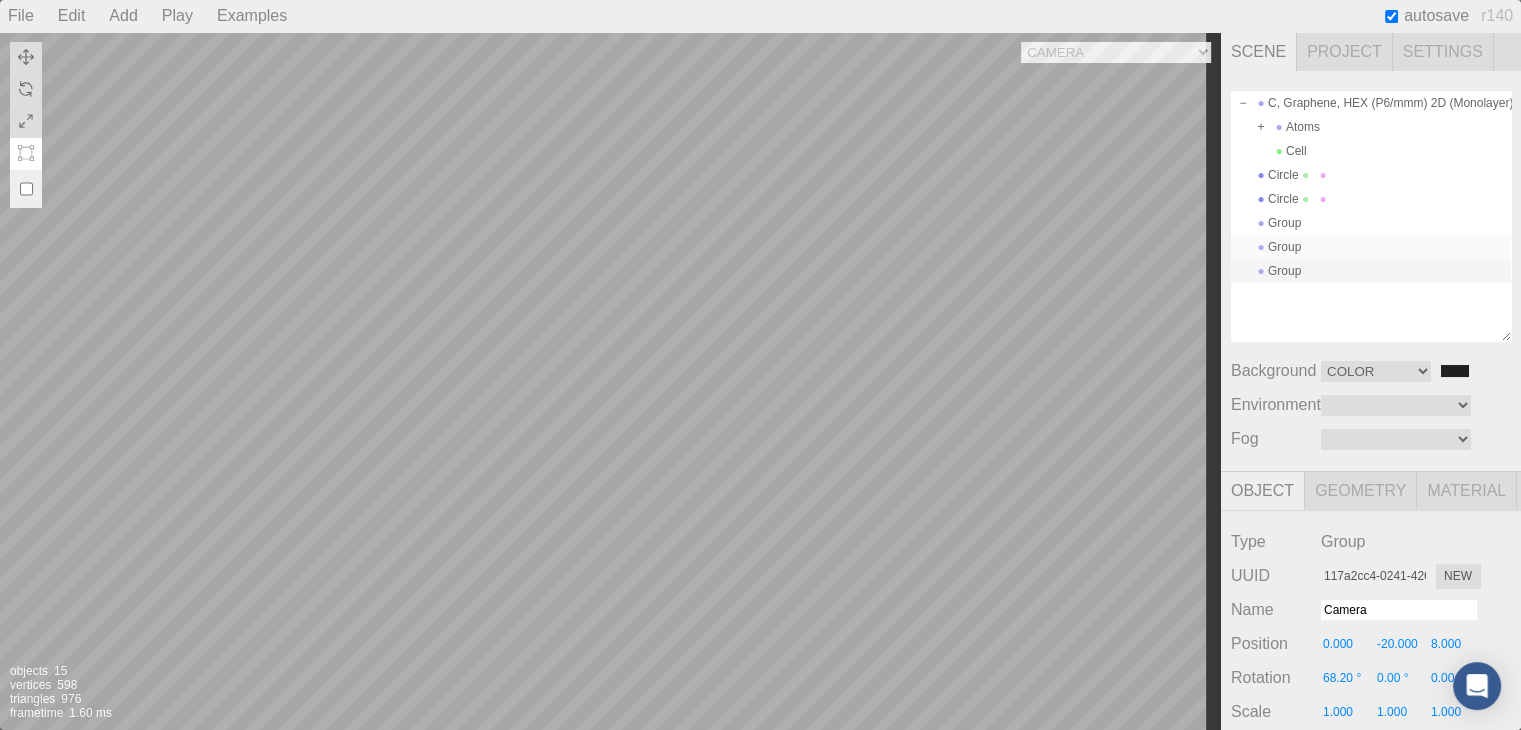 click on "Group" at bounding box center [1371, 247] 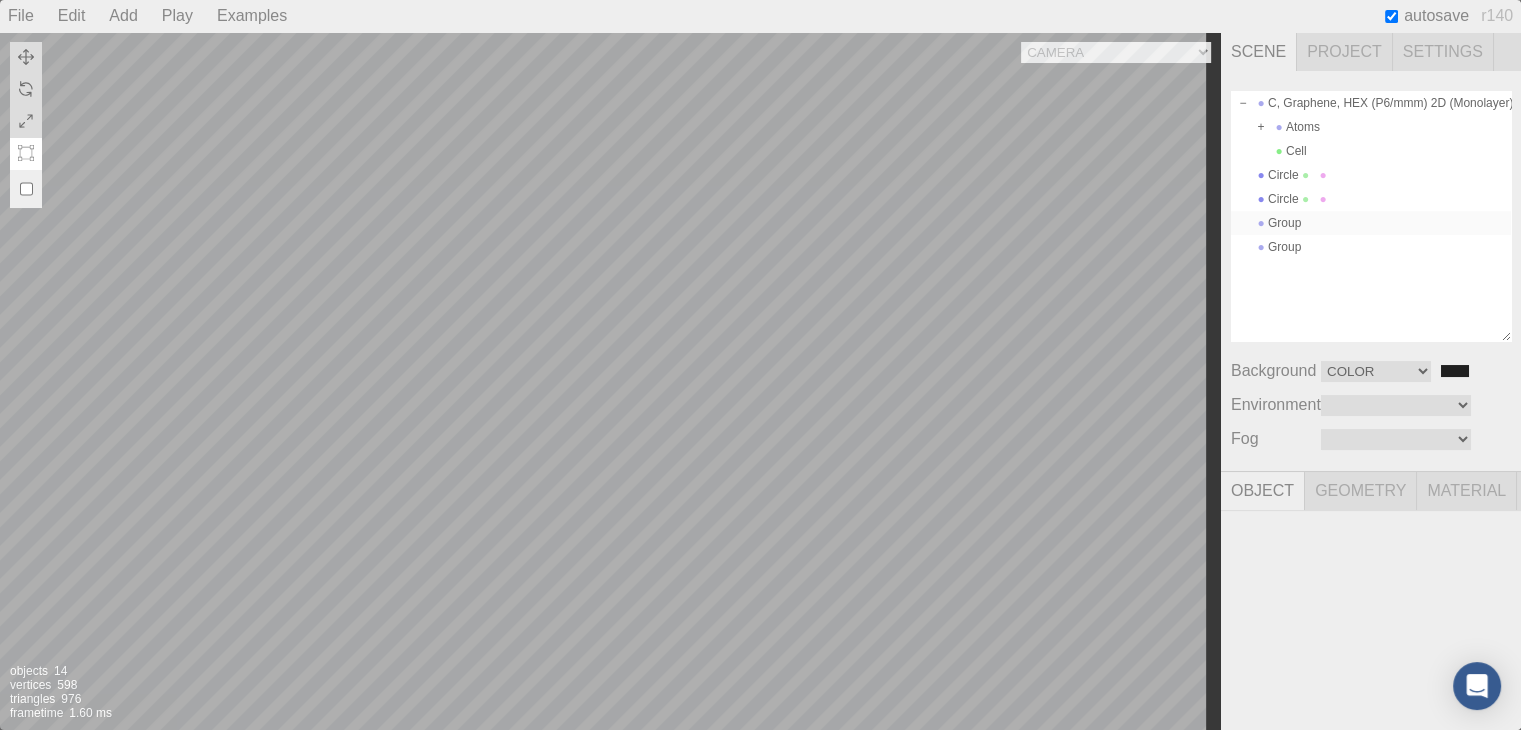 click on "Group" at bounding box center (1371, 223) 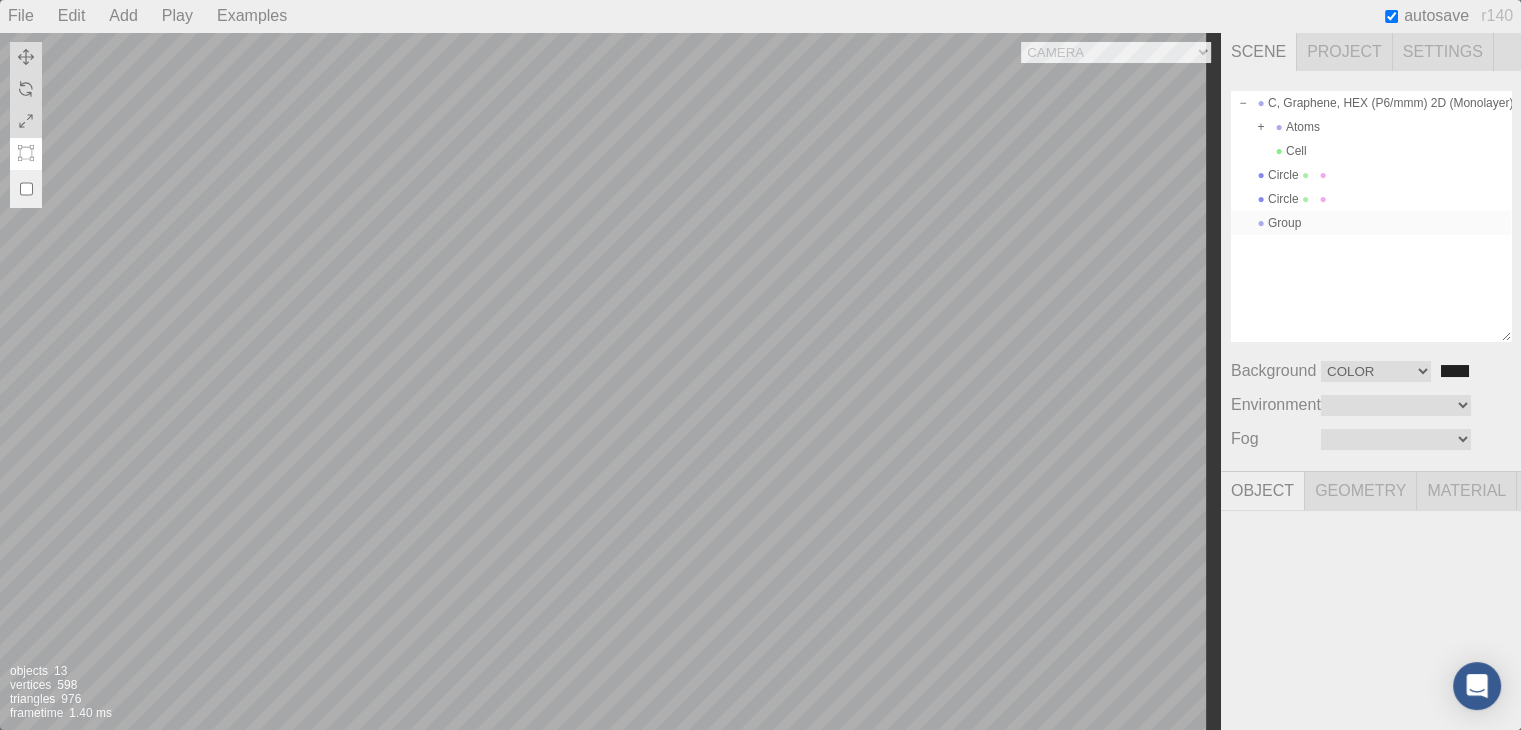 click on "Group" at bounding box center [1371, 223] 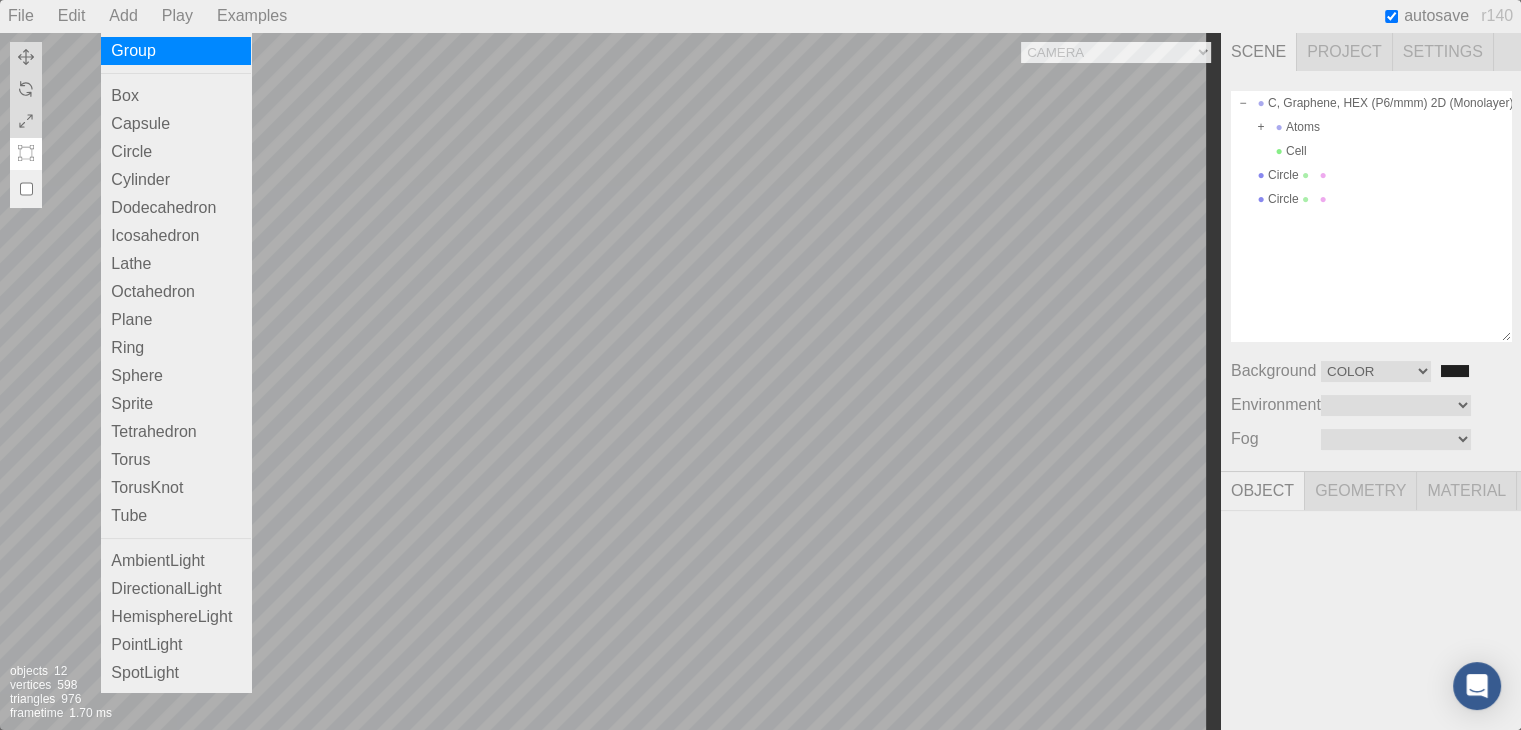 click on "Group" at bounding box center [176, 51] 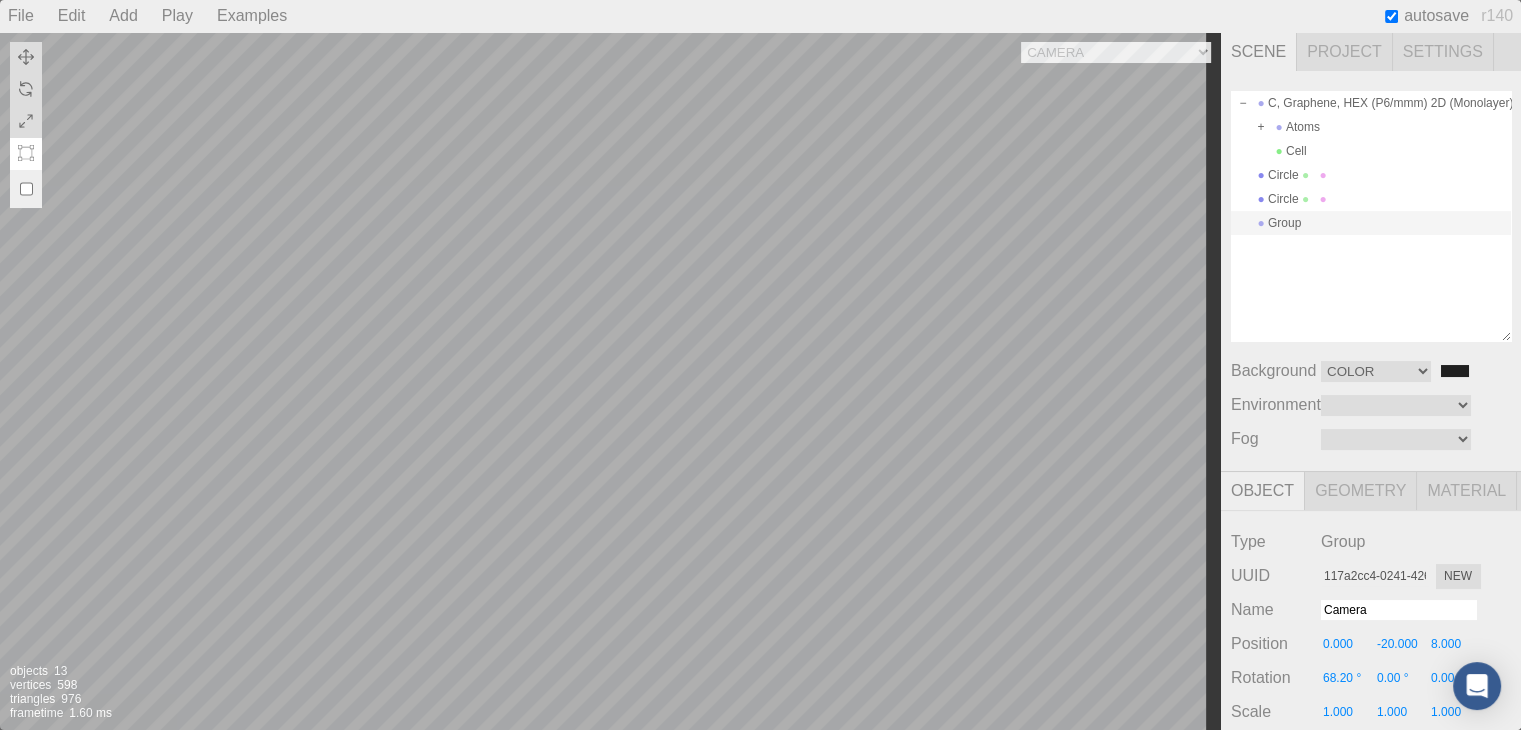 click on "Camera" at bounding box center [1399, 610] 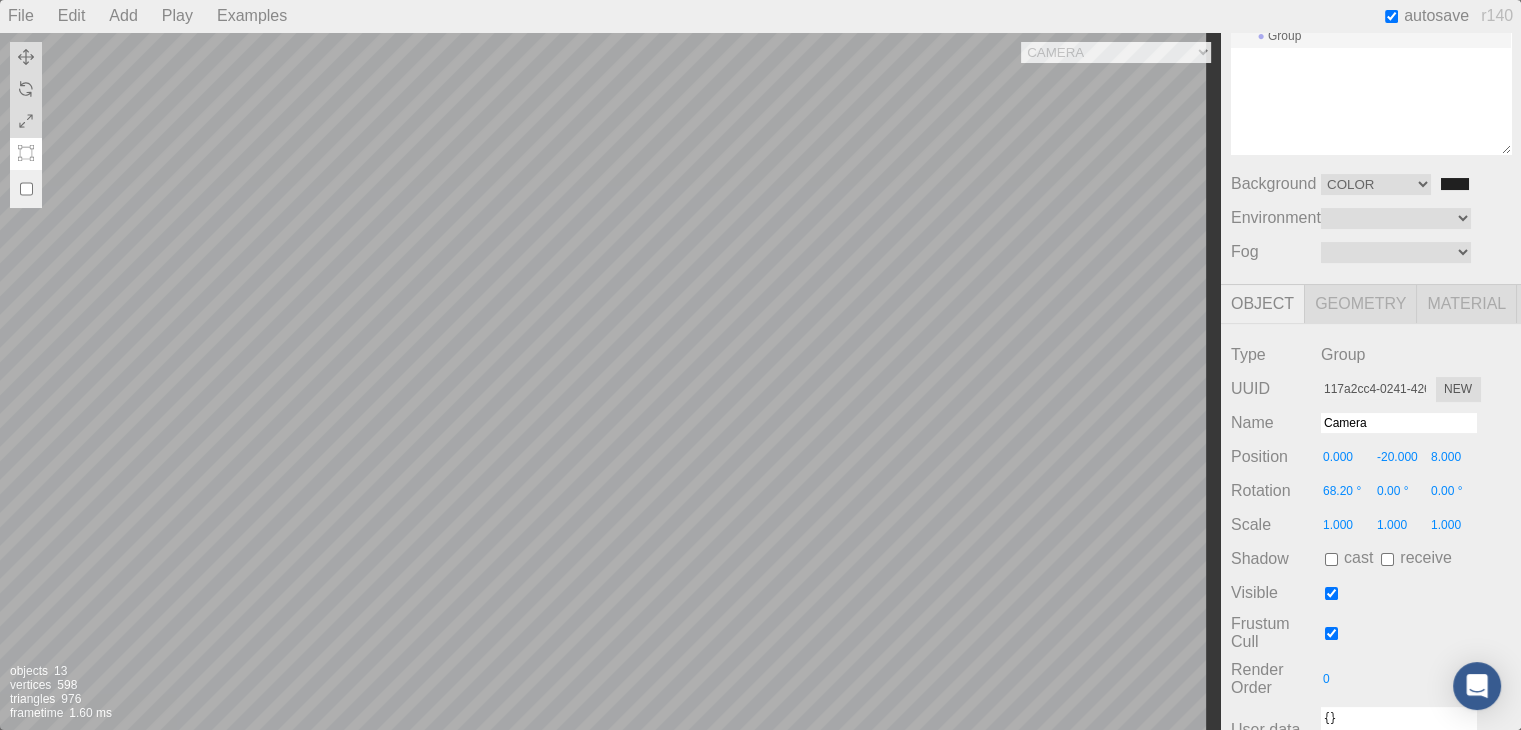 scroll, scrollTop: 184, scrollLeft: 0, axis: vertical 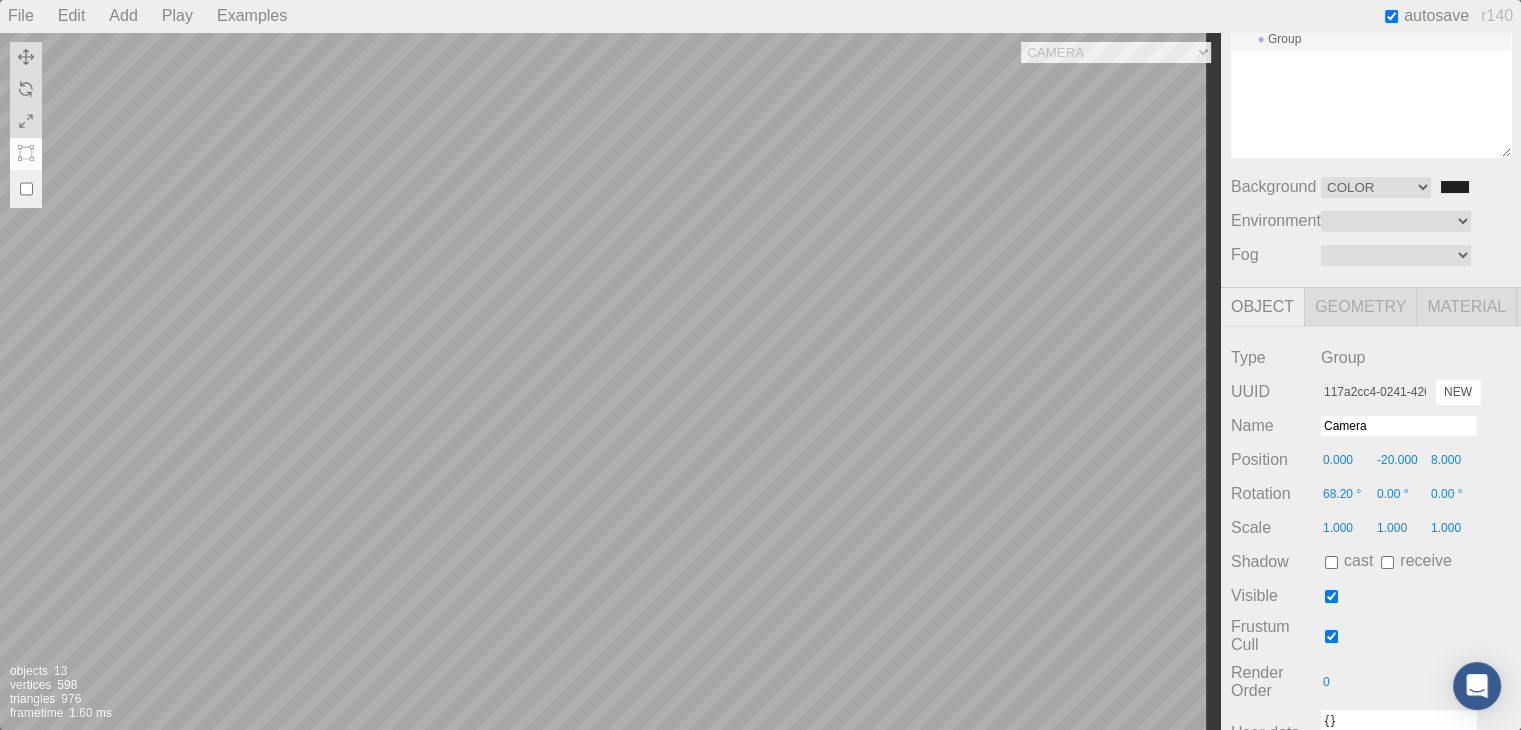 click on "New" at bounding box center [1458, 392] 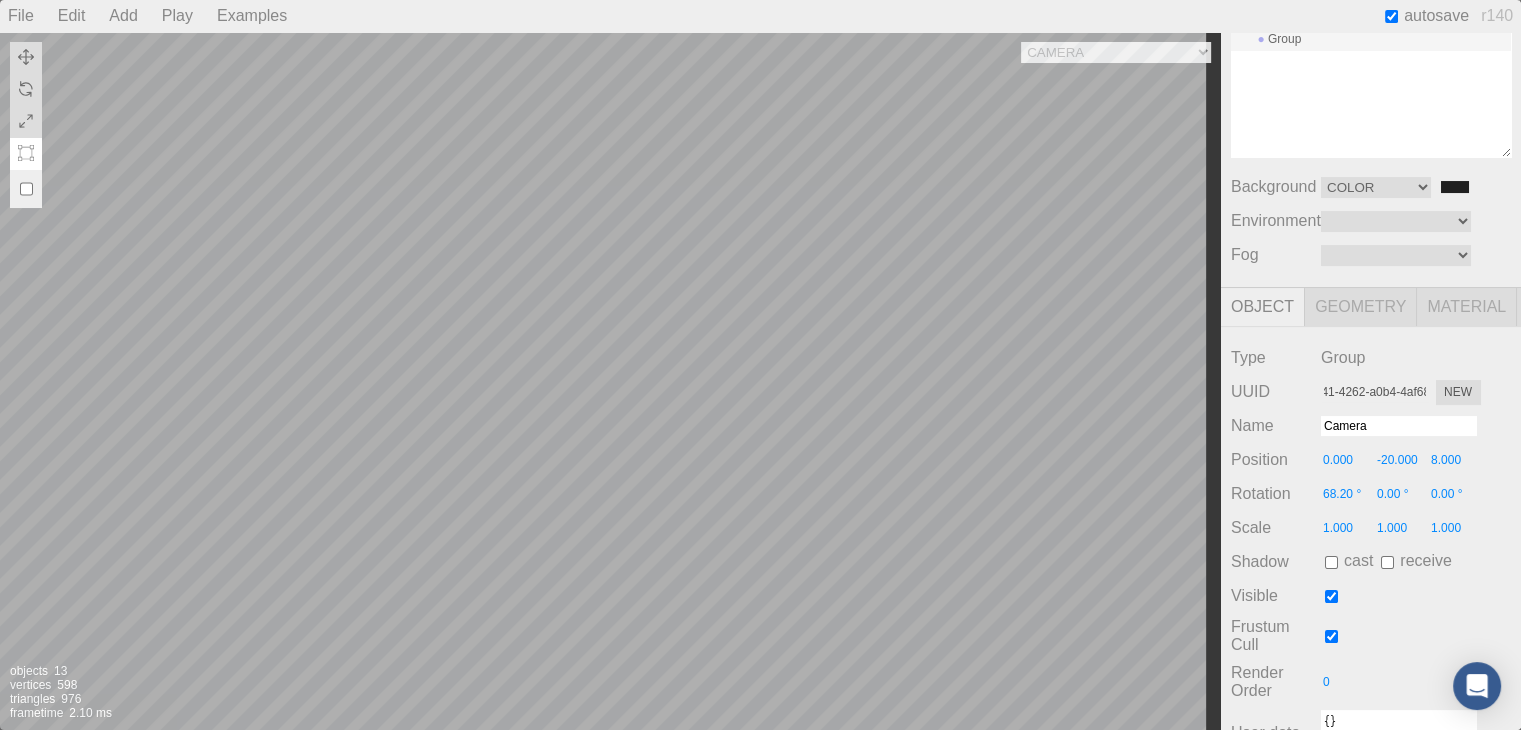 scroll, scrollTop: 0, scrollLeft: 0, axis: both 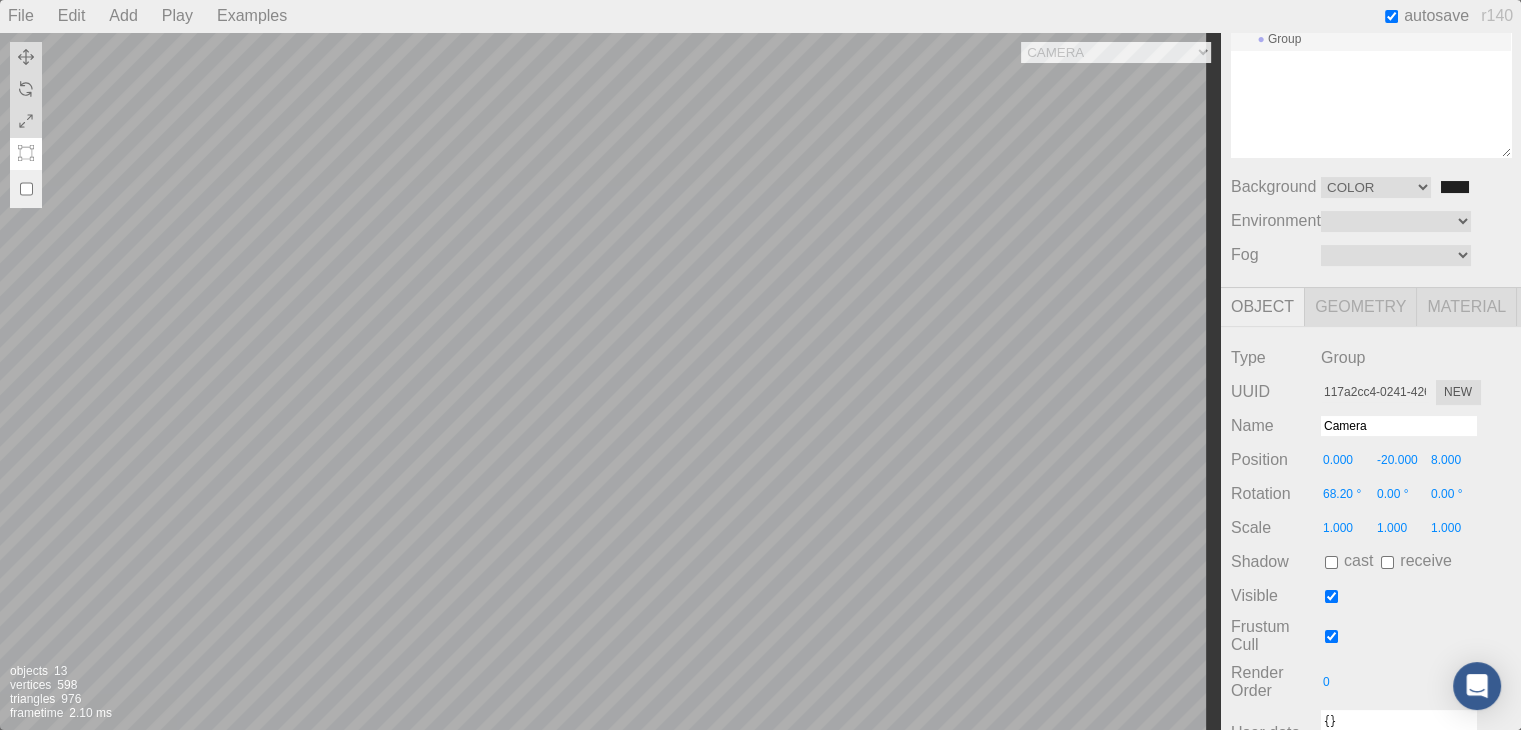 click on "Material" at bounding box center [1467, 307] 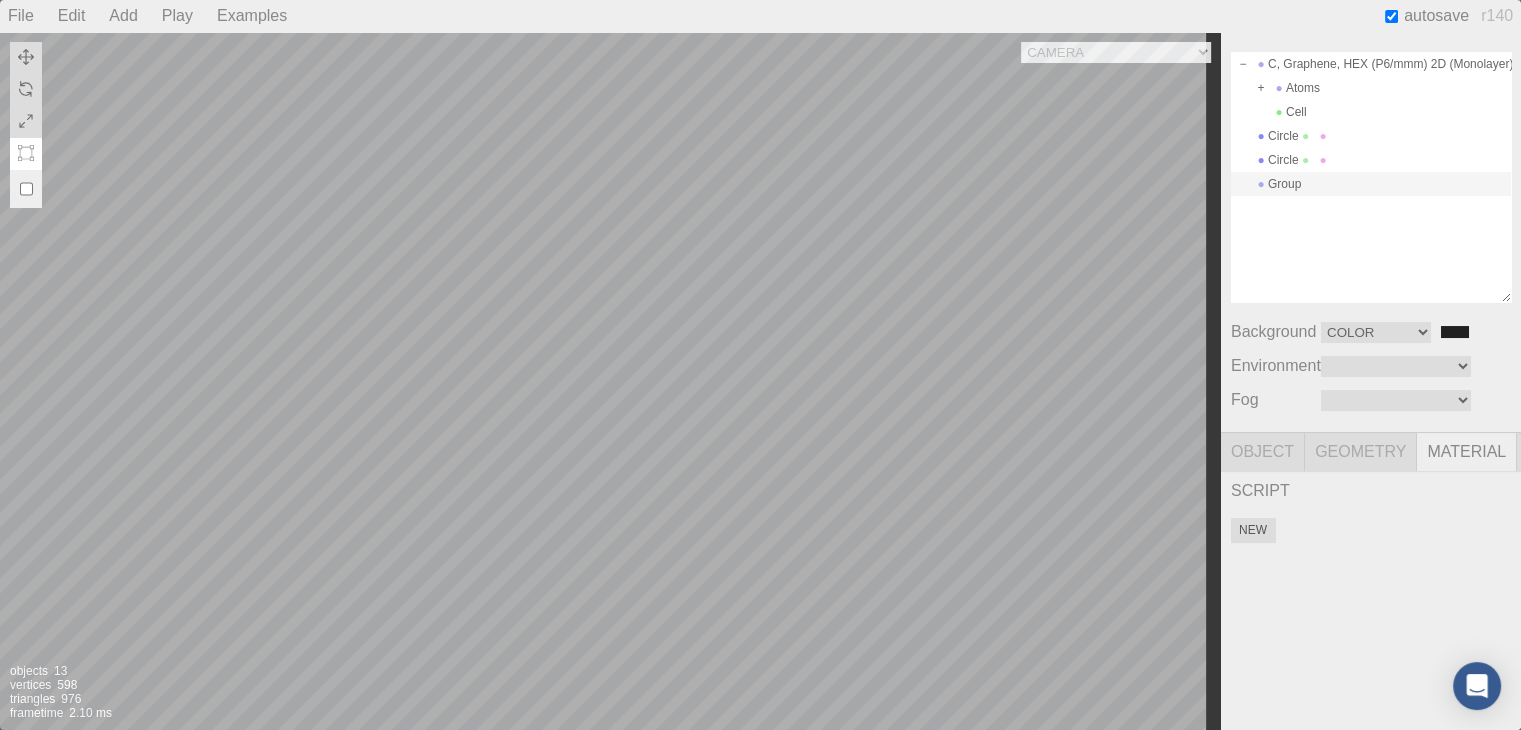 scroll, scrollTop: 39, scrollLeft: 0, axis: vertical 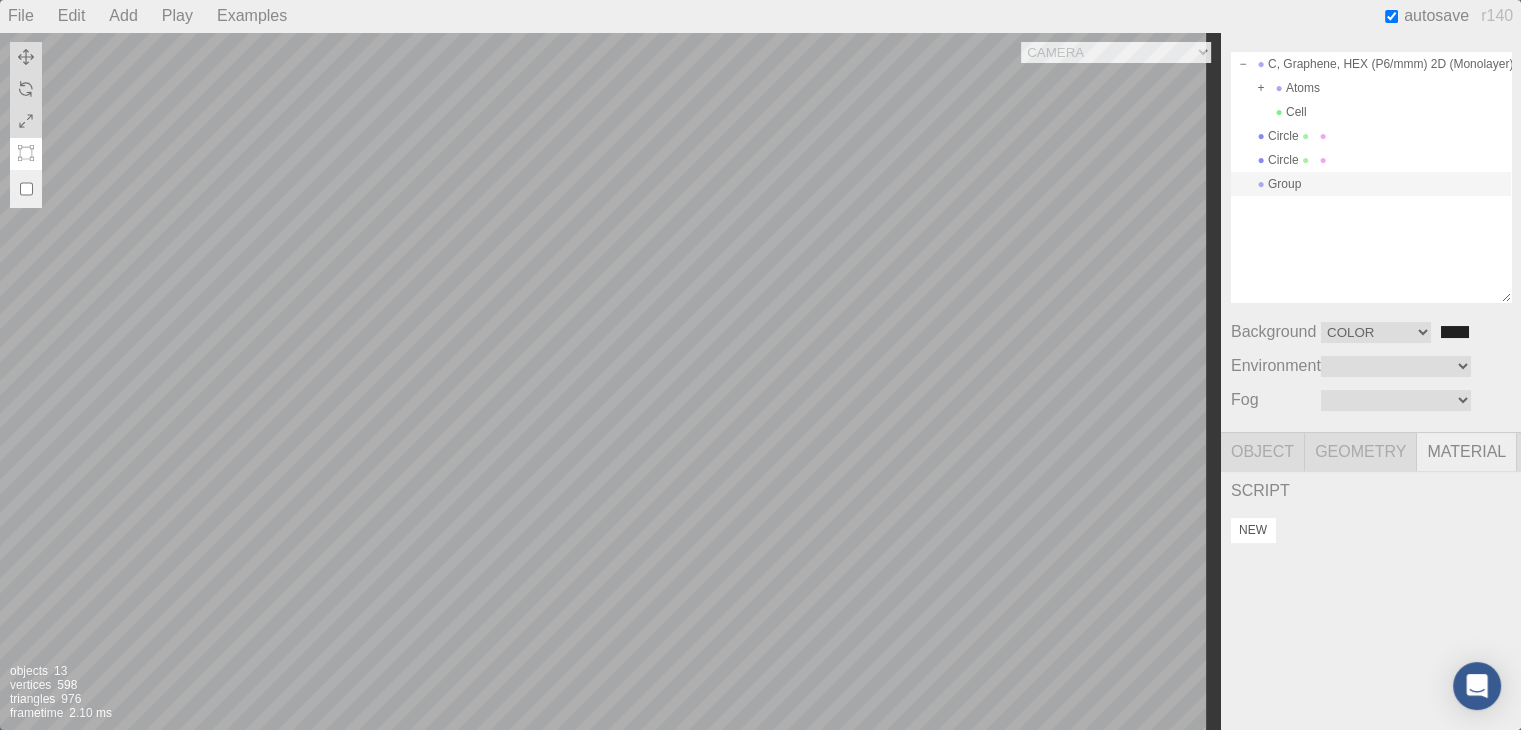click on "New" at bounding box center [1253, 530] 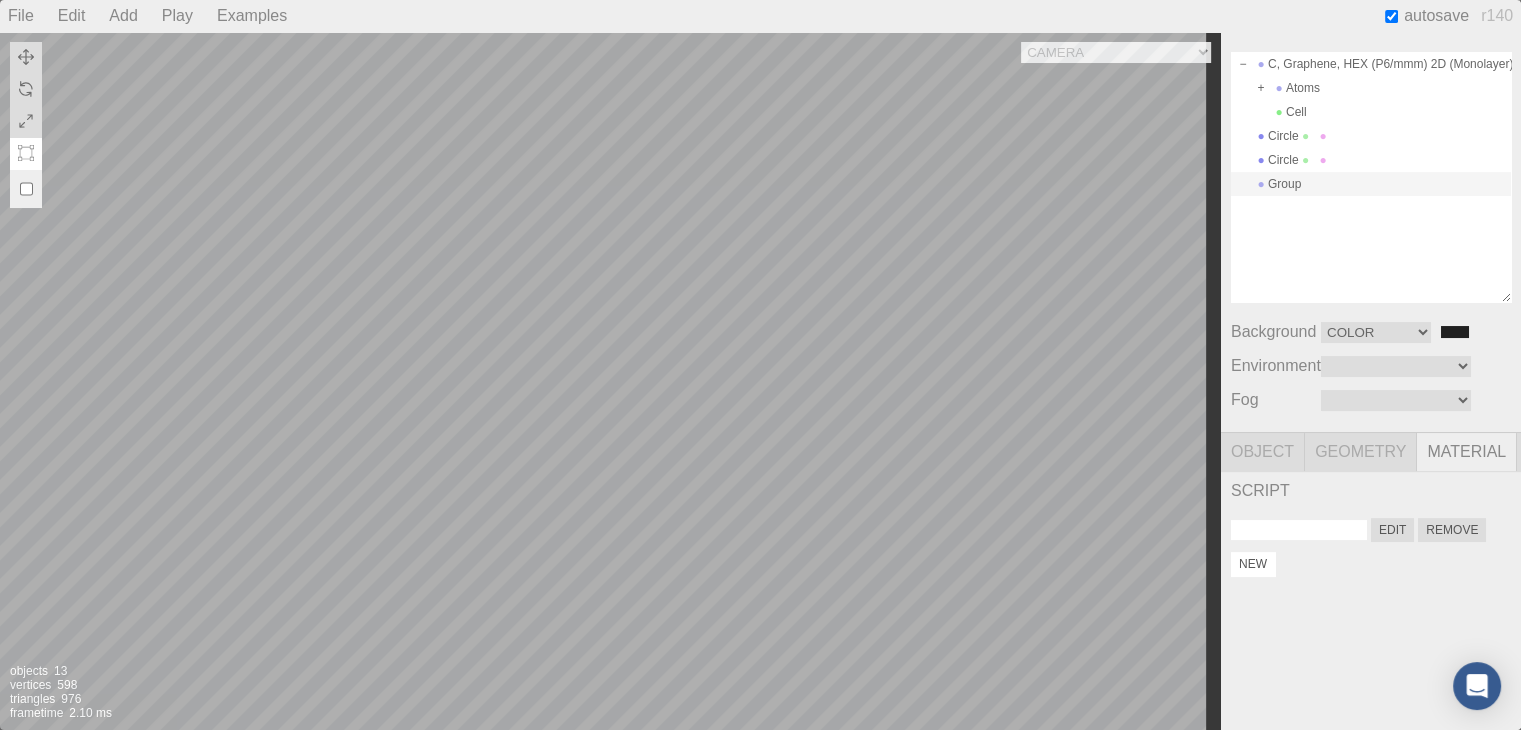 click at bounding box center (1299, 530) 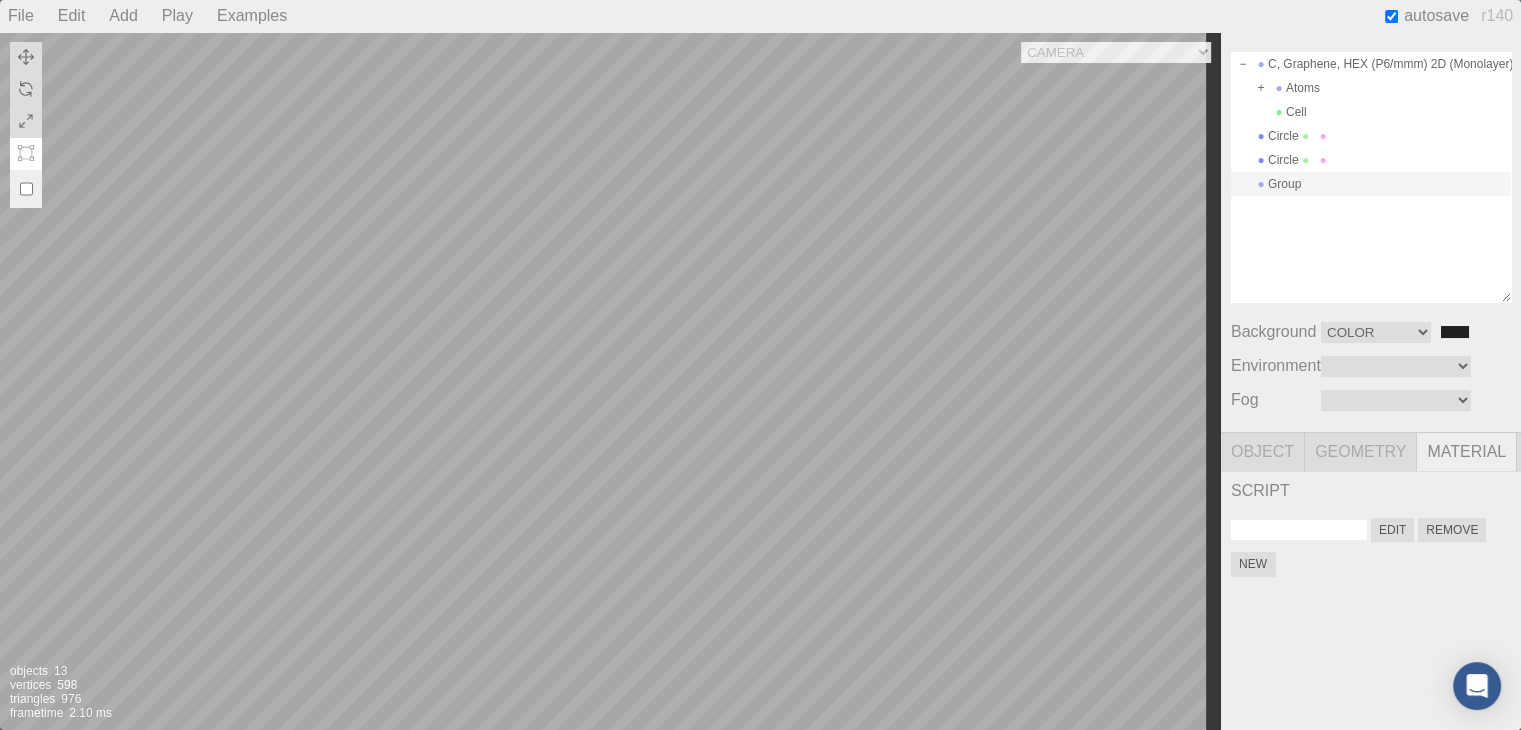 type on "O" 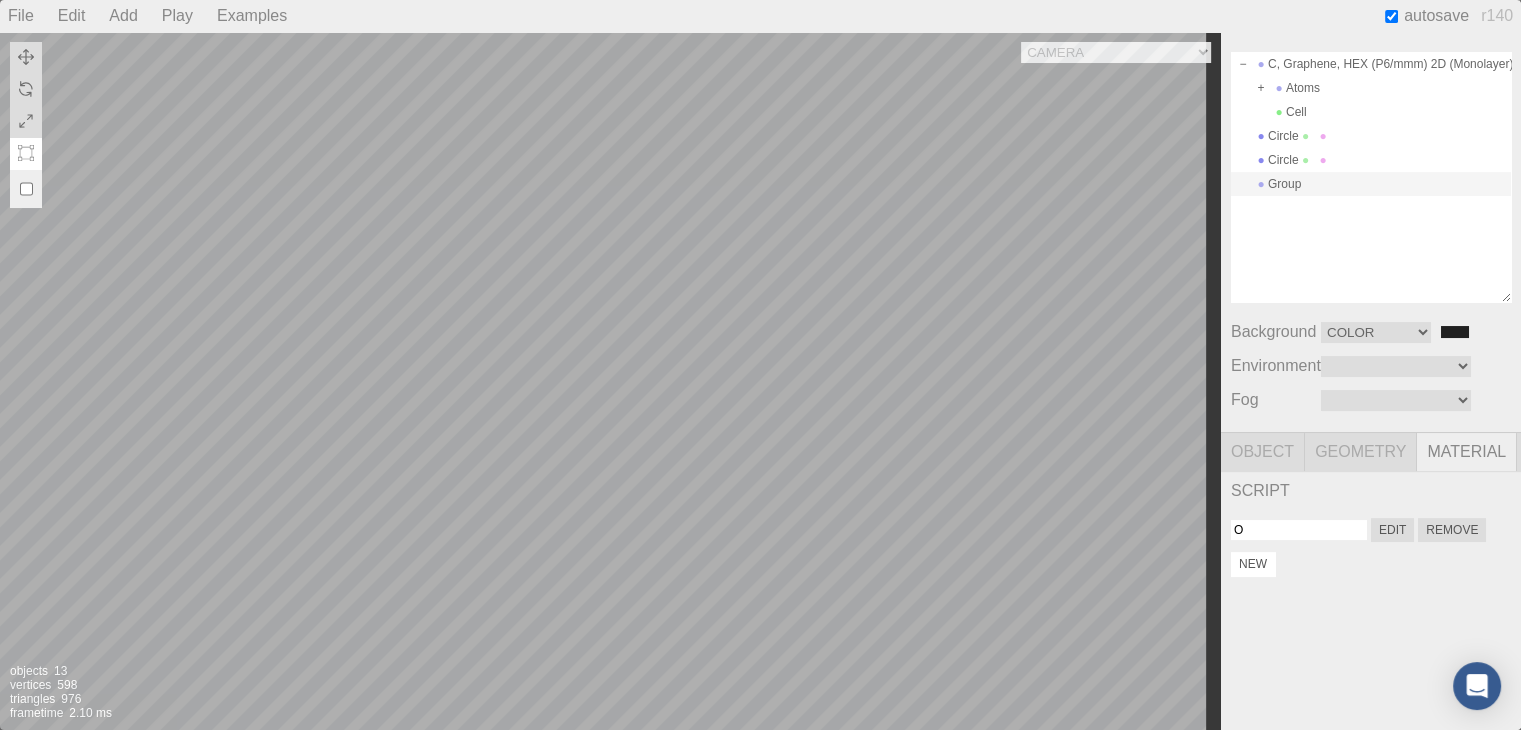 drag, startPoint x: 1288, startPoint y: 585, endPoint x: 1237, endPoint y: 570, distance: 53.160137 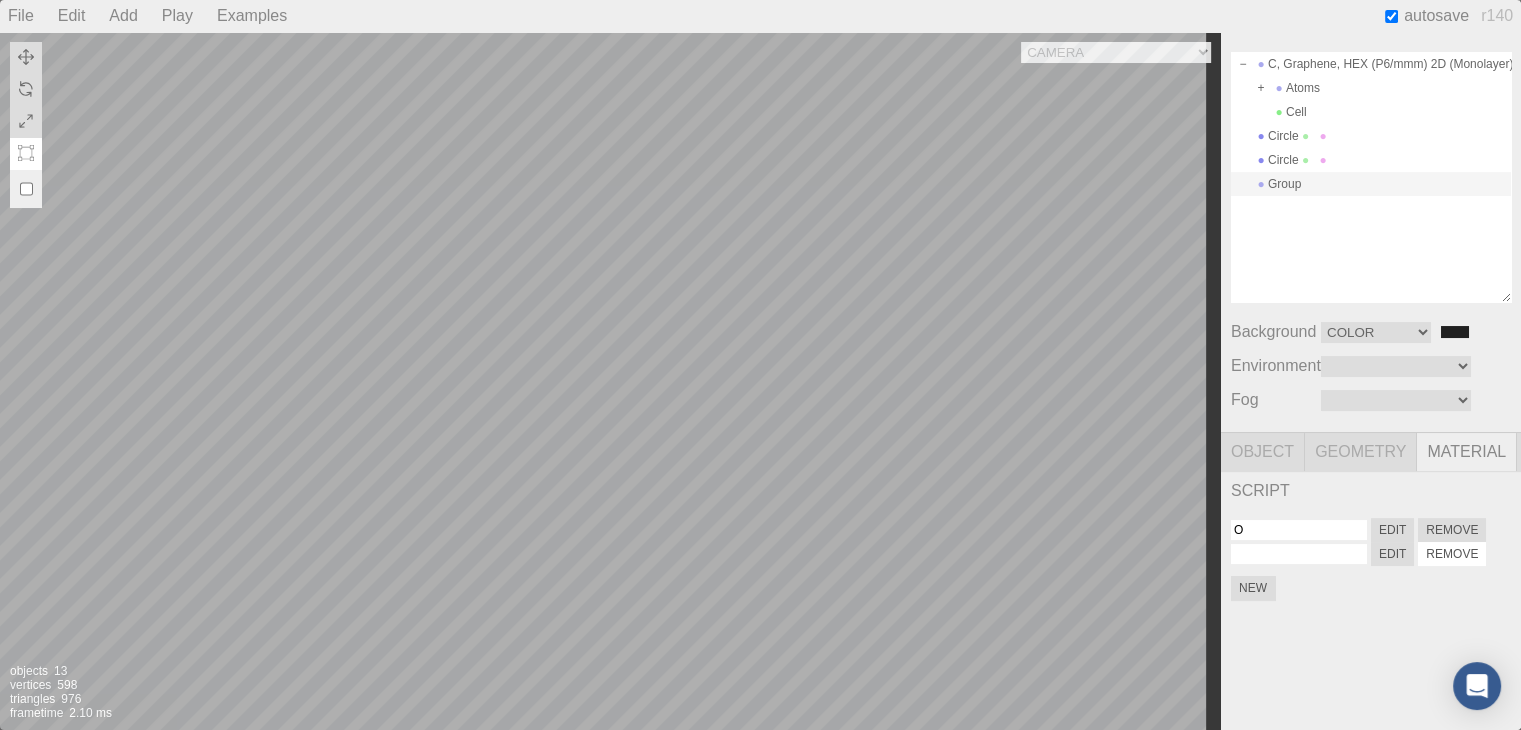 click on "Remove" at bounding box center (1452, 554) 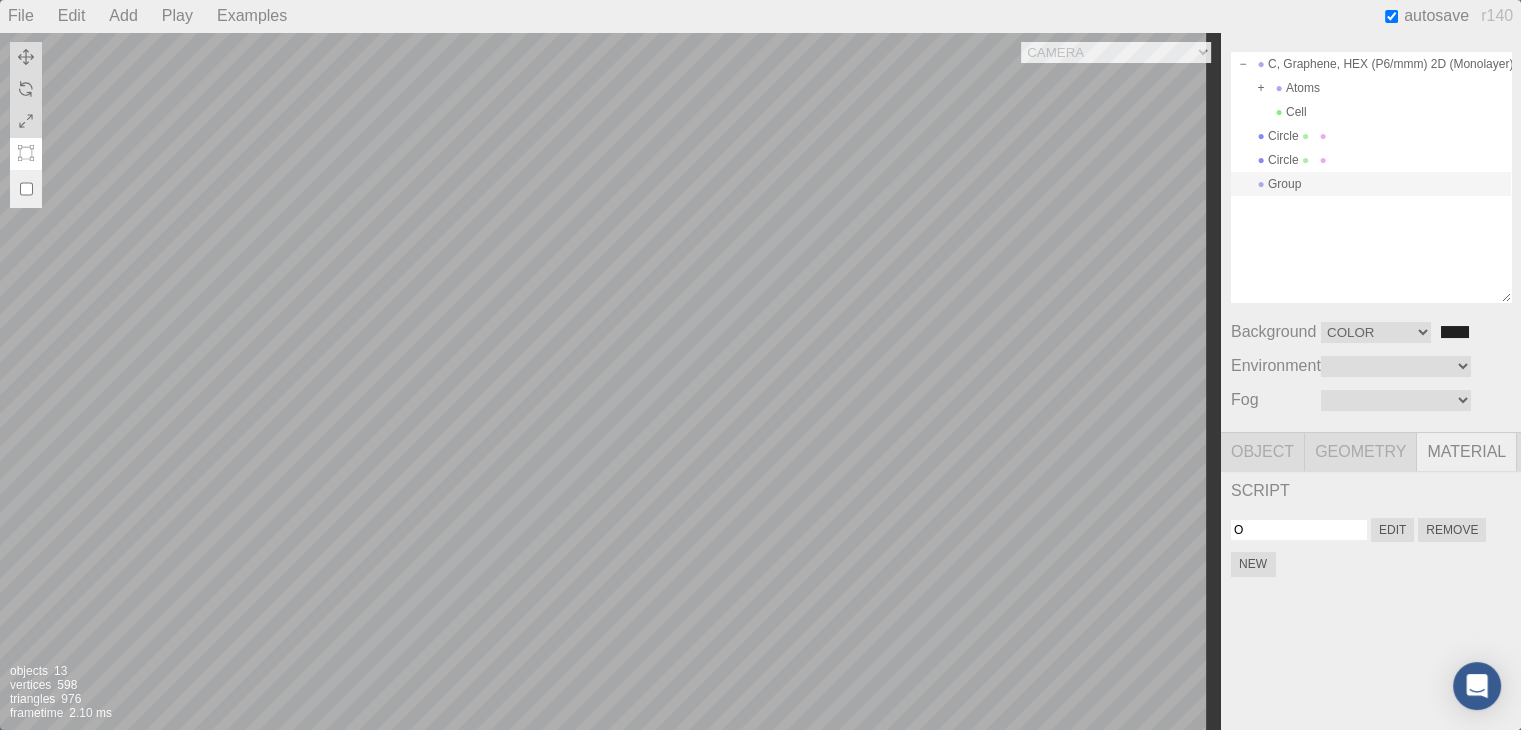 click on "Geometry" at bounding box center [1361, 452] 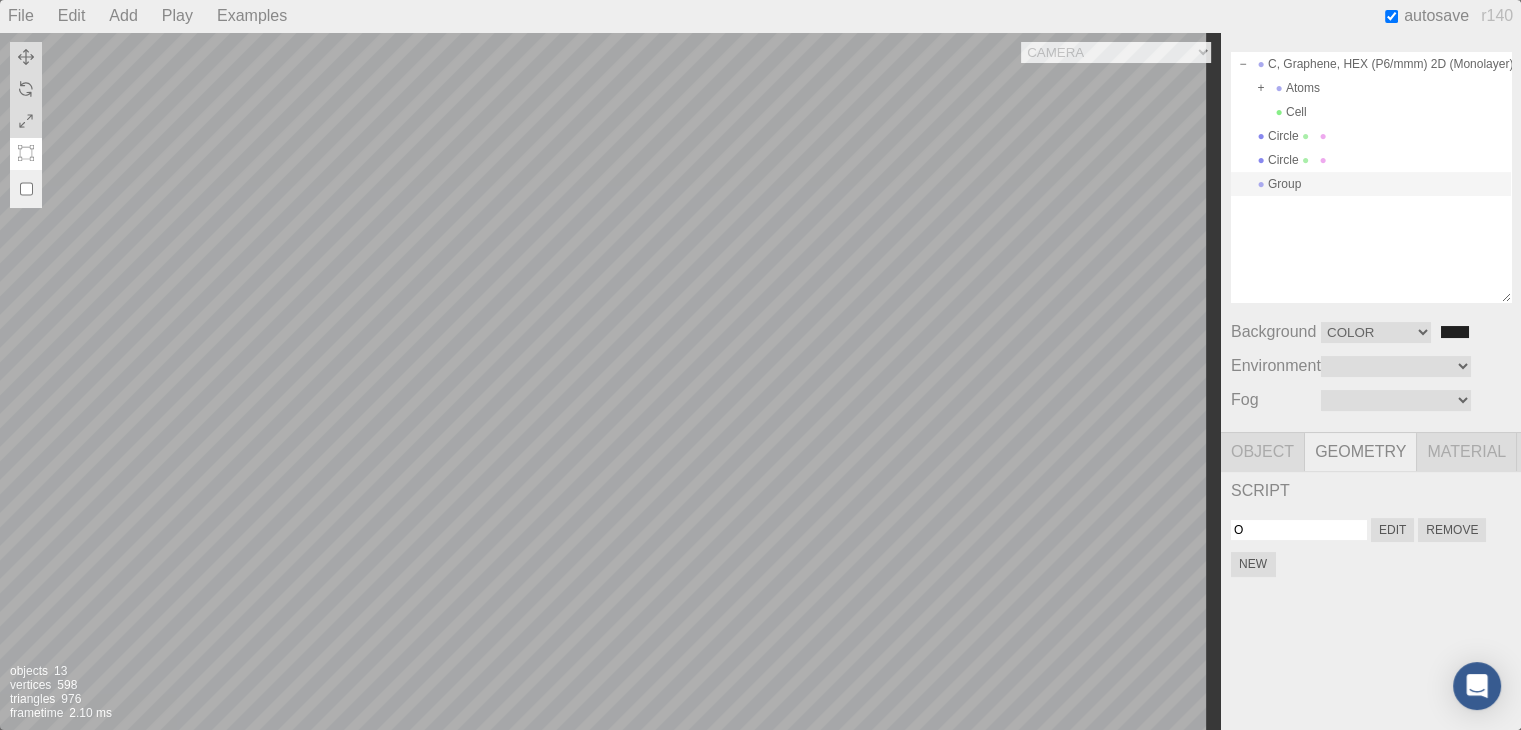 click on "Geometry" at bounding box center [1361, 452] 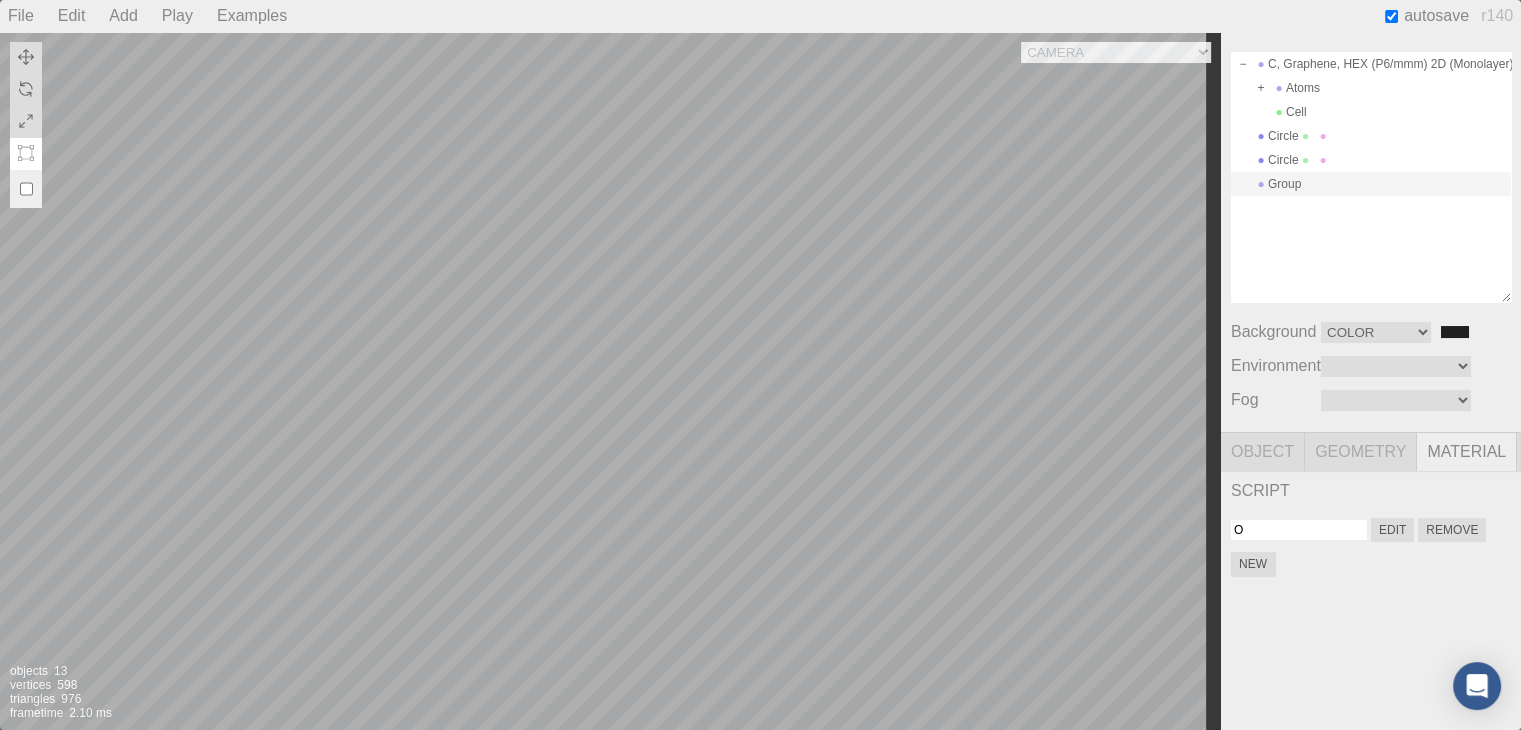click on "Object" at bounding box center [1263, 452] 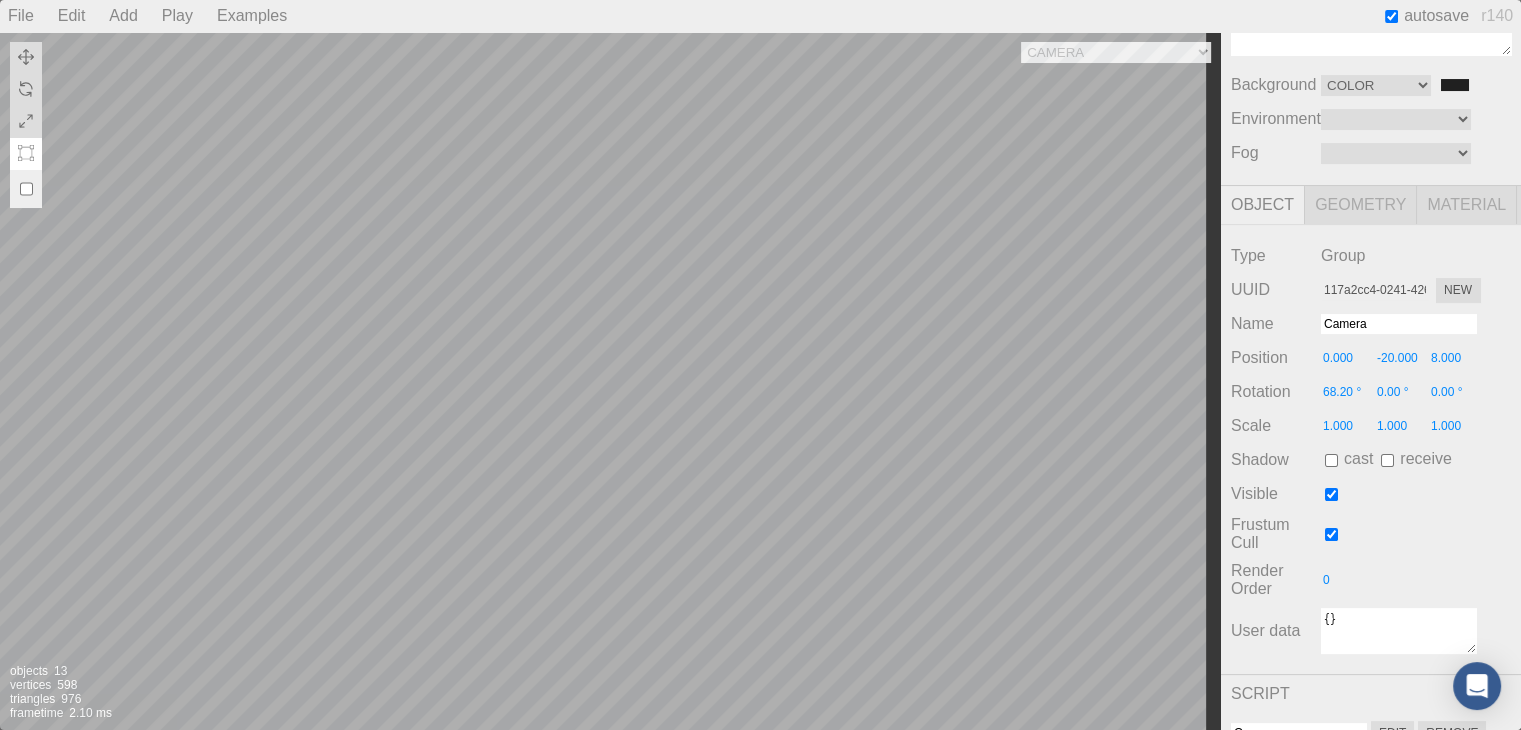 scroll, scrollTop: 363, scrollLeft: 0, axis: vertical 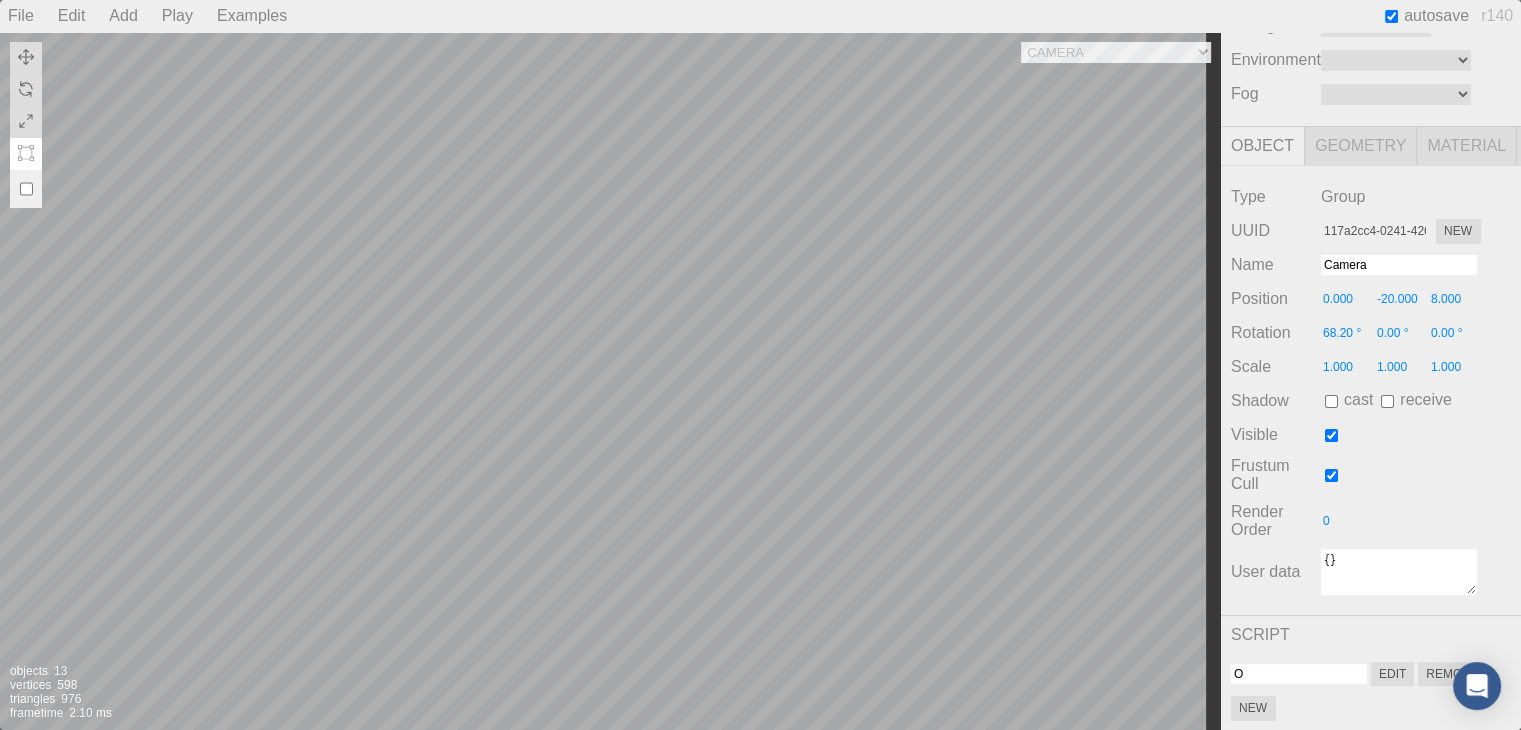 click on "{}" at bounding box center [1399, 572] 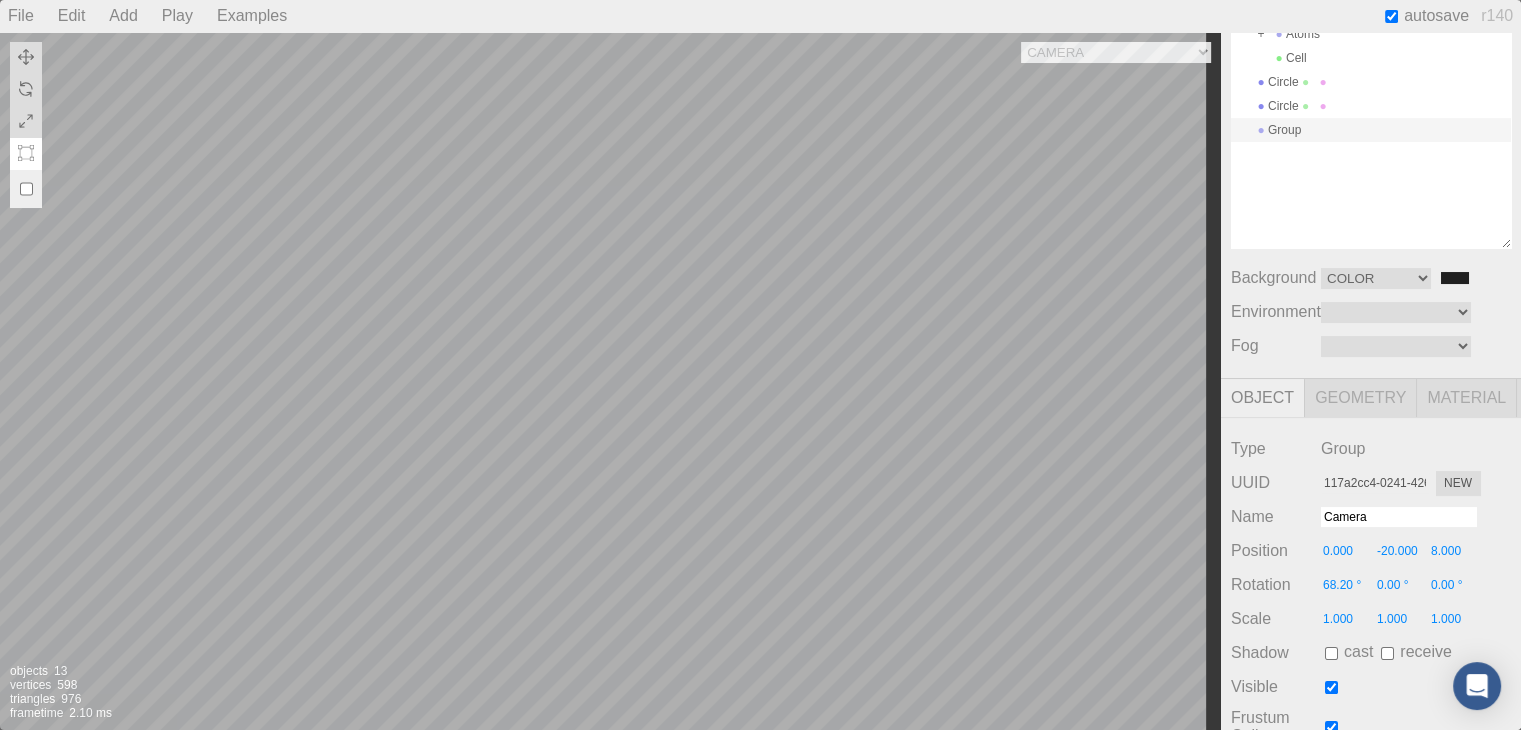 scroll, scrollTop: 0, scrollLeft: 0, axis: both 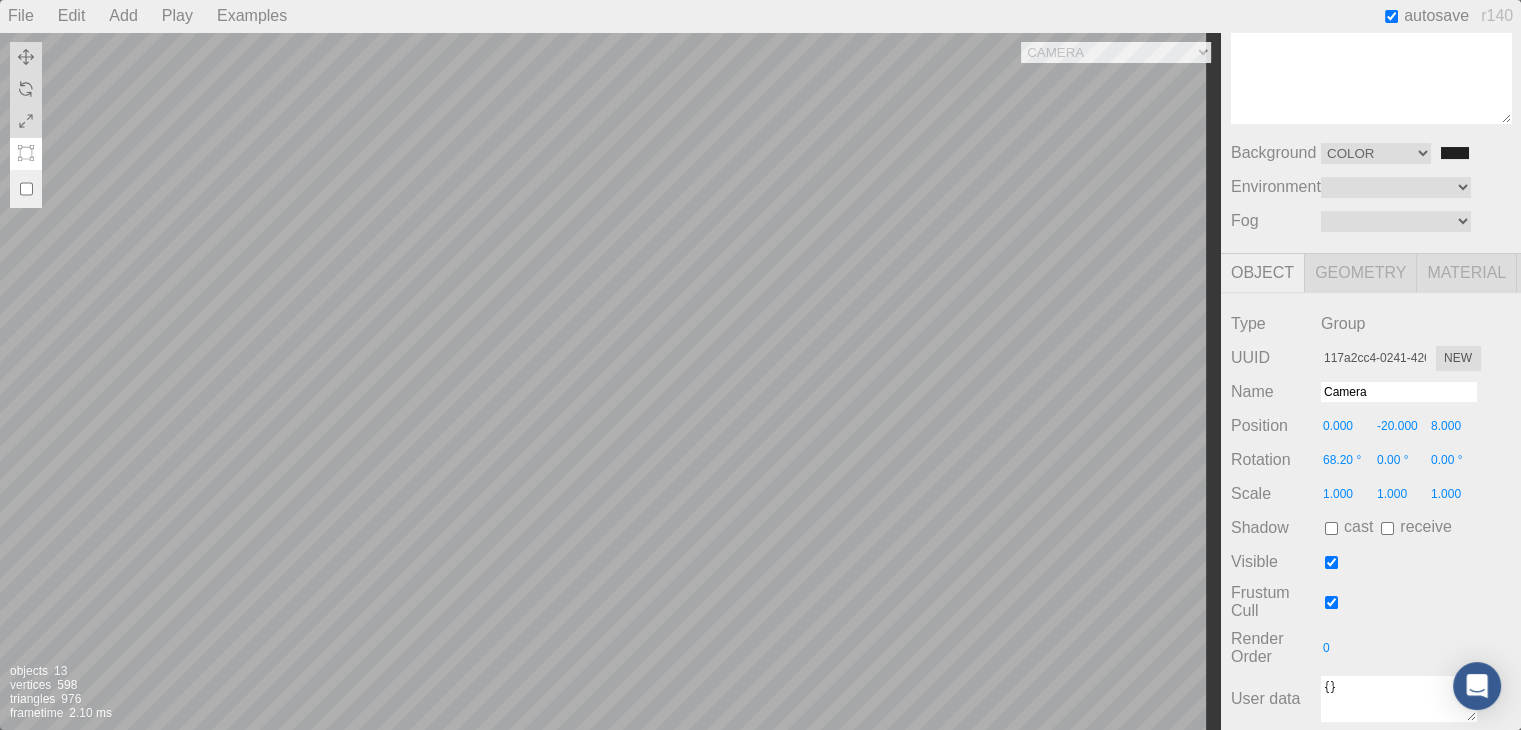 click on "Camera" at bounding box center [1399, 392] 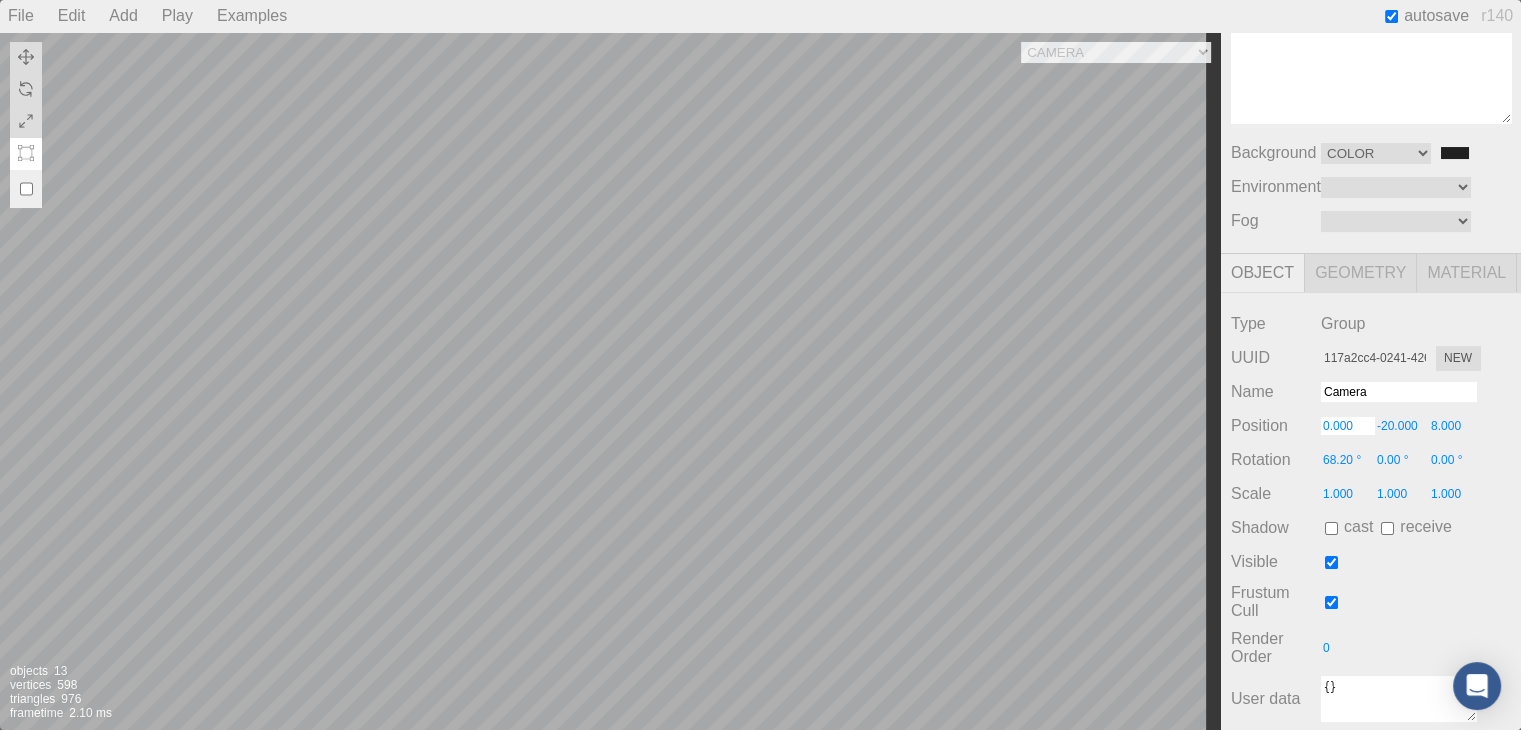 click on "-20.000" at bounding box center [1402, 426] 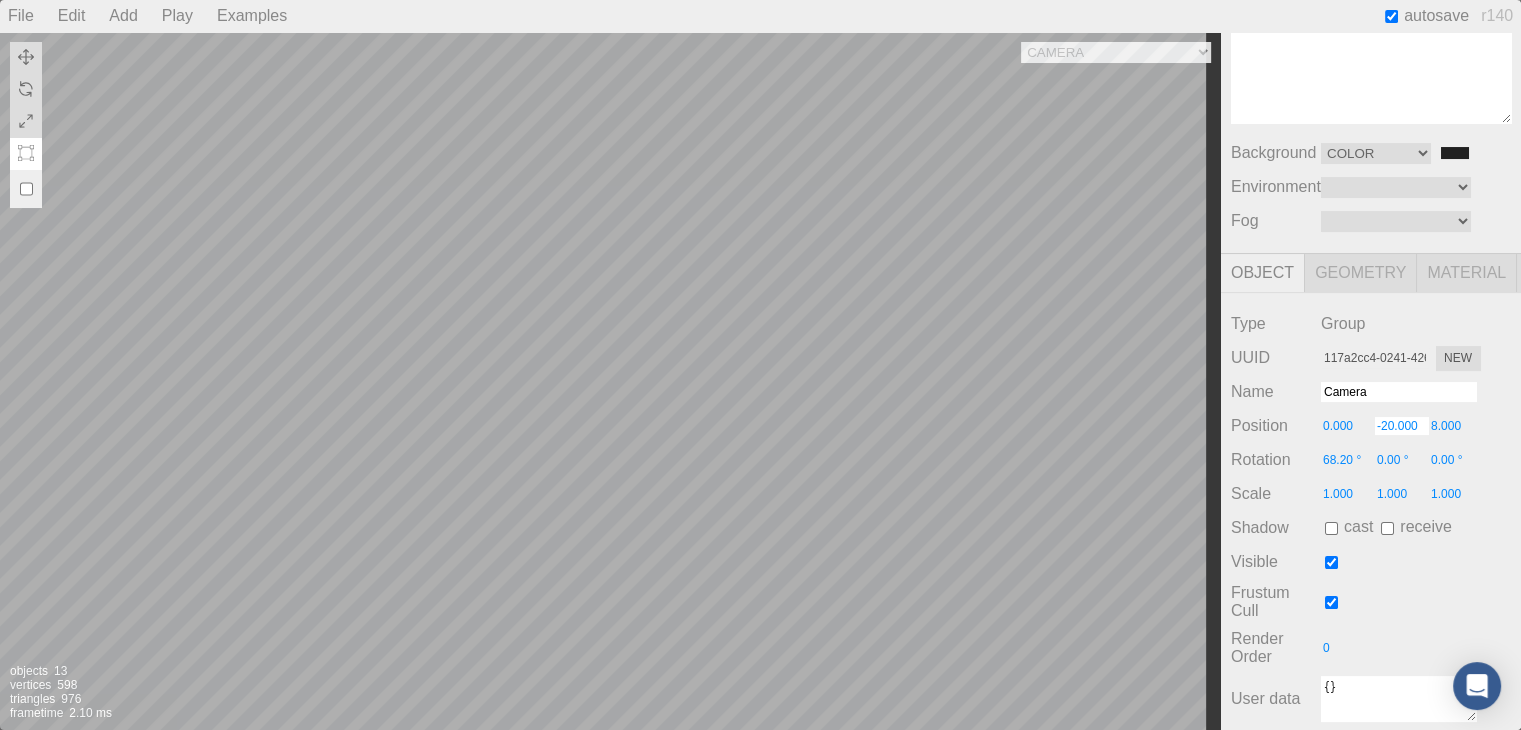 click on "8.000" at bounding box center (1456, 426) 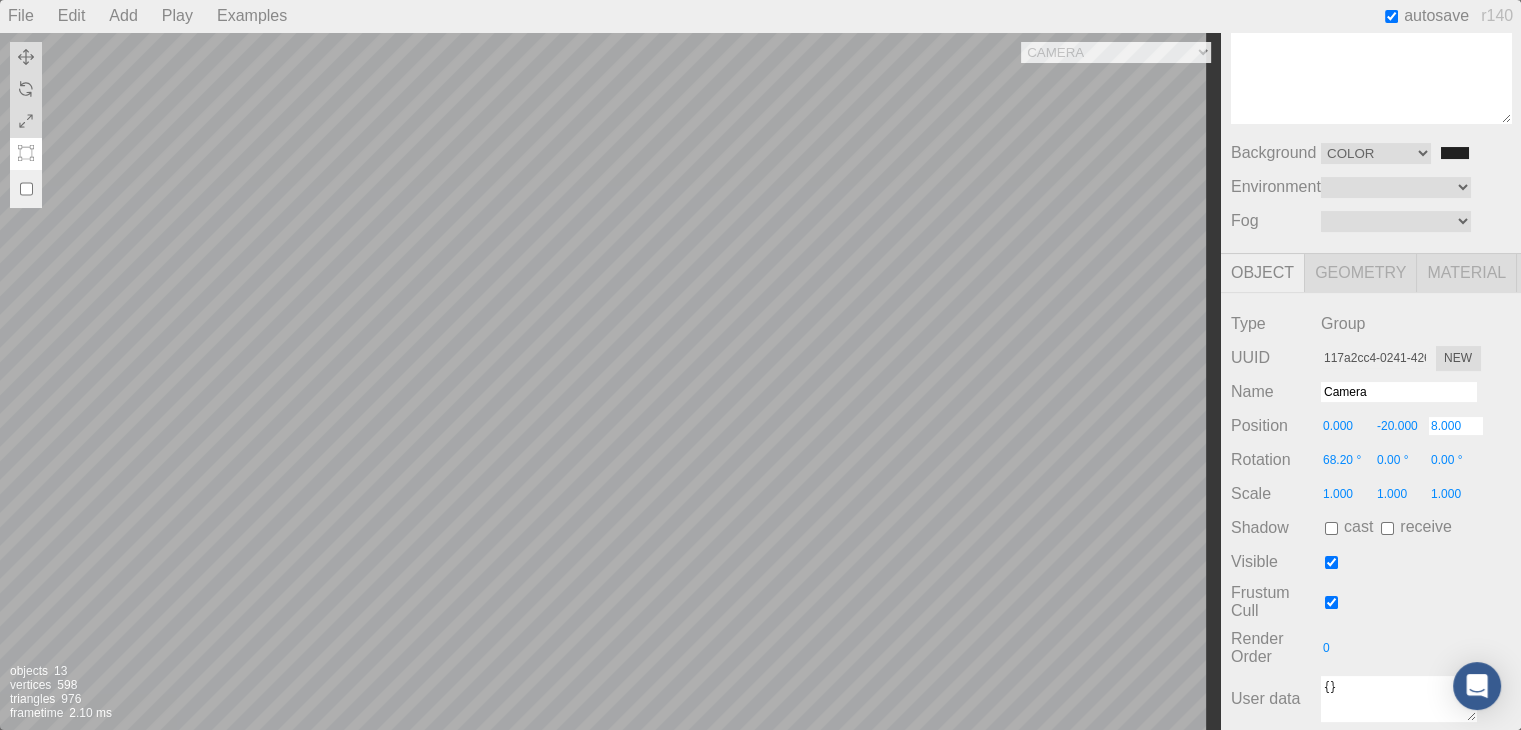 click on "68.20 °" at bounding box center (1348, 460) 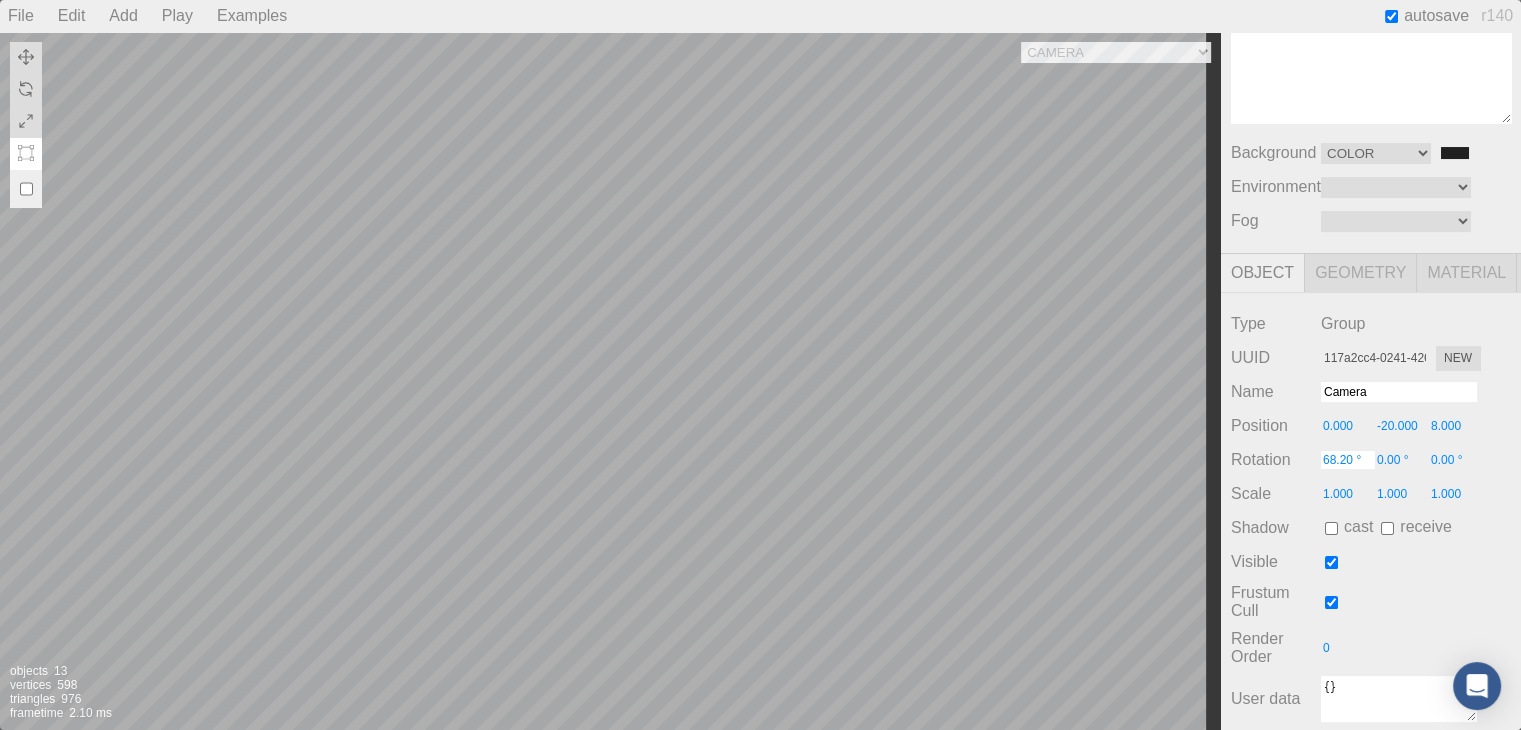 click on "0.00 °" at bounding box center (1402, 460) 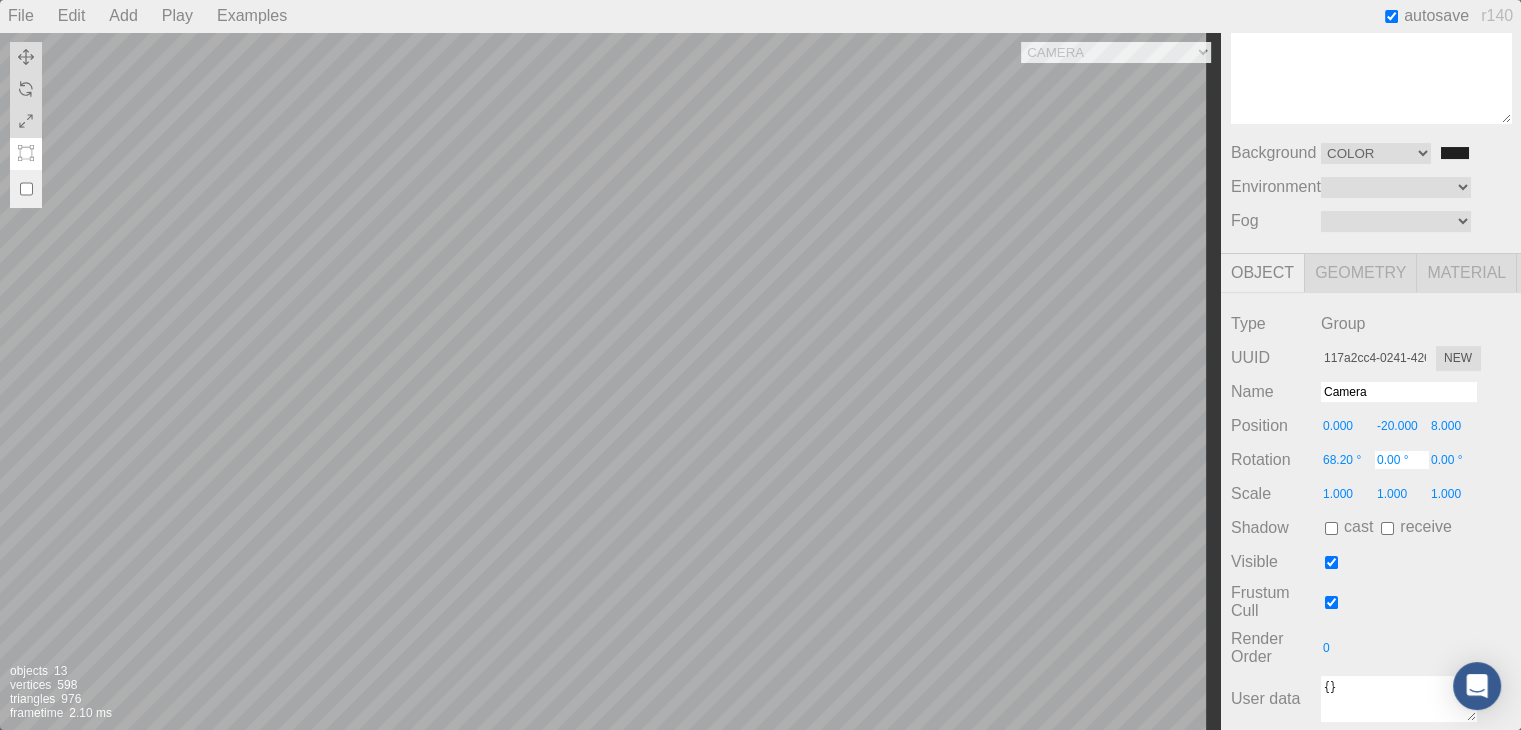 click on "0.00 °" at bounding box center [1456, 460] 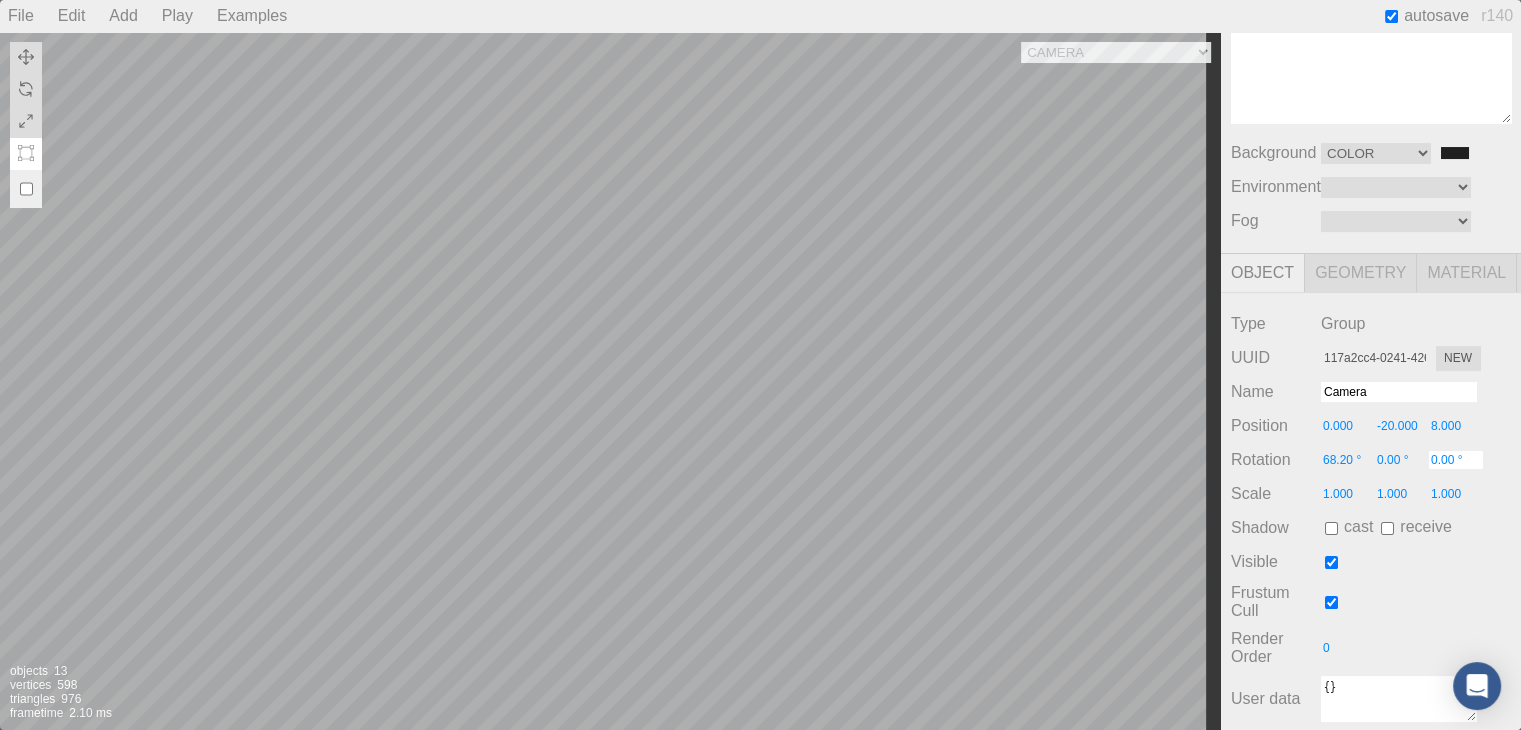 click on "1.000" at bounding box center [1348, 494] 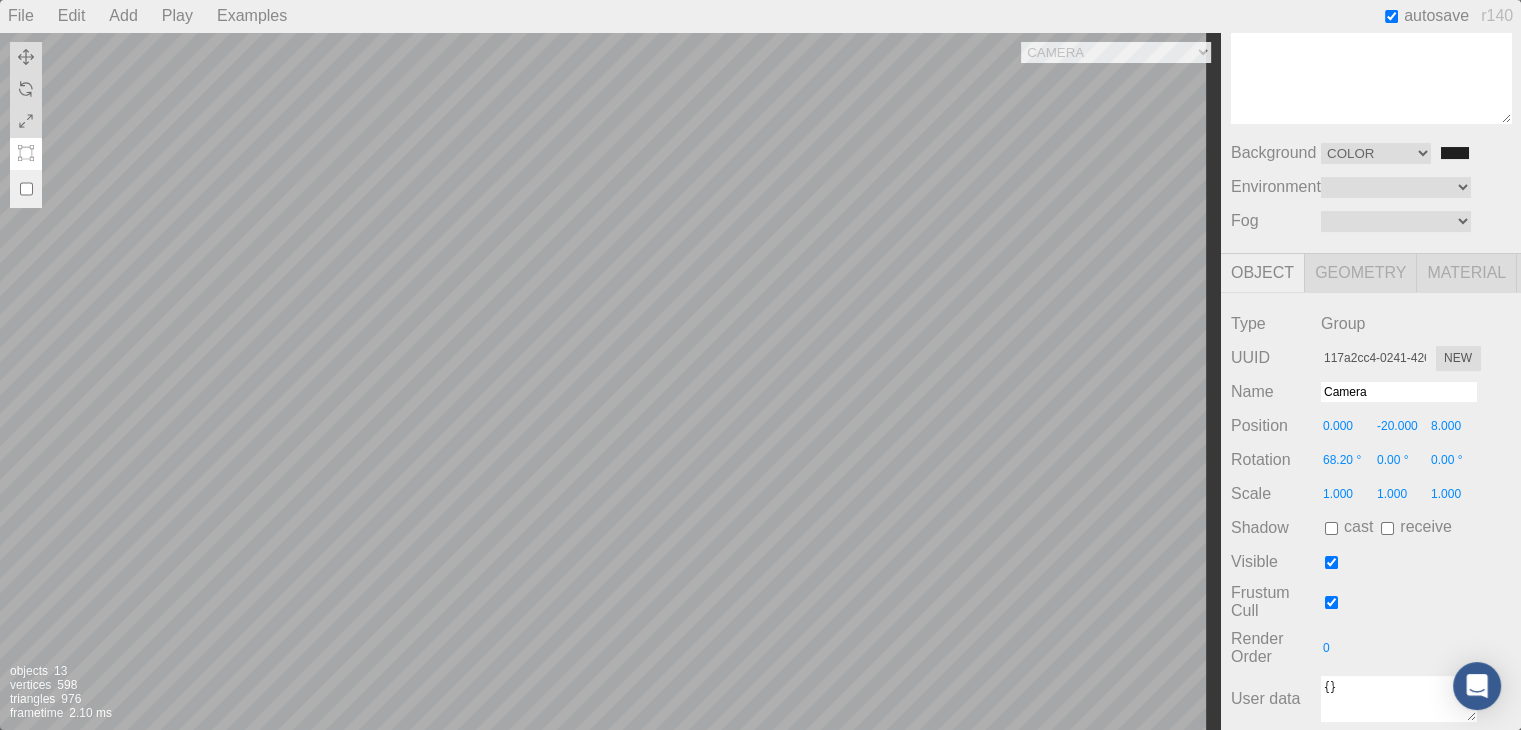 click on "Scale 1.000 1.000 1.000" at bounding box center [1371, 494] 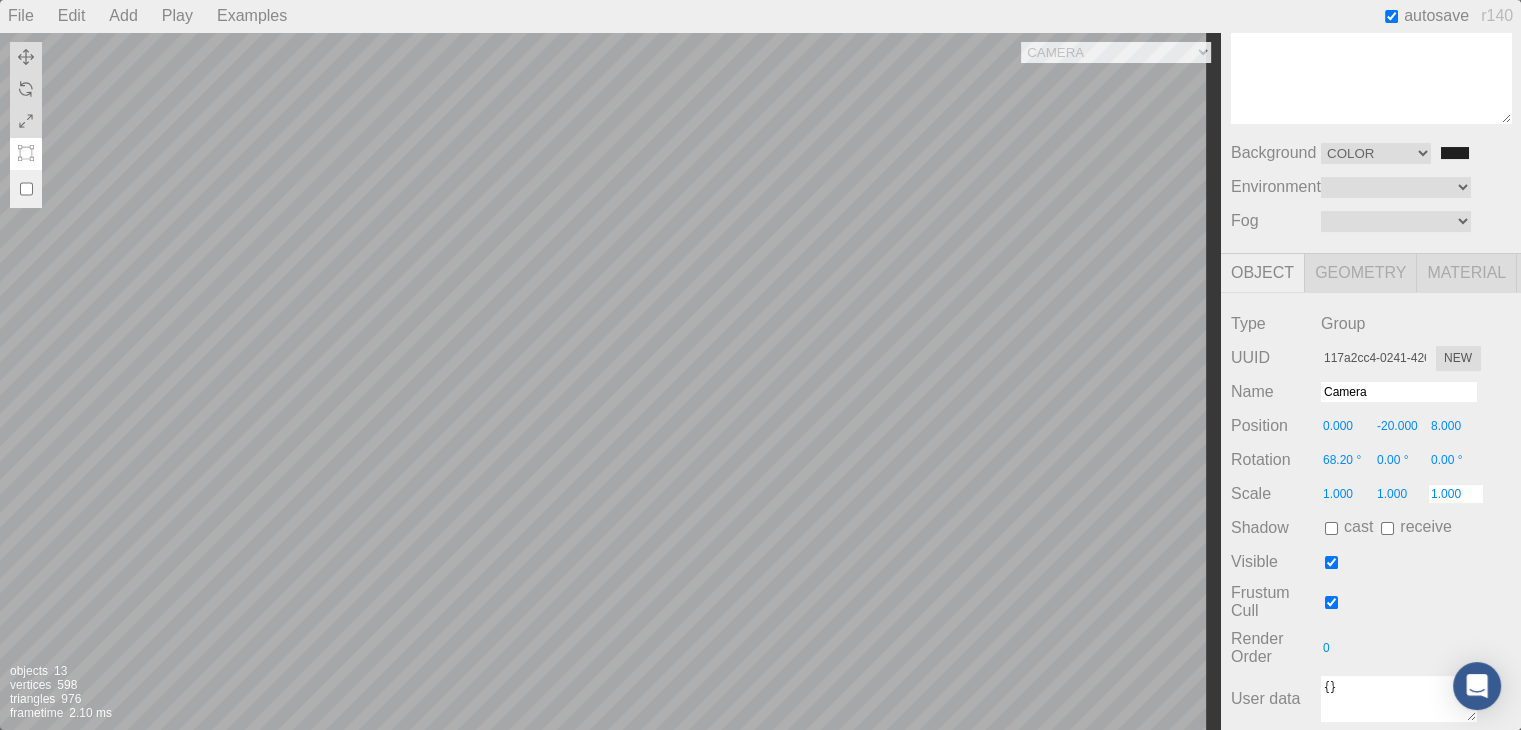 click at bounding box center [1387, 528] 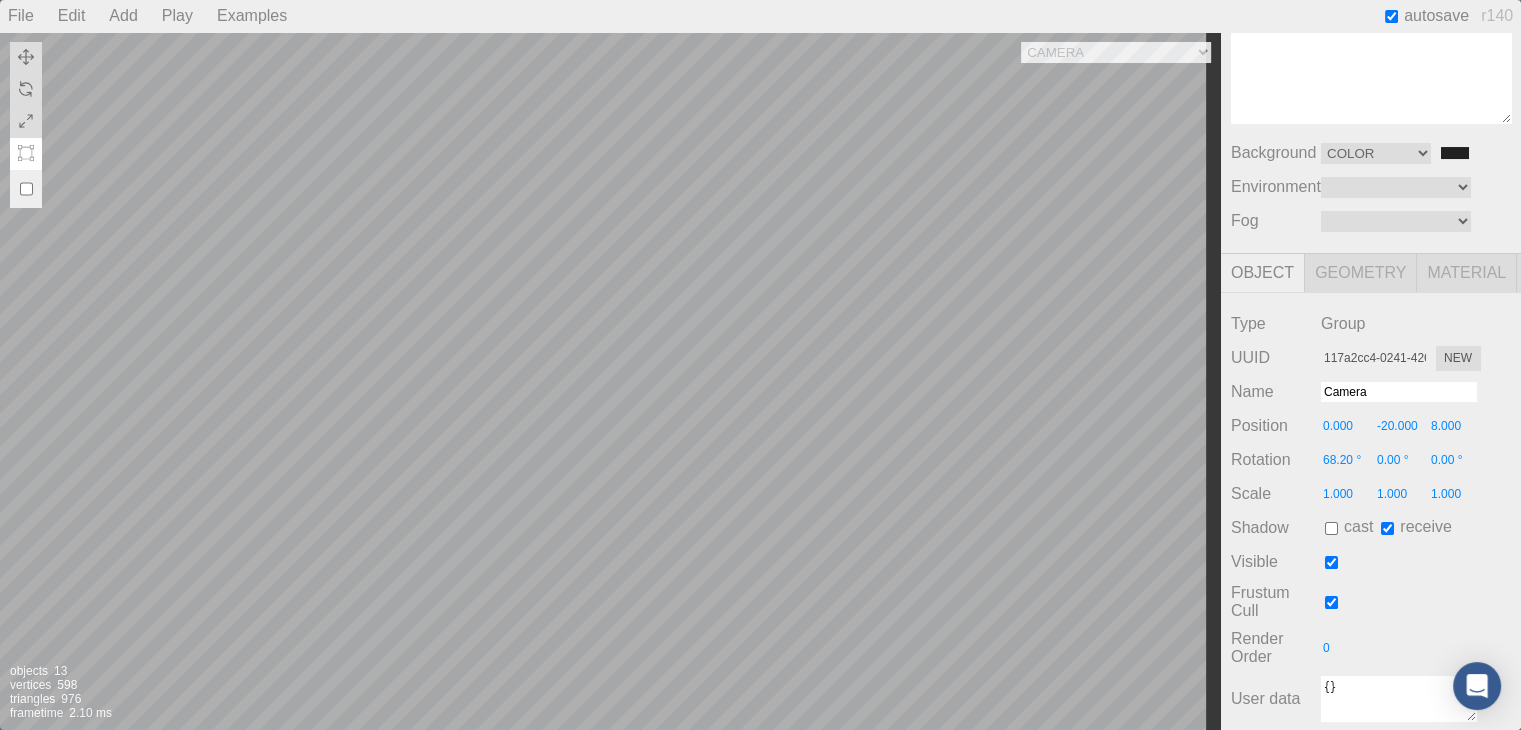 click at bounding box center (1387, 528) 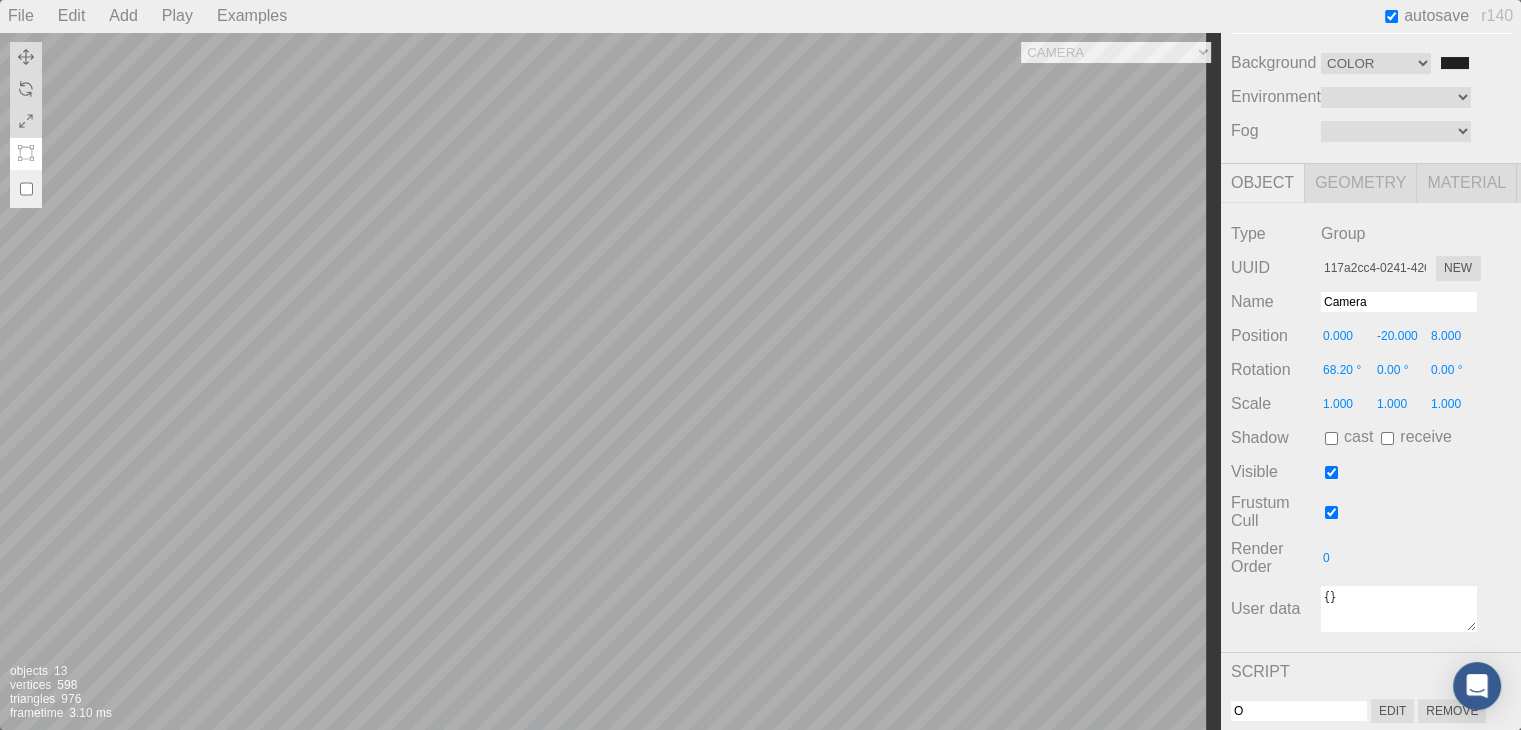 scroll, scrollTop: 363, scrollLeft: 0, axis: vertical 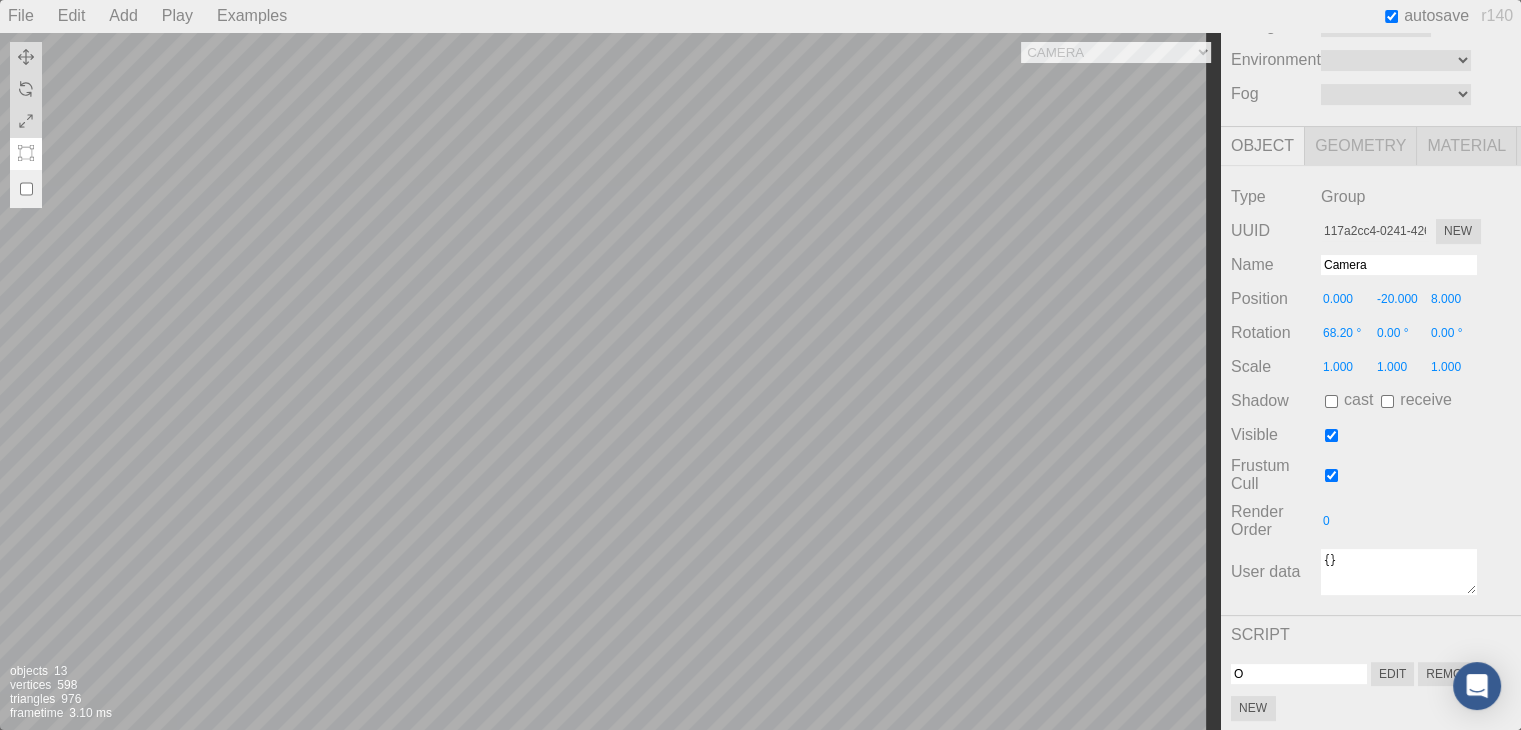 click on "{}" at bounding box center (1399, 572) 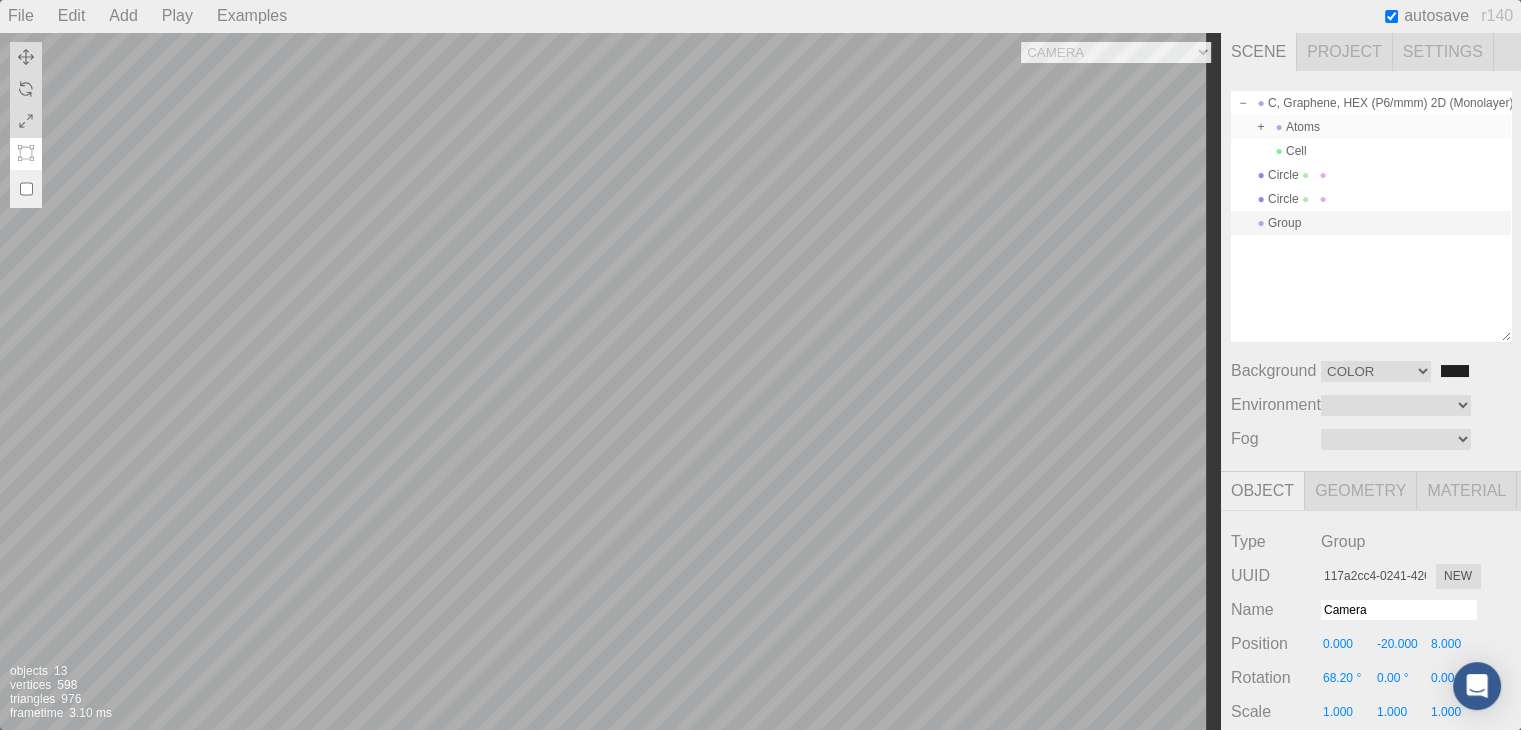 click at bounding box center (1261, 127) 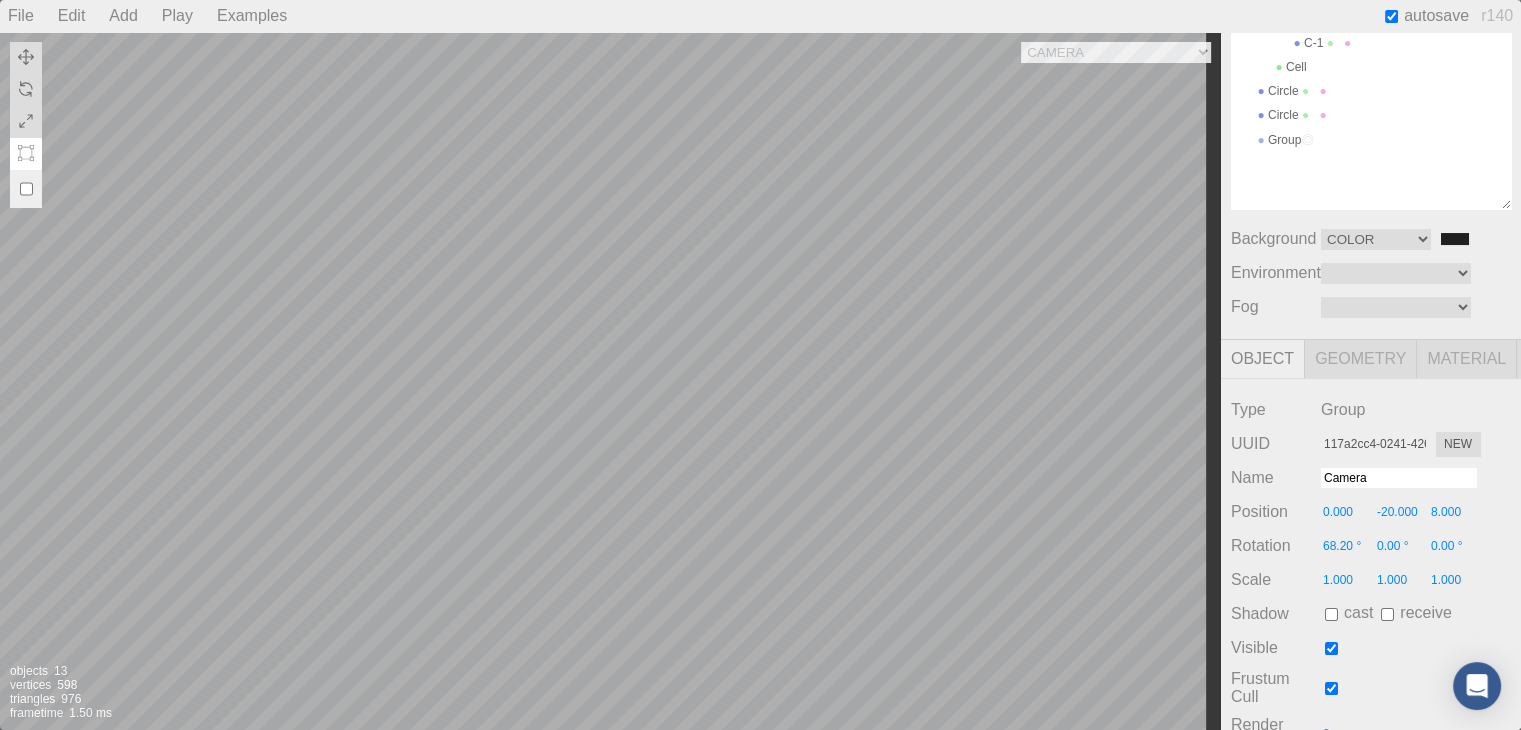 scroll, scrollTop: 0, scrollLeft: 0, axis: both 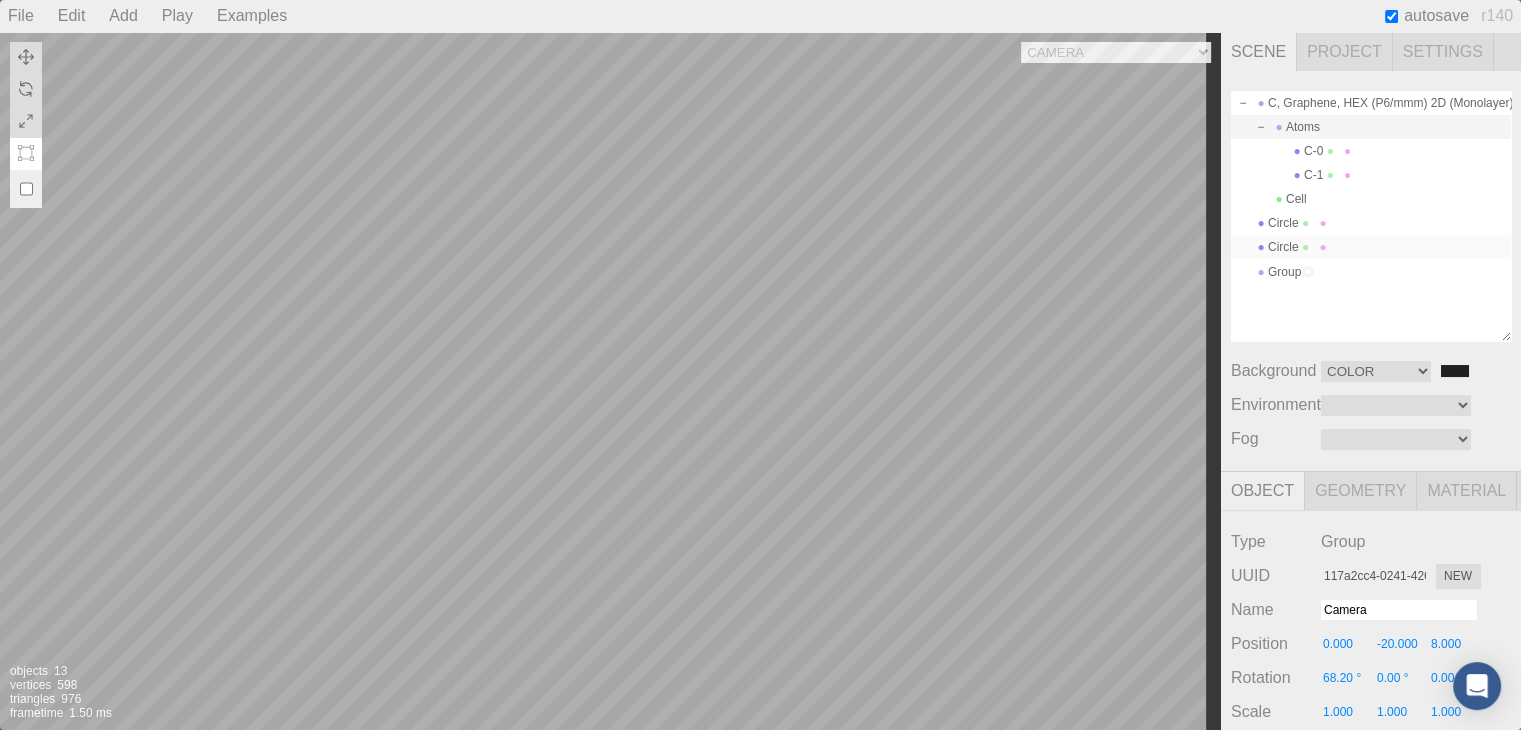 click at bounding box center (1306, 247) 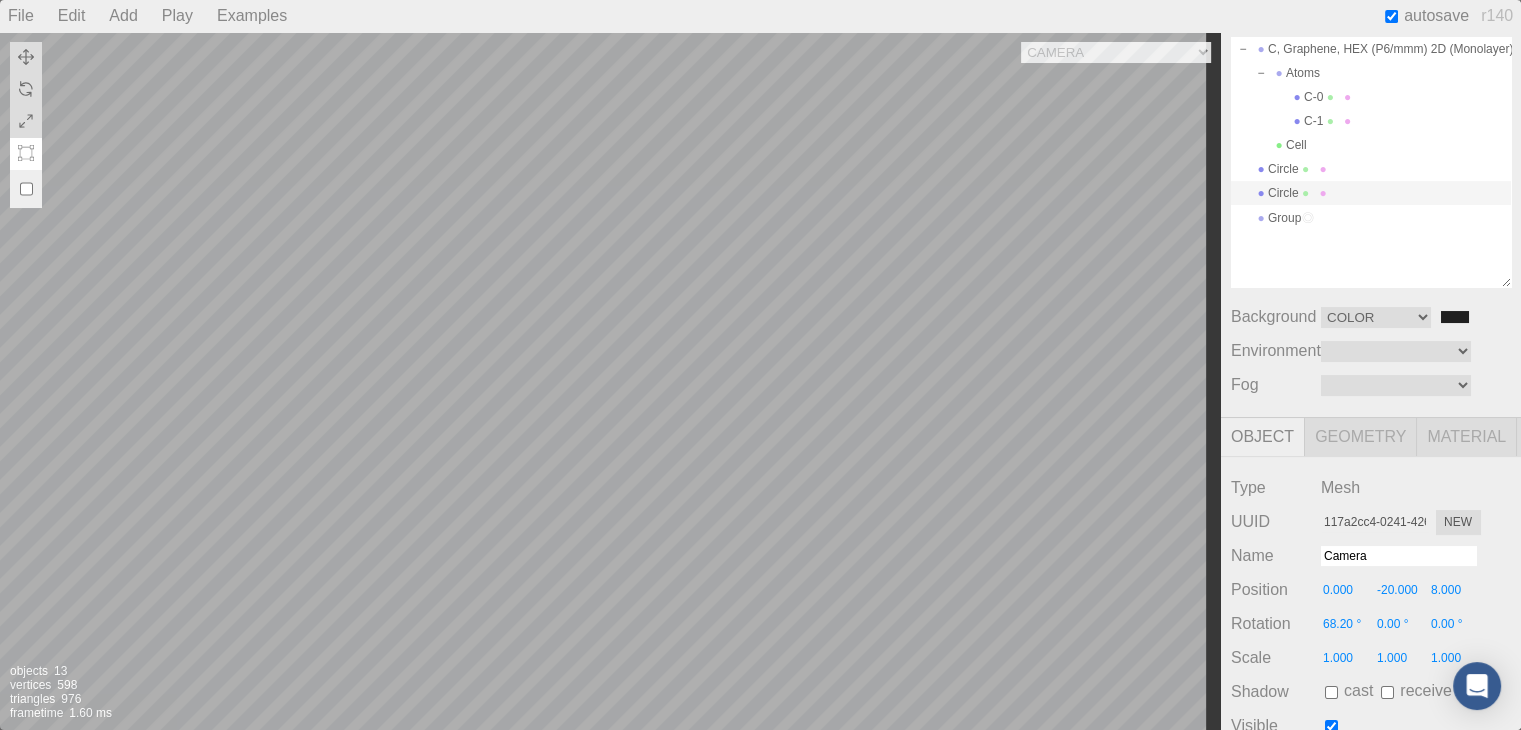 scroll, scrollTop: 48, scrollLeft: 0, axis: vertical 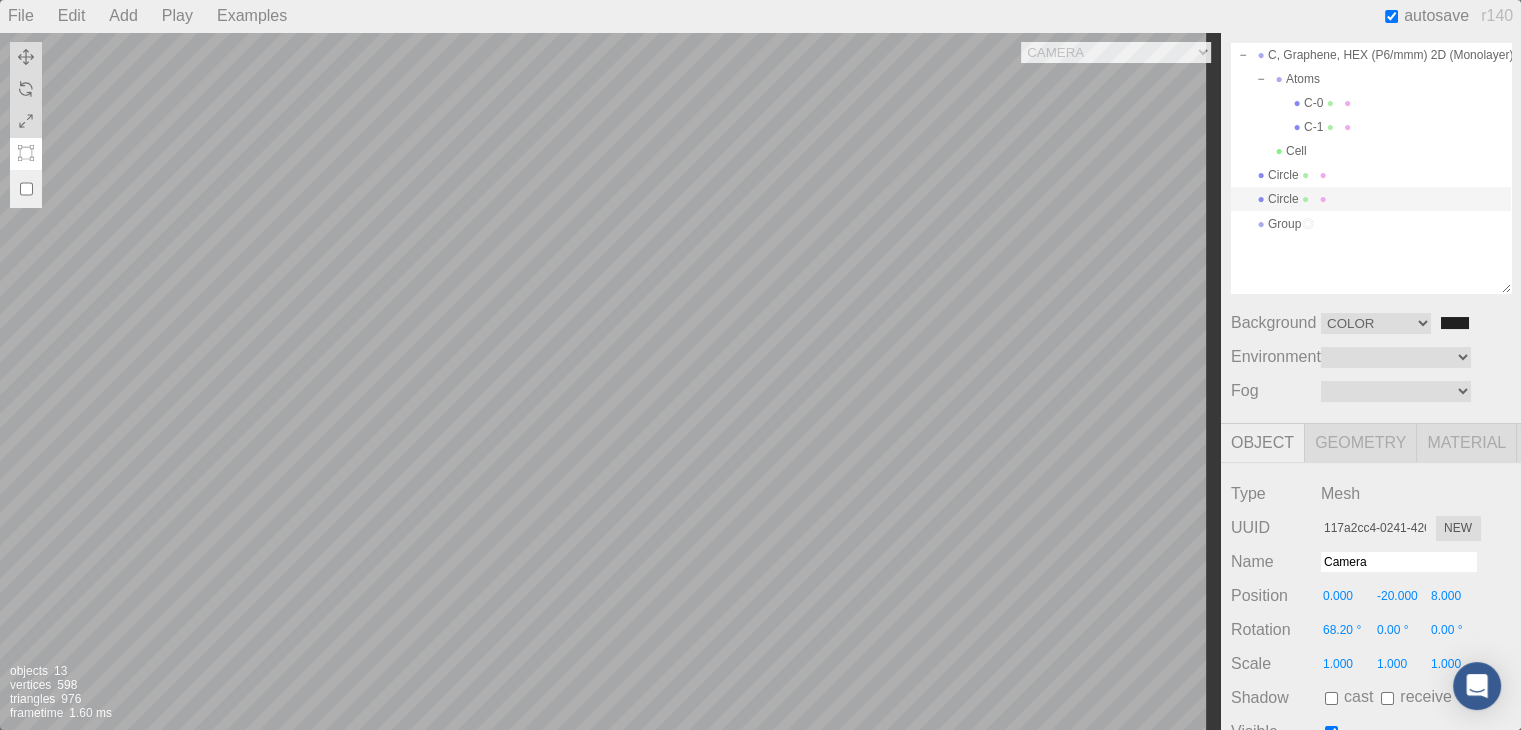 click on "Material" at bounding box center (1467, 443) 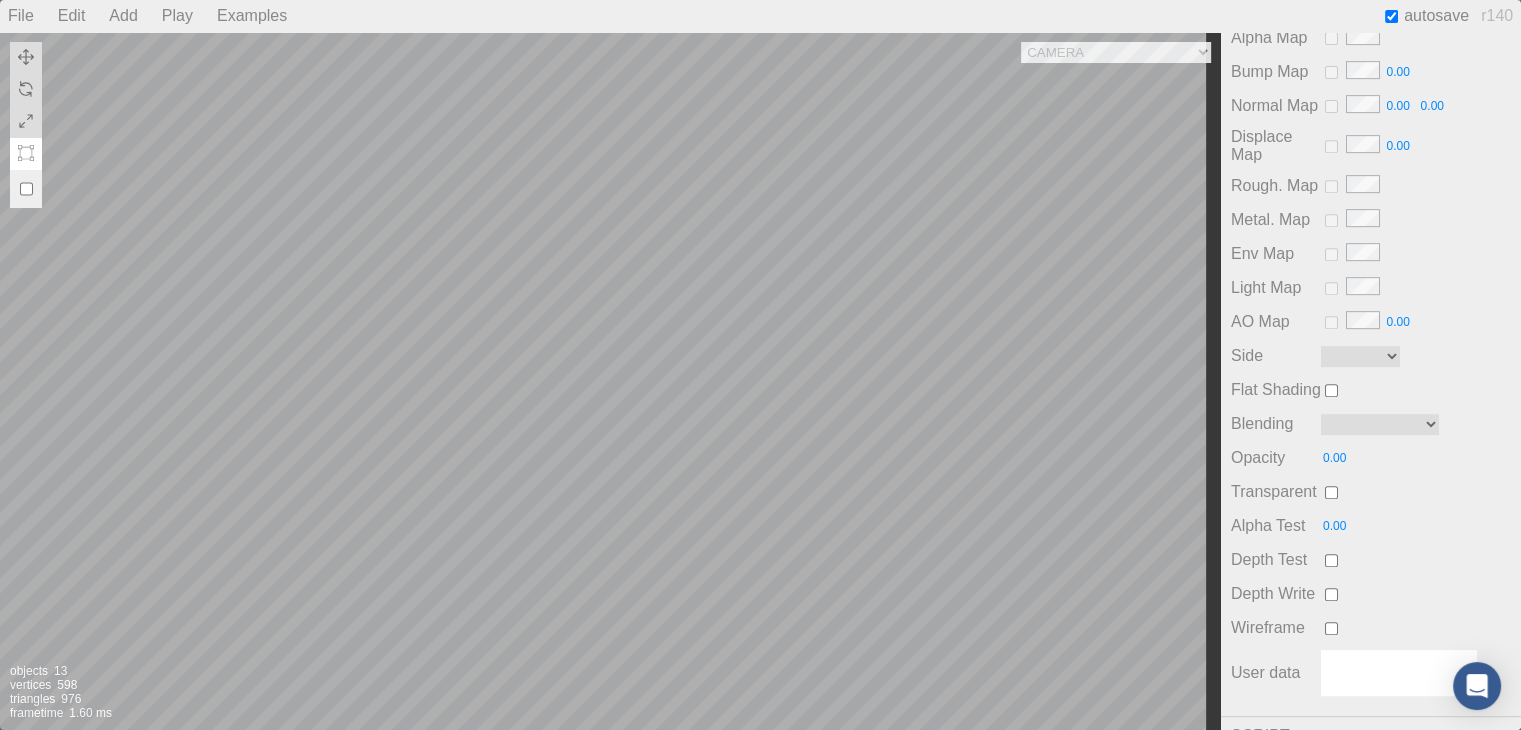 scroll, scrollTop: 953, scrollLeft: 0, axis: vertical 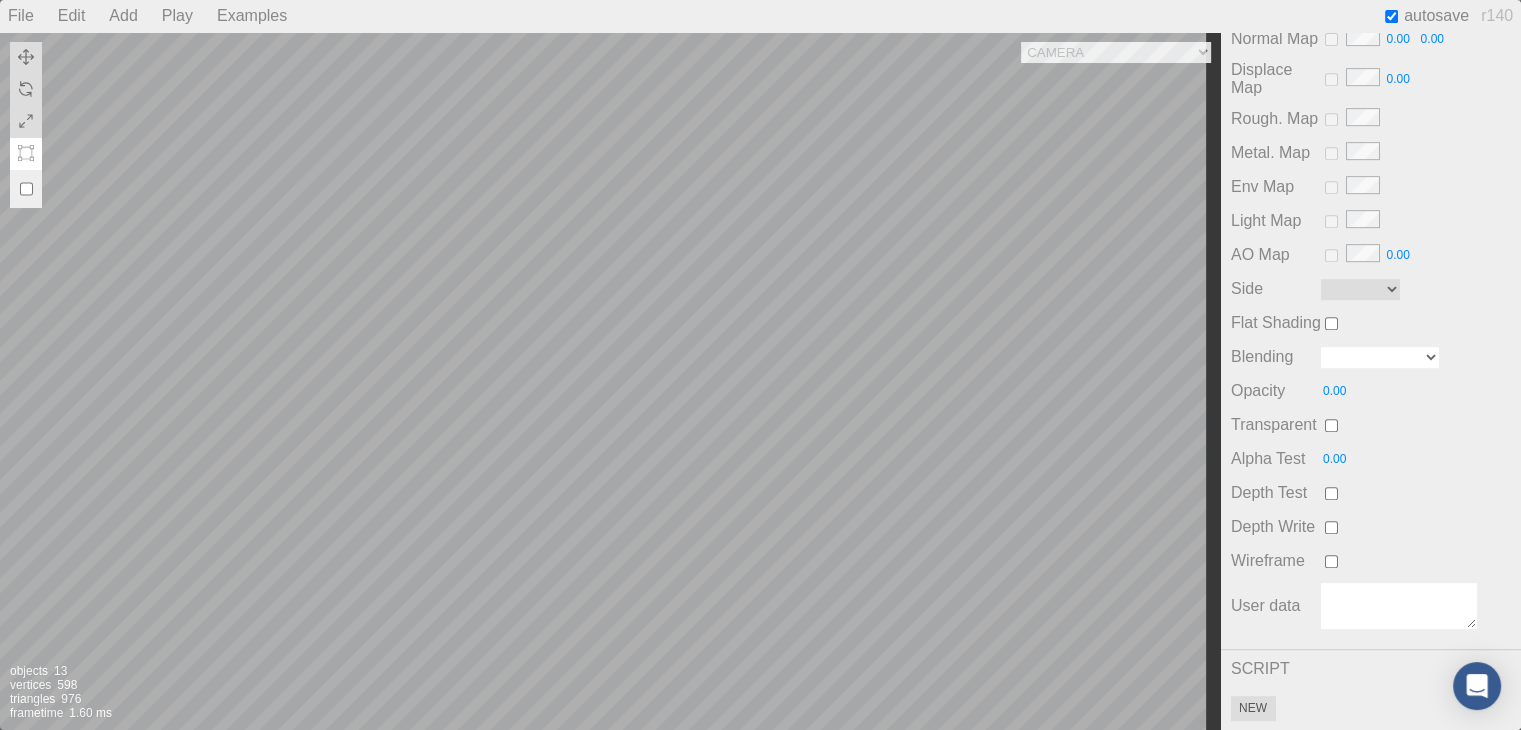 click on "No Normal Additive Subtractive Multiply Custom" at bounding box center (1380, 357) 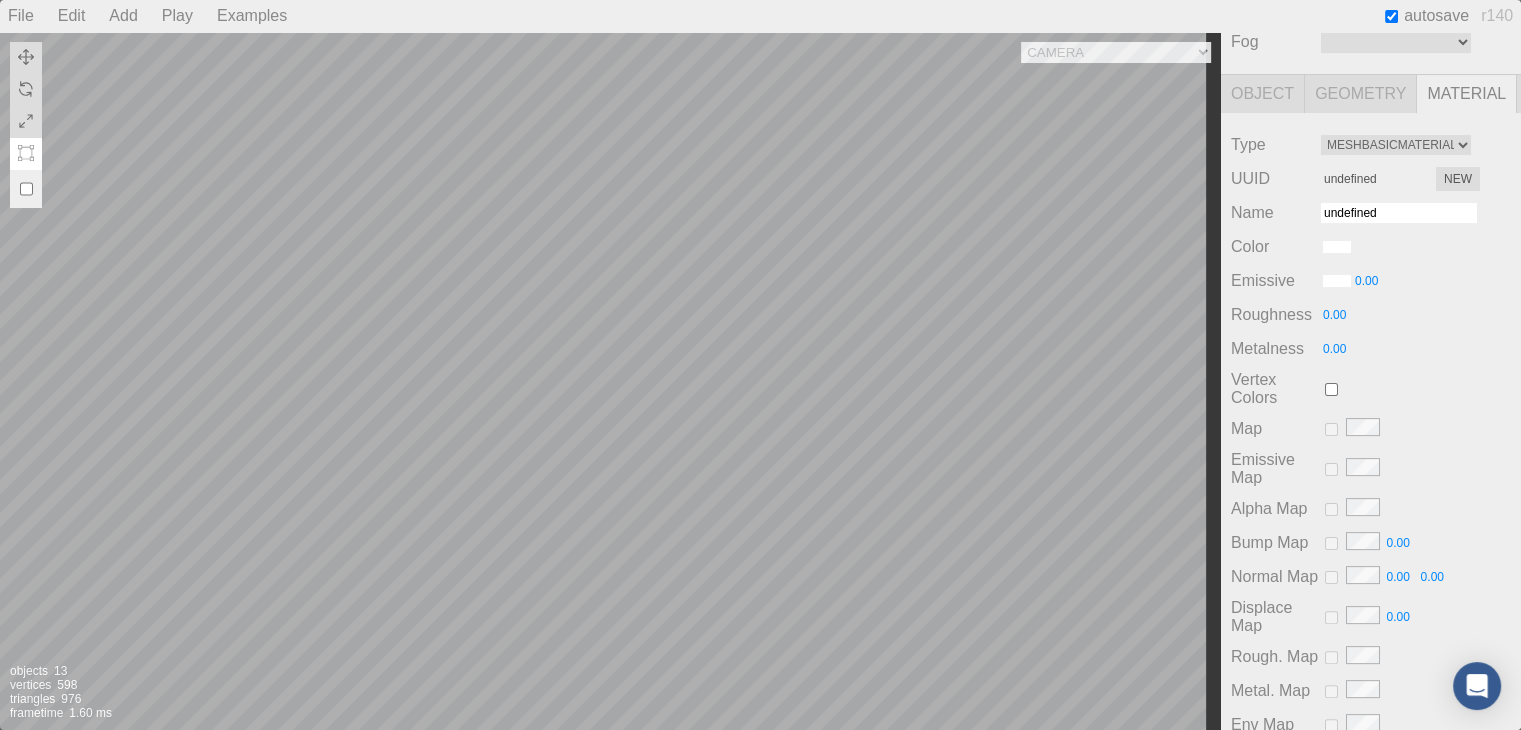 scroll, scrollTop: 396, scrollLeft: 0, axis: vertical 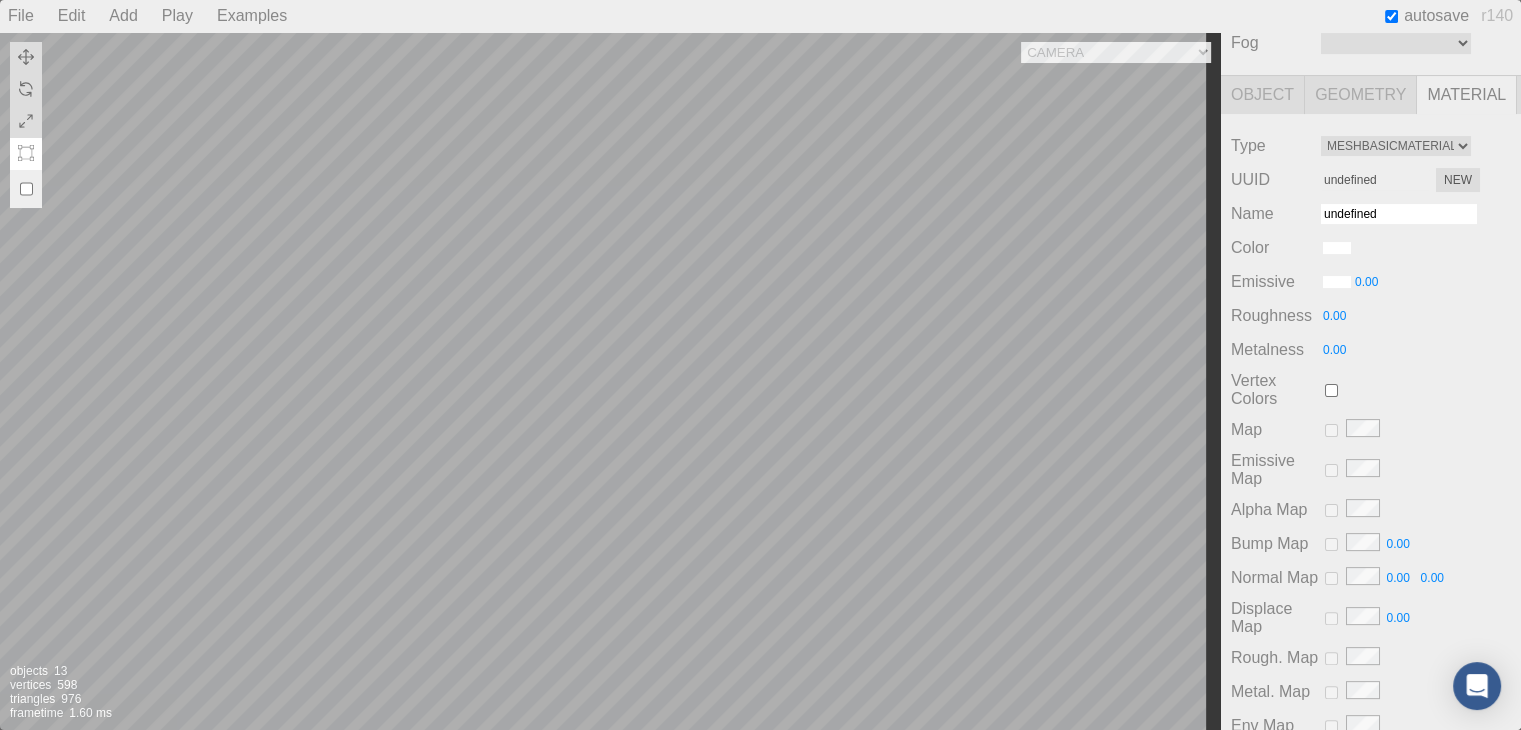 click on "undefined" at bounding box center [1399, 214] 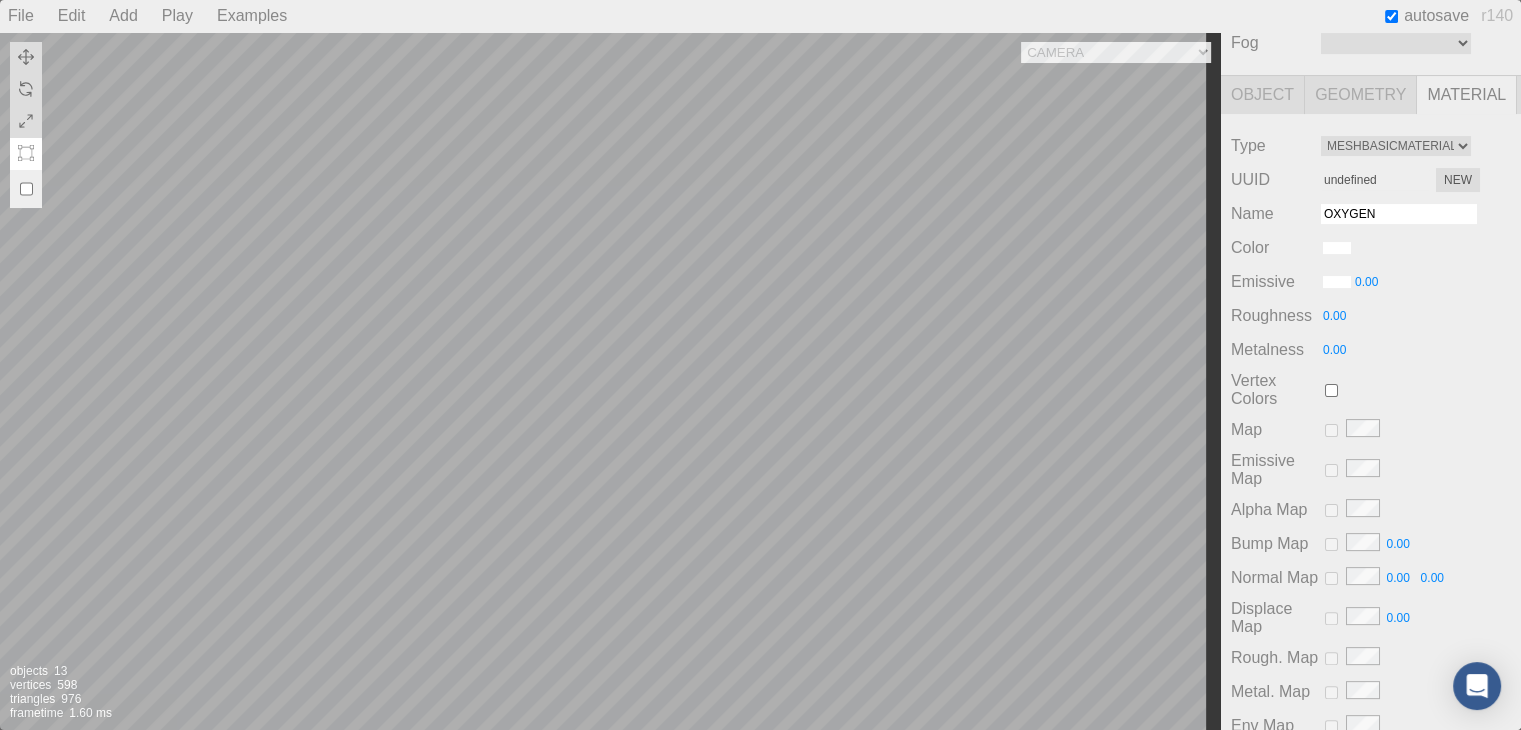 type on "OXYGEN" 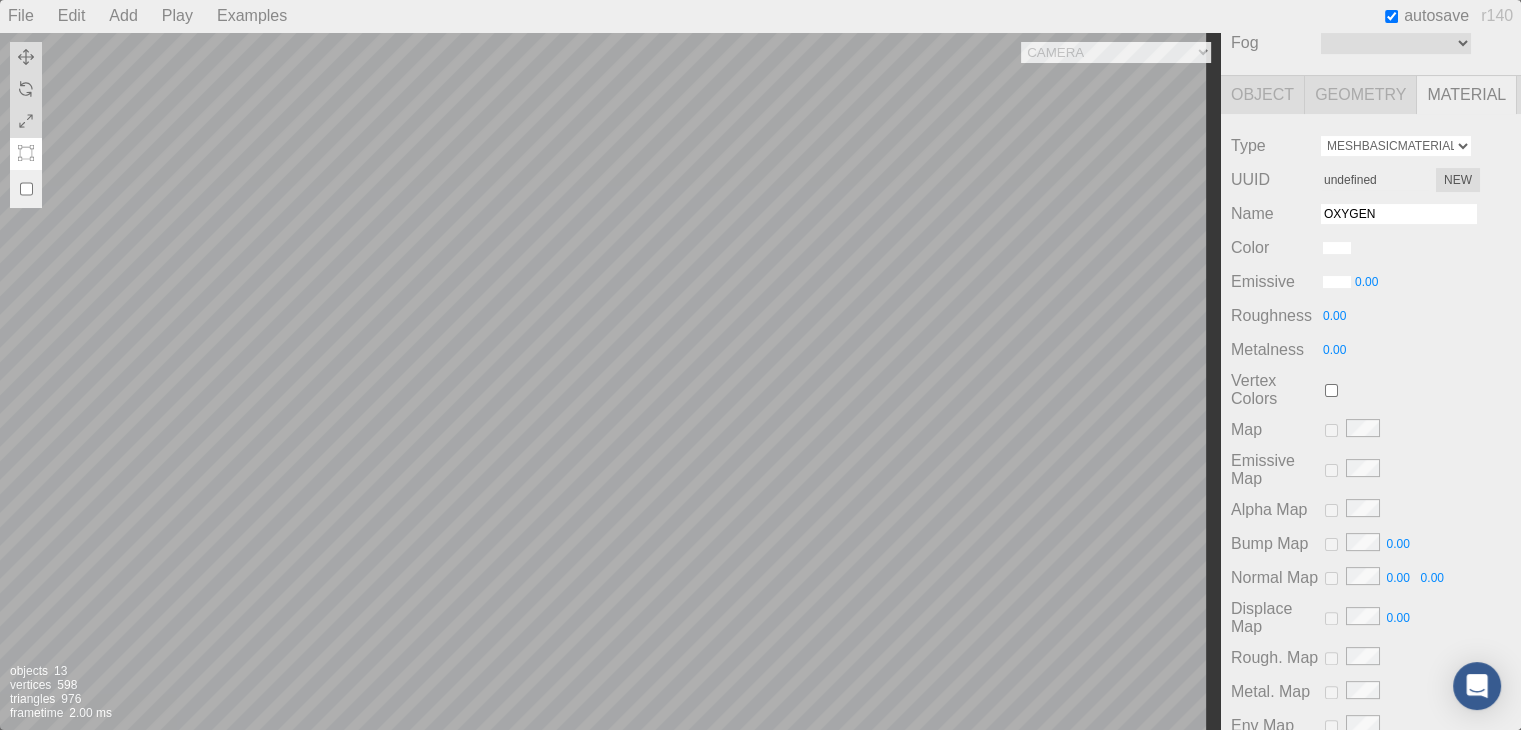 click on "MeshBasicMaterial MeshDepthMaterial MeshNormalMaterial MeshLambertMaterial MeshMatcapMaterial MeshPhongMaterial MeshToonMaterial MeshStandardMaterial MeshPhysicalMaterial RawShaderMaterial ShaderMaterial ShadowMaterial" at bounding box center [1396, 146] 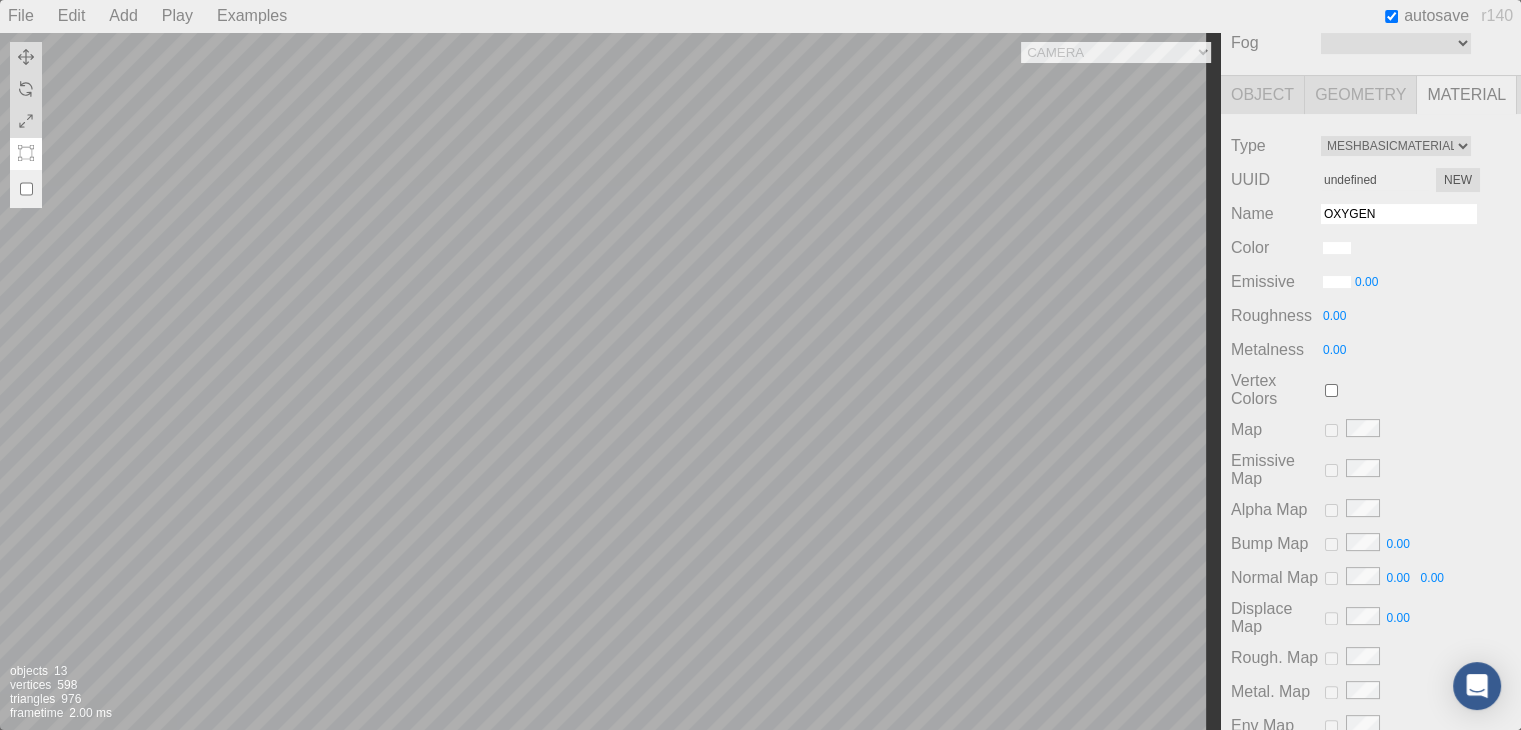 click on "Slot Type MeshBasicMaterial MeshDepthMaterial MeshNormalMaterial MeshLambertMaterial MeshMatcapMaterial MeshPhongMaterial MeshToonMaterial MeshStandardMaterial MeshPhysicalMaterial RawShaderMaterial ShaderMaterial ShadowMaterial UUID undefined New Name OXYGEN Program Info Vert Frag Color #ffffff Specular #ffffff Shininess 0.00 Emissive #ffffff 0.00 Reflectivity 0.00 Roughness 0.00 Metalness 0.00 Clearcoat 0.00 Clearcoat Roughness 0.00 Transmission 0.00 Attenuation Distance 0.00 Attenuation Color #ffffff Thickness 0.00 Vertex Colors Depth Packing Basic RGBA Map Specular Map Emissive Map Matcap Alpha Map Bump Map 0.00 Normal Map 0.00 0.00 Clearcoat Normal Map 0.00 0.00 Displace Map 0.00 Rough. Map Metal. Map Env Map Light Map AO Map 0.00 Gradient Map Side Front Back Double Size 0.00 Size Attenuation Flat Shading Blending No Normal Additive Subtractive Multiply Custom Opacity 0.00 Transparent Alpha Test 0.00 Depth Test Depth Write Wireframe User data" at bounding box center (1371, 651) 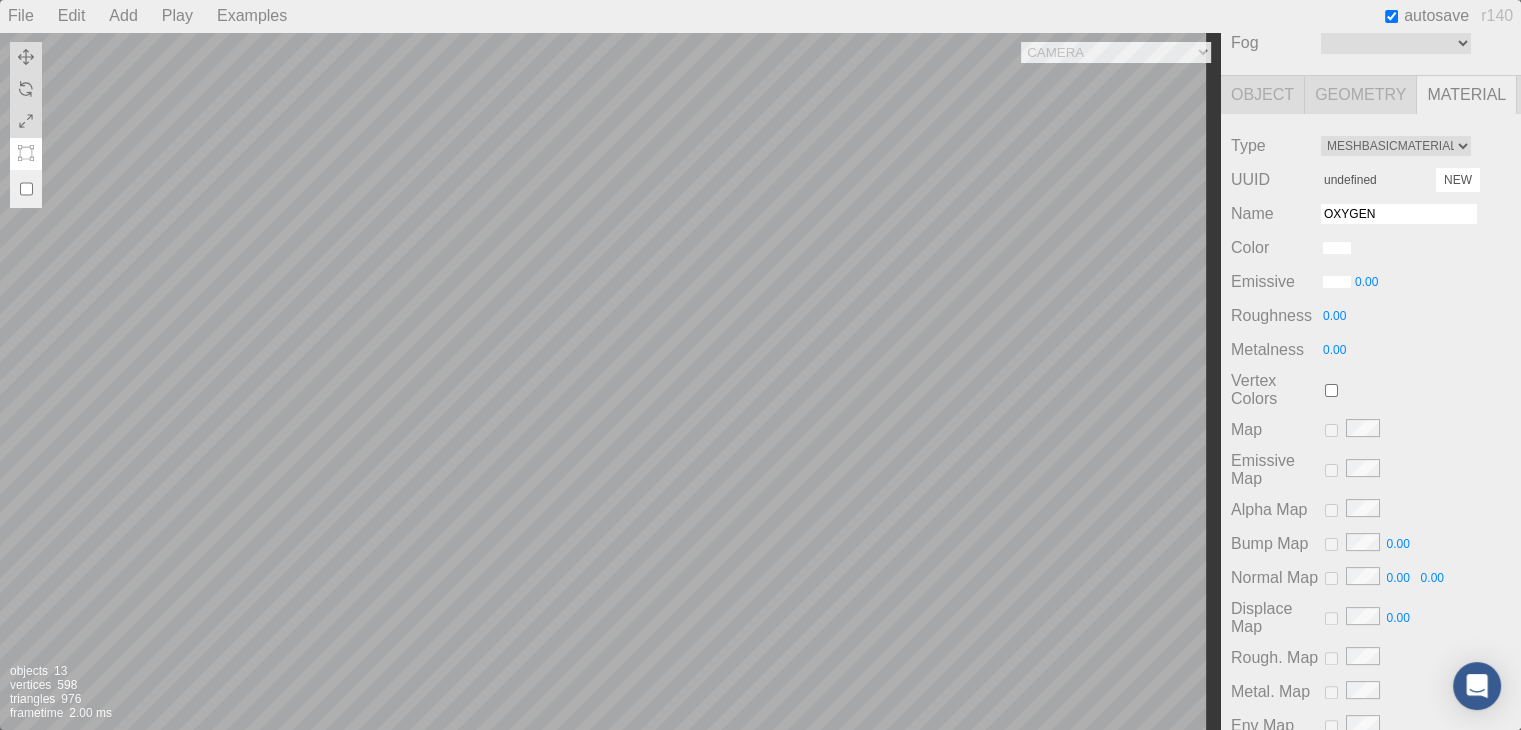 click on "New" at bounding box center [1458, 180] 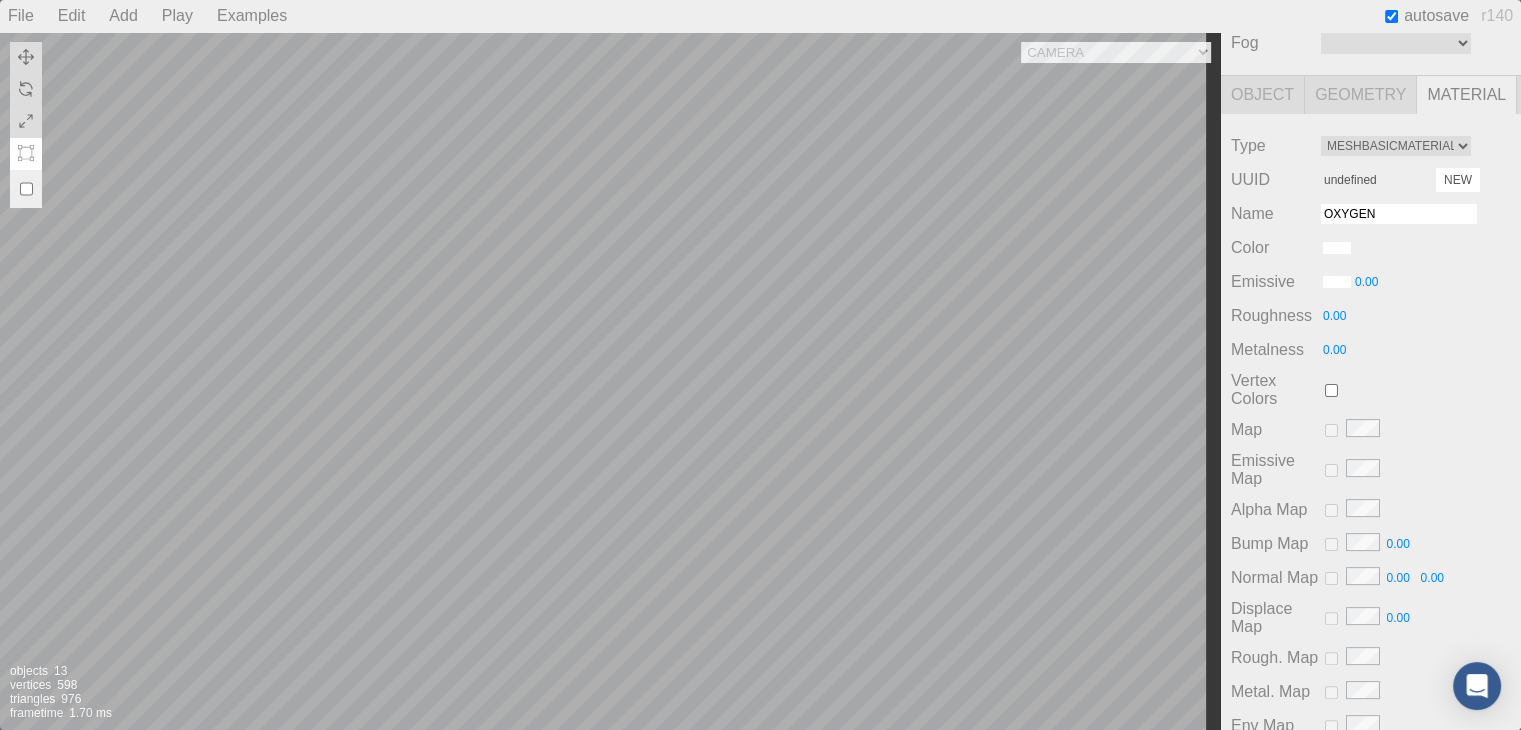 click on "New" at bounding box center [1458, 180] 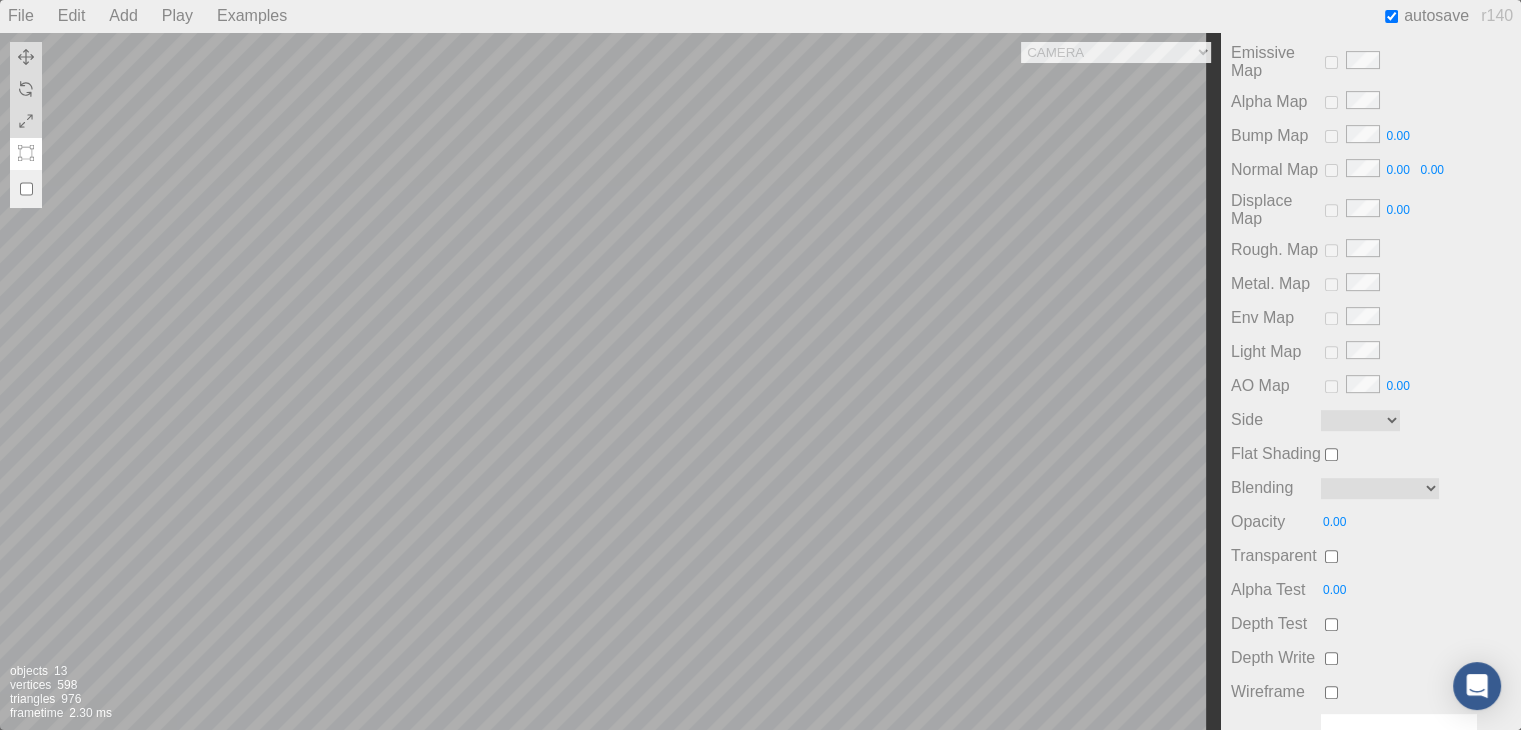 scroll, scrollTop: 806, scrollLeft: 0, axis: vertical 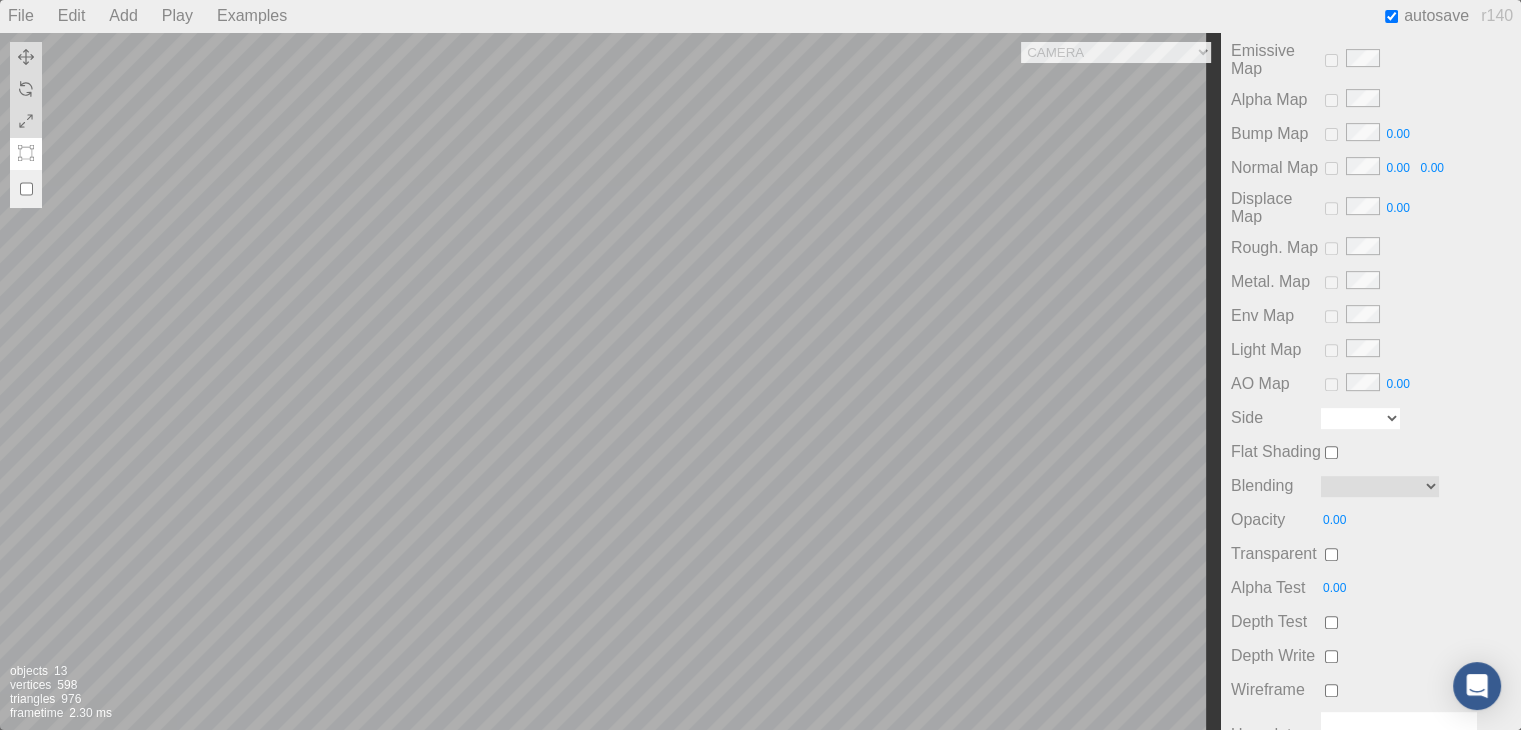 click on "Front Back Double" at bounding box center [1360, 418] 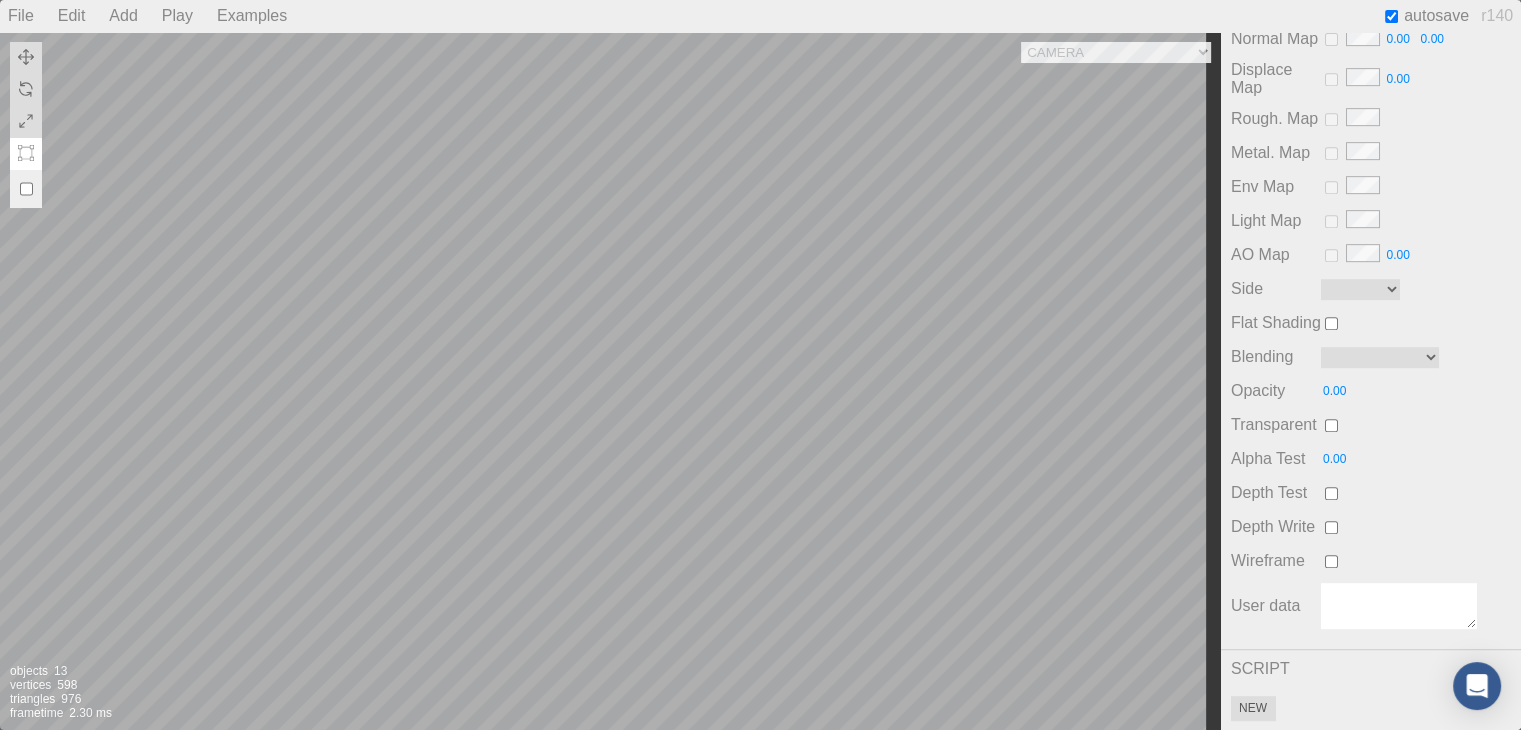scroll, scrollTop: 953, scrollLeft: 0, axis: vertical 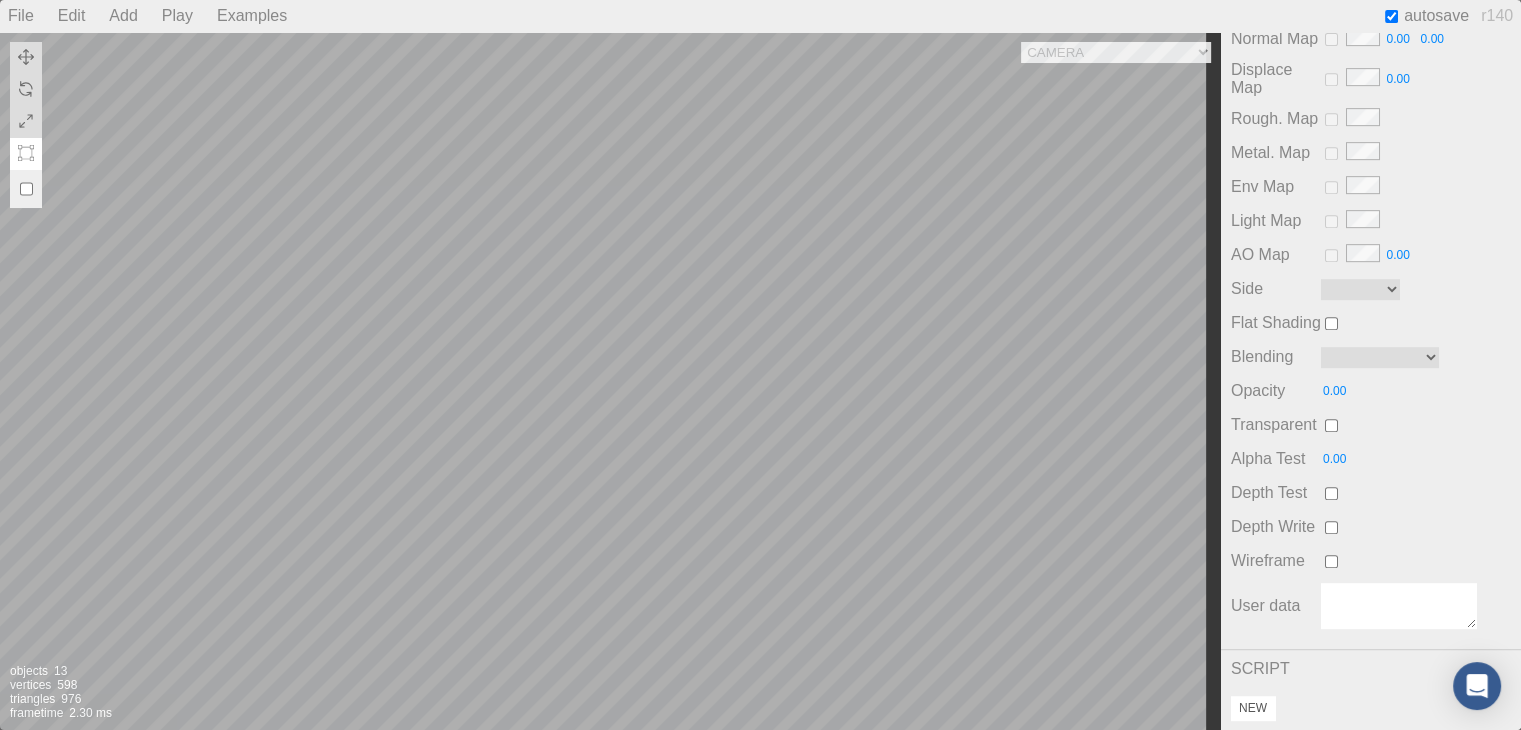 click on "New" at bounding box center [1253, 708] 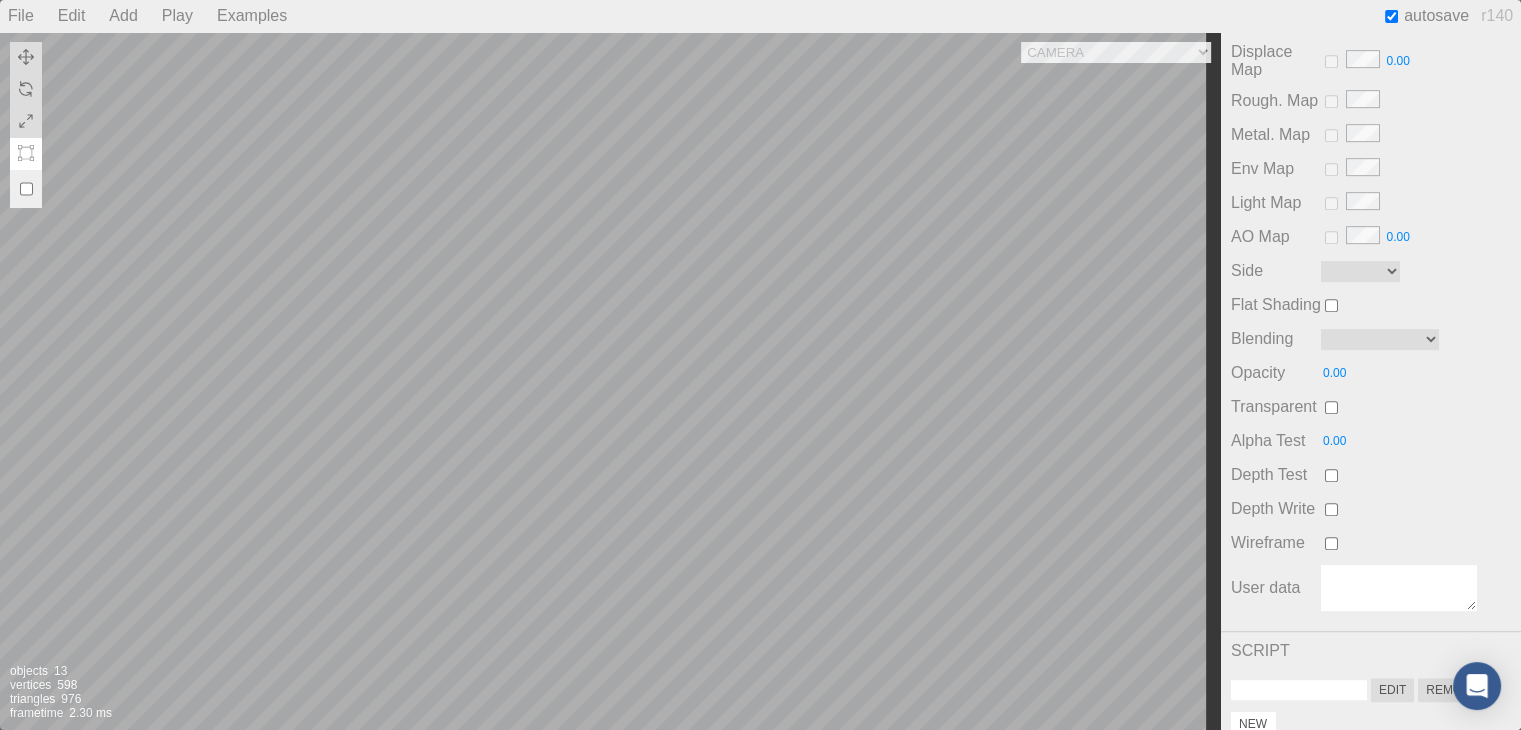 scroll, scrollTop: 988, scrollLeft: 0, axis: vertical 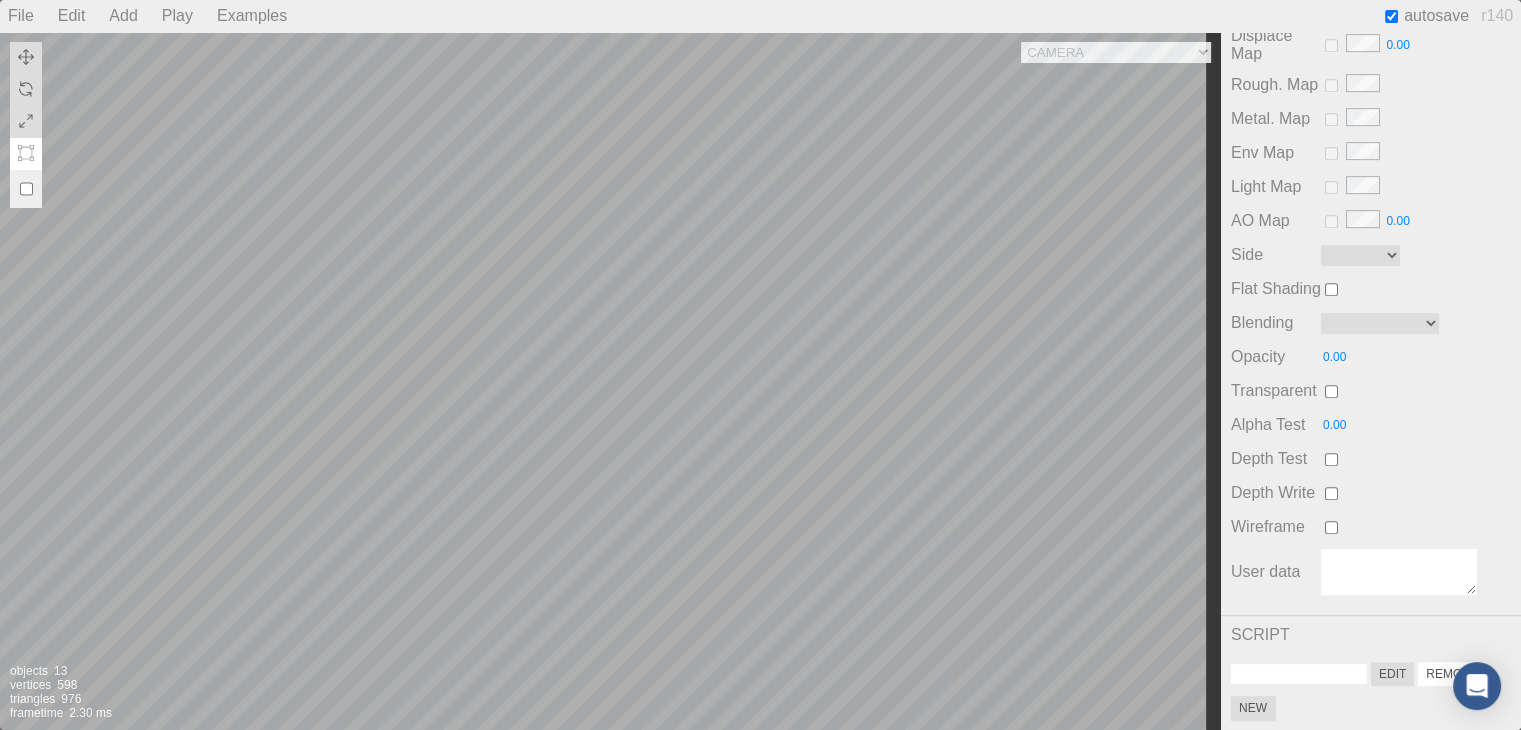 click on "Remove" at bounding box center [1452, 674] 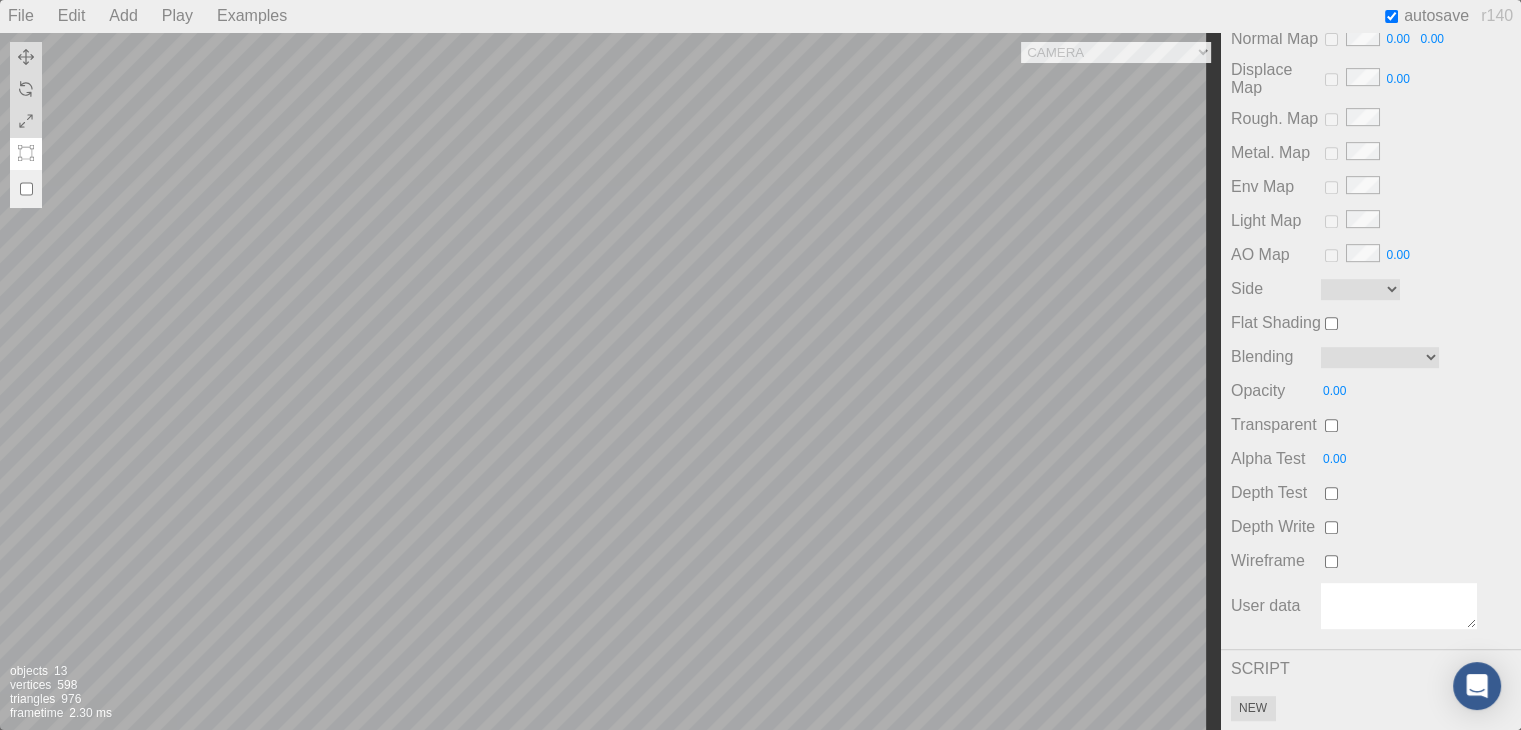 scroll, scrollTop: 953, scrollLeft: 0, axis: vertical 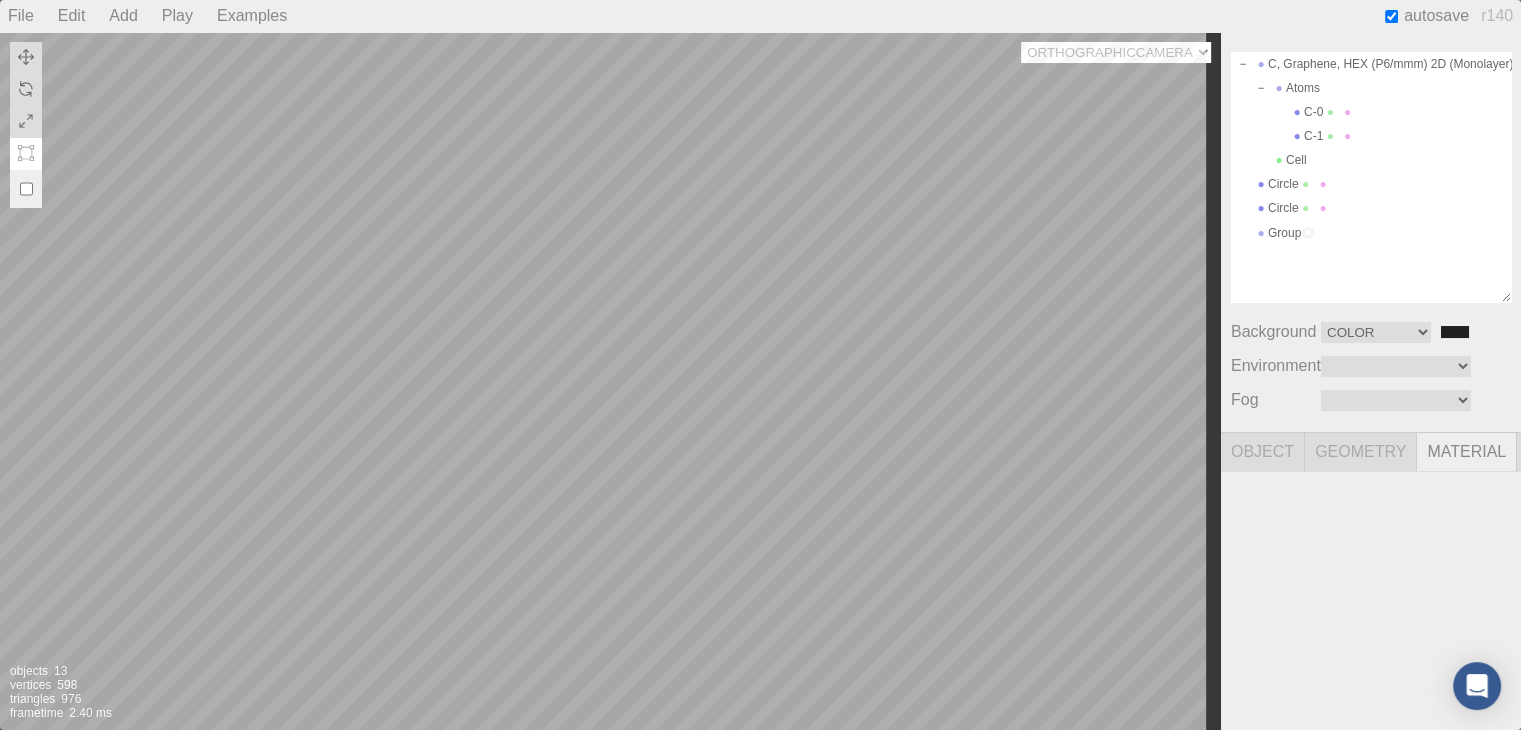 click on "Camera OrthographicCamera PerspectiveCamera" at bounding box center (1116, 52) 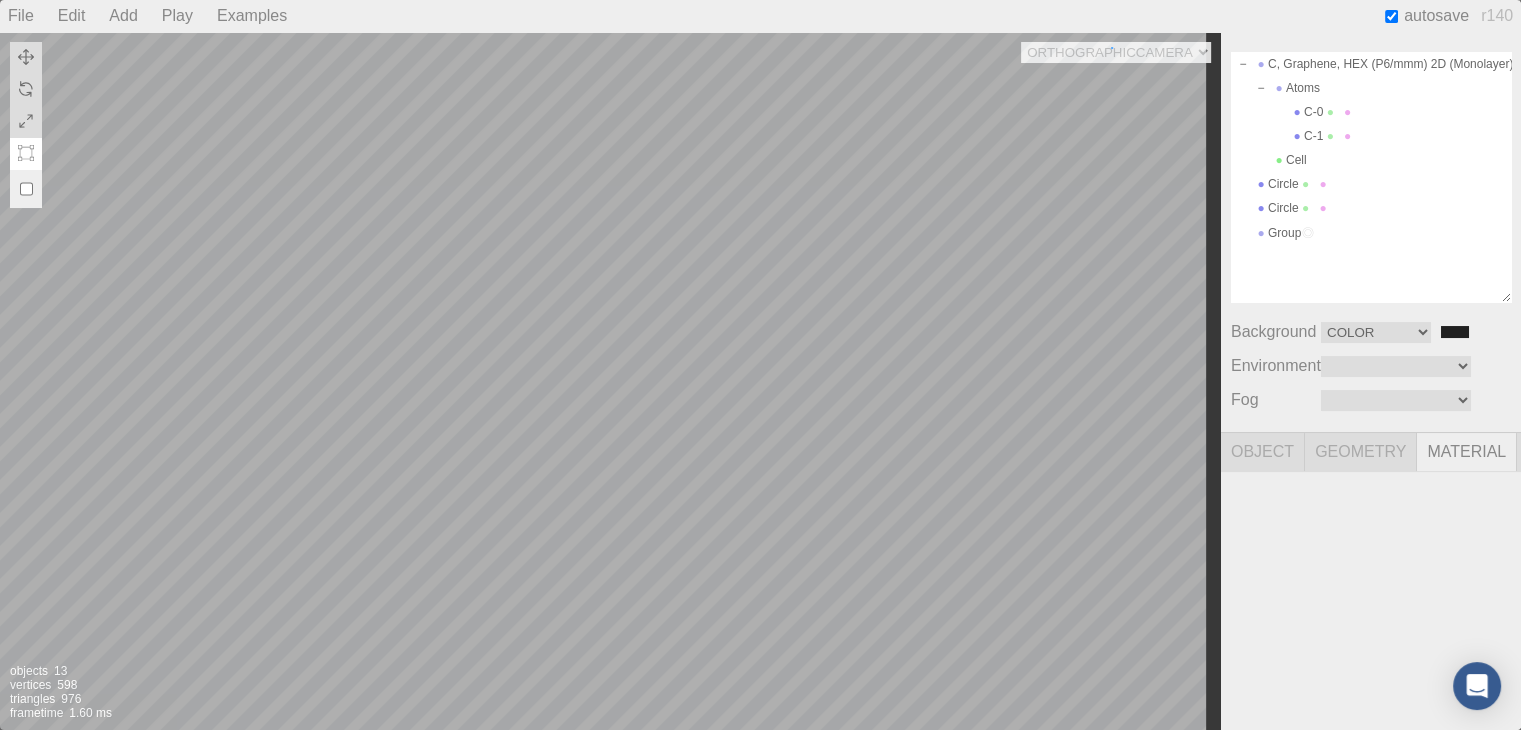 click on "Camera OrthographicCamera PerspectiveCamera Objects 13 Vertices 598 Triangles 976 Frametime 1.60 ms" at bounding box center (610, 381) 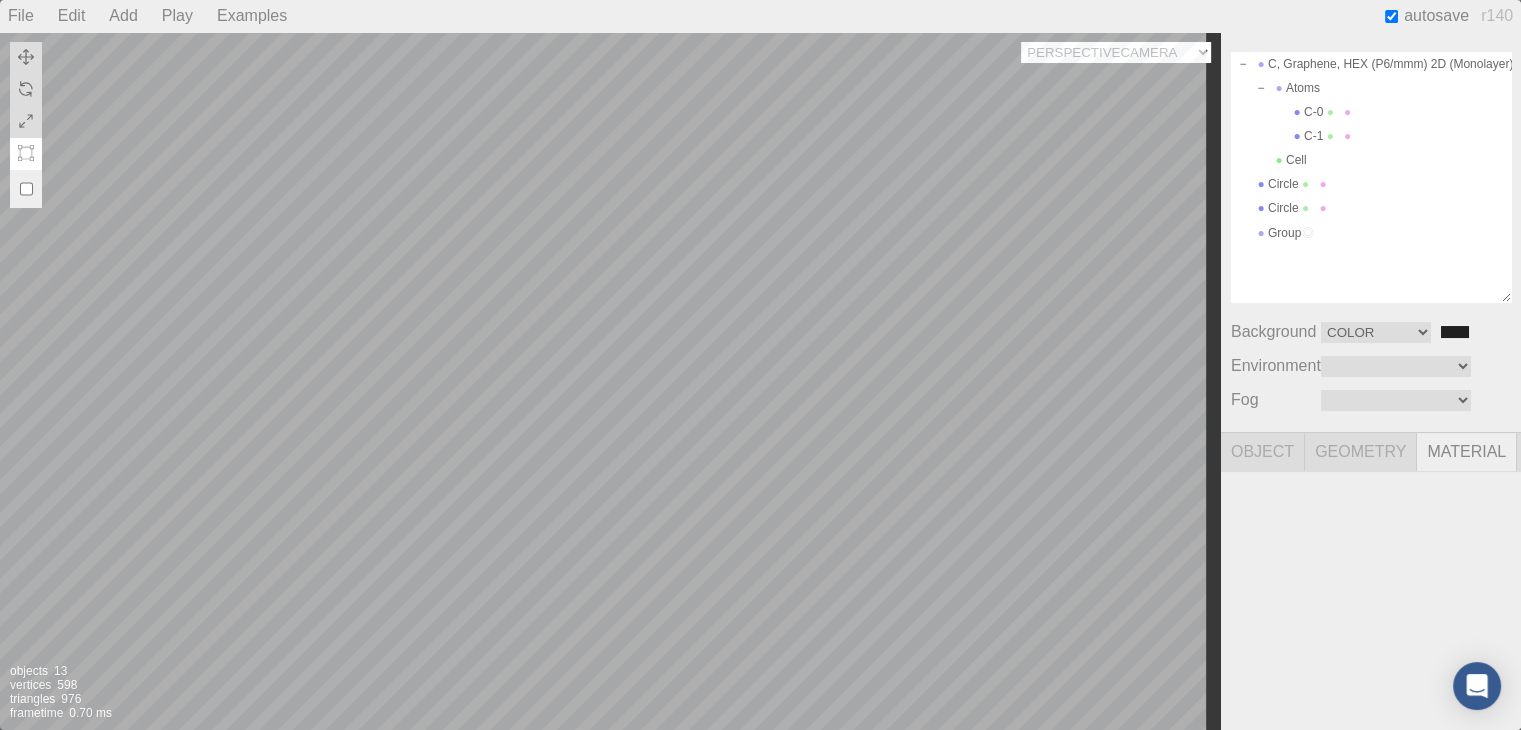 click on "Camera OrthographicCamera PerspectiveCamera" at bounding box center (1116, 52) 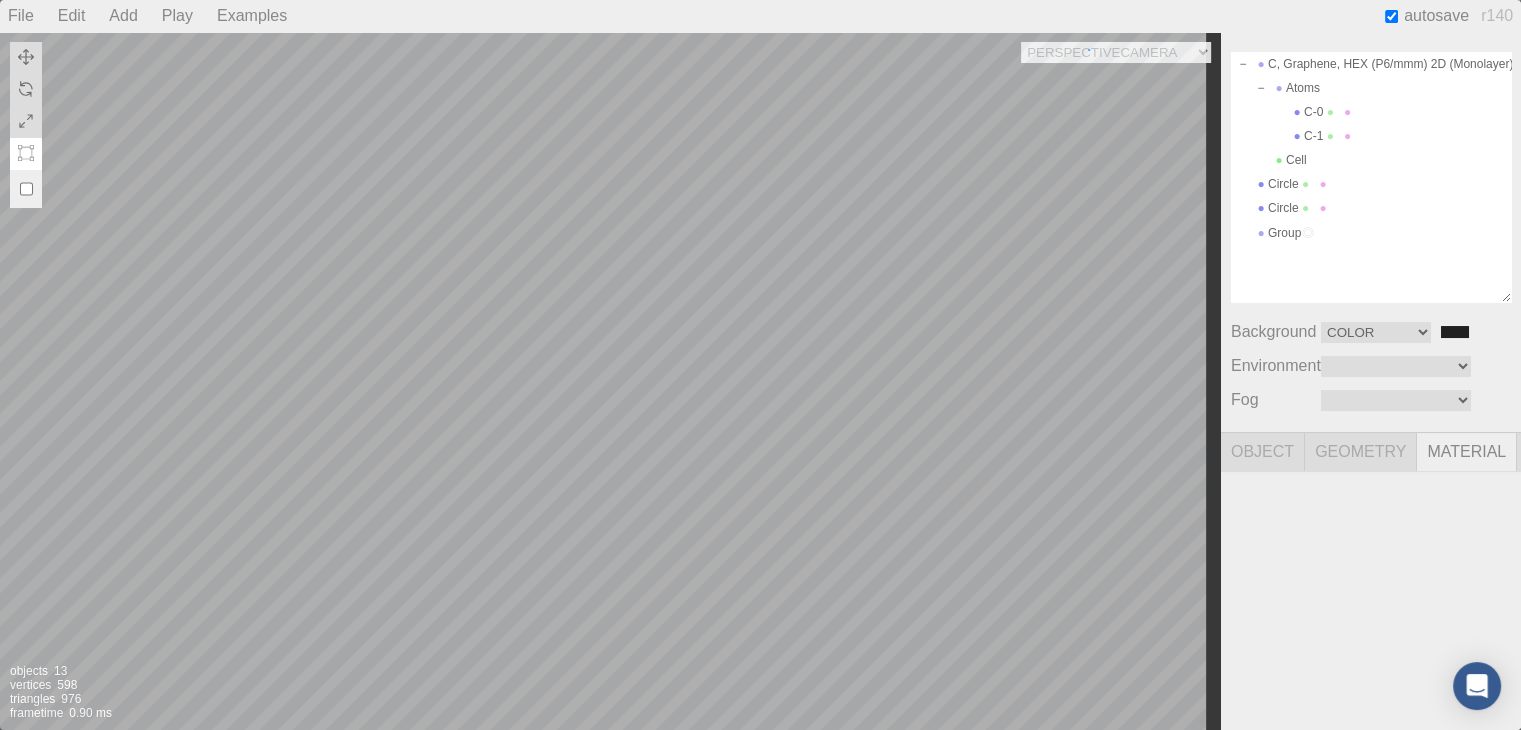 click on "Camera OrthographicCamera PerspectiveCamera Objects 13 Vertices 598 Triangles 976 Frametime 0.90 ms" at bounding box center [610, 381] 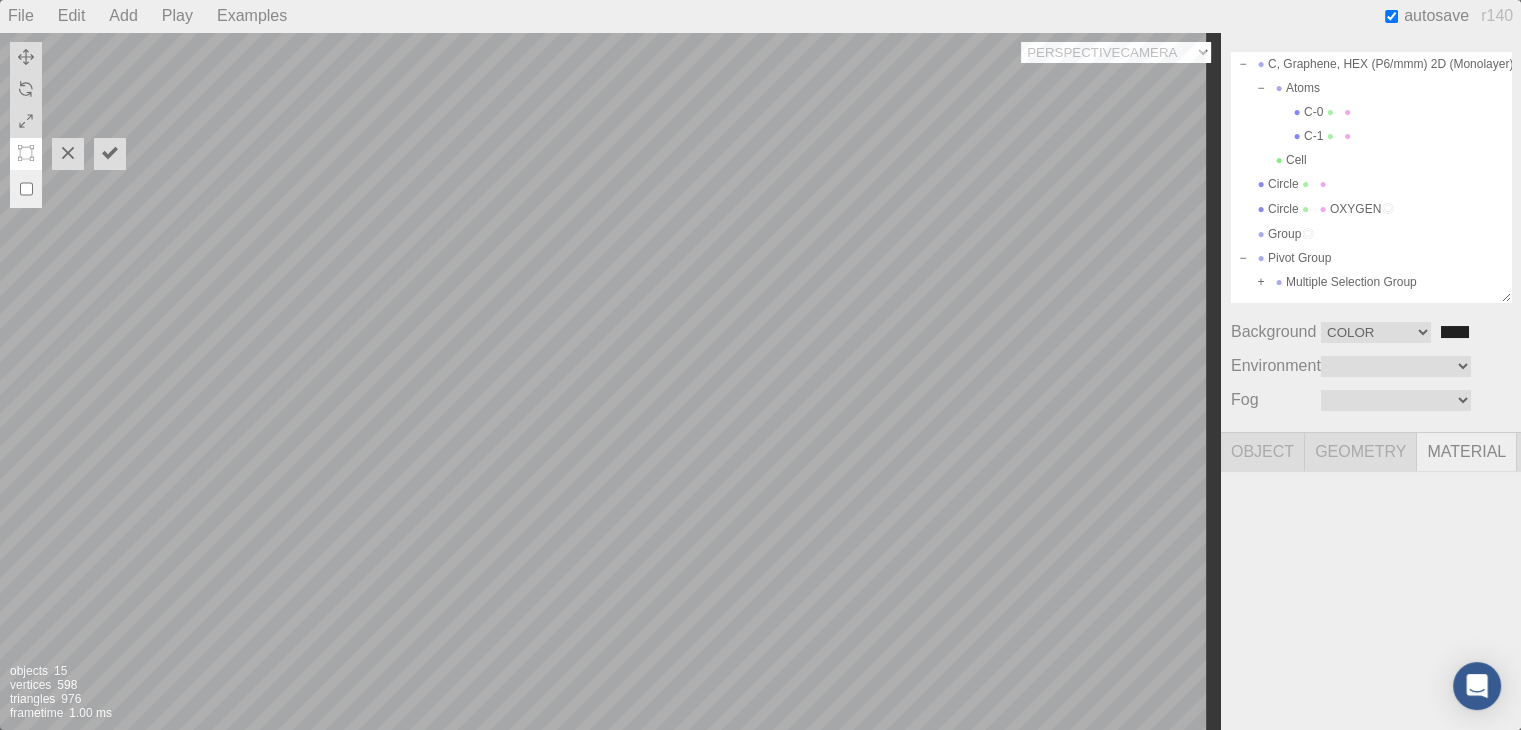 select on "117a2cc4-0241-4262-a0b4-4af6847c44d6" 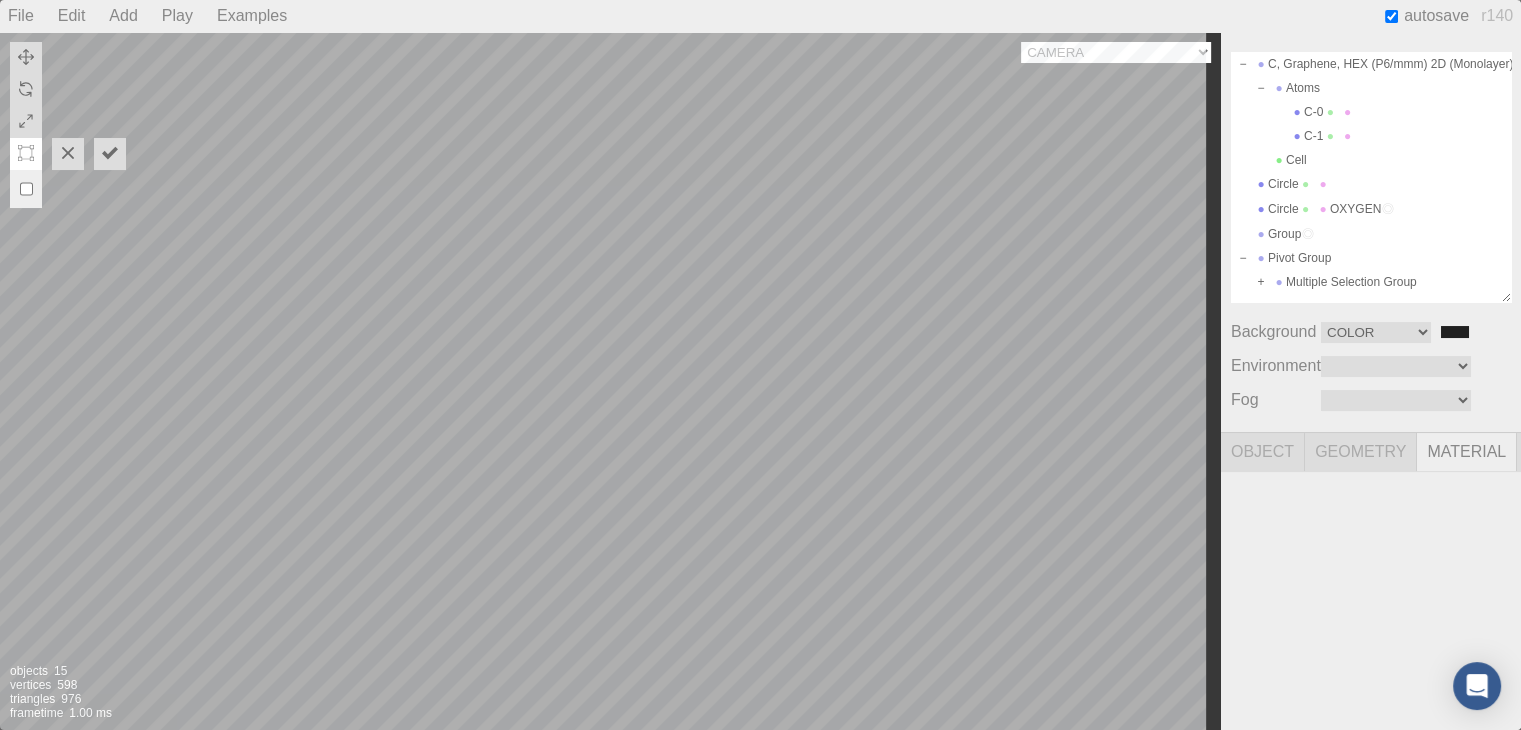 click on "Camera OrthographicCamera PerspectiveCamera" at bounding box center [1116, 52] 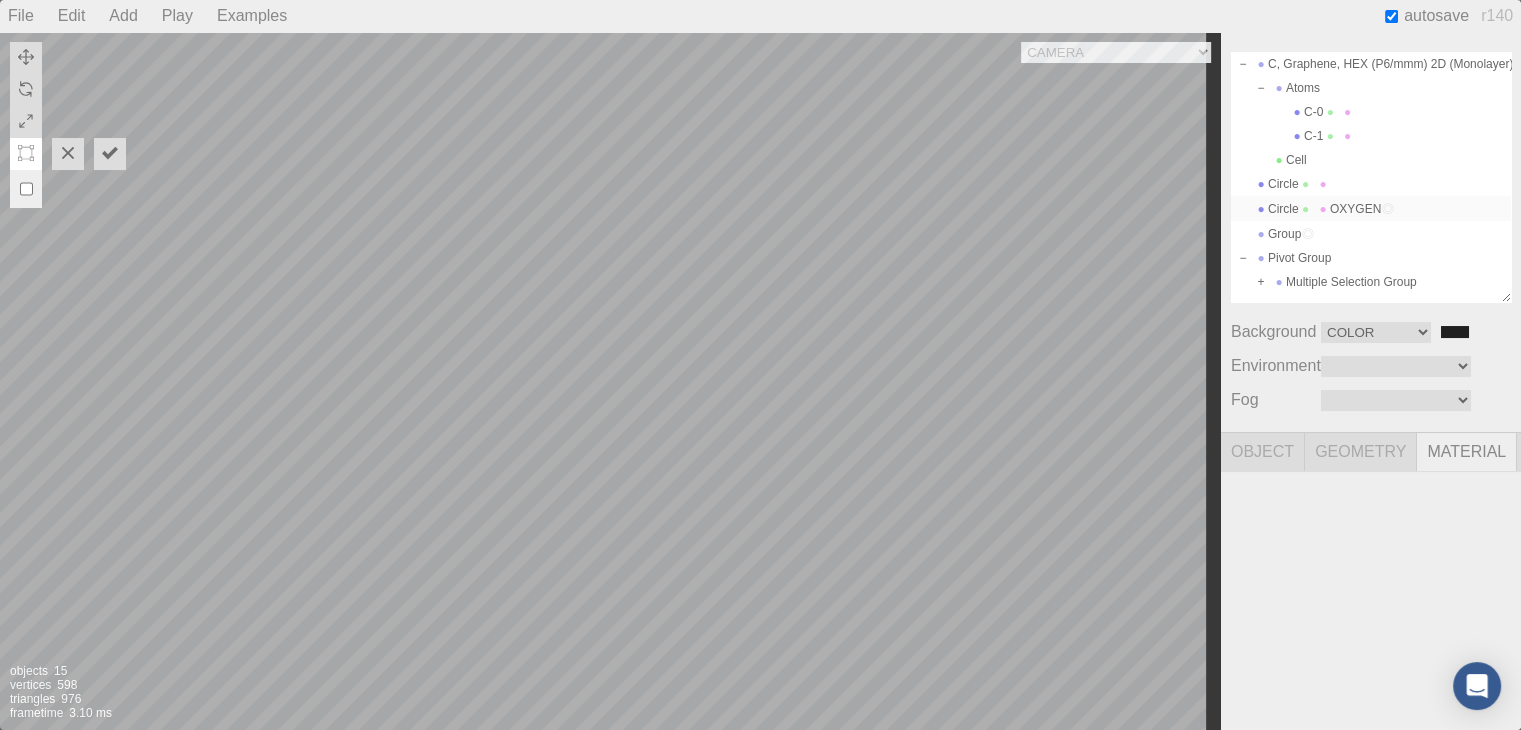 scroll, scrollTop: 0, scrollLeft: 0, axis: both 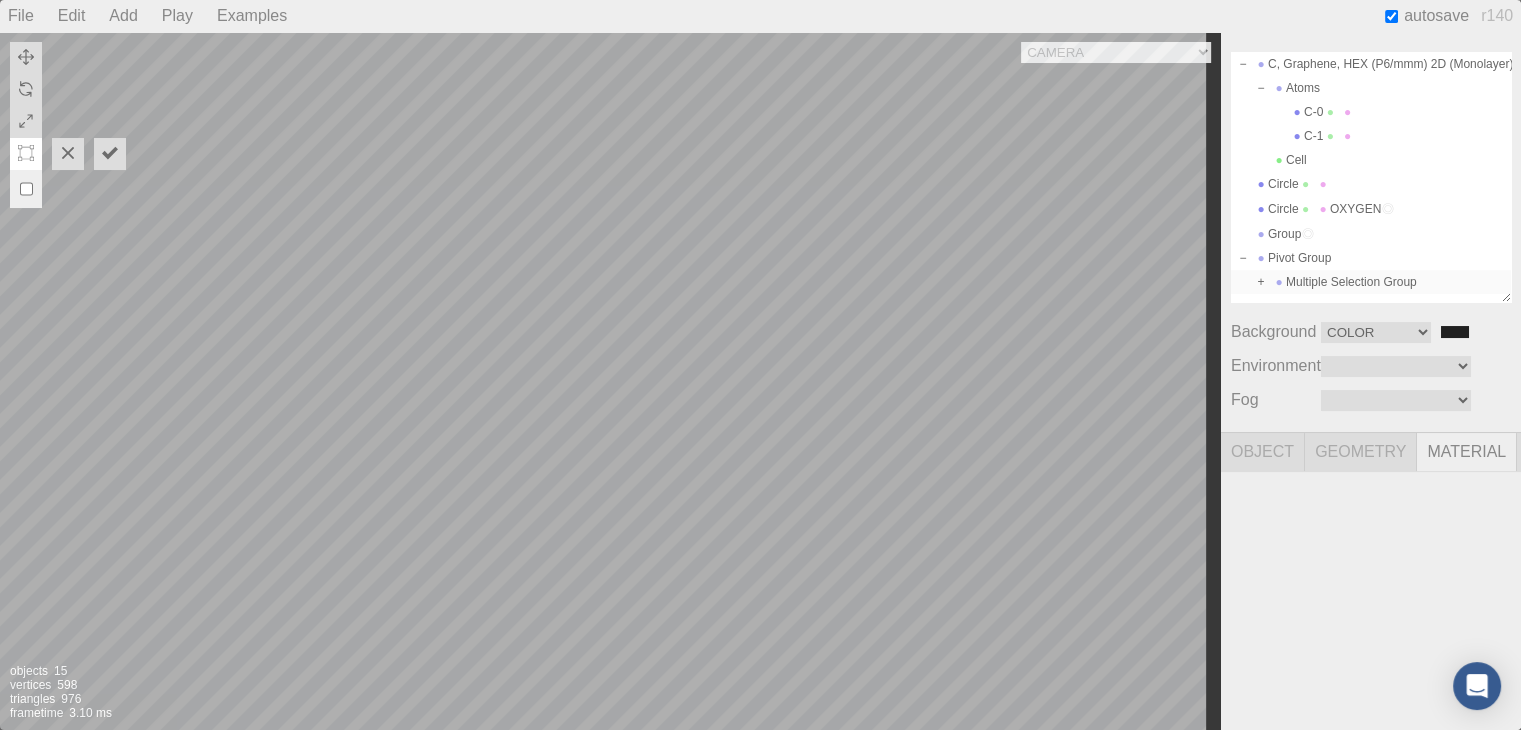 click at bounding box center (1261, 282) 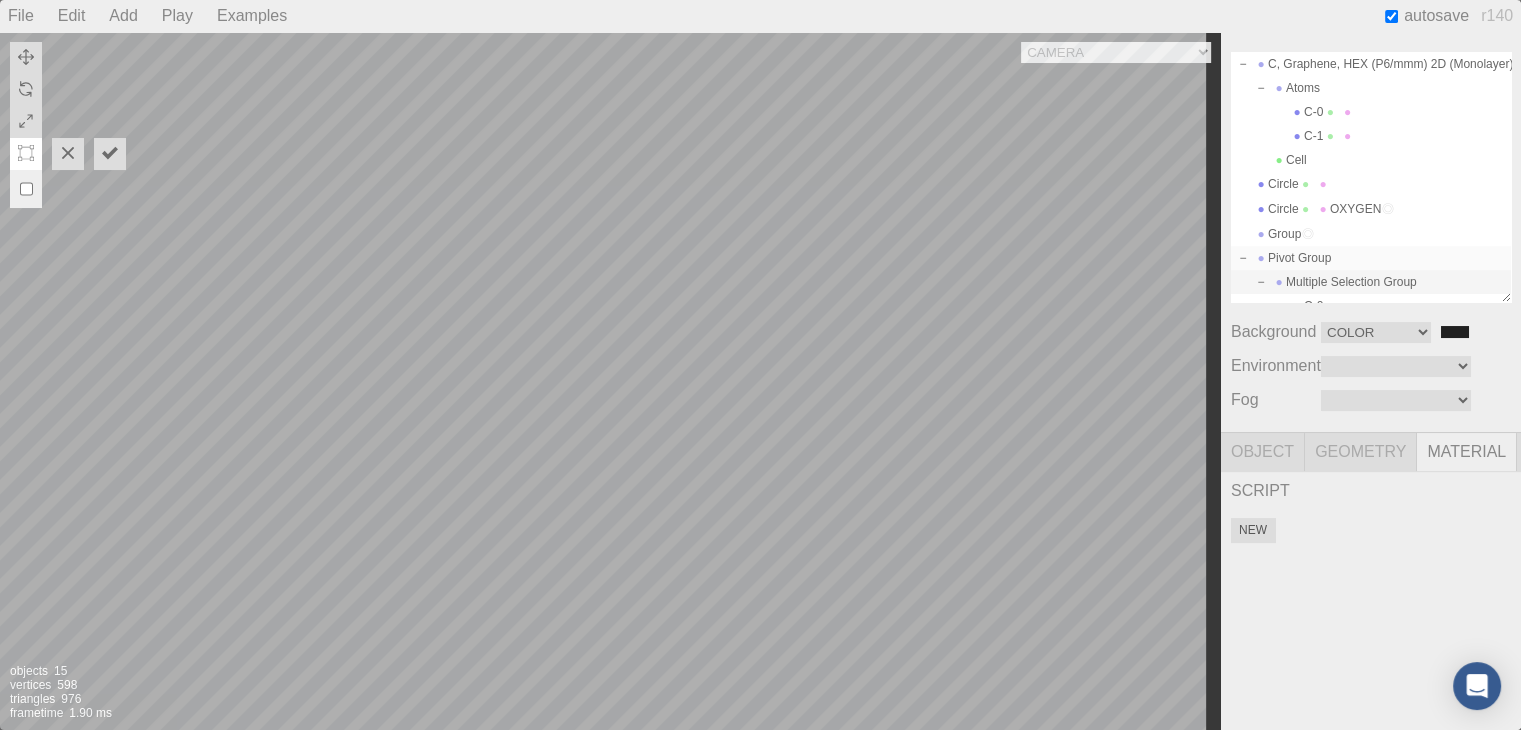 scroll, scrollTop: 48, scrollLeft: 0, axis: vertical 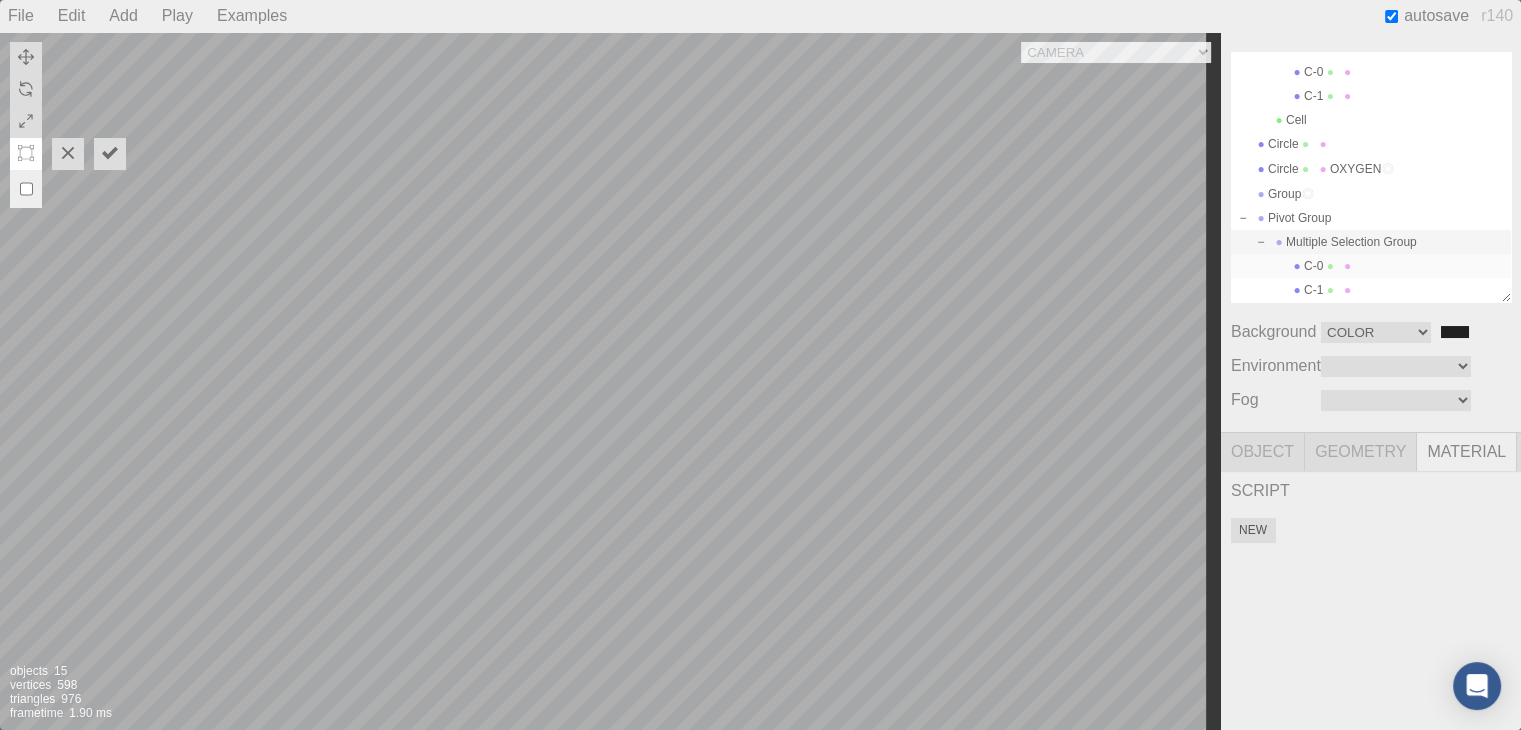 click on "C-0" at bounding box center (1371, 266) 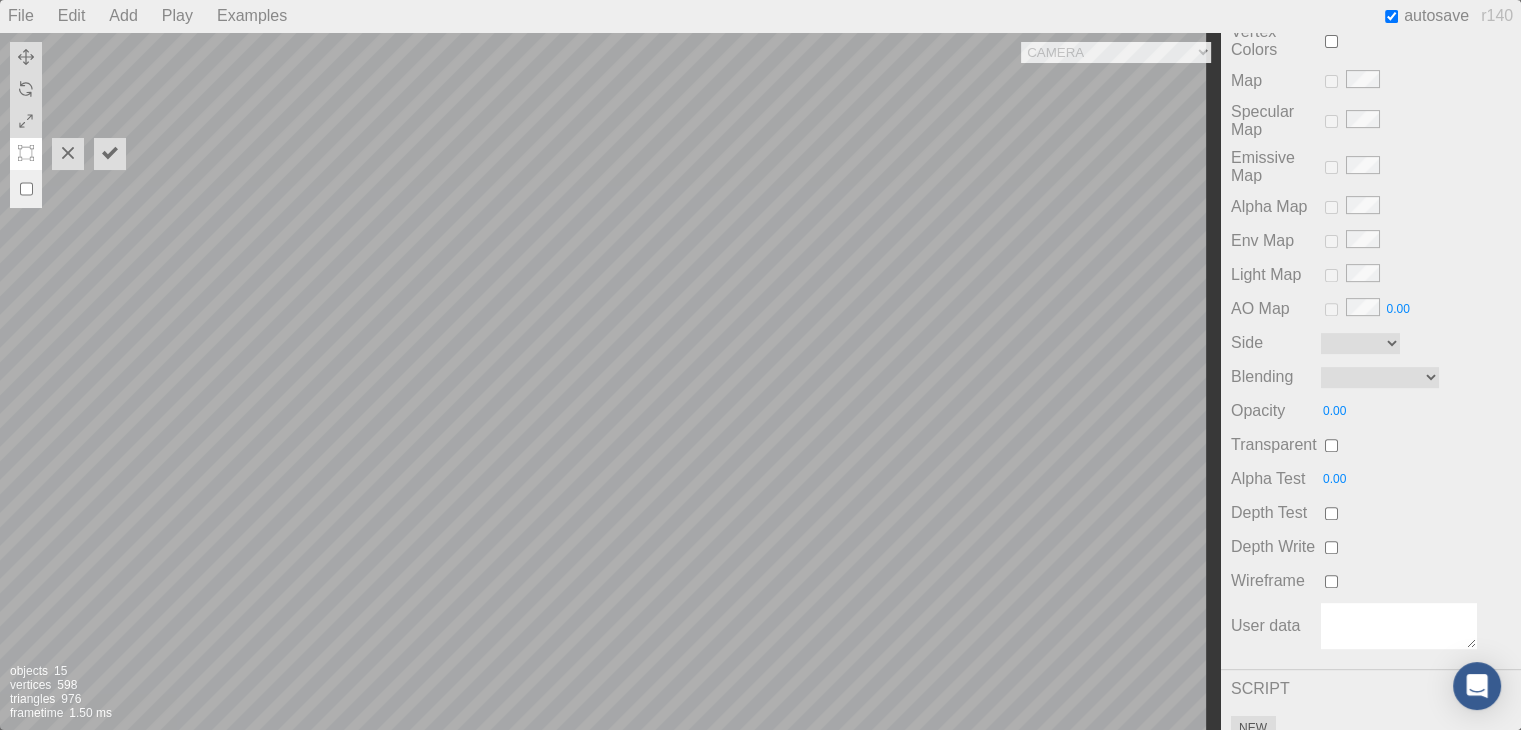 scroll, scrollTop: 719, scrollLeft: 0, axis: vertical 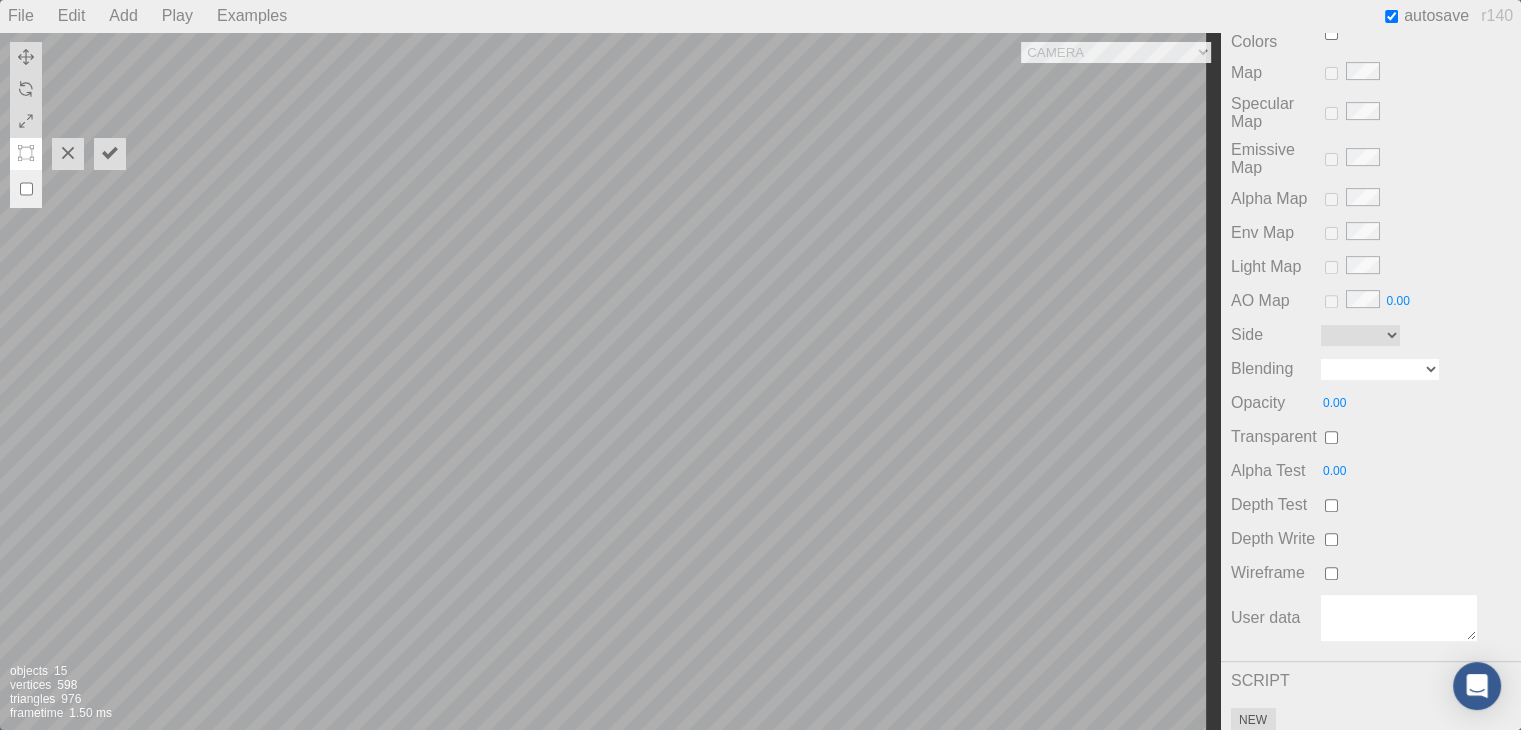 click on "No Normal Additive Subtractive Multiply Custom" at bounding box center (1380, 369) 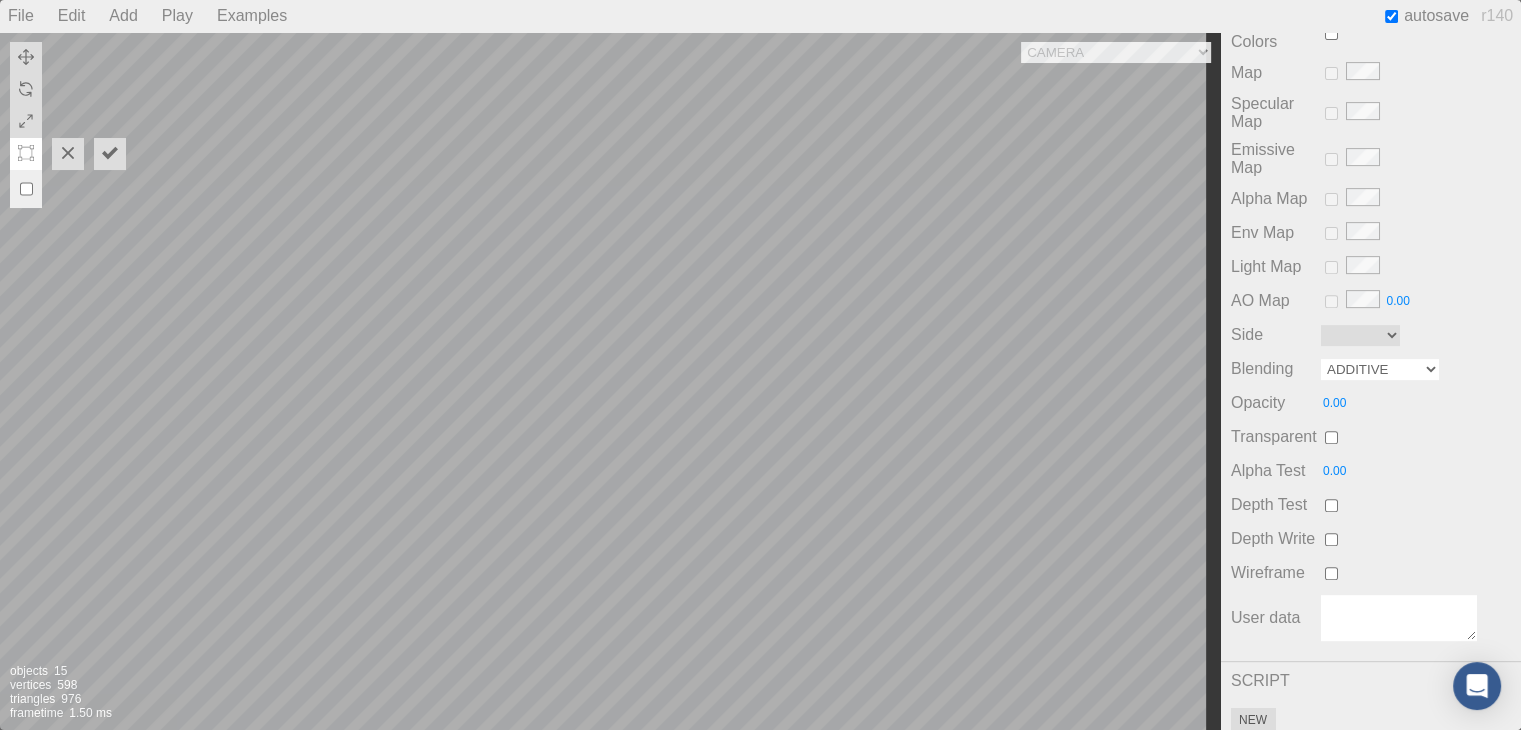 click on "No Normal Additive Subtractive Multiply Custom" at bounding box center [1380, 369] 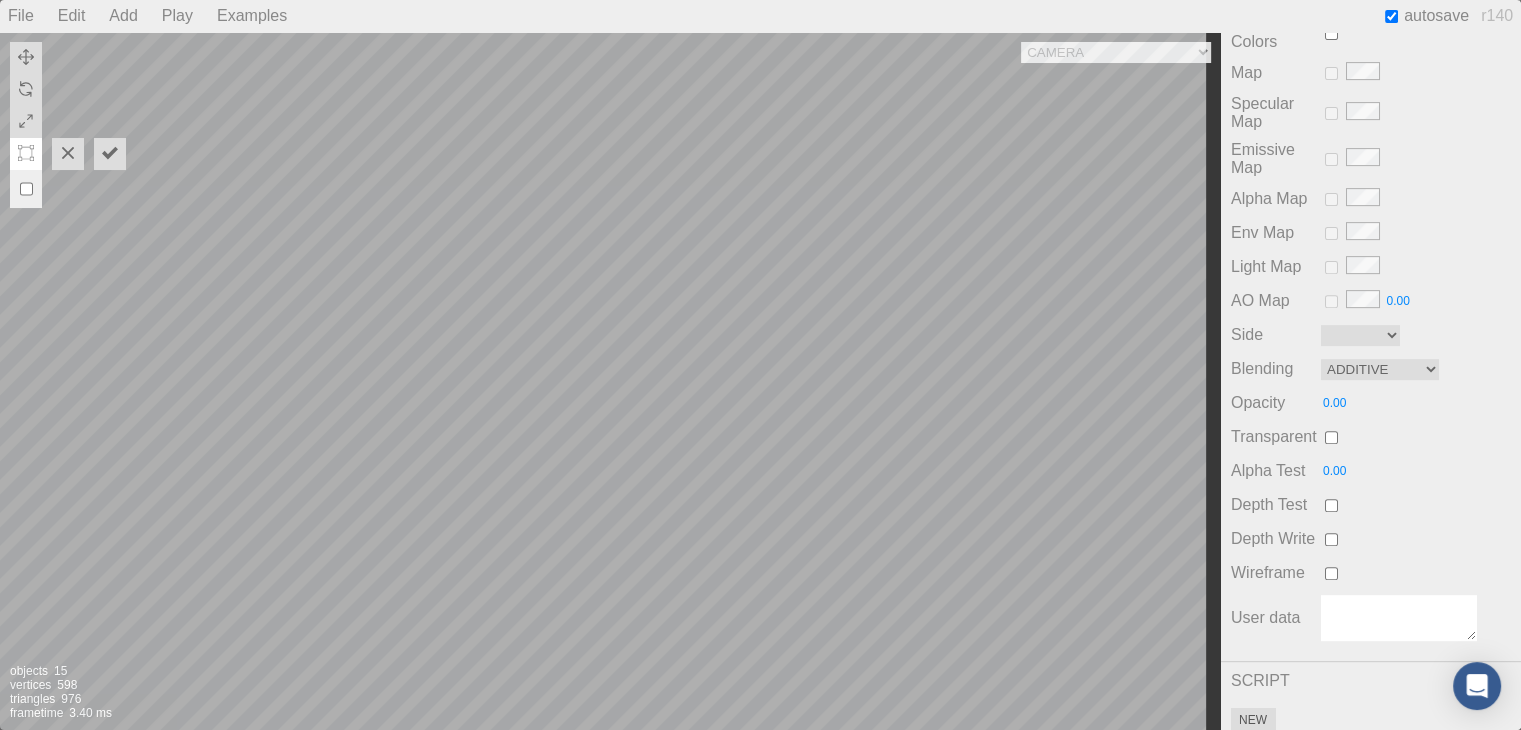 scroll, scrollTop: 749, scrollLeft: 0, axis: vertical 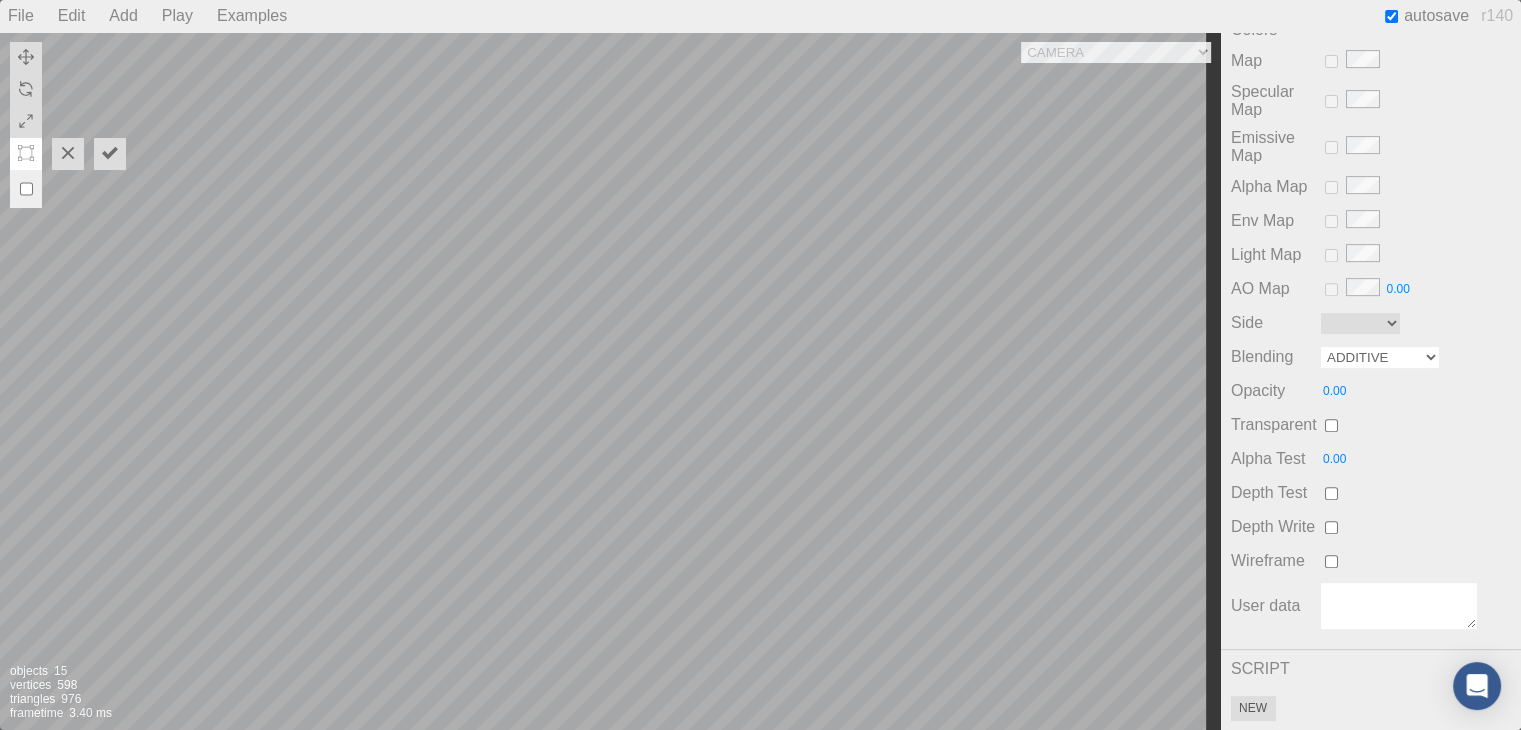click on "No Normal Additive Subtractive Multiply Custom" at bounding box center [1380, 357] 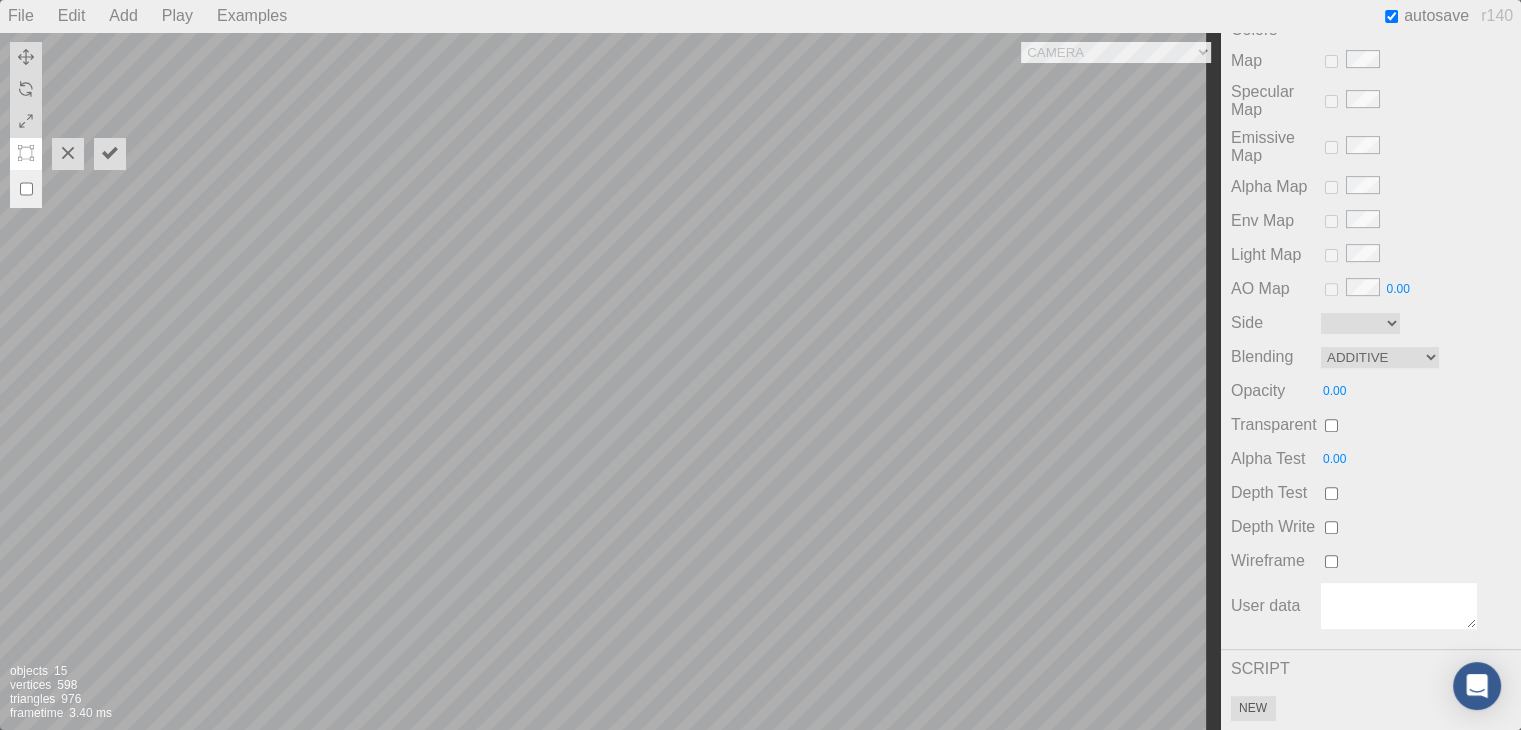 click on "Depth Write" at bounding box center (1371, 527) 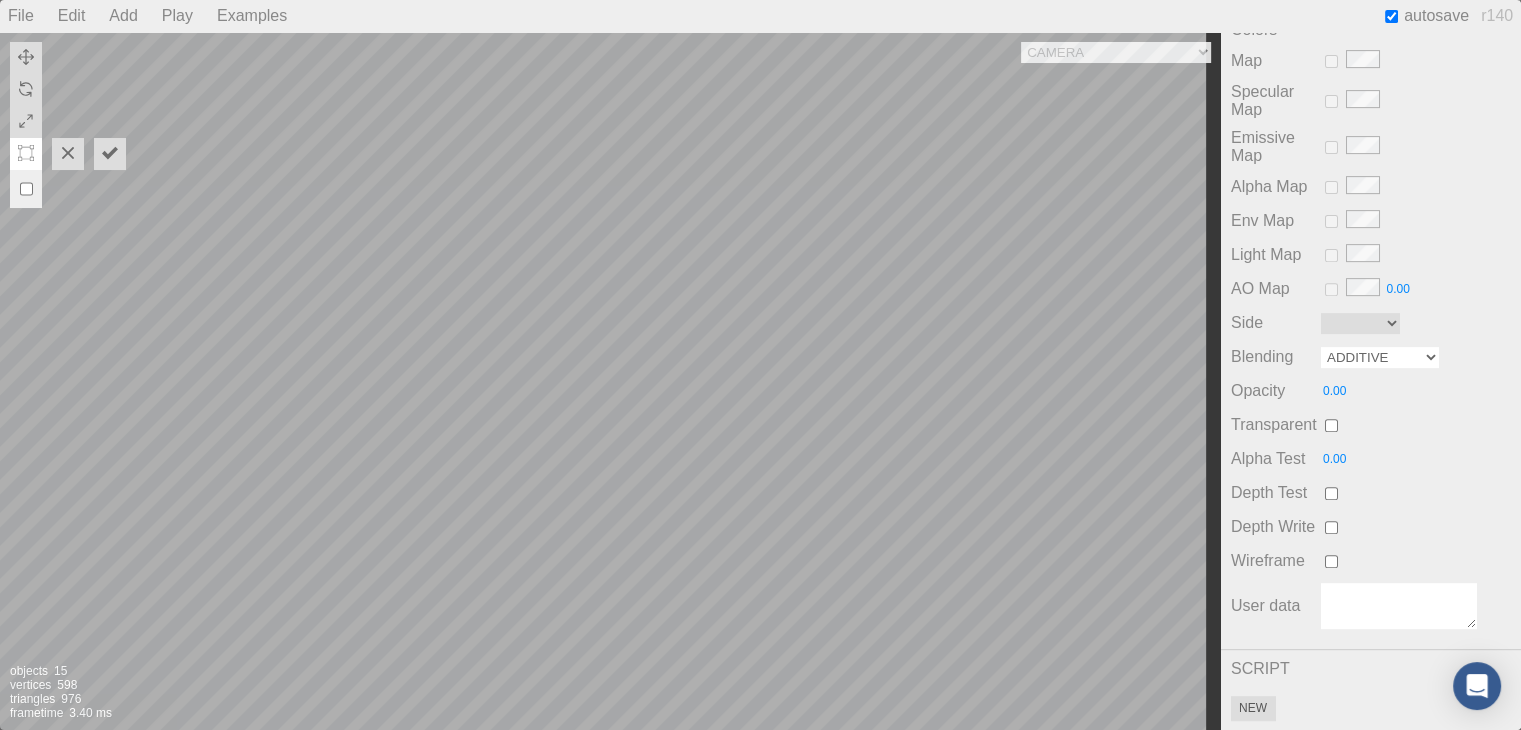 click on "No Normal Additive Subtractive Multiply Custom" at bounding box center (1380, 357) 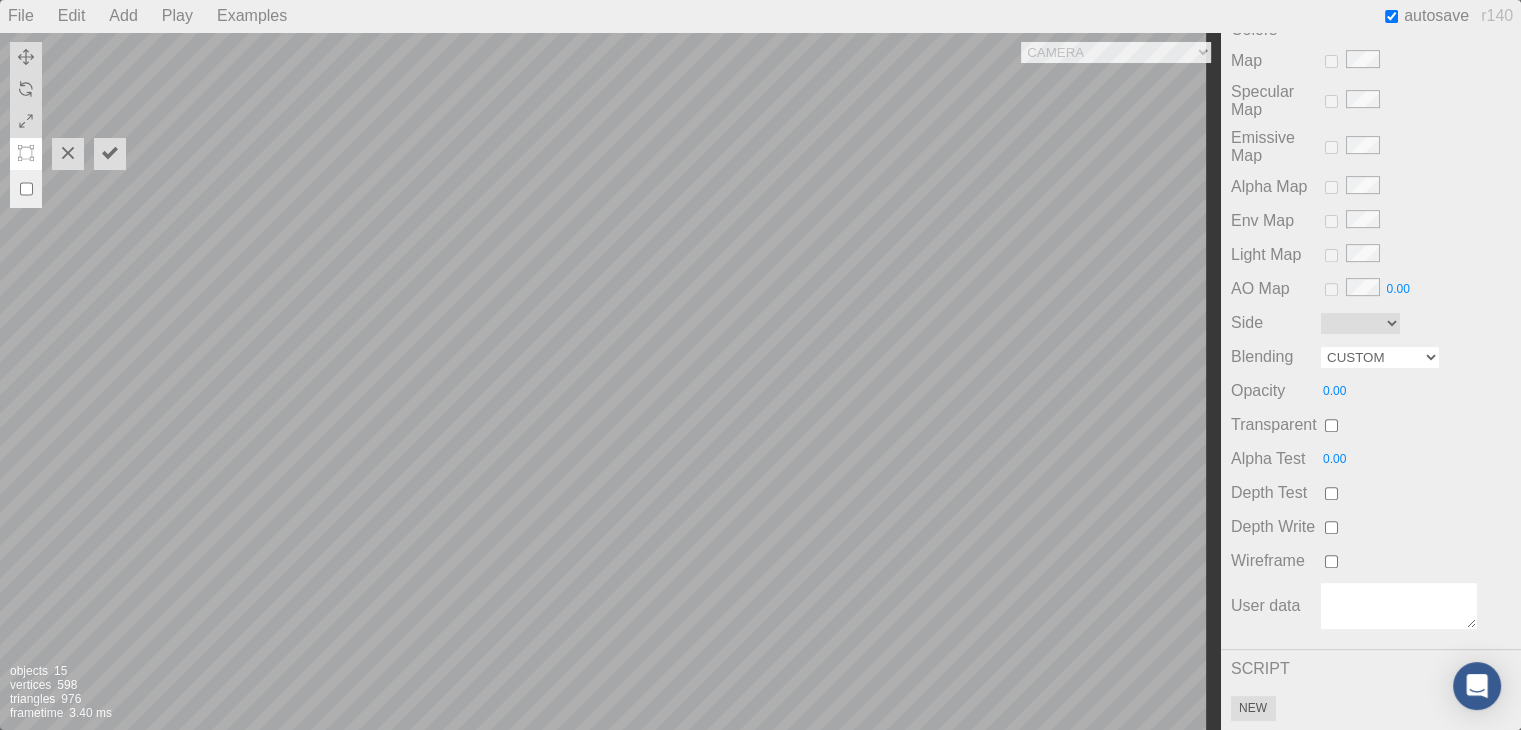 click on "No Normal Additive Subtractive Multiply Custom" at bounding box center (1380, 357) 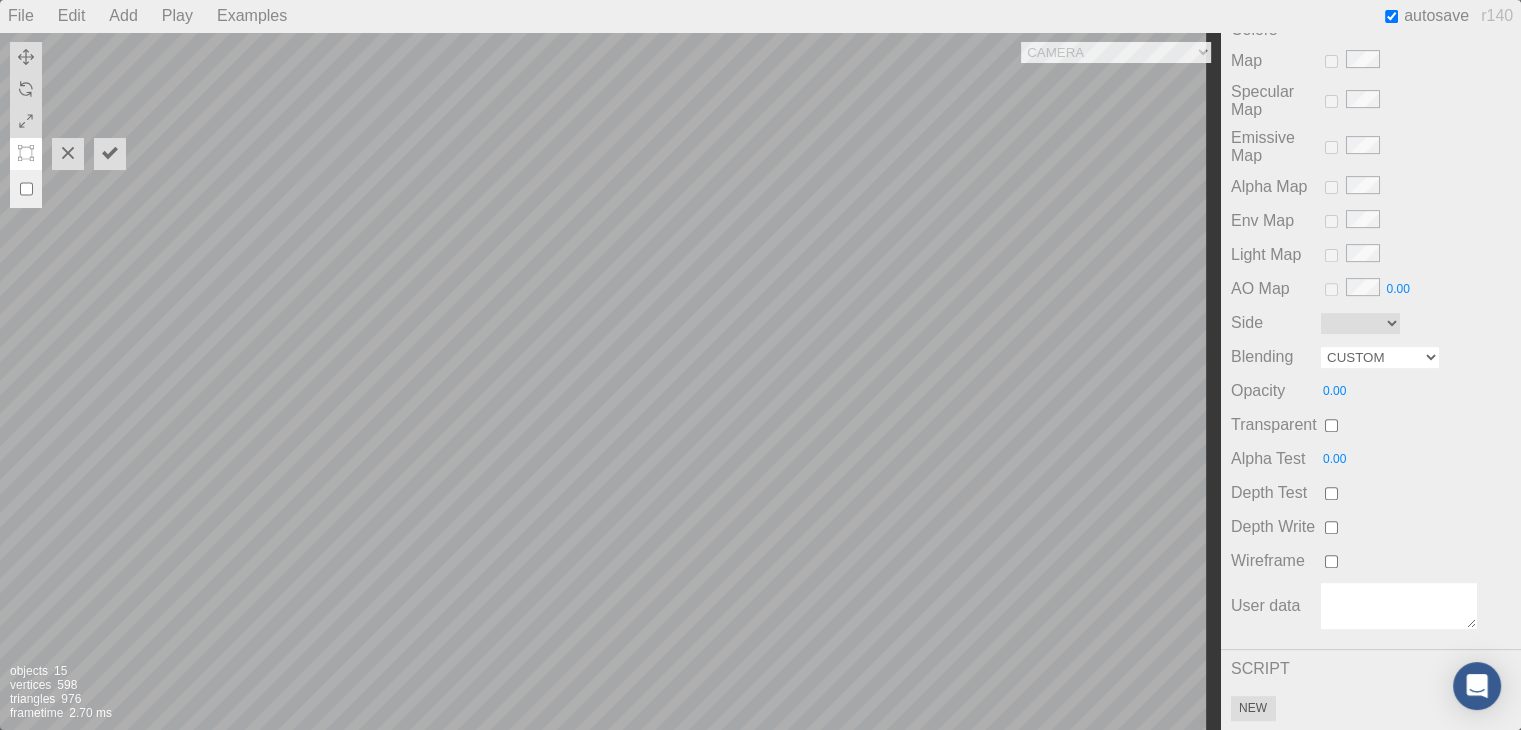 click on "No Normal Additive Subtractive Multiply Custom" at bounding box center (1380, 357) 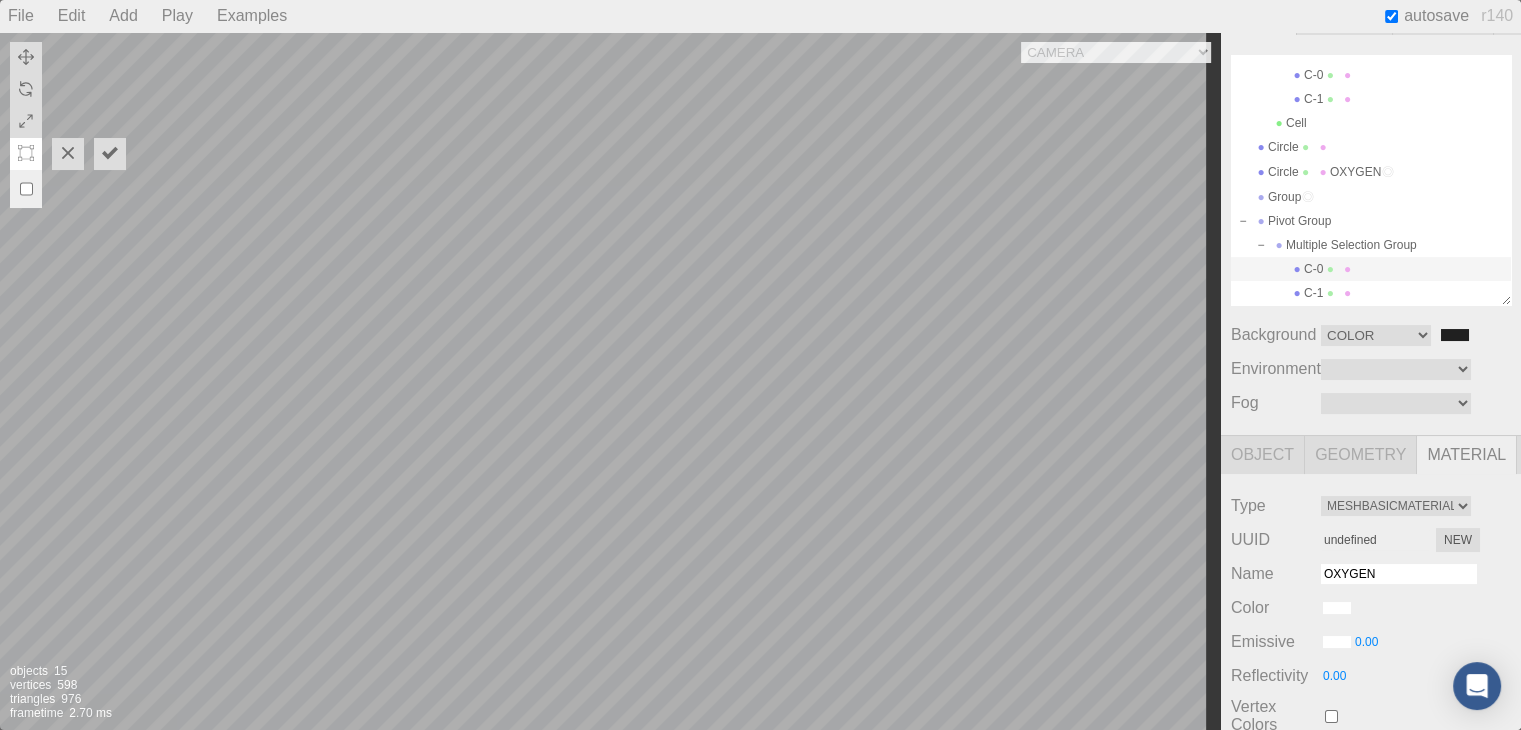 scroll, scrollTop: 0, scrollLeft: 0, axis: both 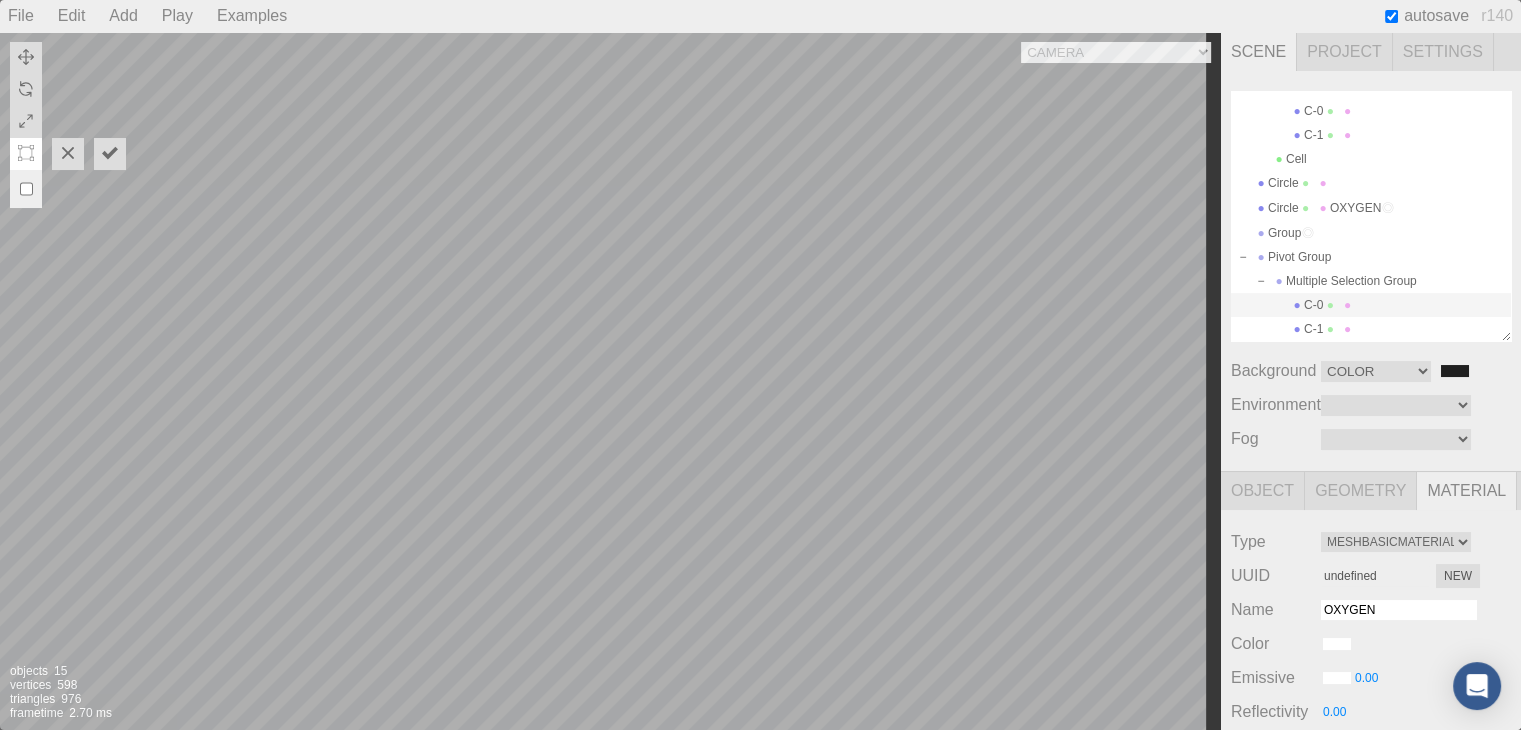click on "Project" at bounding box center [1345, 52] 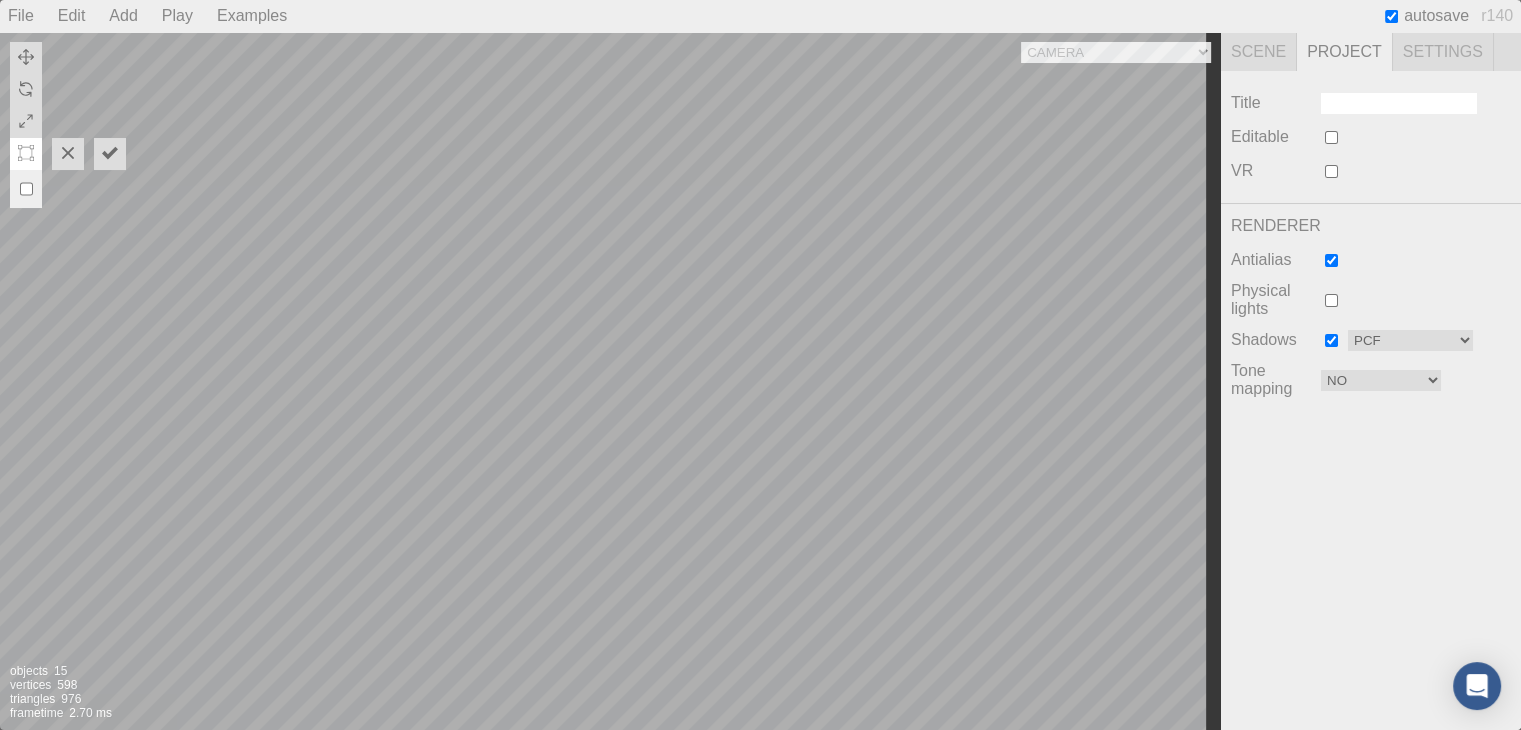 click on "Settings" at bounding box center [1443, 52] 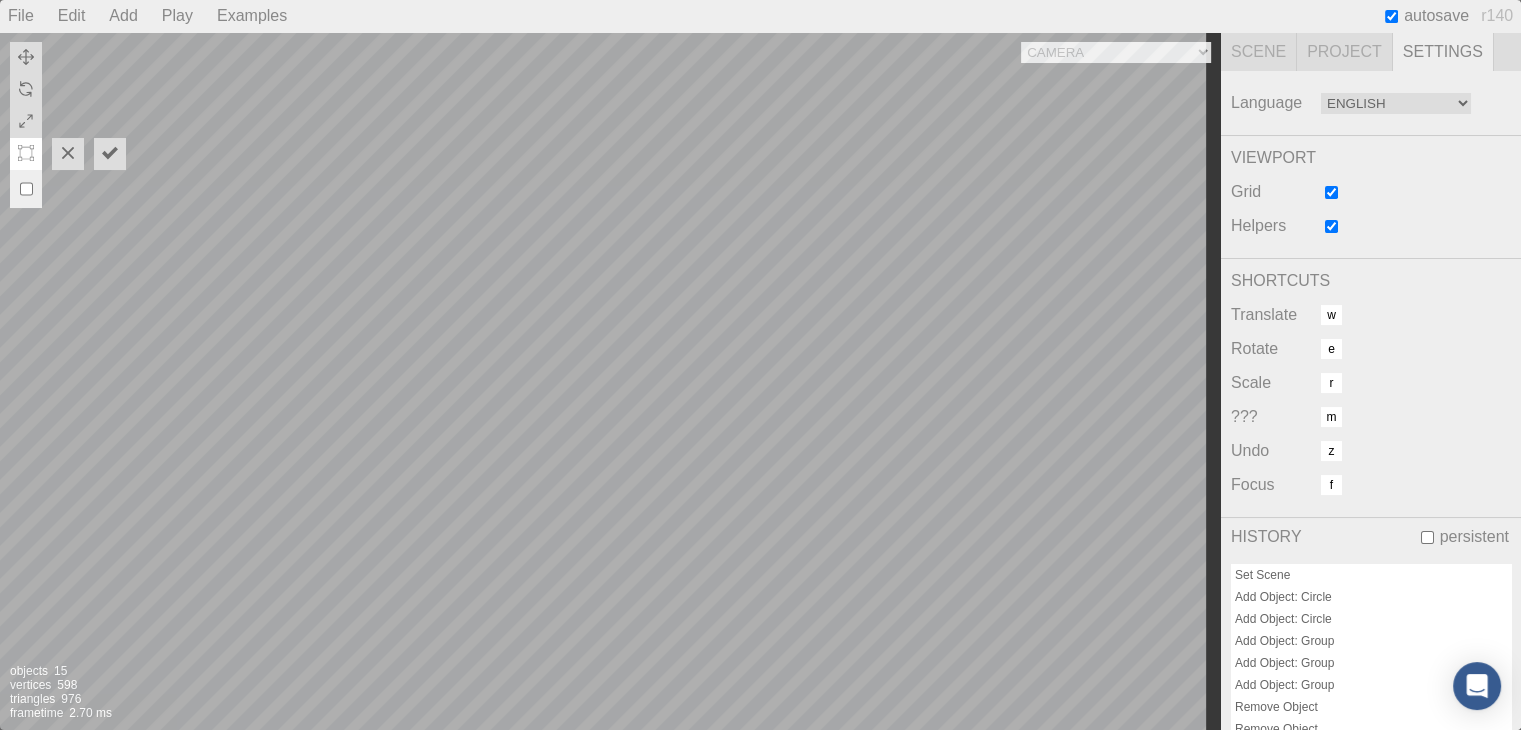 scroll, scrollTop: 110, scrollLeft: 0, axis: vertical 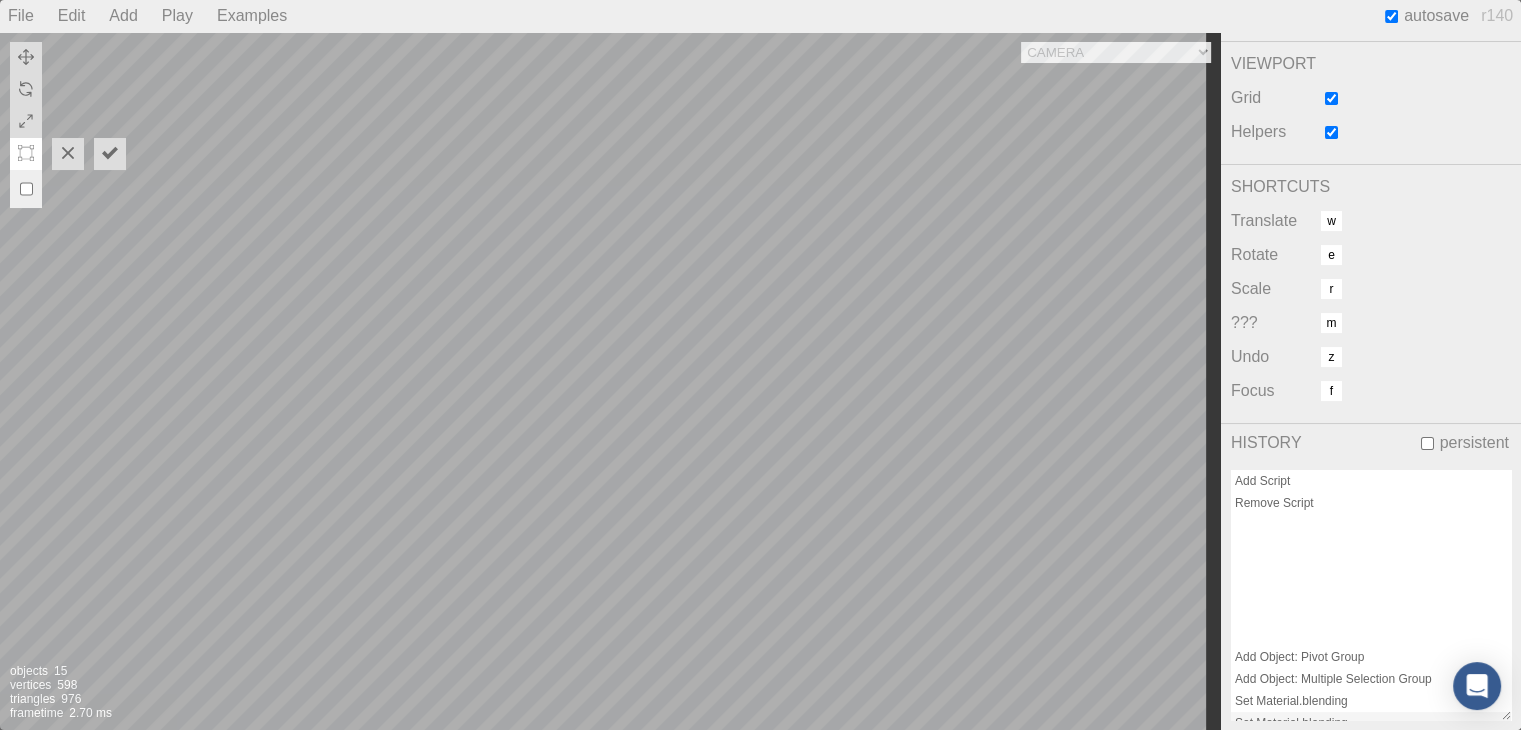 click on "Play" at bounding box center [177, 16] 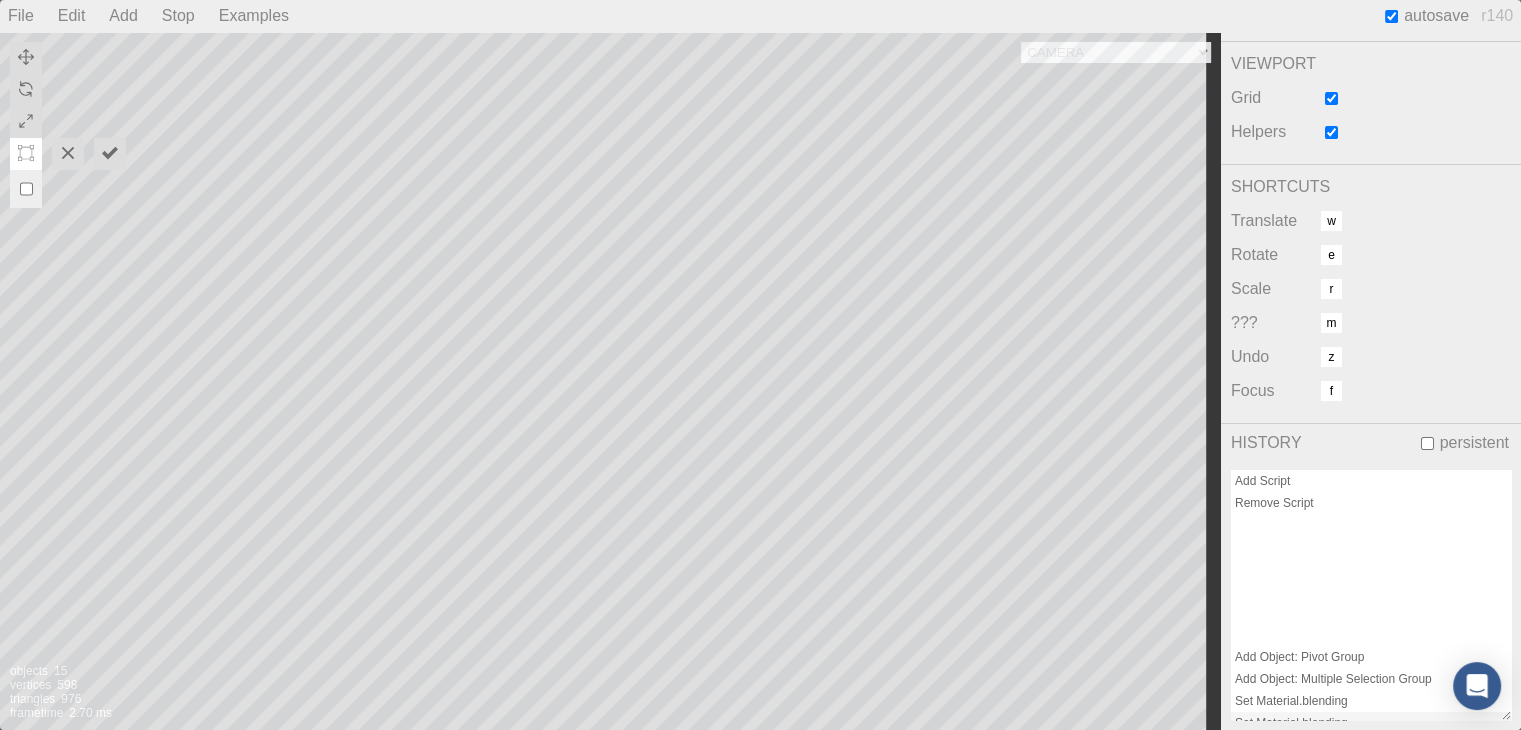 click on "Stop" at bounding box center [178, 16] 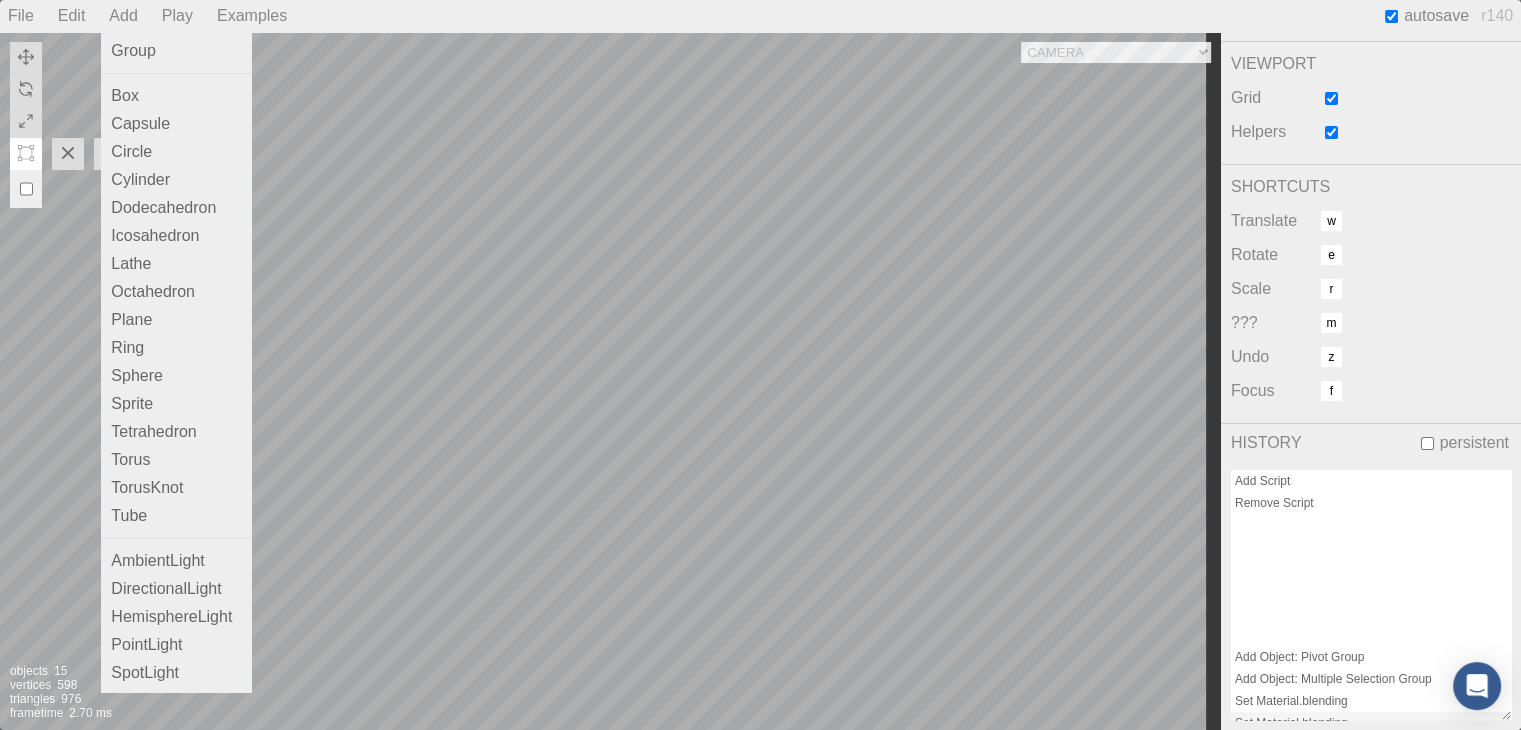 click on "Add" at bounding box center [123, 16] 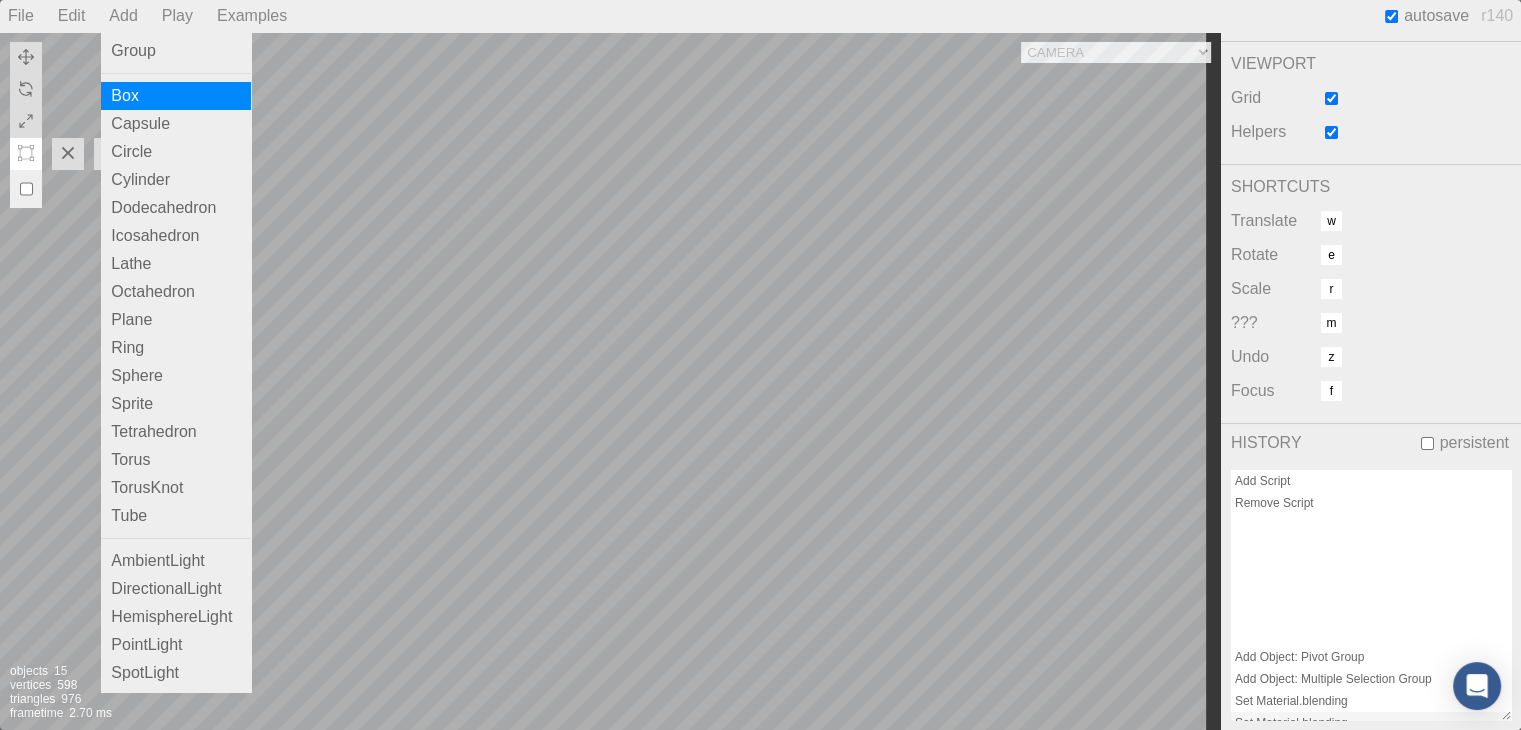 click on "Box" at bounding box center (176, 96) 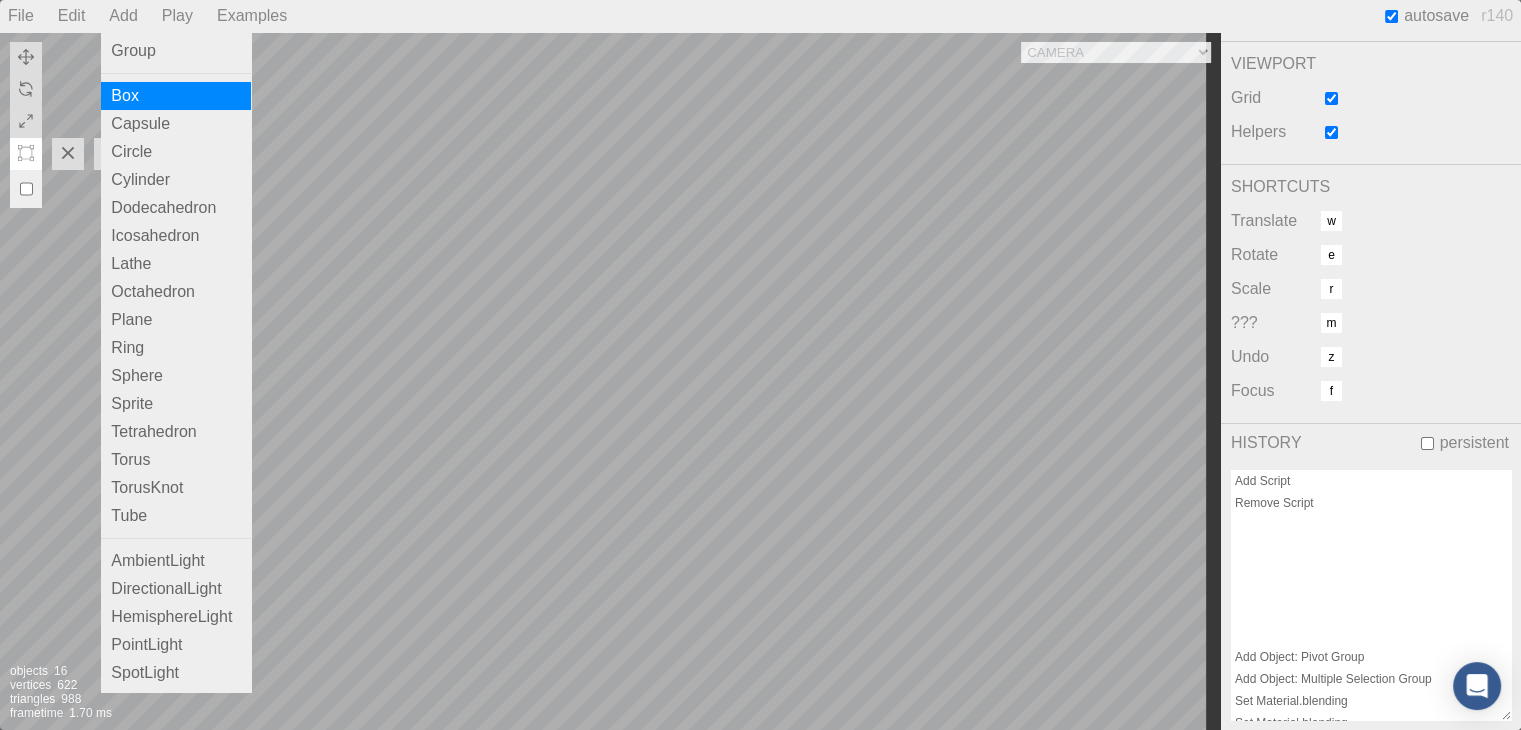 scroll, scrollTop: 462, scrollLeft: 0, axis: vertical 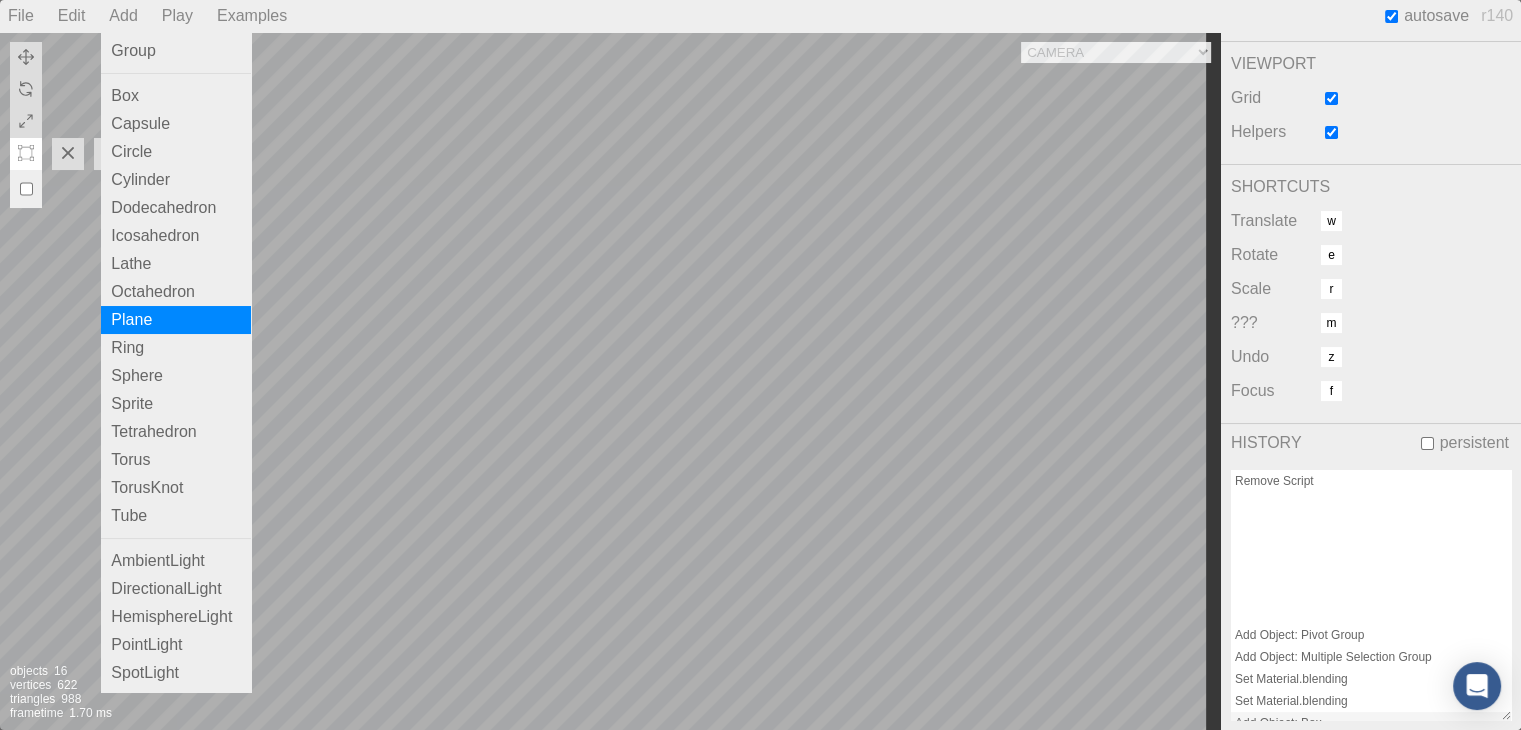 click on "Plane" at bounding box center [176, 320] 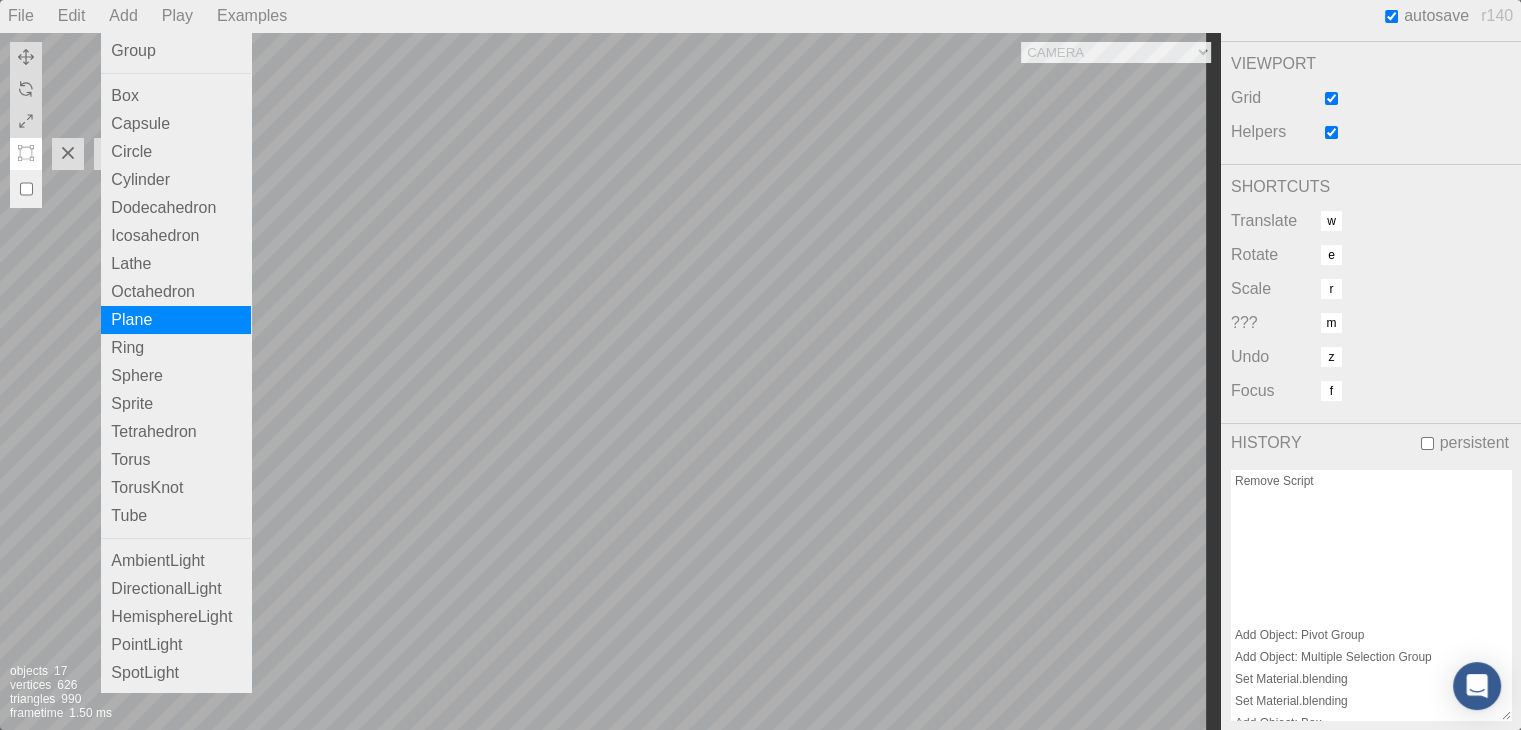 scroll, scrollTop: 484, scrollLeft: 0, axis: vertical 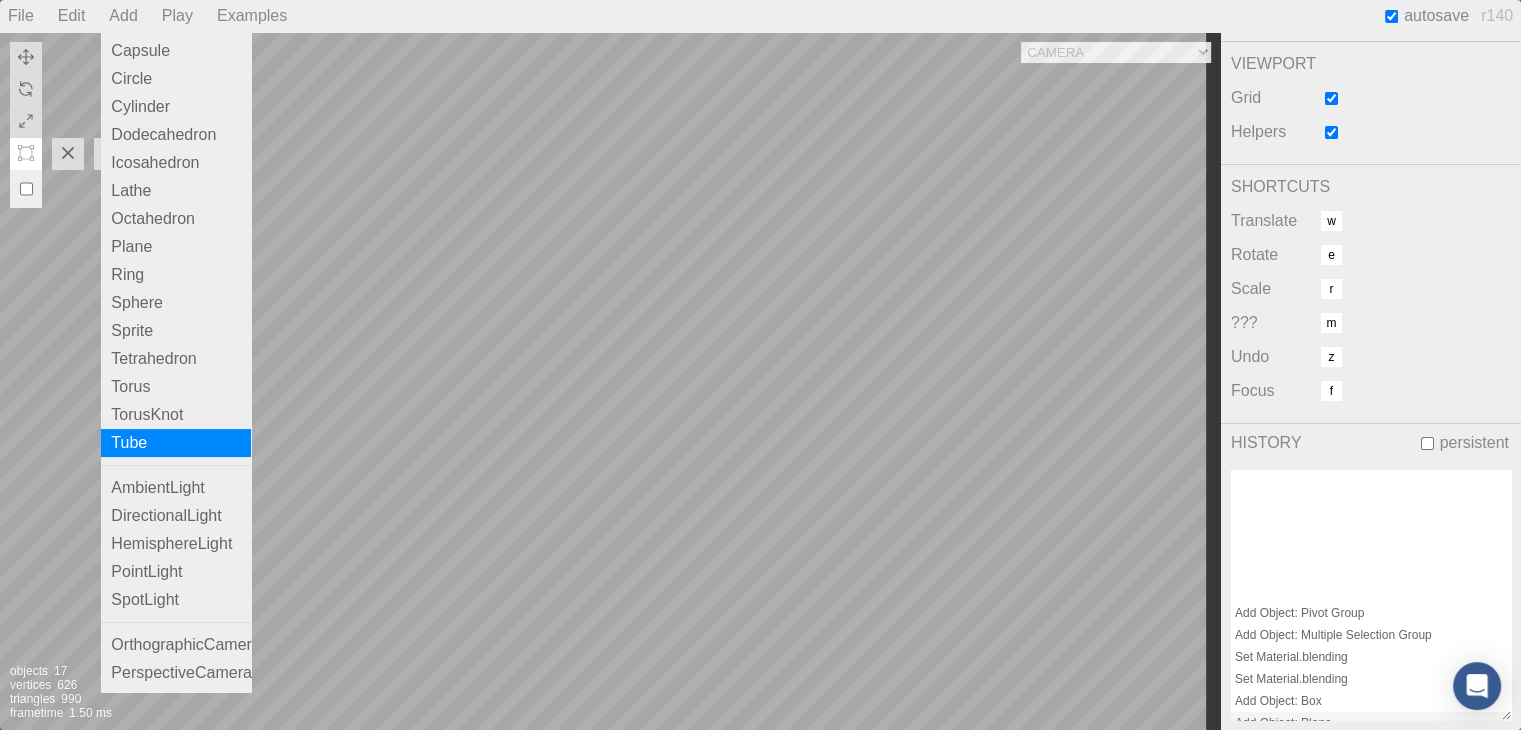 click on "Tube" at bounding box center [176, 443] 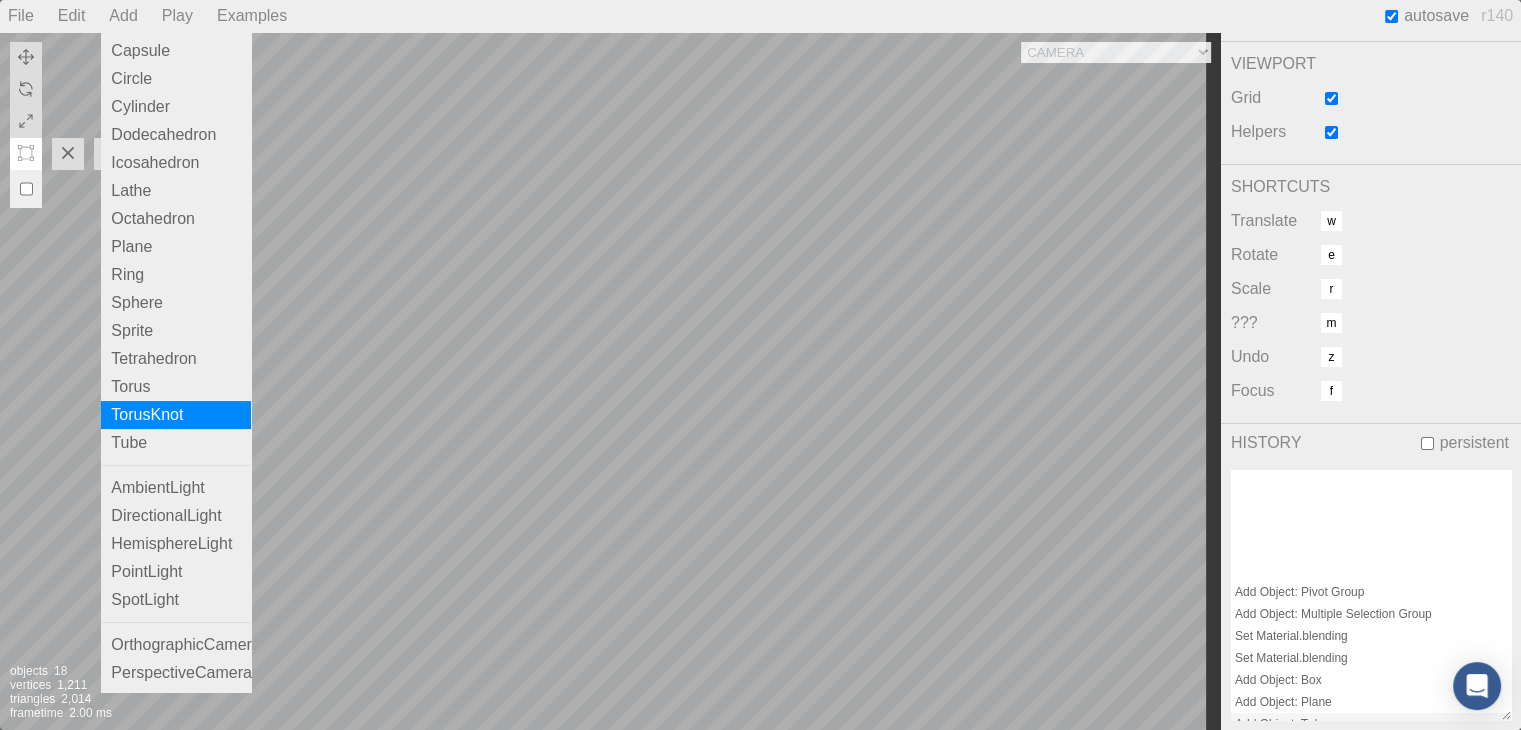 click on "TorusKnot" at bounding box center [176, 415] 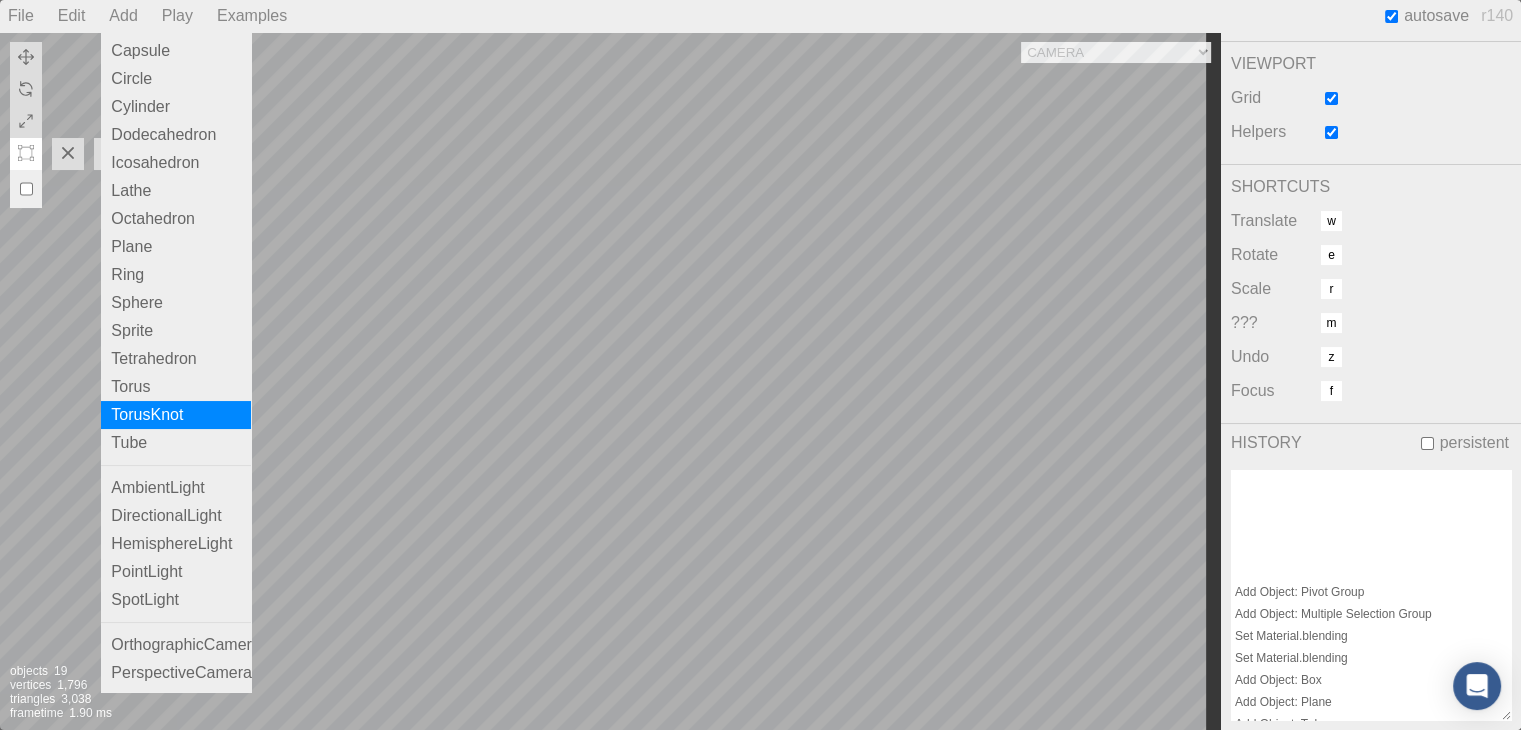 scroll, scrollTop: 527, scrollLeft: 0, axis: vertical 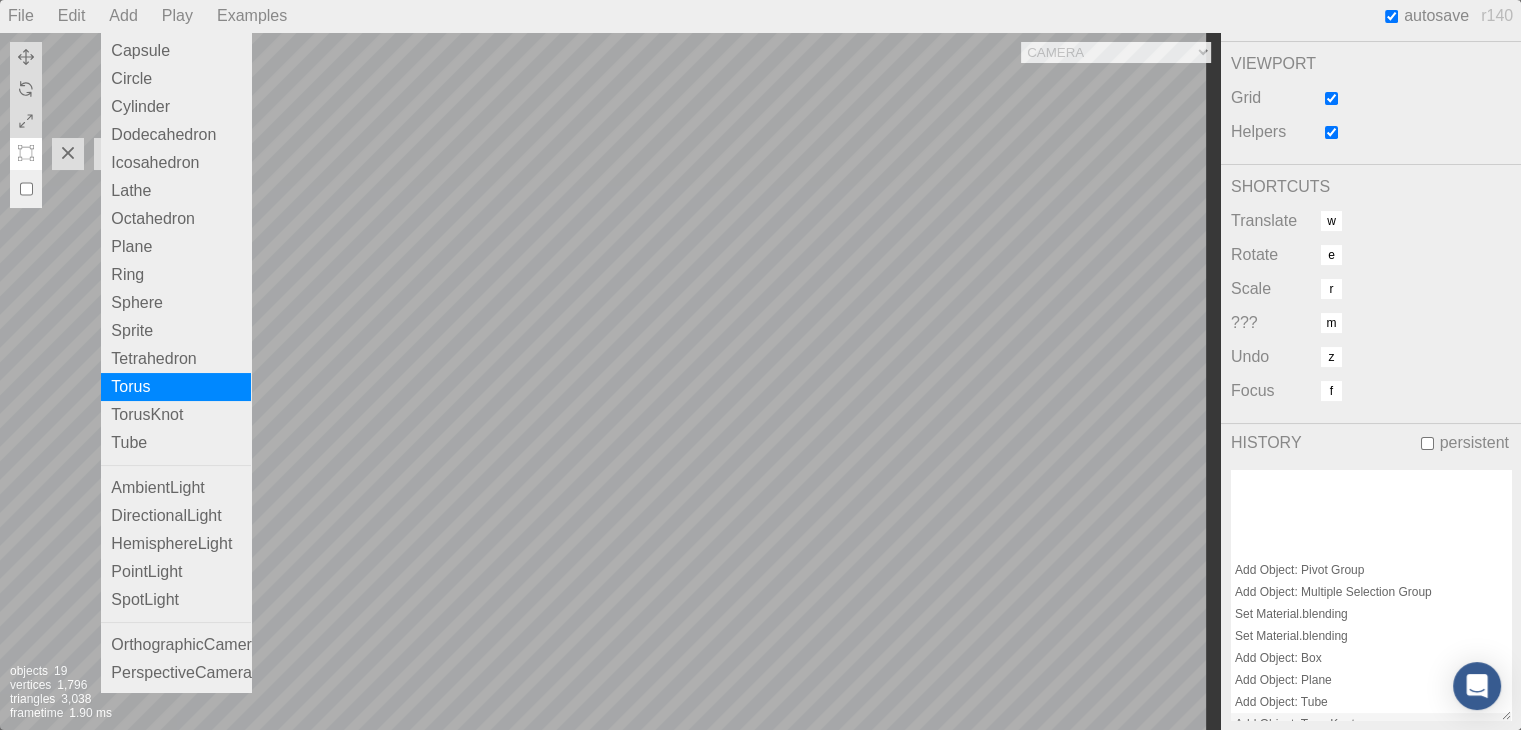 click on "Torus" at bounding box center (176, 387) 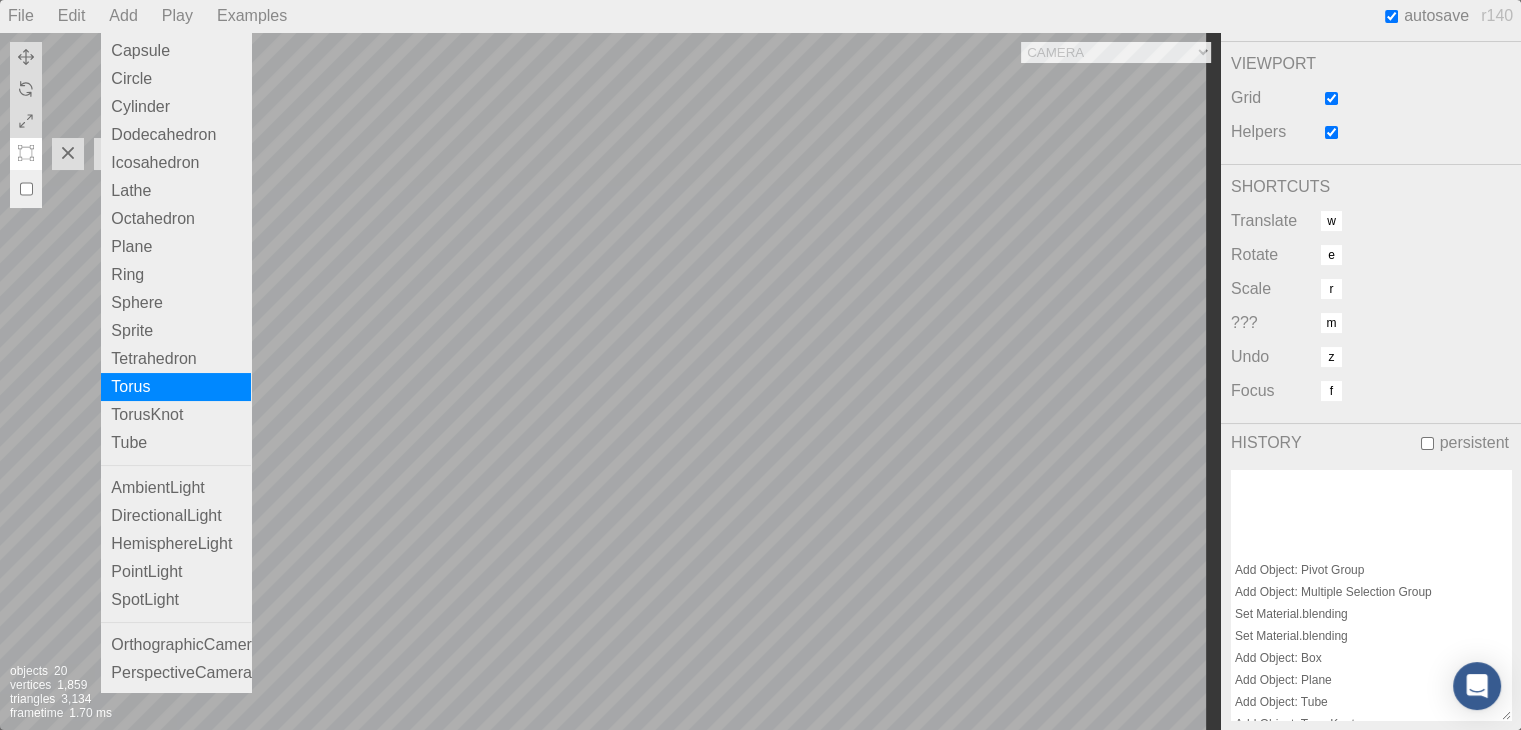 scroll, scrollTop: 548, scrollLeft: 0, axis: vertical 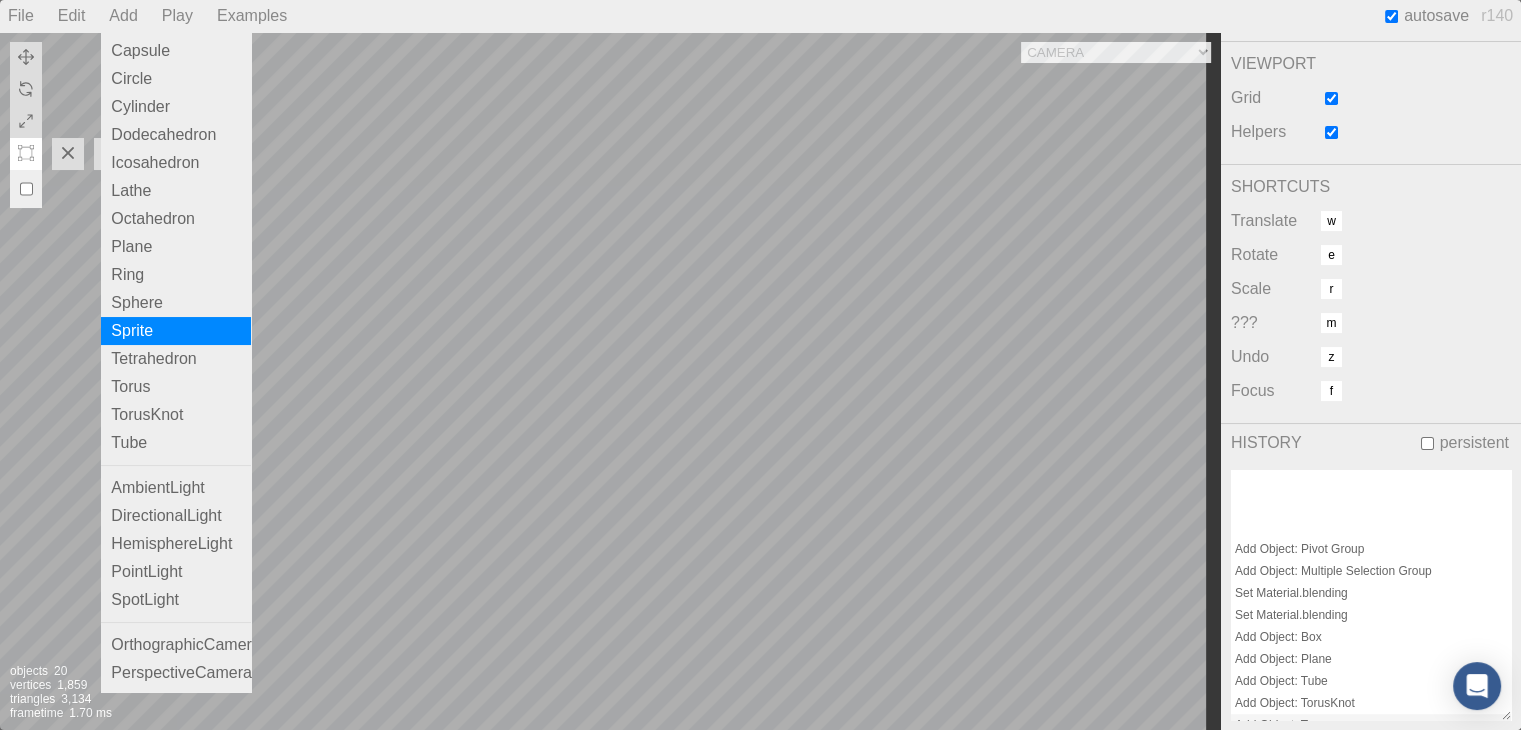 click on "Sprite" at bounding box center (176, 331) 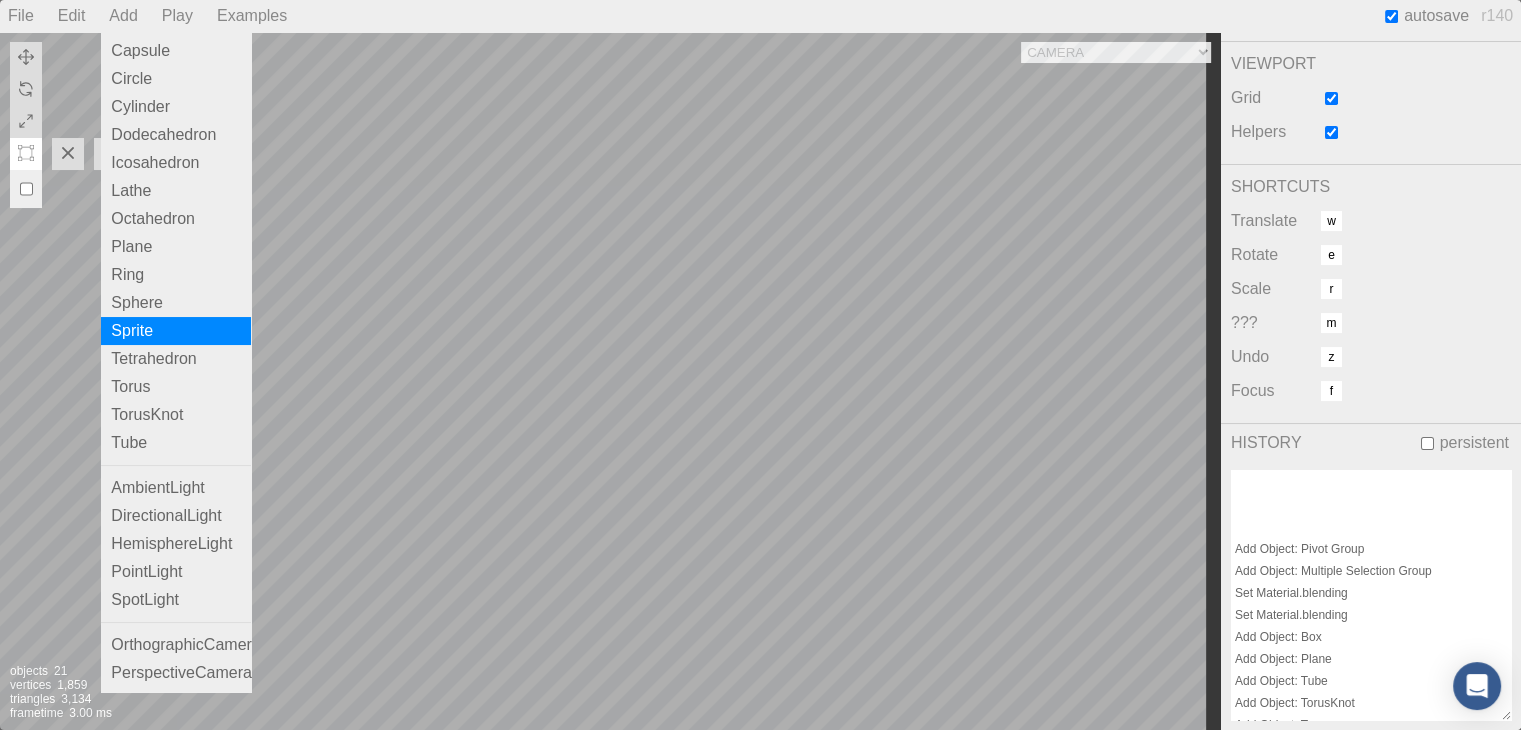 scroll, scrollTop: 570, scrollLeft: 0, axis: vertical 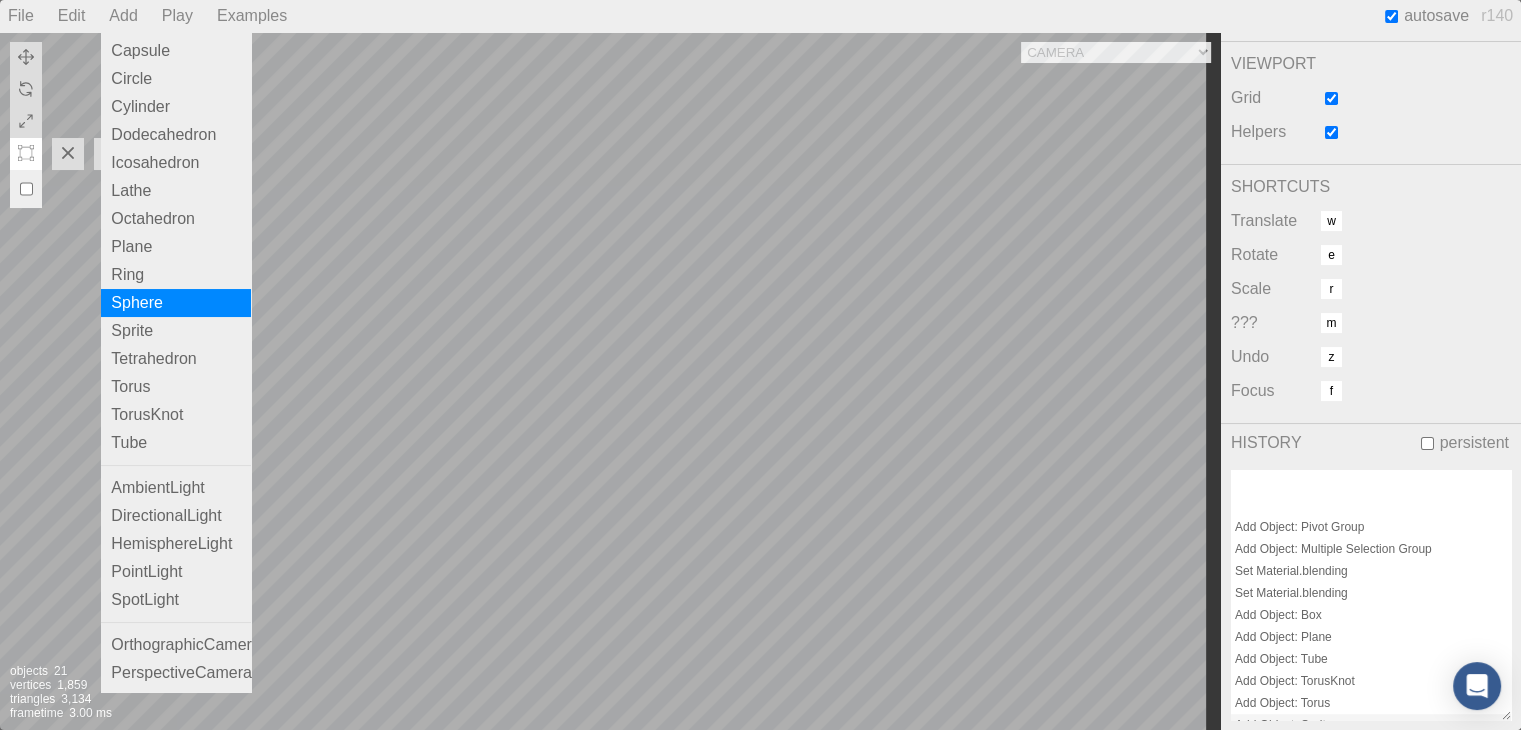 click on "Sphere" at bounding box center (176, 303) 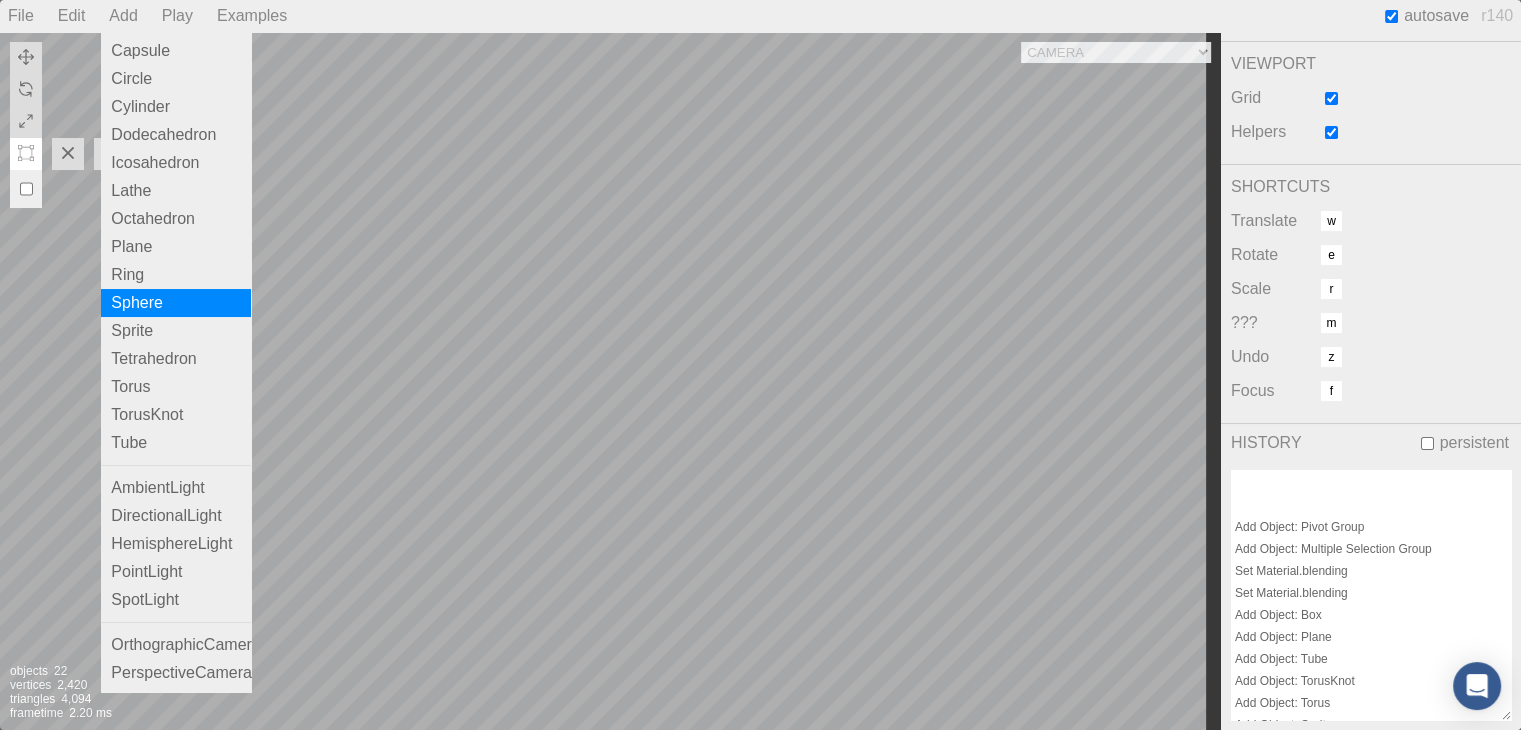 scroll, scrollTop: 592, scrollLeft: 0, axis: vertical 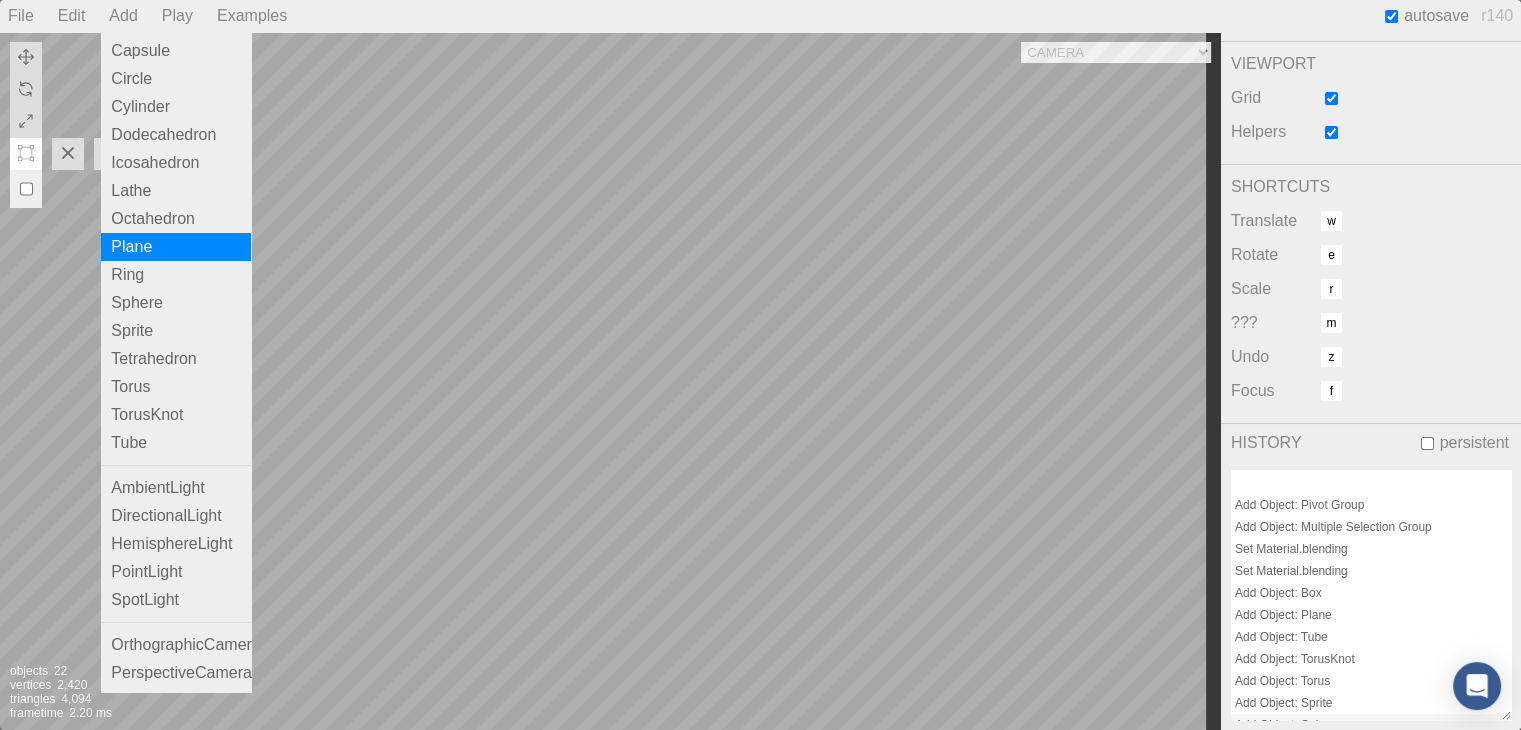 click on "Plane" at bounding box center [176, 247] 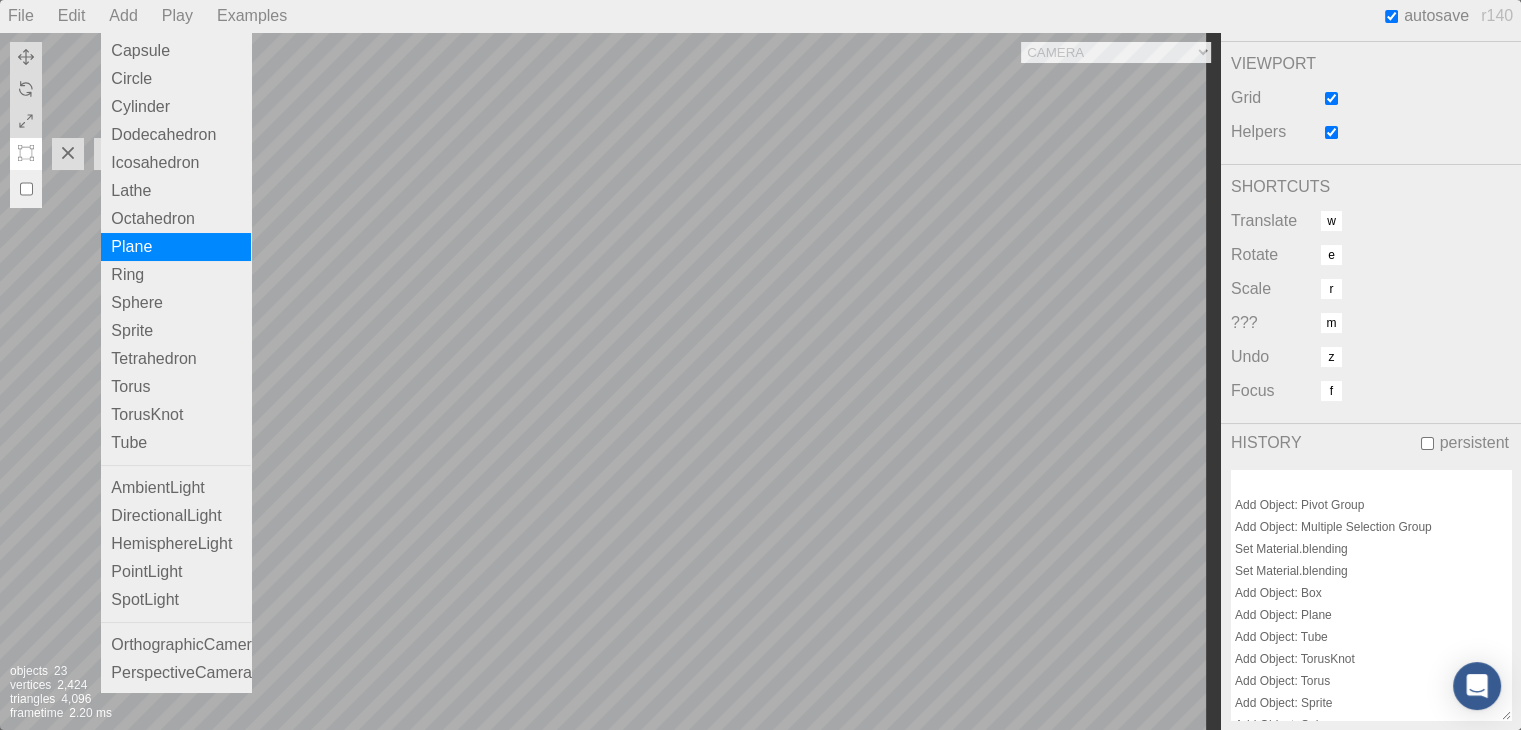 scroll, scrollTop: 613, scrollLeft: 0, axis: vertical 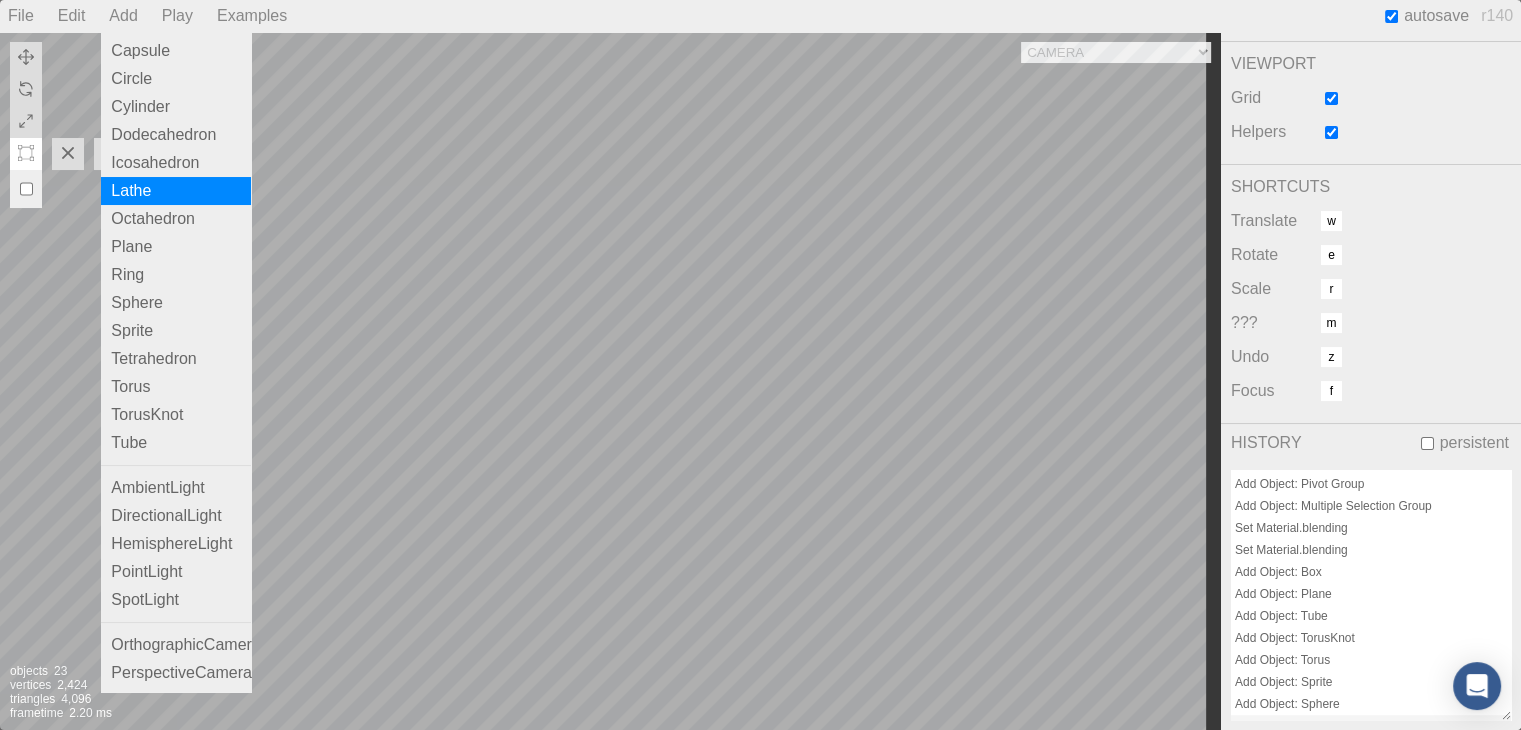 click on "Lathe" at bounding box center (176, 191) 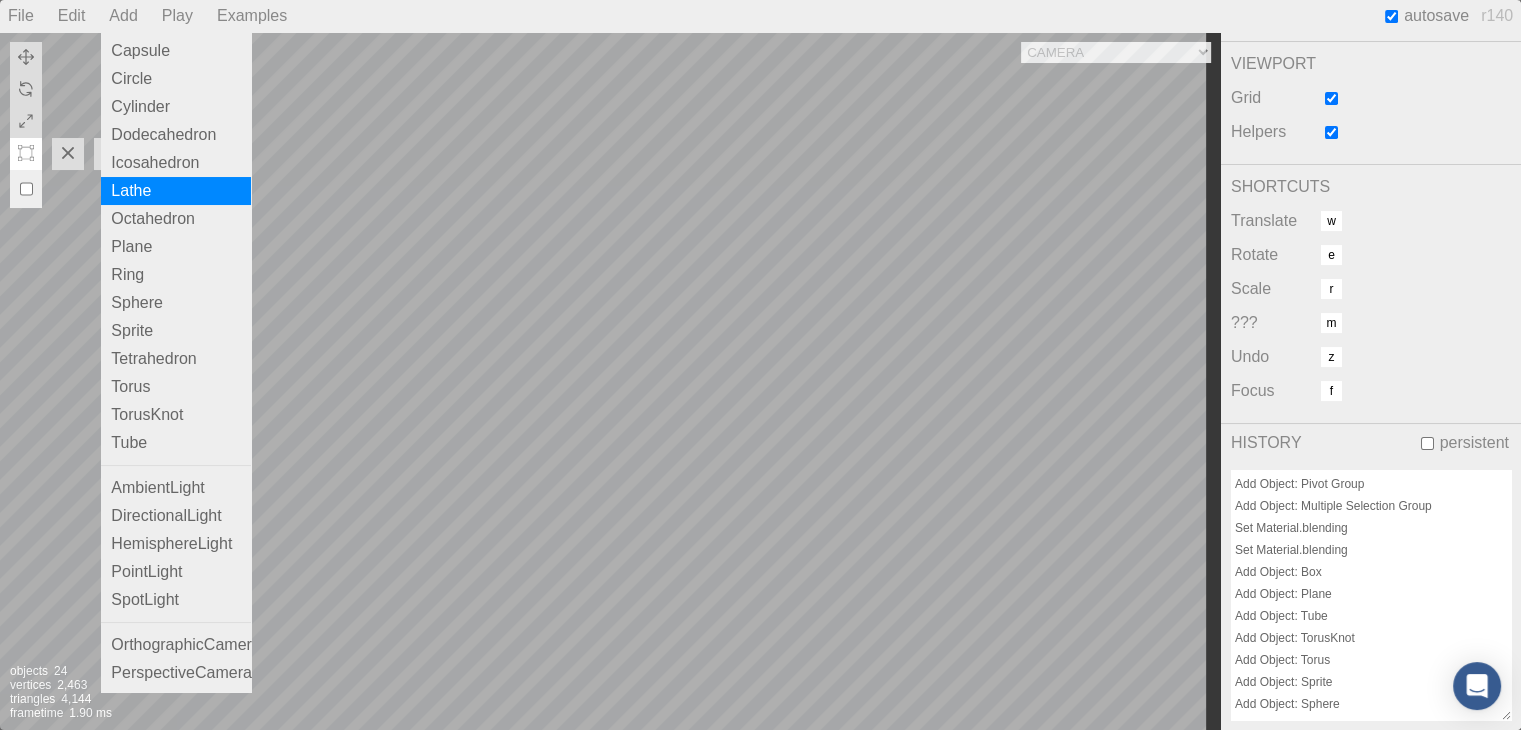 scroll, scrollTop: 635, scrollLeft: 0, axis: vertical 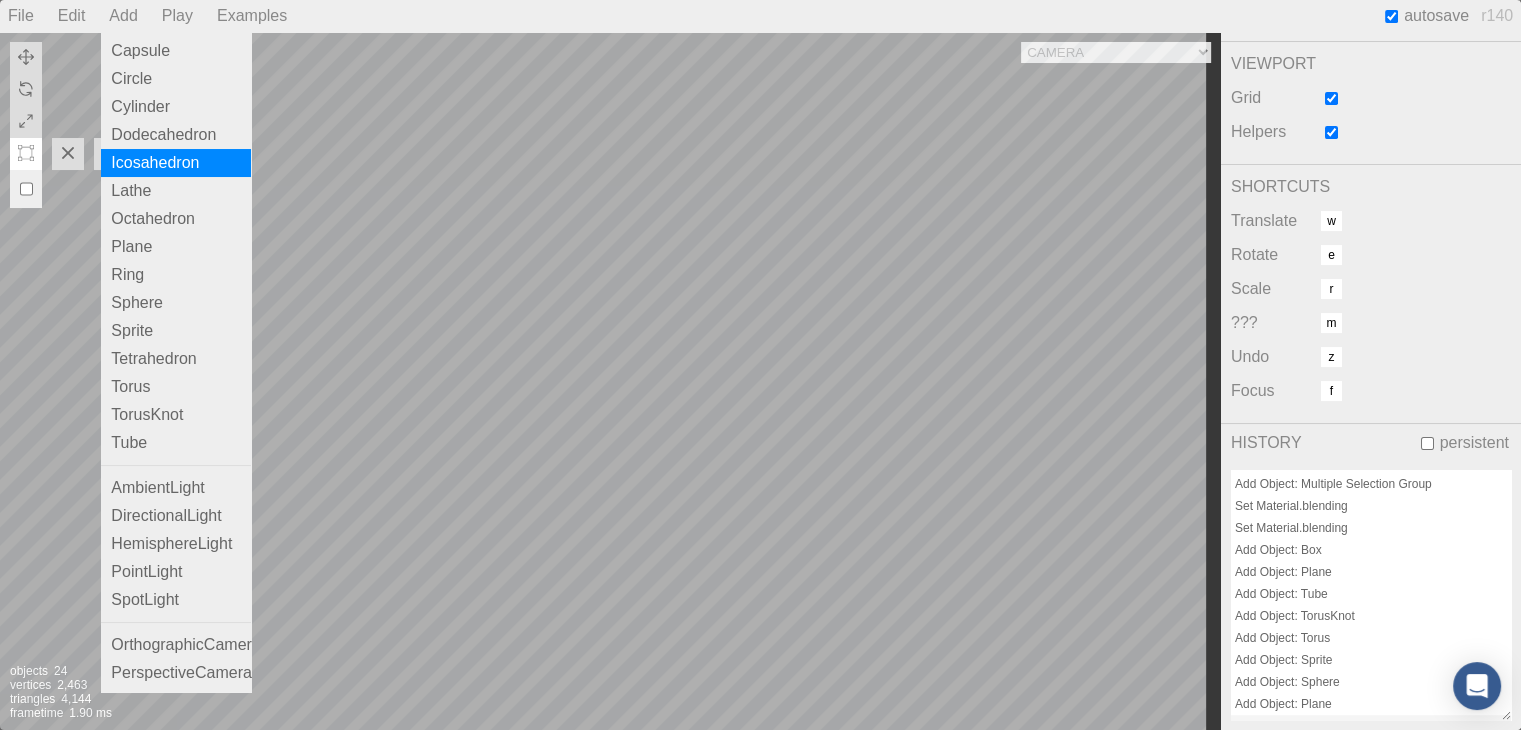 click on "Icosahedron" at bounding box center [176, 163] 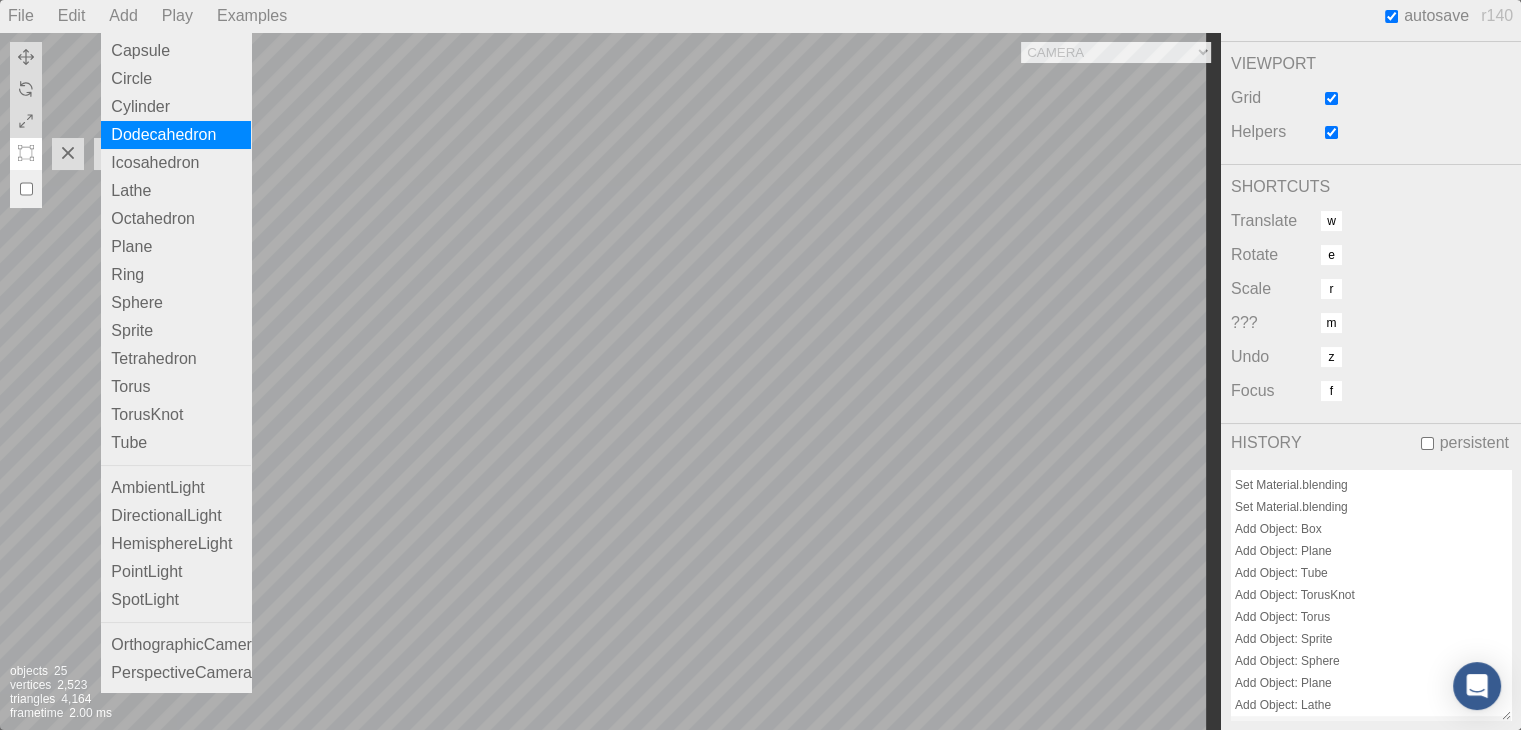 click on "Dodecahedron" at bounding box center [176, 135] 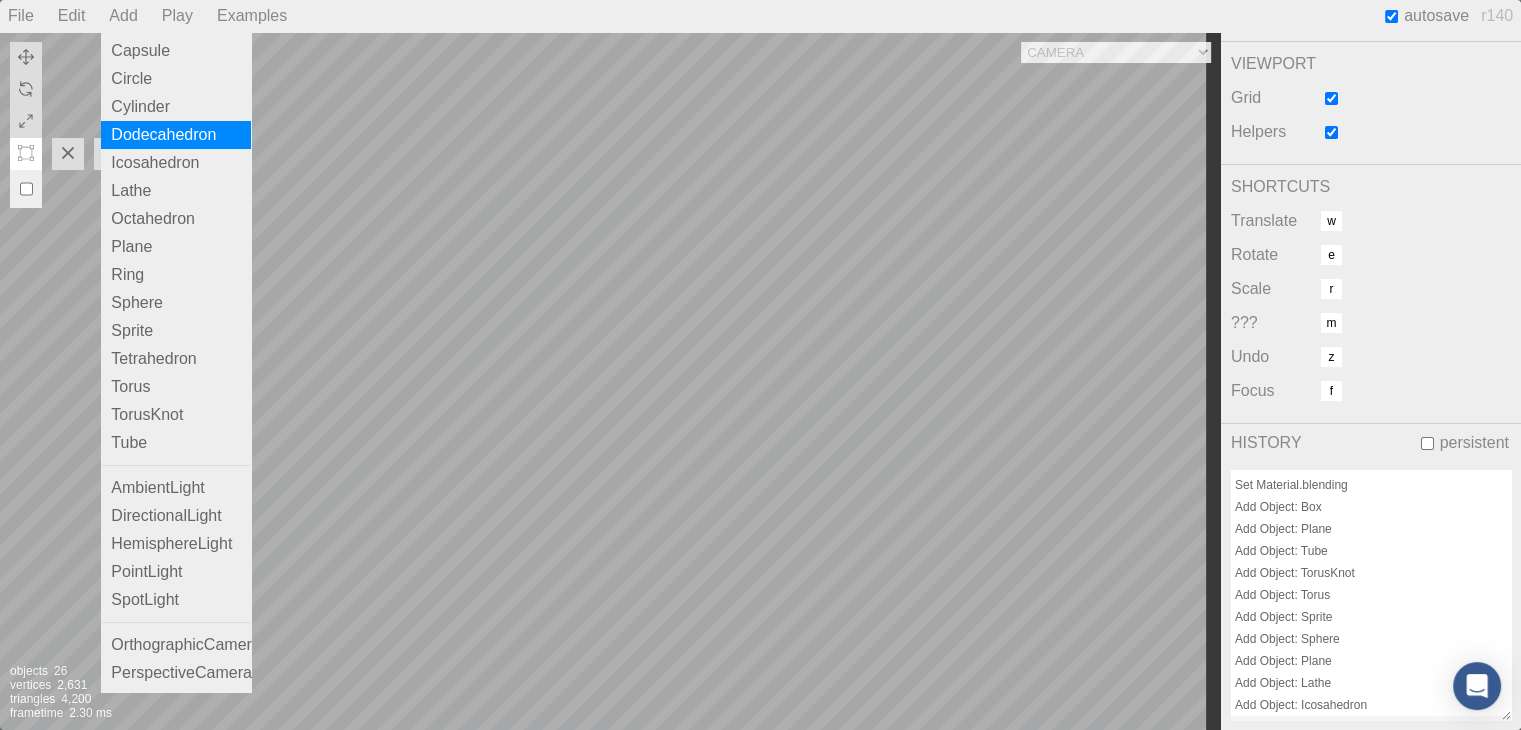 scroll, scrollTop: 0, scrollLeft: 0, axis: both 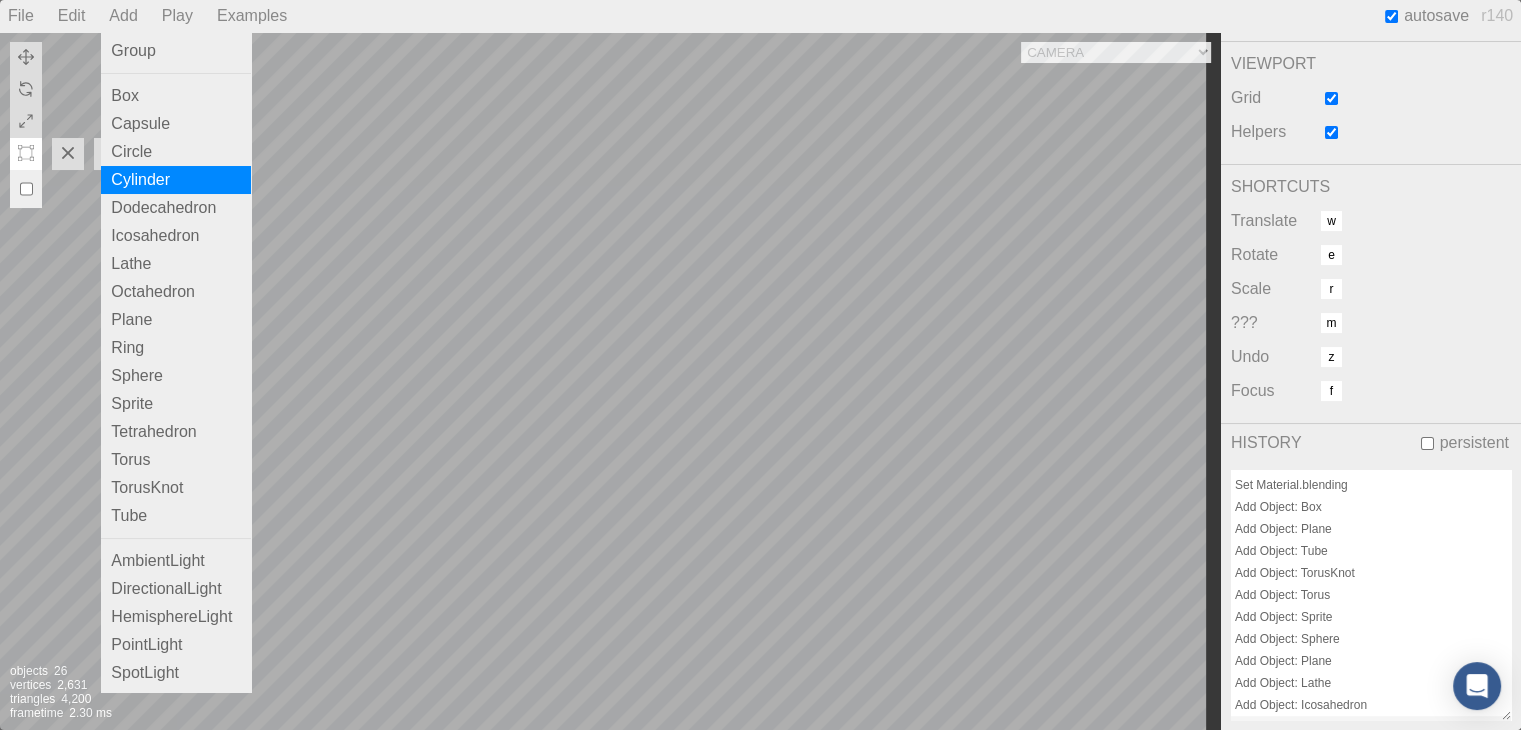 click on "Cylinder" at bounding box center (176, 180) 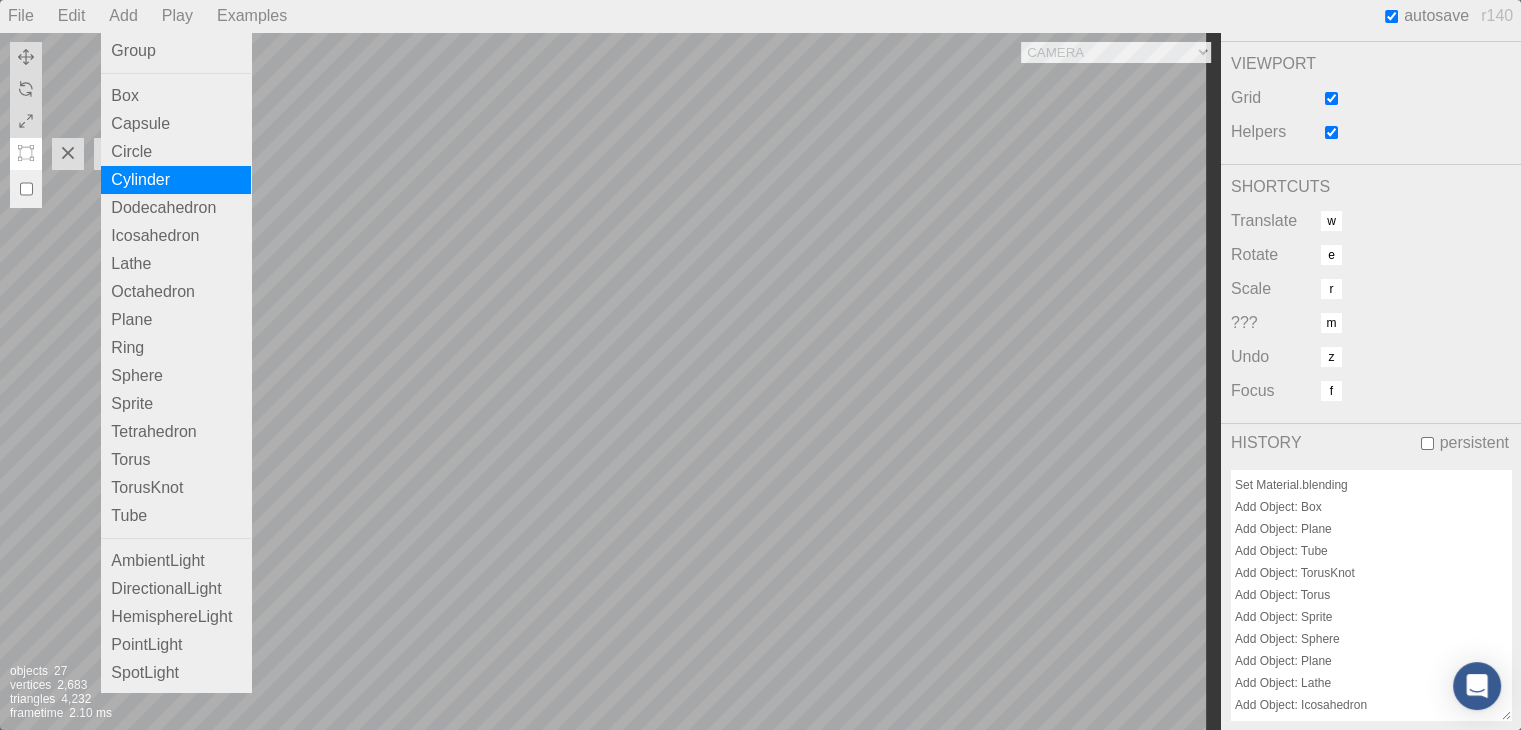 scroll, scrollTop: 700, scrollLeft: 0, axis: vertical 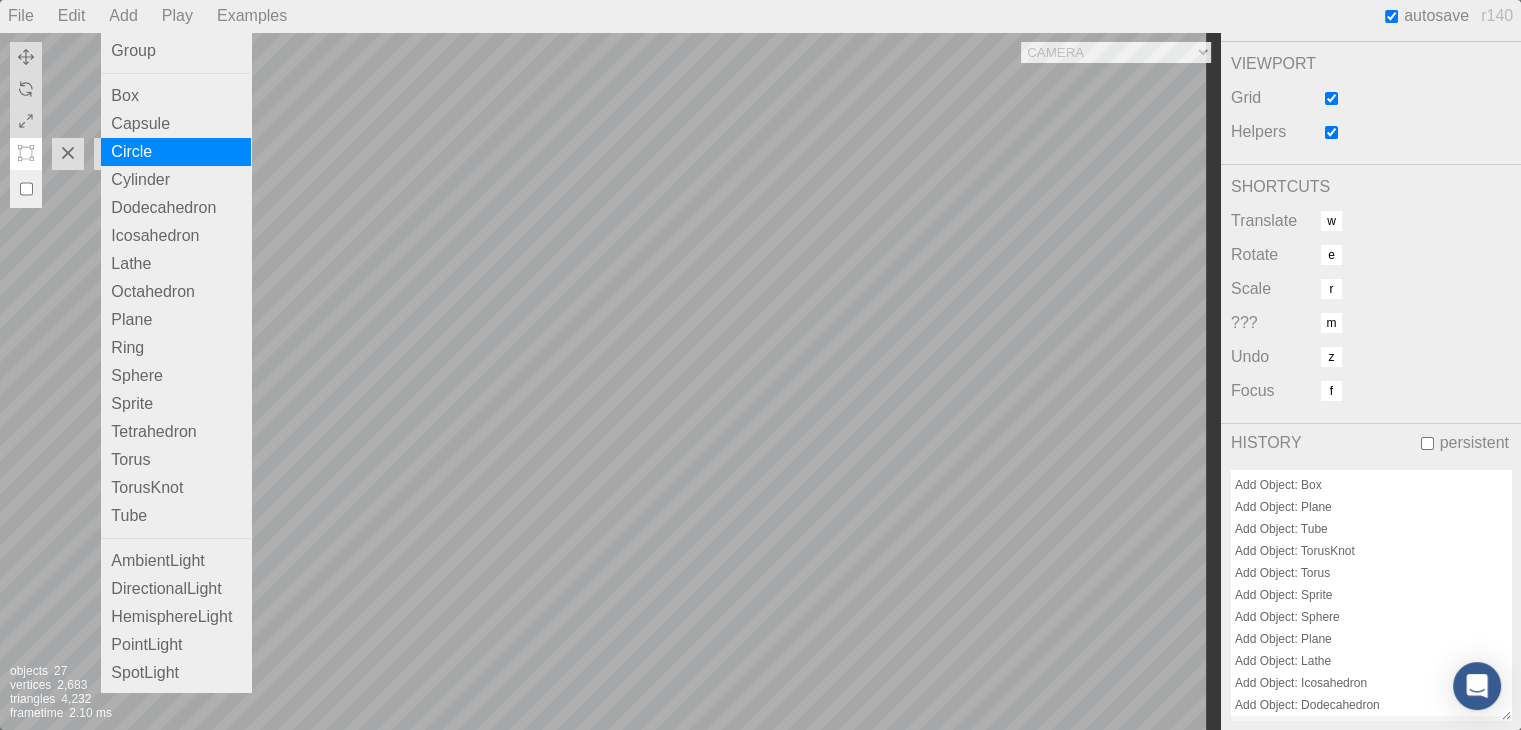 click on "Circle" at bounding box center [176, 152] 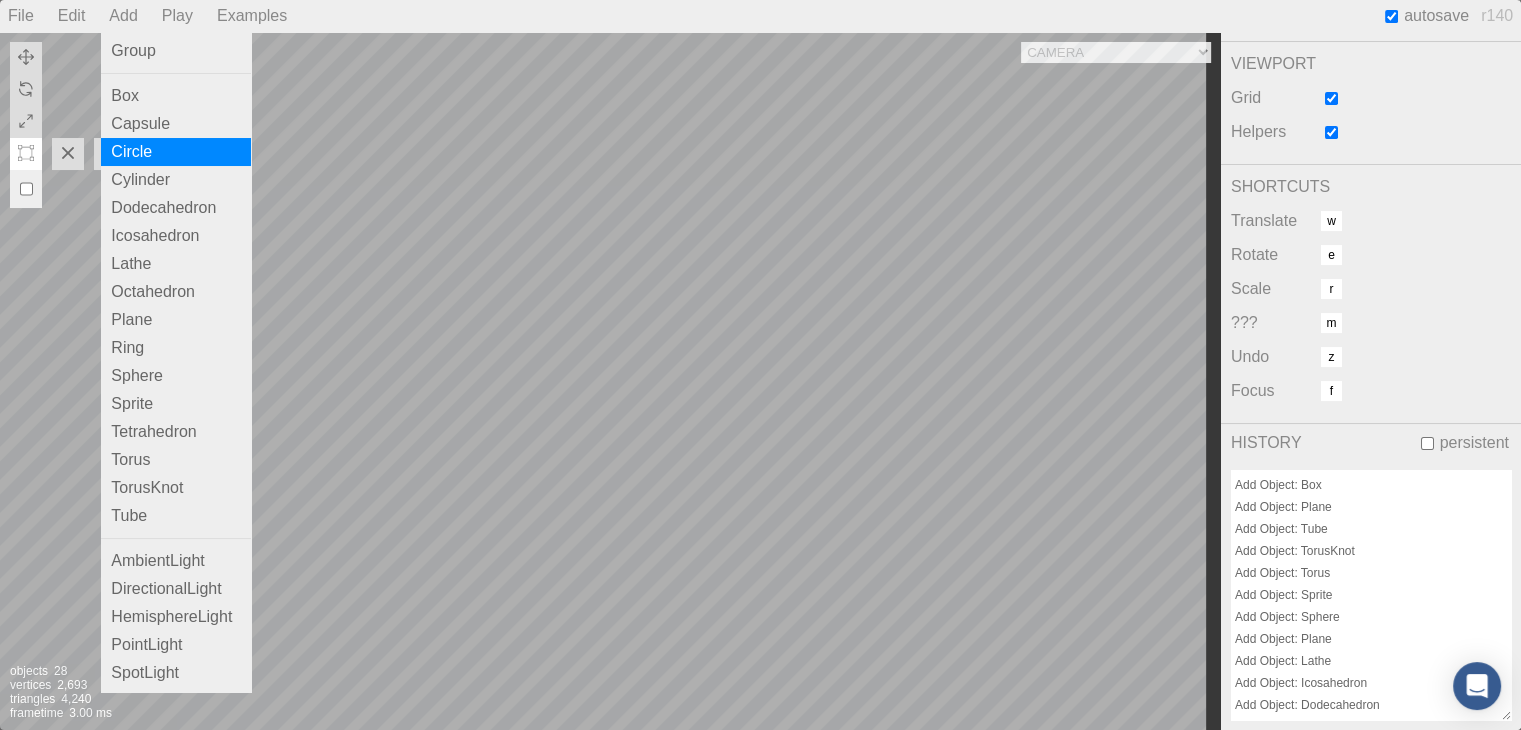 scroll, scrollTop: 721, scrollLeft: 0, axis: vertical 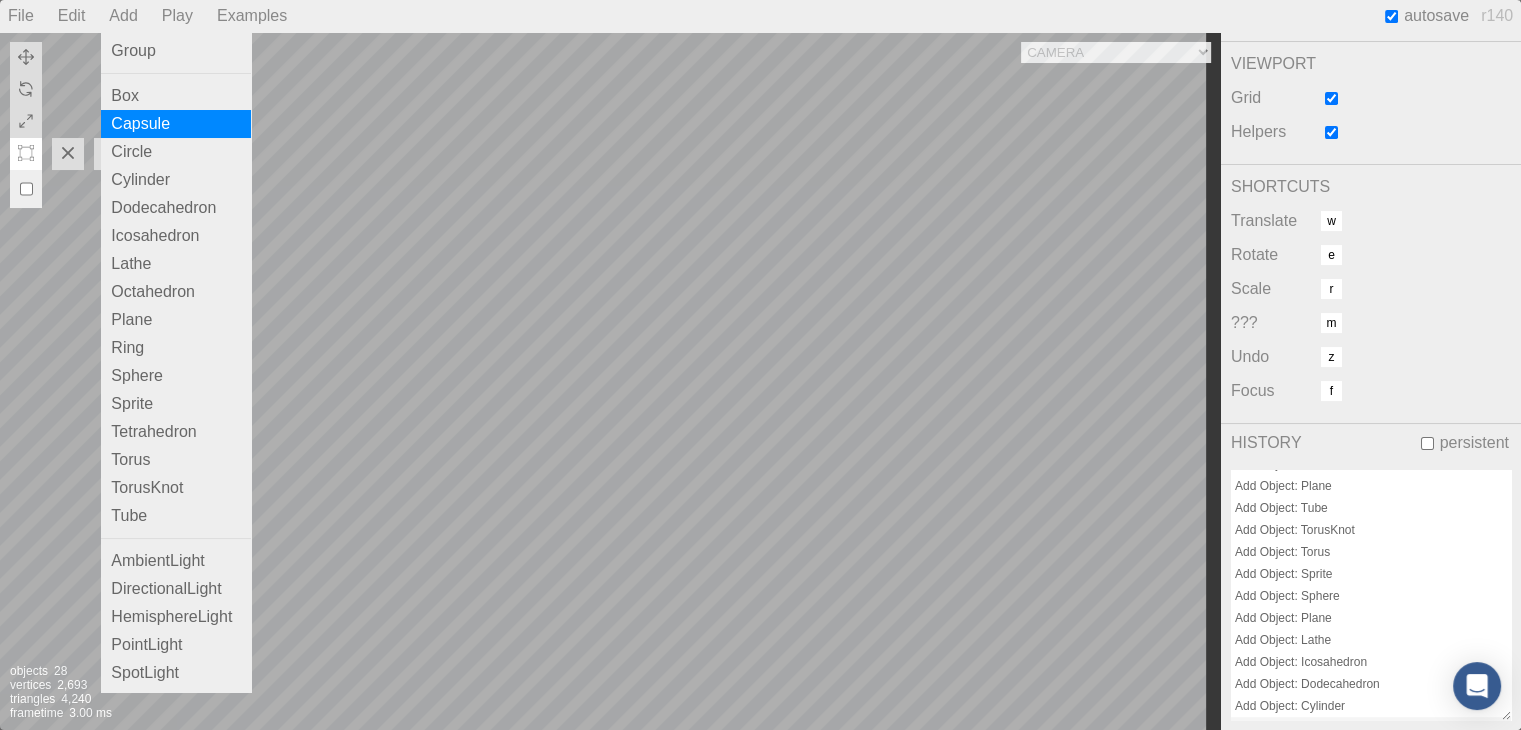 click on "Capsule" at bounding box center (176, 124) 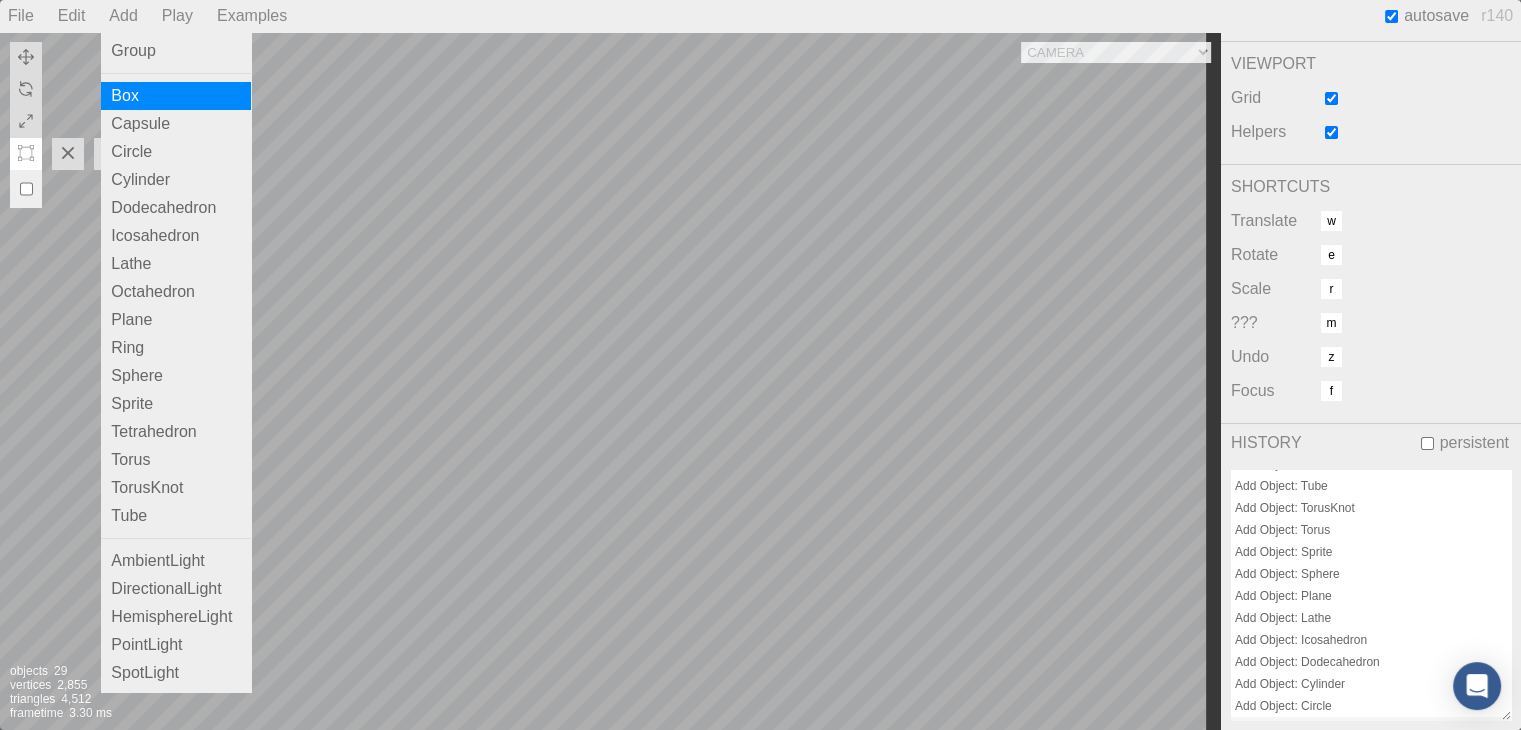 click on "Box" at bounding box center [176, 96] 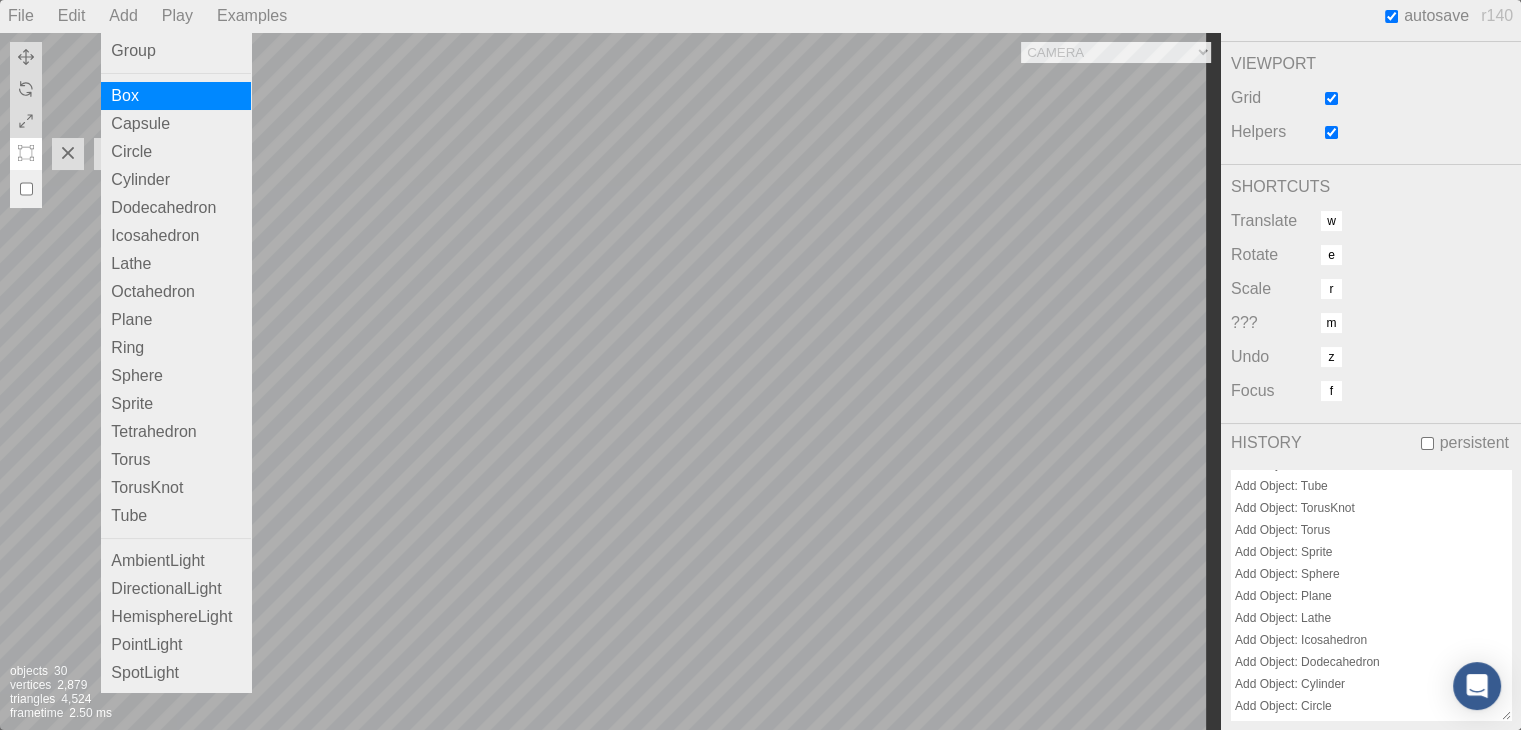 scroll, scrollTop: 764, scrollLeft: 0, axis: vertical 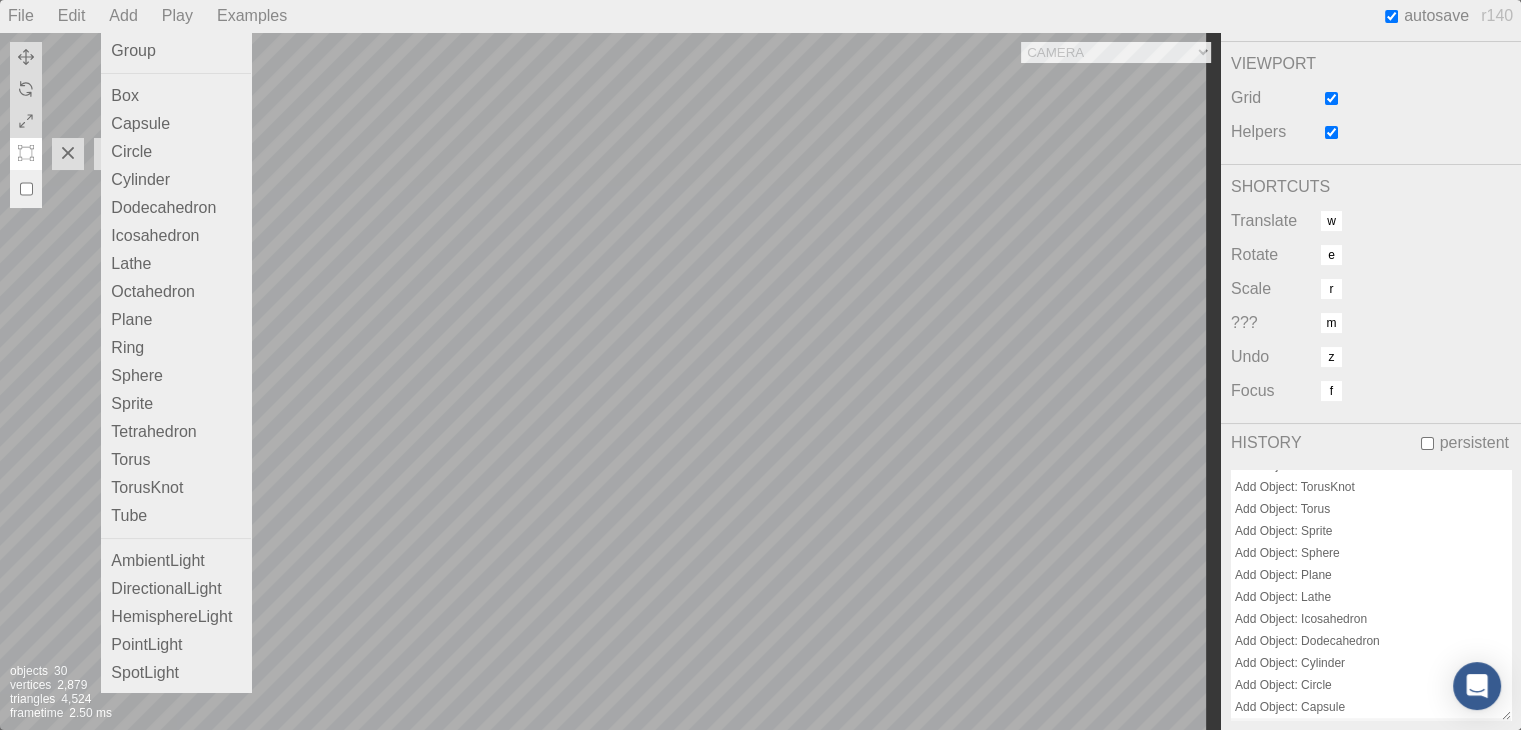 click on "Group Box Capsule Circle Cylinder Dodecahedron Icosahedron Lathe Octahedron Plane Ring Sphere Sprite Tetrahedron Torus TorusKnot Tube AmbientLight DirectionalLight HemisphereLight PointLight SpotLight OrthographicCamera PerspectiveCamera" at bounding box center [176, 362] 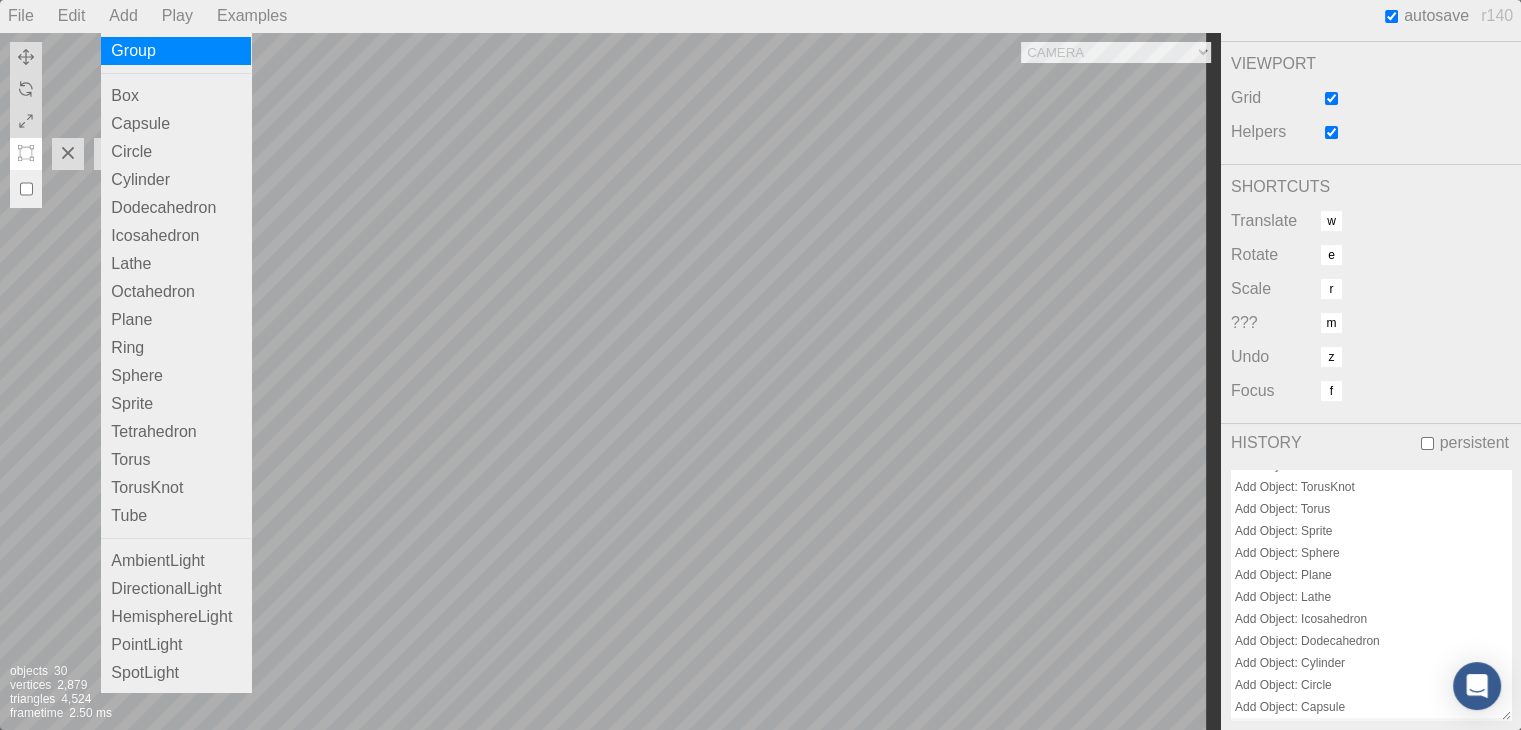 click on "Group" at bounding box center [176, 51] 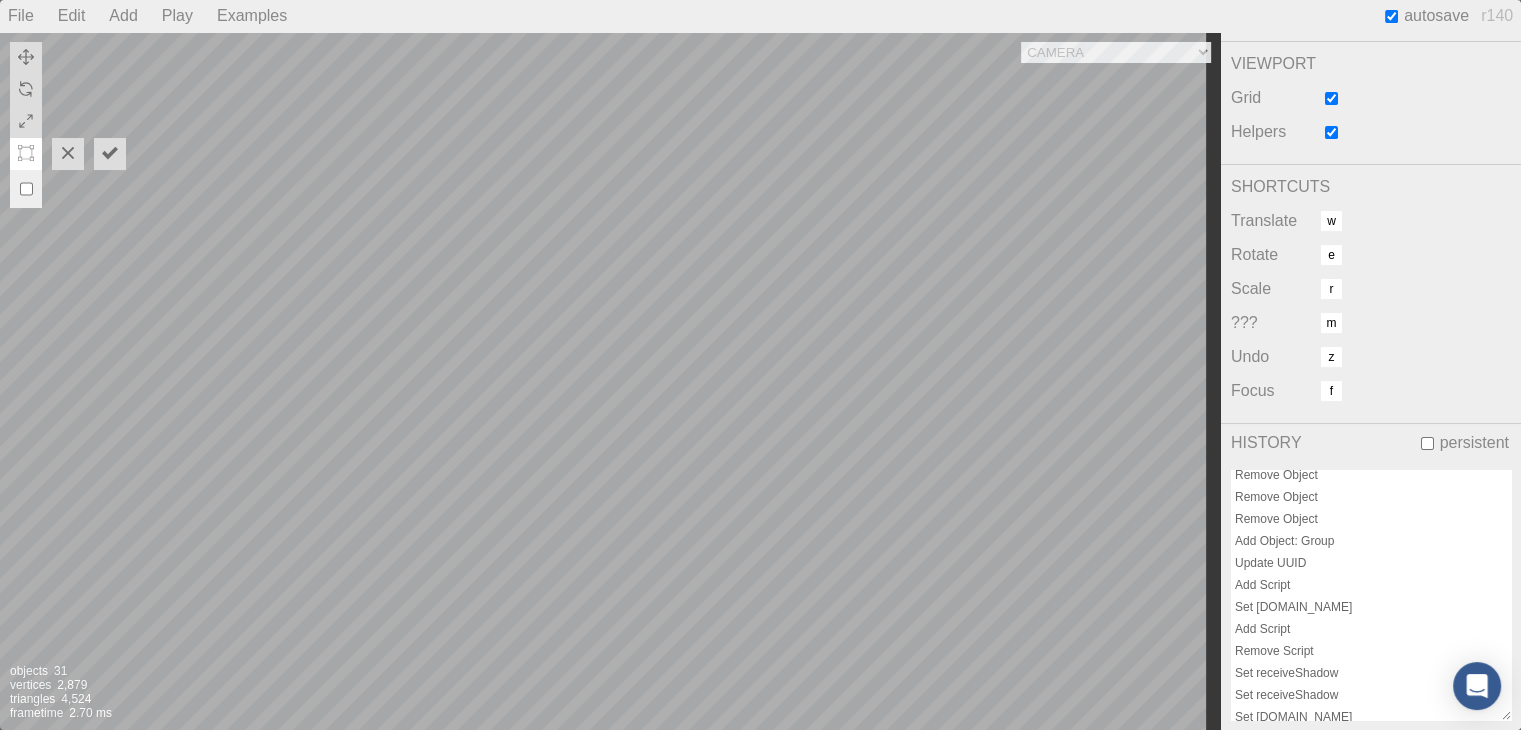 scroll, scrollTop: 0, scrollLeft: 0, axis: both 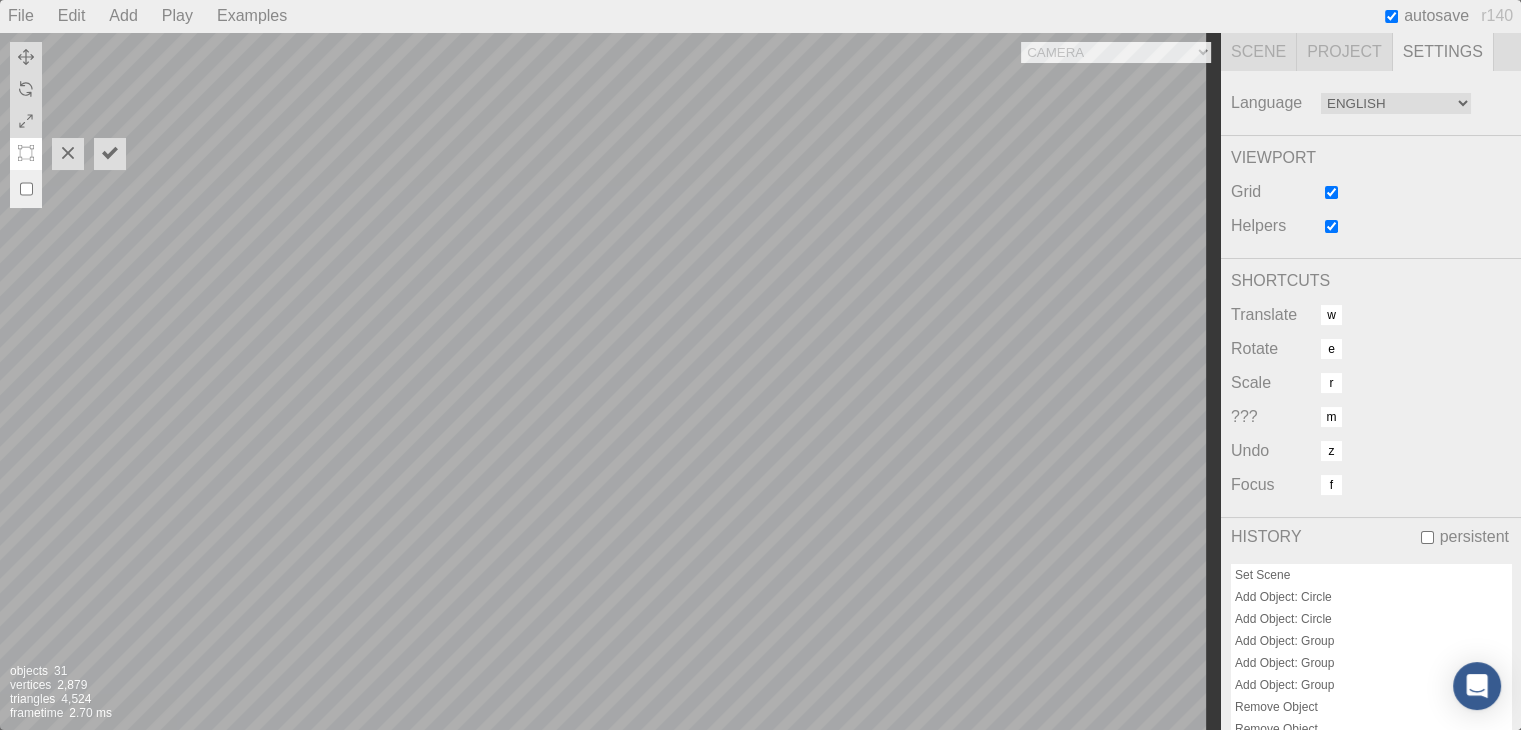 click on "Project" at bounding box center (1345, 52) 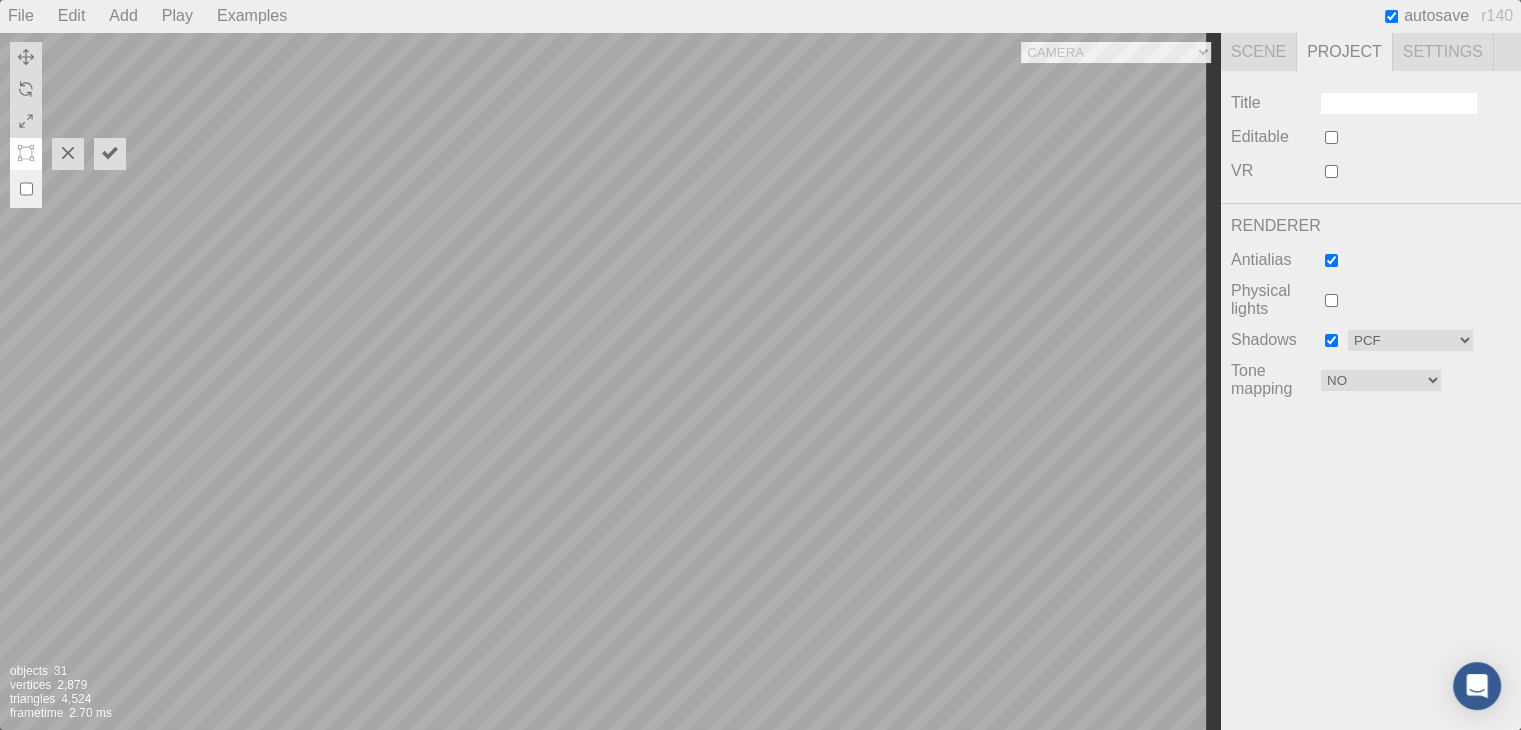 click on "Scene" at bounding box center [1259, 52] 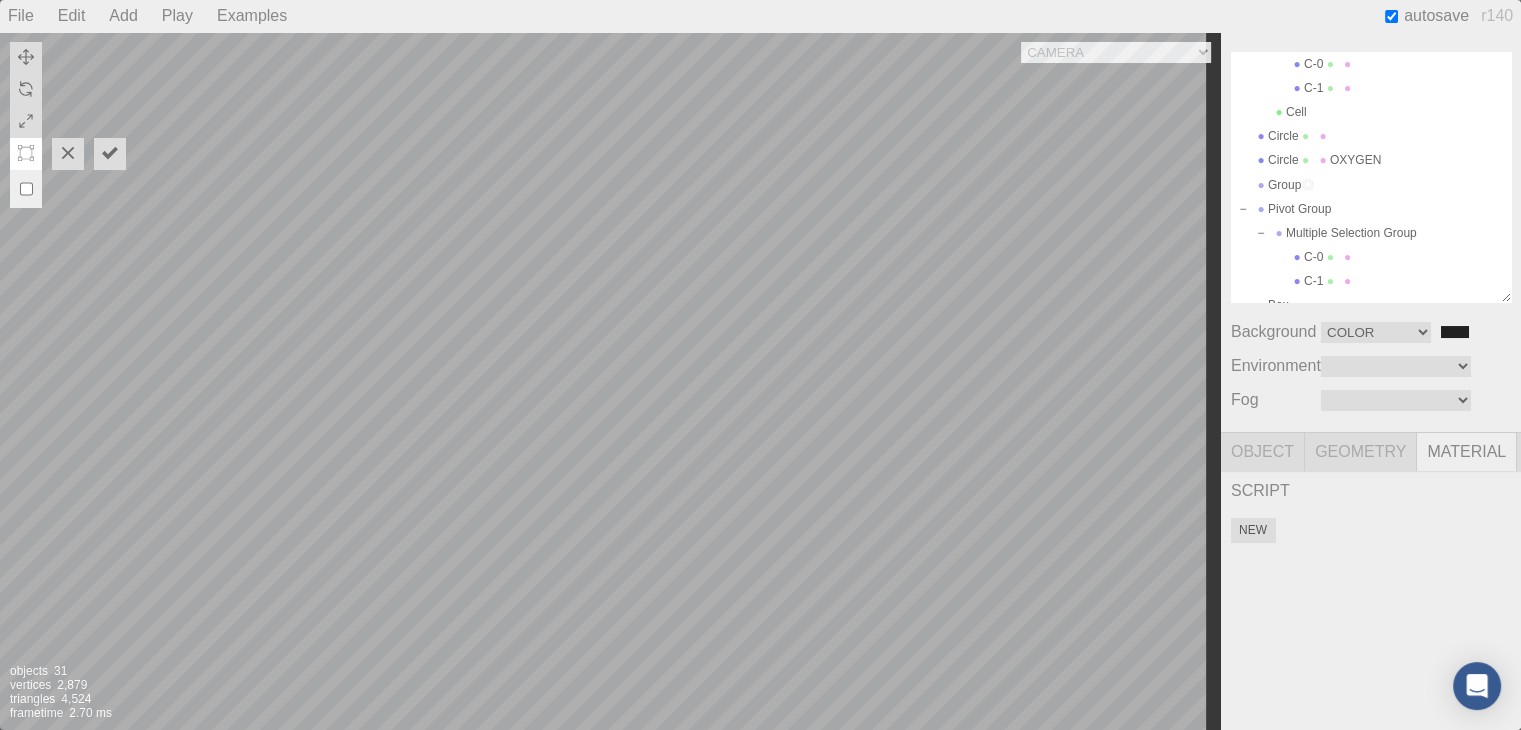 scroll, scrollTop: 0, scrollLeft: 0, axis: both 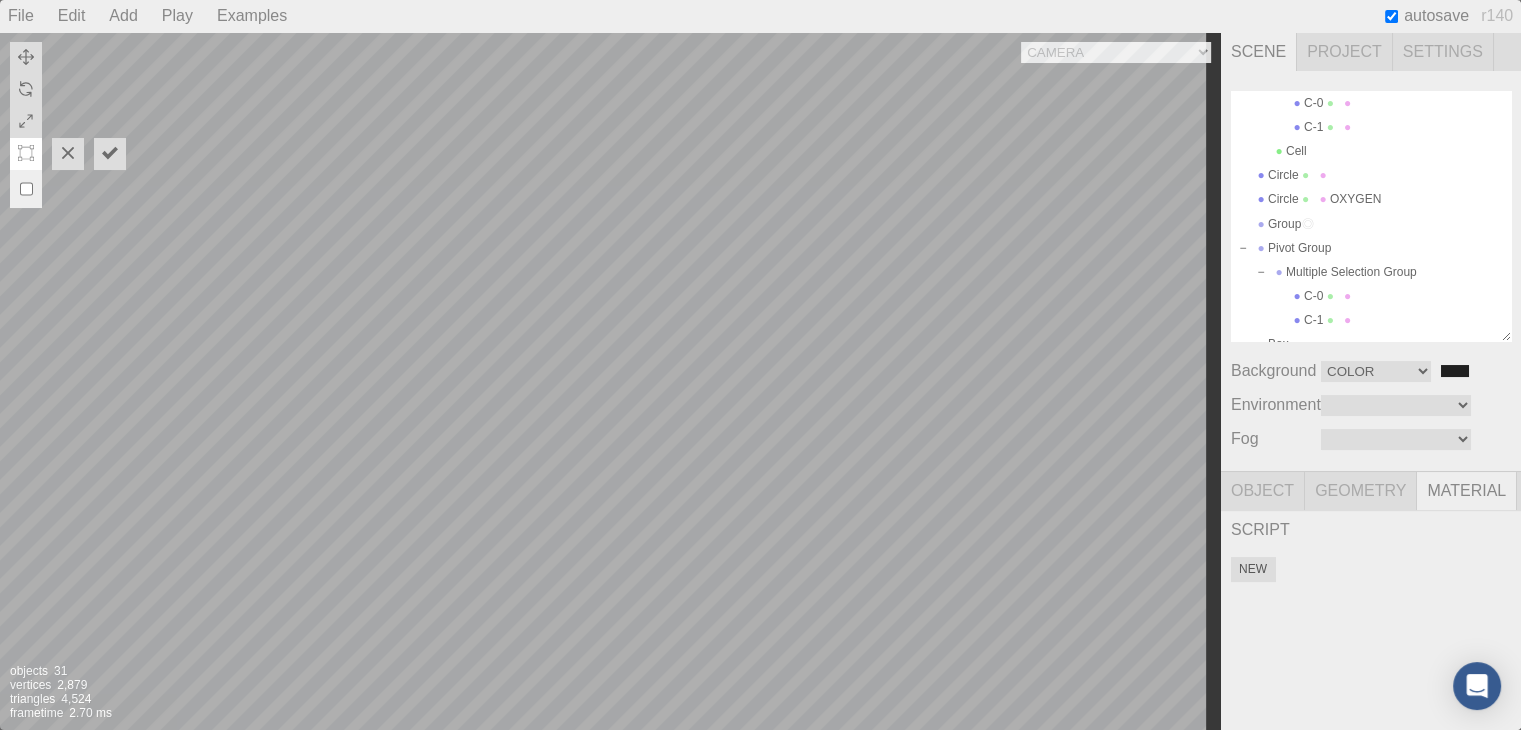 click on "Geometry" at bounding box center [1361, 491] 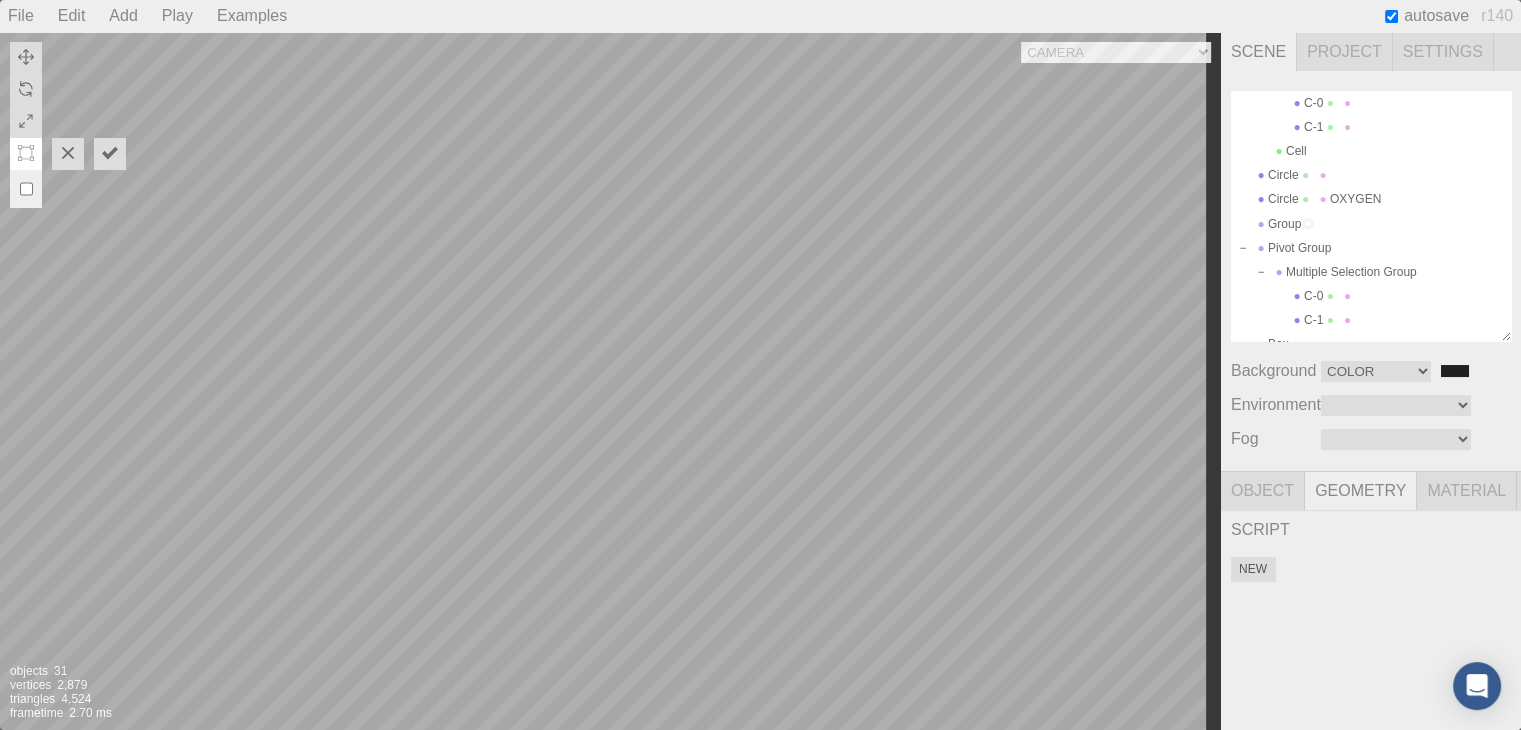 click on "Object" at bounding box center [1263, 491] 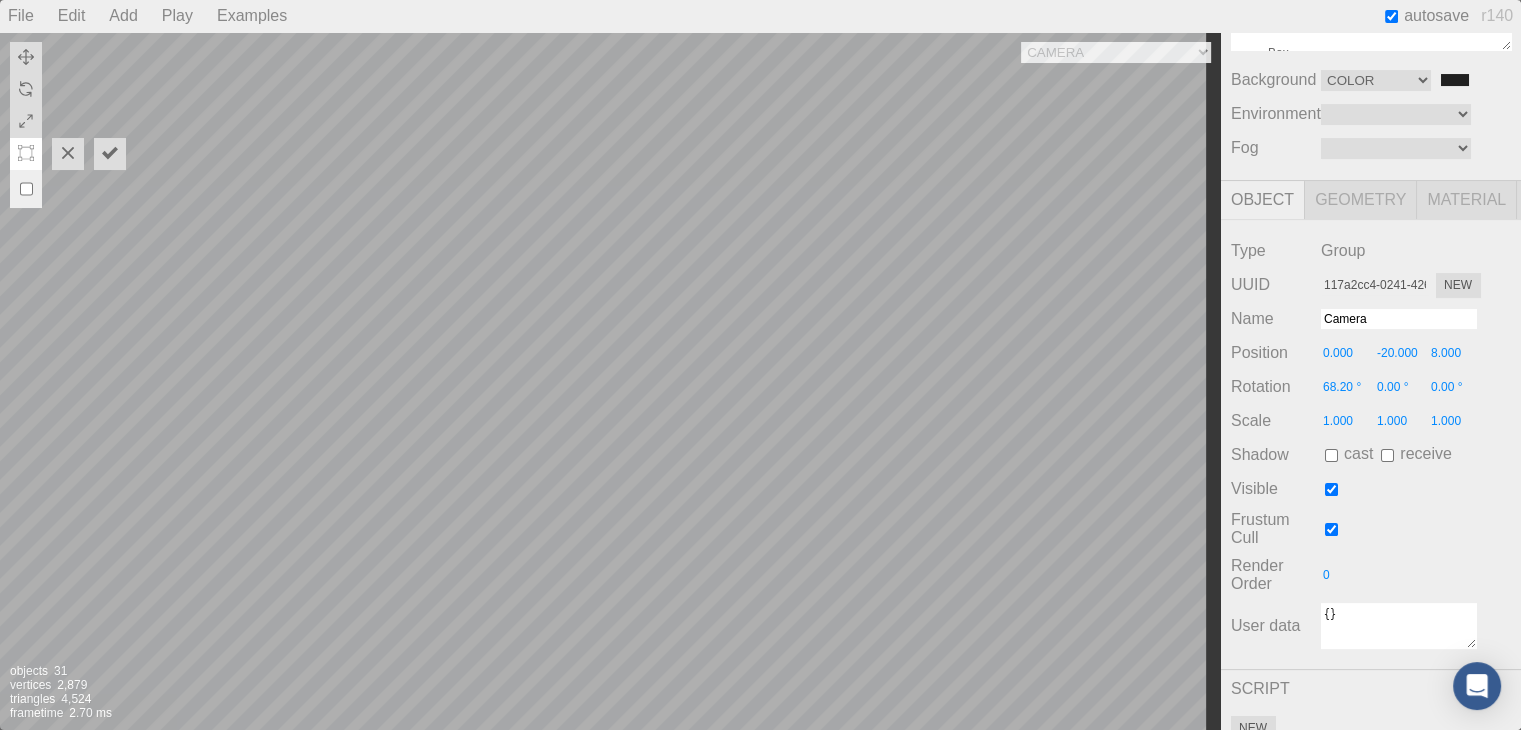 scroll, scrollTop: 328, scrollLeft: 0, axis: vertical 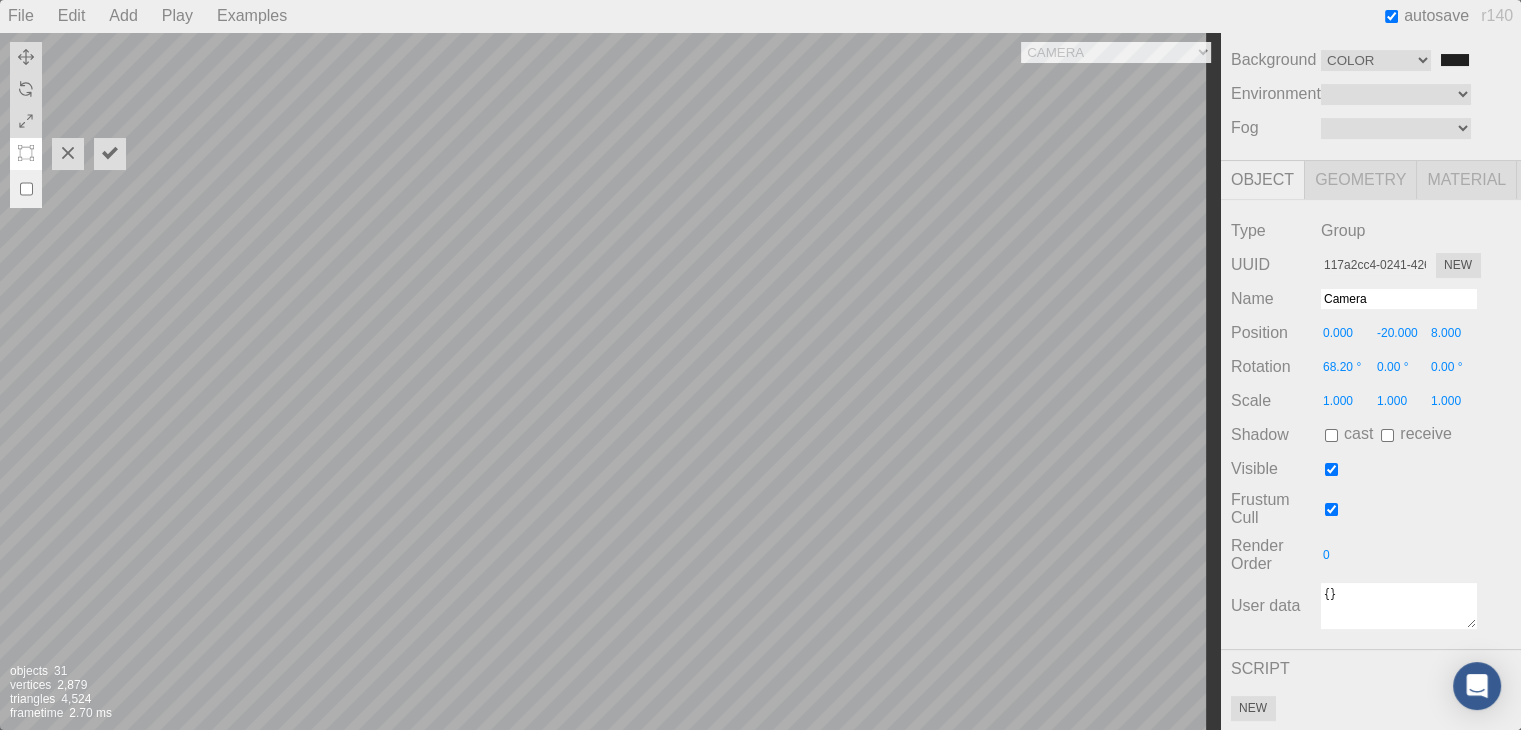 click on "{}" at bounding box center [1399, 606] 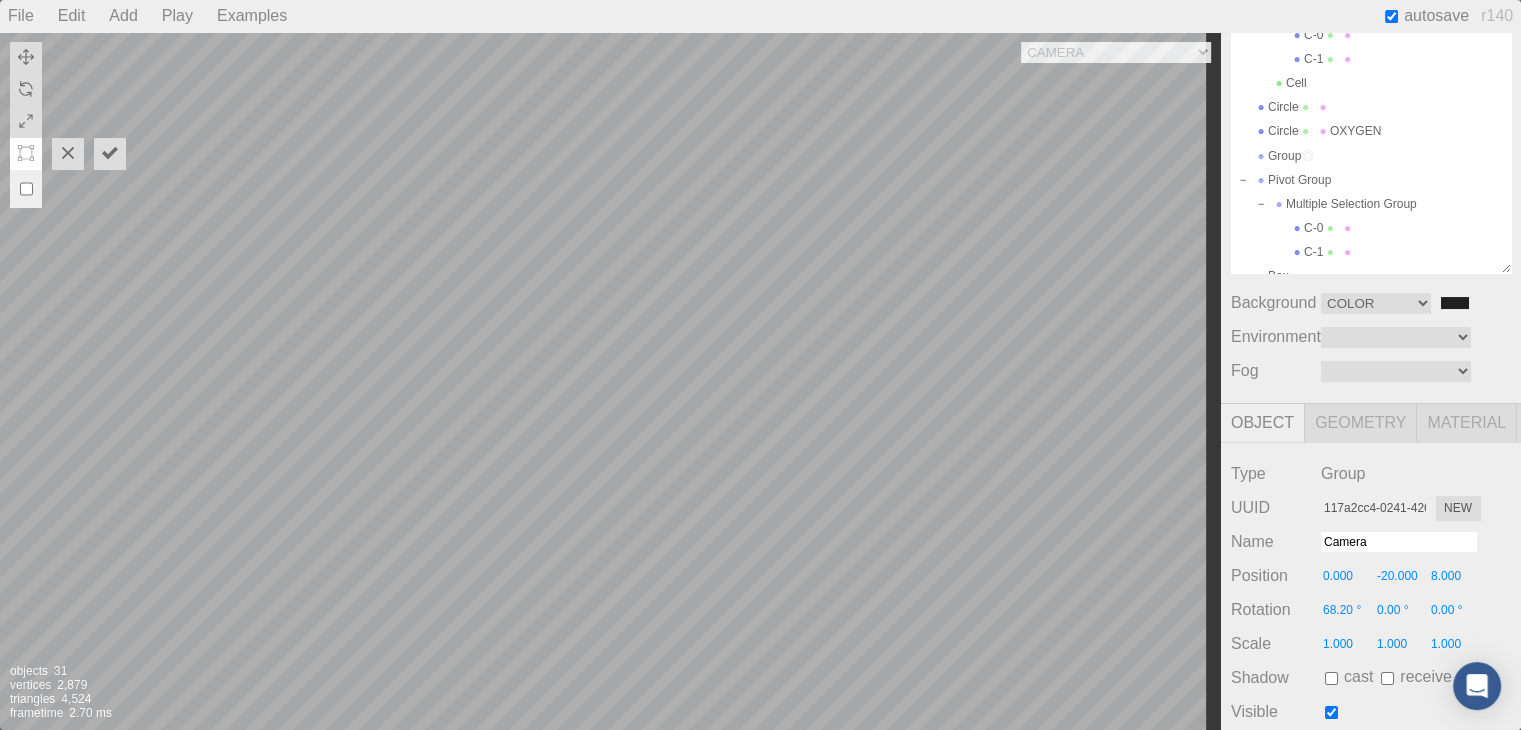 scroll, scrollTop: 64, scrollLeft: 0, axis: vertical 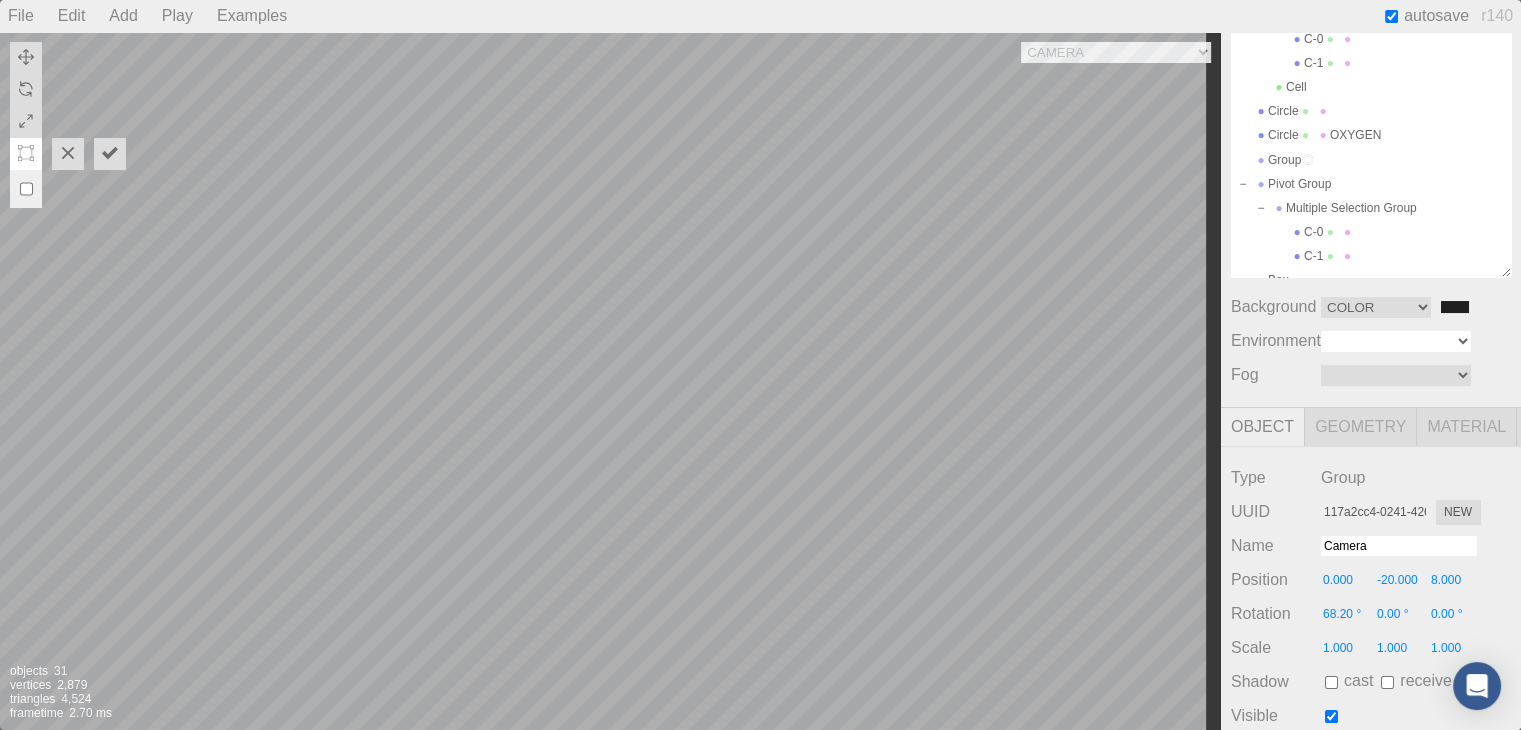 click on "Equirect ModelViewer" at bounding box center (1396, 341) 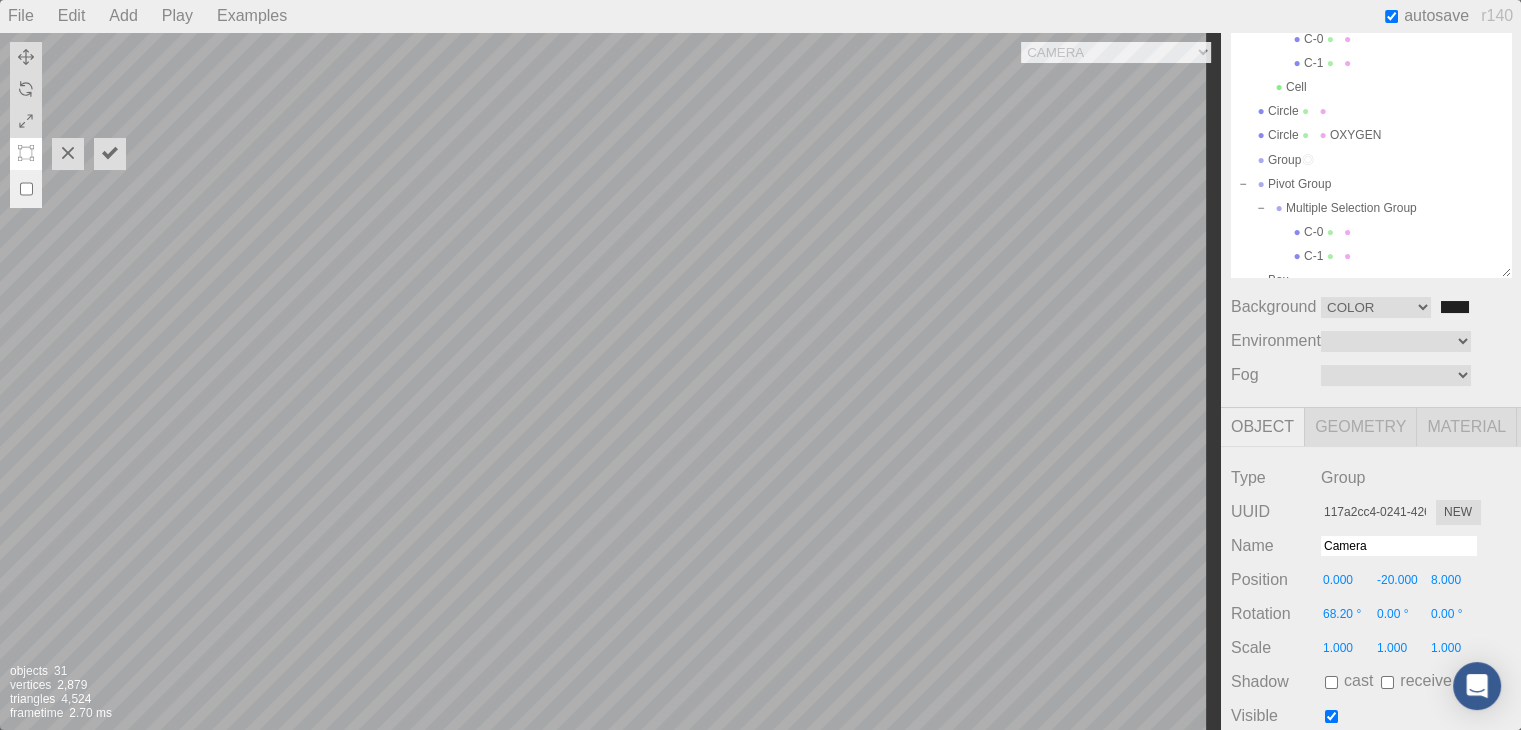select on "ModelViewer" 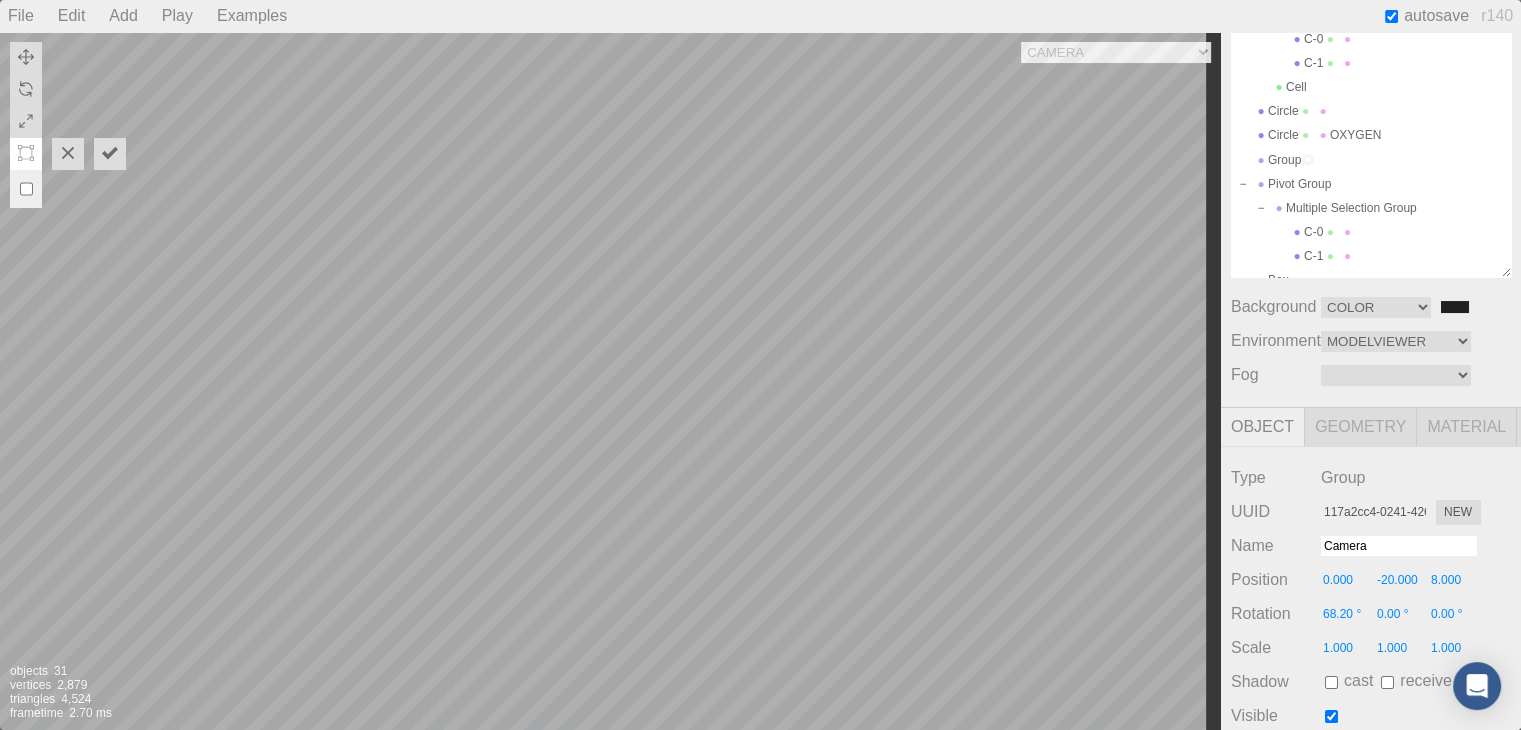 click on "Equirect ModelViewer" at bounding box center (1396, 341) 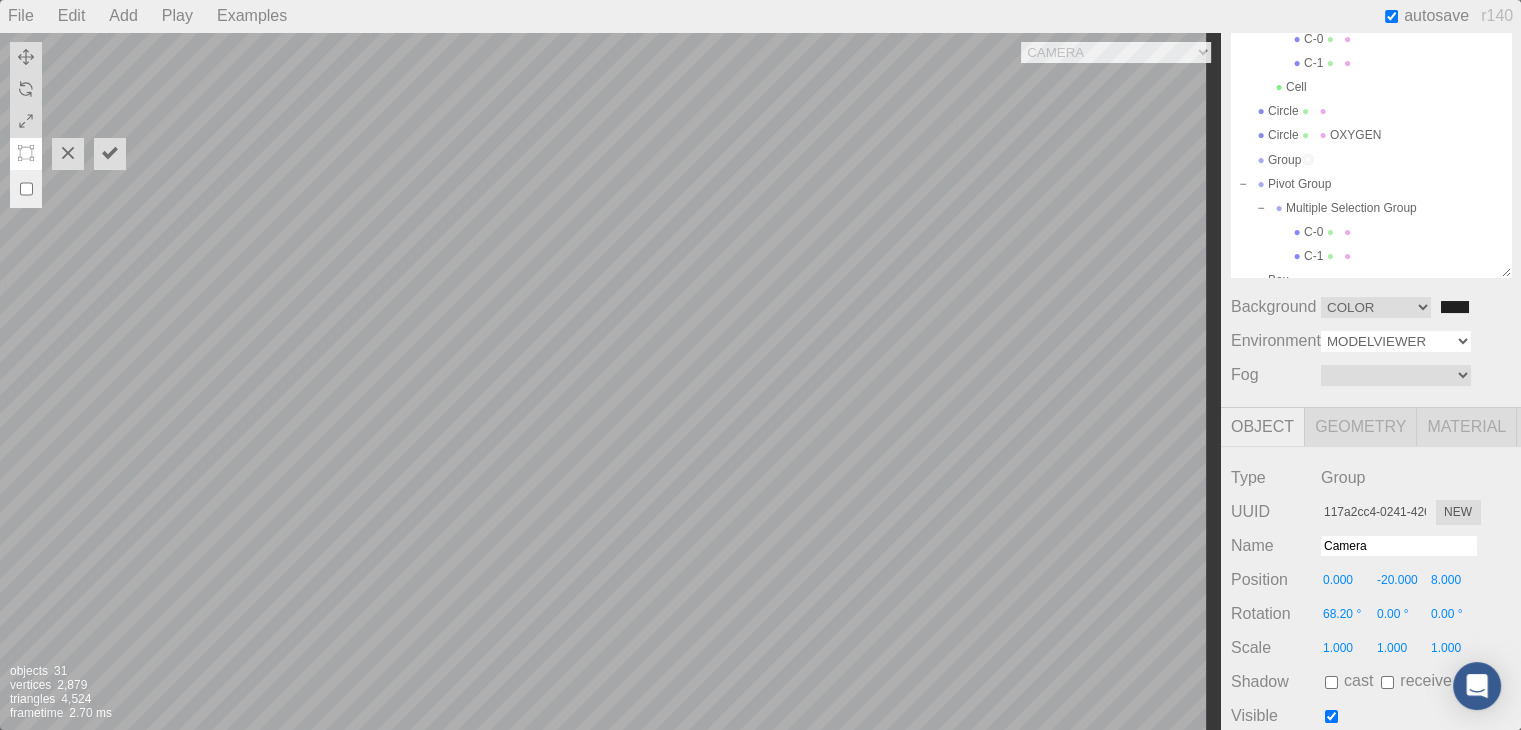 click on "Equirect ModelViewer" at bounding box center [1396, 341] 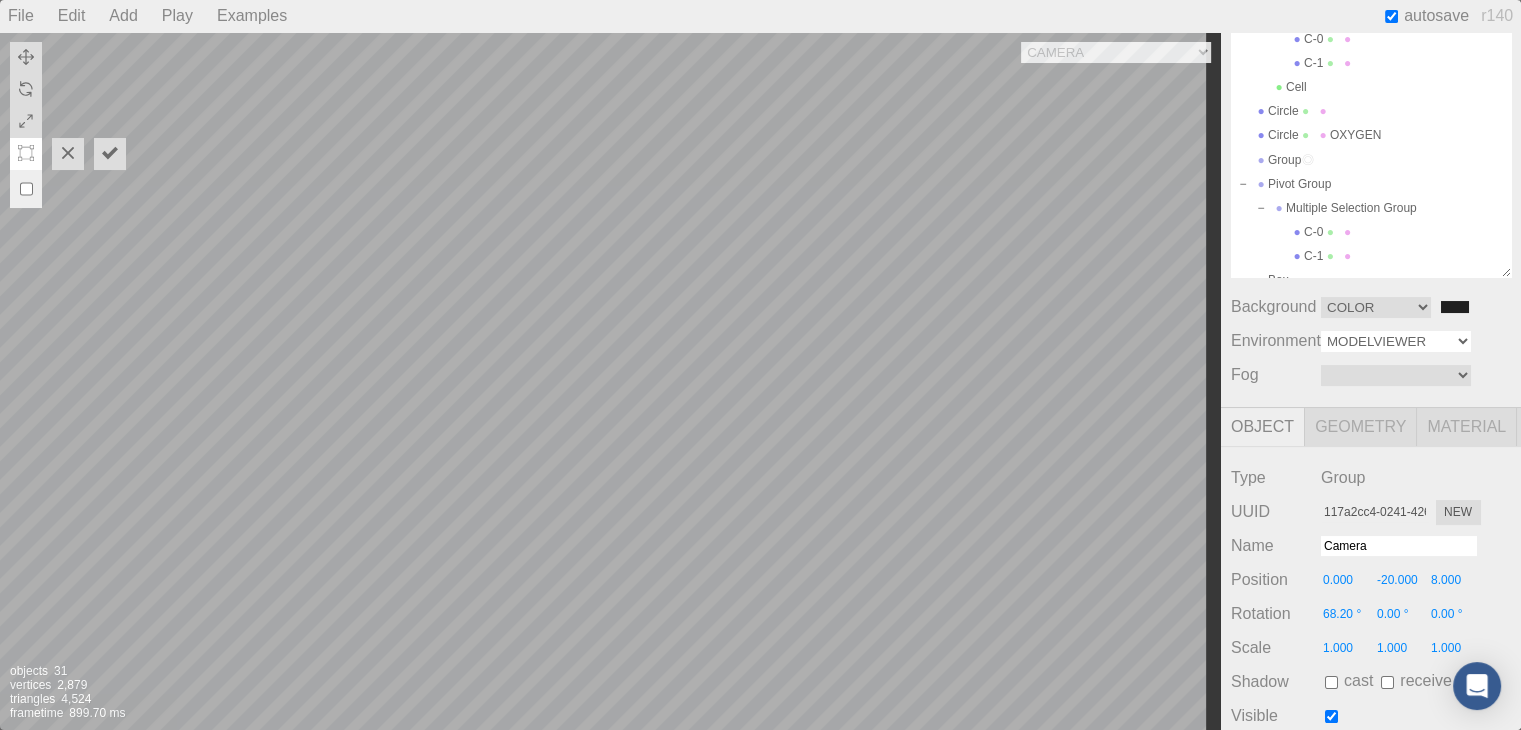 click on "Equirect ModelViewer" at bounding box center (1396, 341) 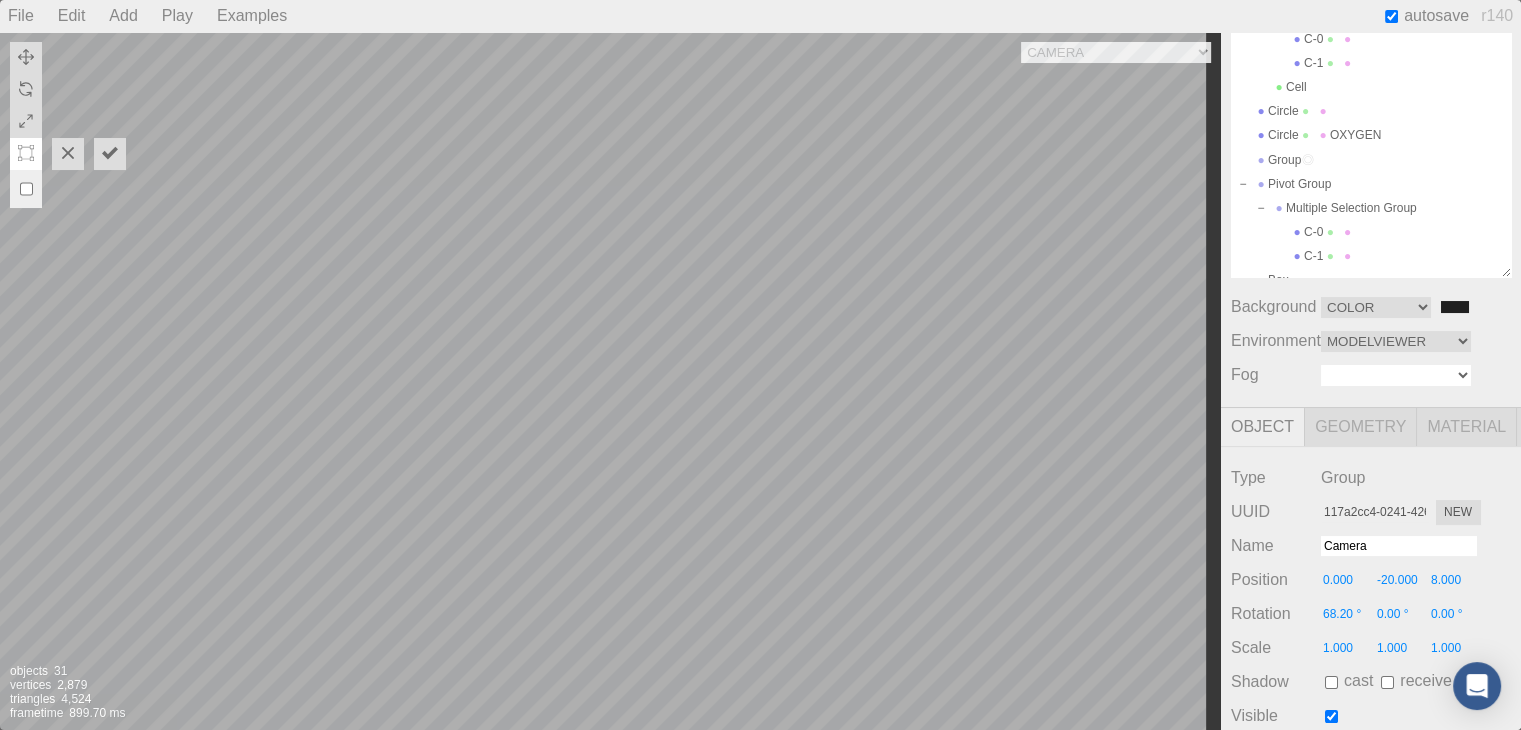 click on "Linear Exponential" at bounding box center (1396, 375) 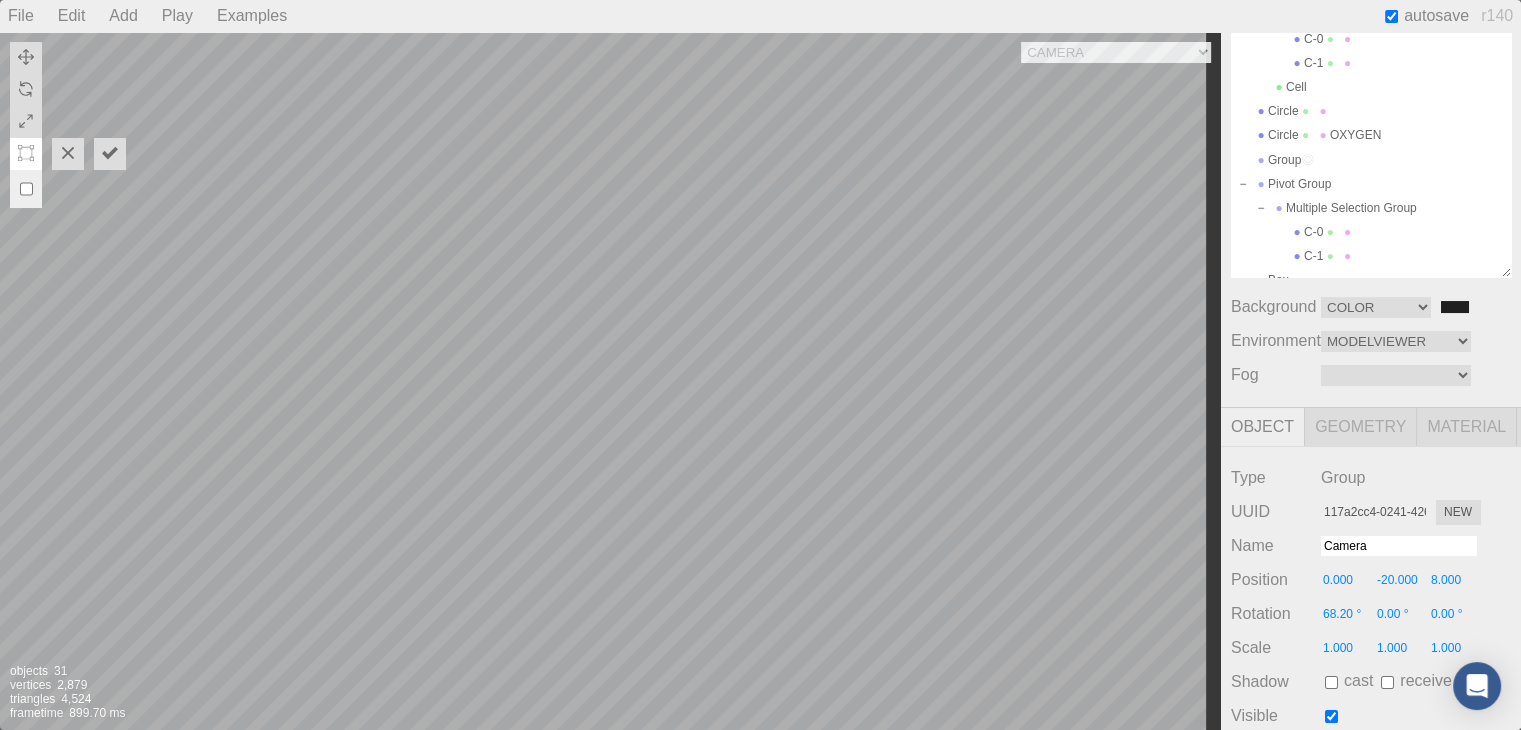 click on "Type Group UUID 117a2cc4-0241-4262-a0b4-4af6847c44d6 New Name Camera Position 0.000 -20.000 8.000 Rotation 68.20 ° 0.00 ° 0.00 ° Scale 1.000 1.000 1.000 Fov 50.00 Left -12.50 Right 12.50 Top 12.50 Bottom -12.50 Near 0.01 Far 20000.00 Intensity 0.00 Color #ffffff Ground Color #ffffff Distance 0.00 Angle 0.00 Penumbra 0.00 Decay 0.00 Shadow cast receive Shadow Bias 0.00 Shadow Normal Bias 0.00 Shadow Radius 1.00 Visible Frustum Cull Render Order 0 User data {}" at bounding box center [1371, 671] 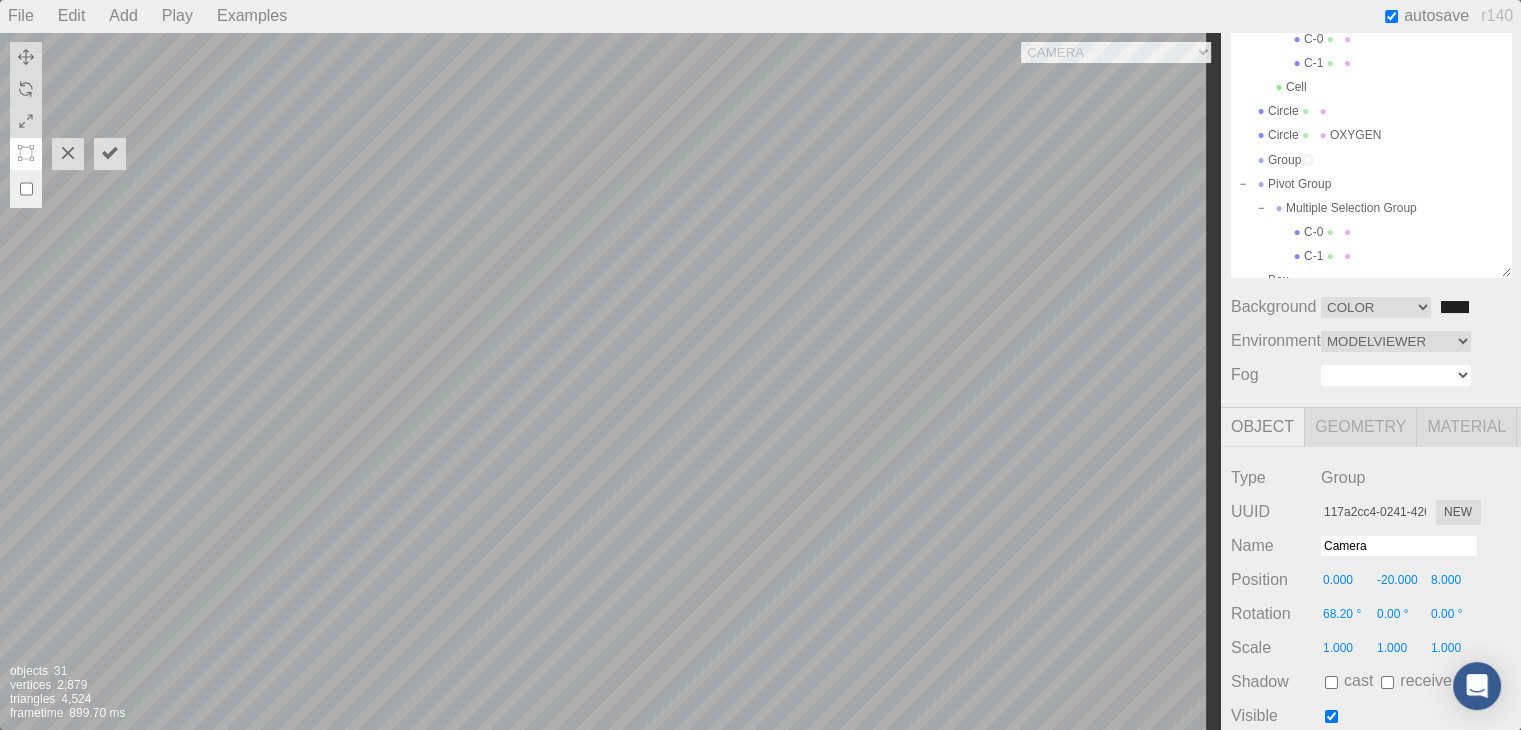 click on "Linear Exponential" at bounding box center (1396, 375) 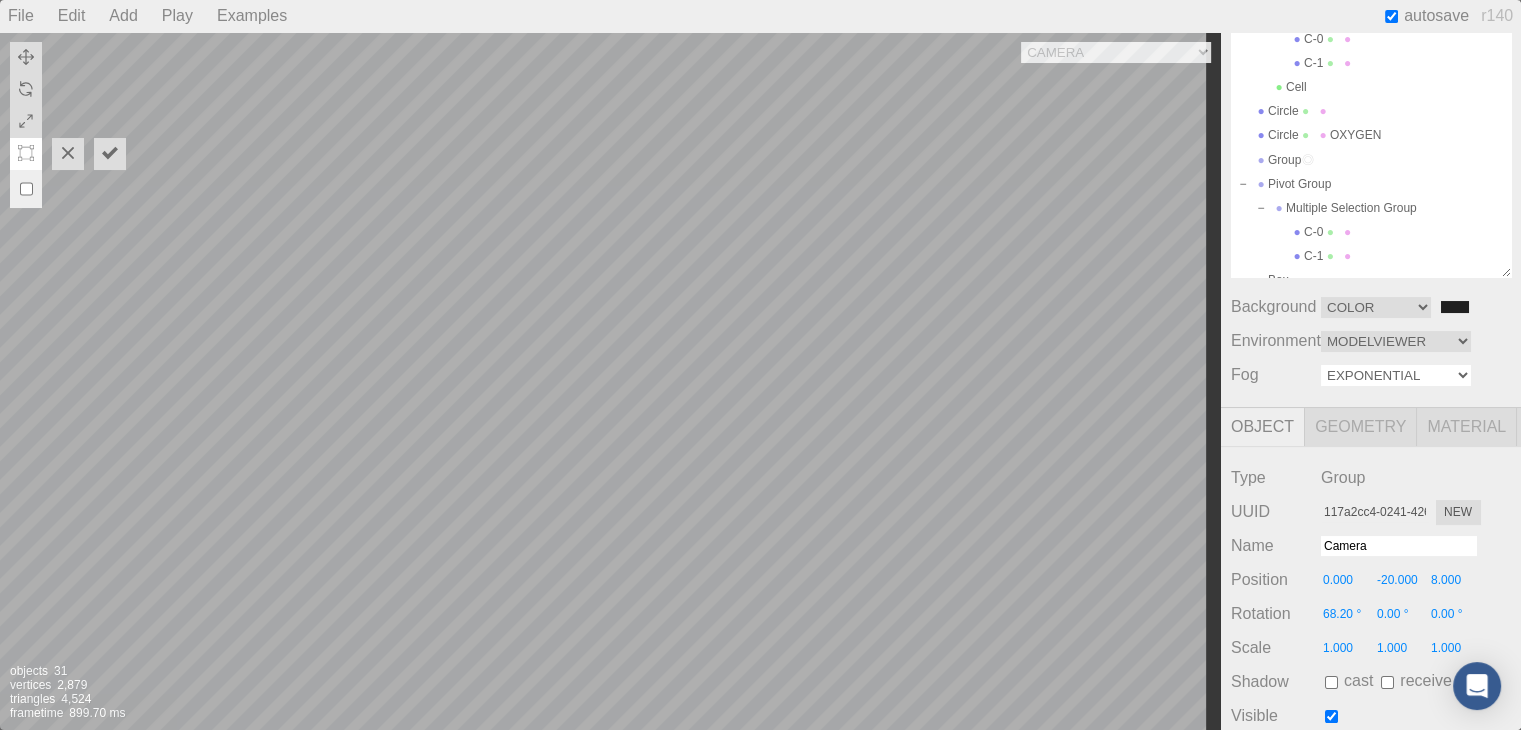 click on "Linear Exponential" at bounding box center (1396, 375) 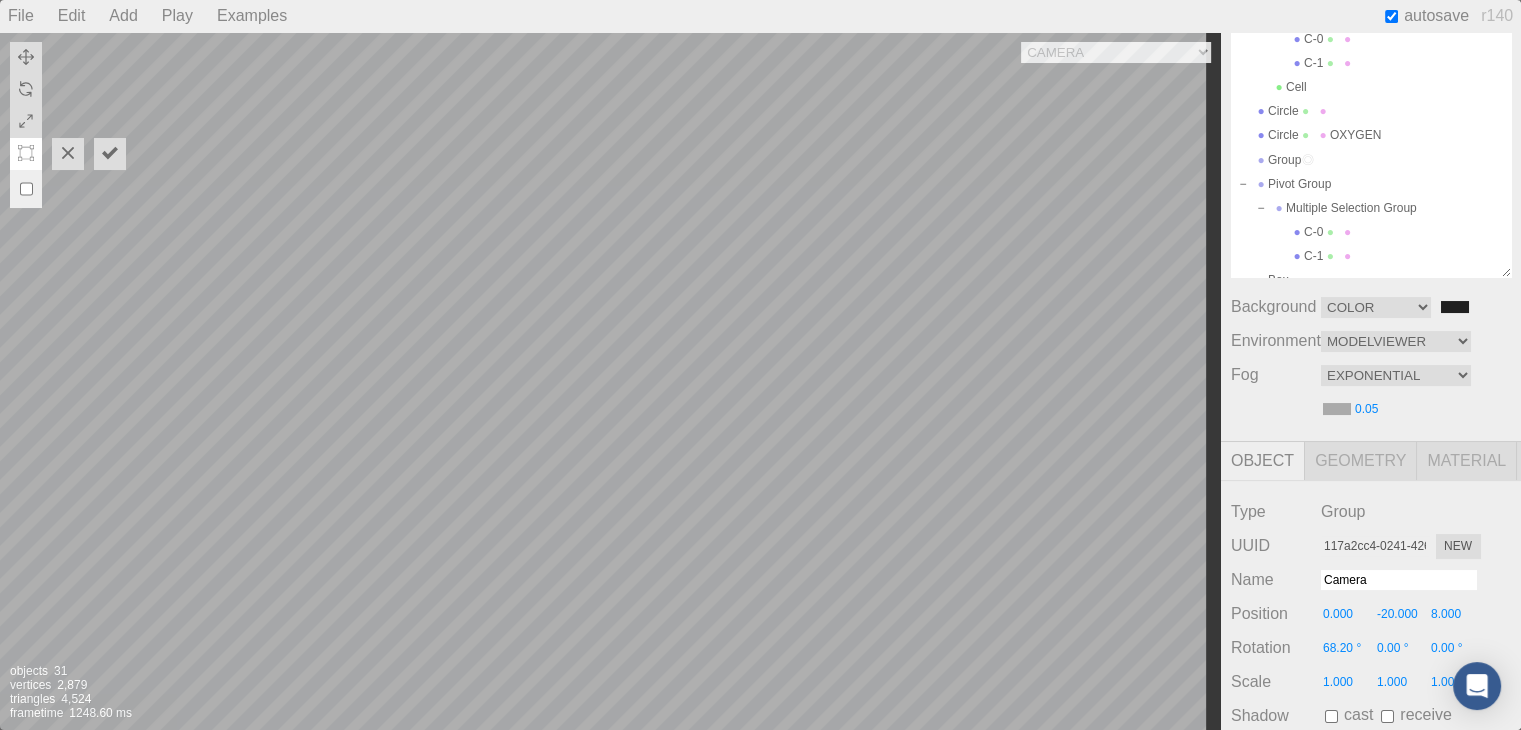 scroll, scrollTop: 0, scrollLeft: 0, axis: both 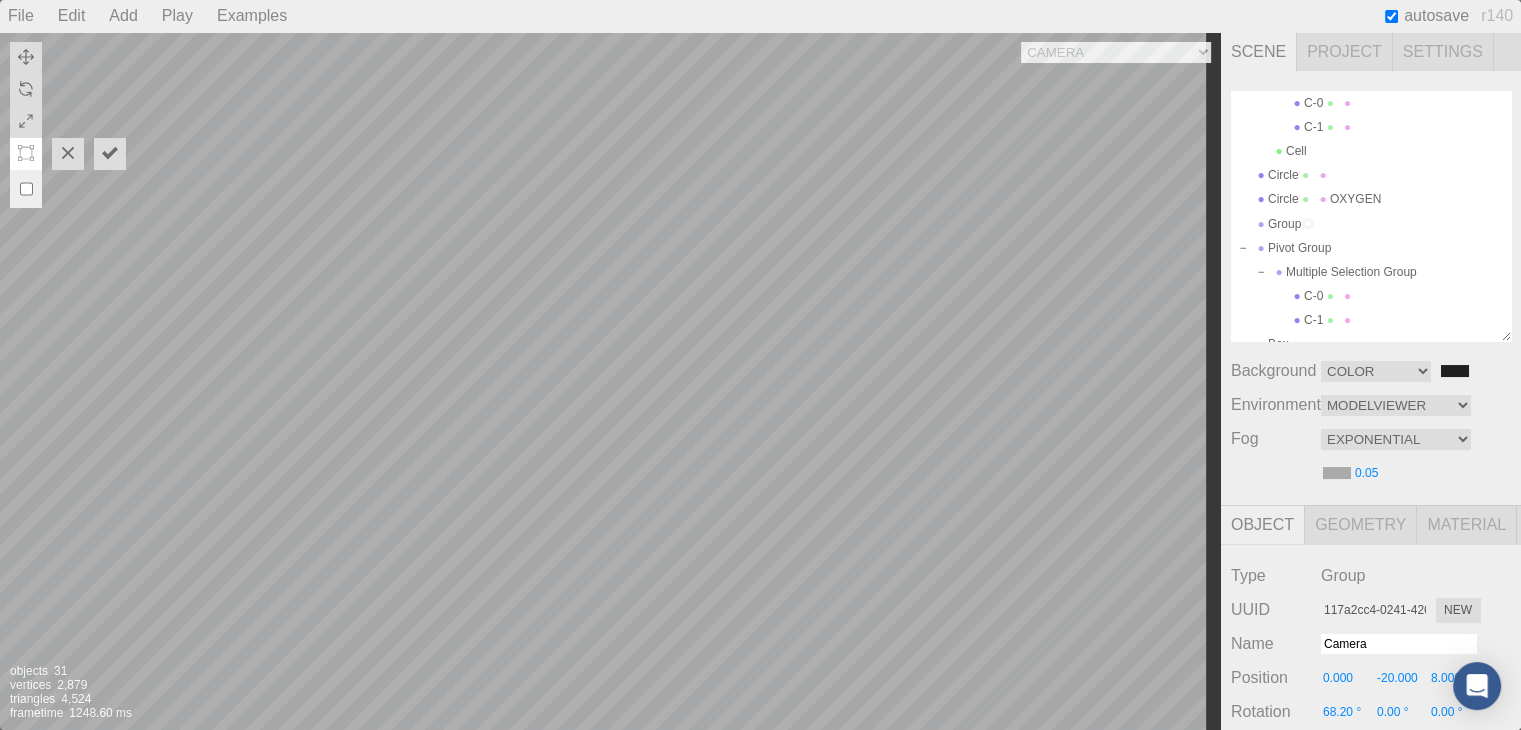 click on "Scene" at bounding box center [1259, 52] 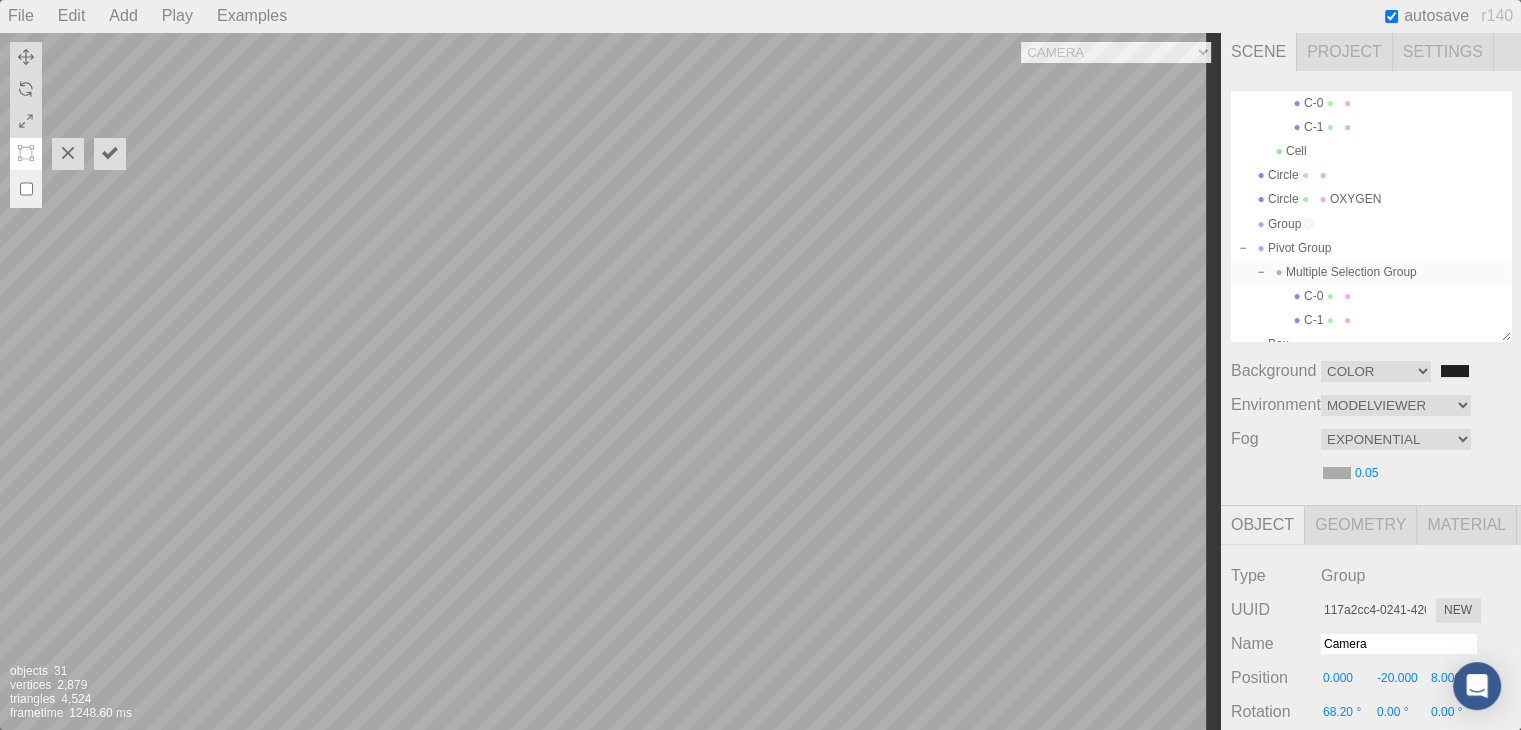 scroll, scrollTop: 48, scrollLeft: 80, axis: both 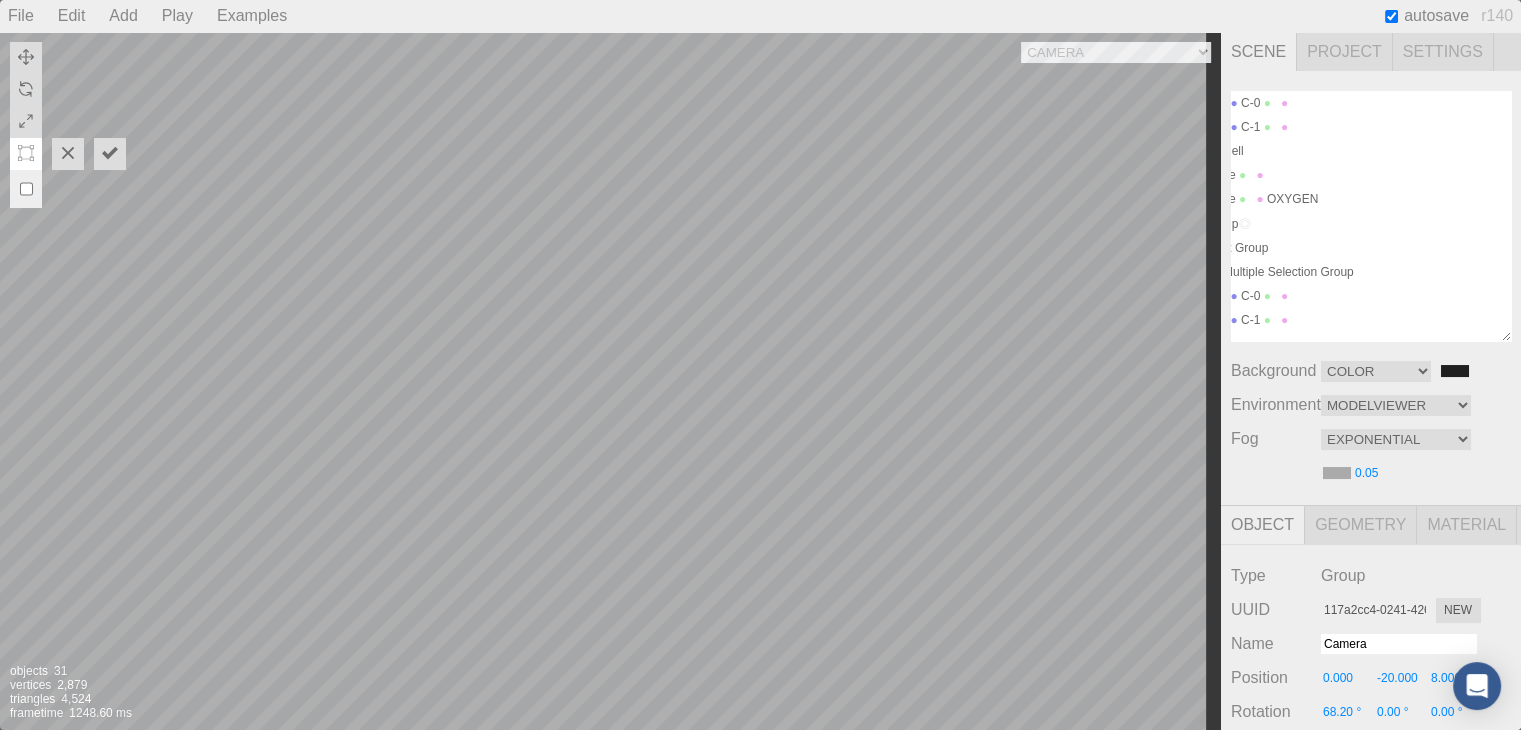 click on "C, Graphene, HEX (P6/mmm) 2D (Monolayer), 2dm-3993  Atoms  C-0        C-1        Cell  Circle        Circle      OXYGEN  Group   Pivot Group  Multiple Selection Group  C-0        C-1        Box        Plane        Tube        TorusKnot        Torus        Sprite  Sphere        Plane        Lathe        Icosahedron        Dodecahedron        Cylinder        Circle        Capsule        Box        Group" at bounding box center [1371, 216] 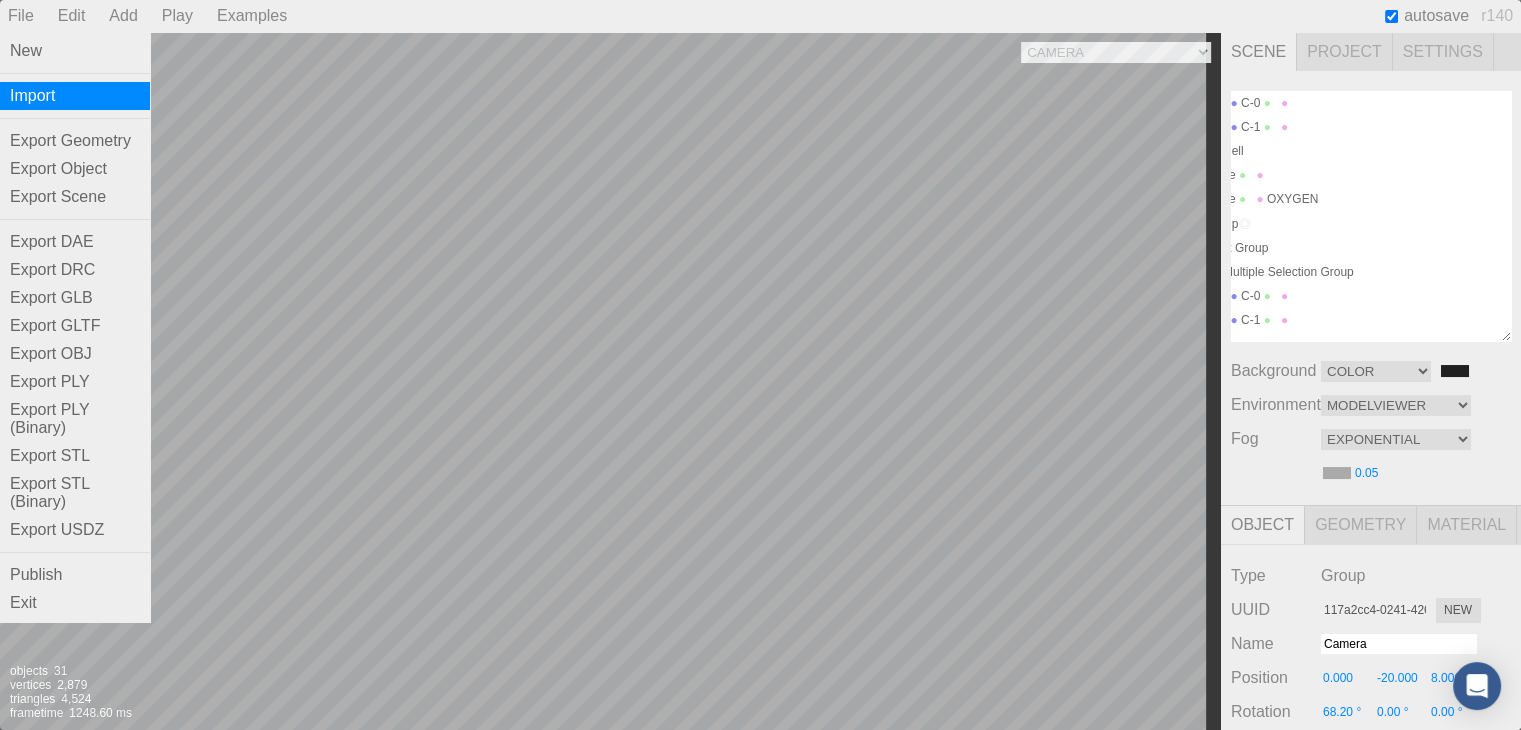 click on "Import" at bounding box center (75, 96) 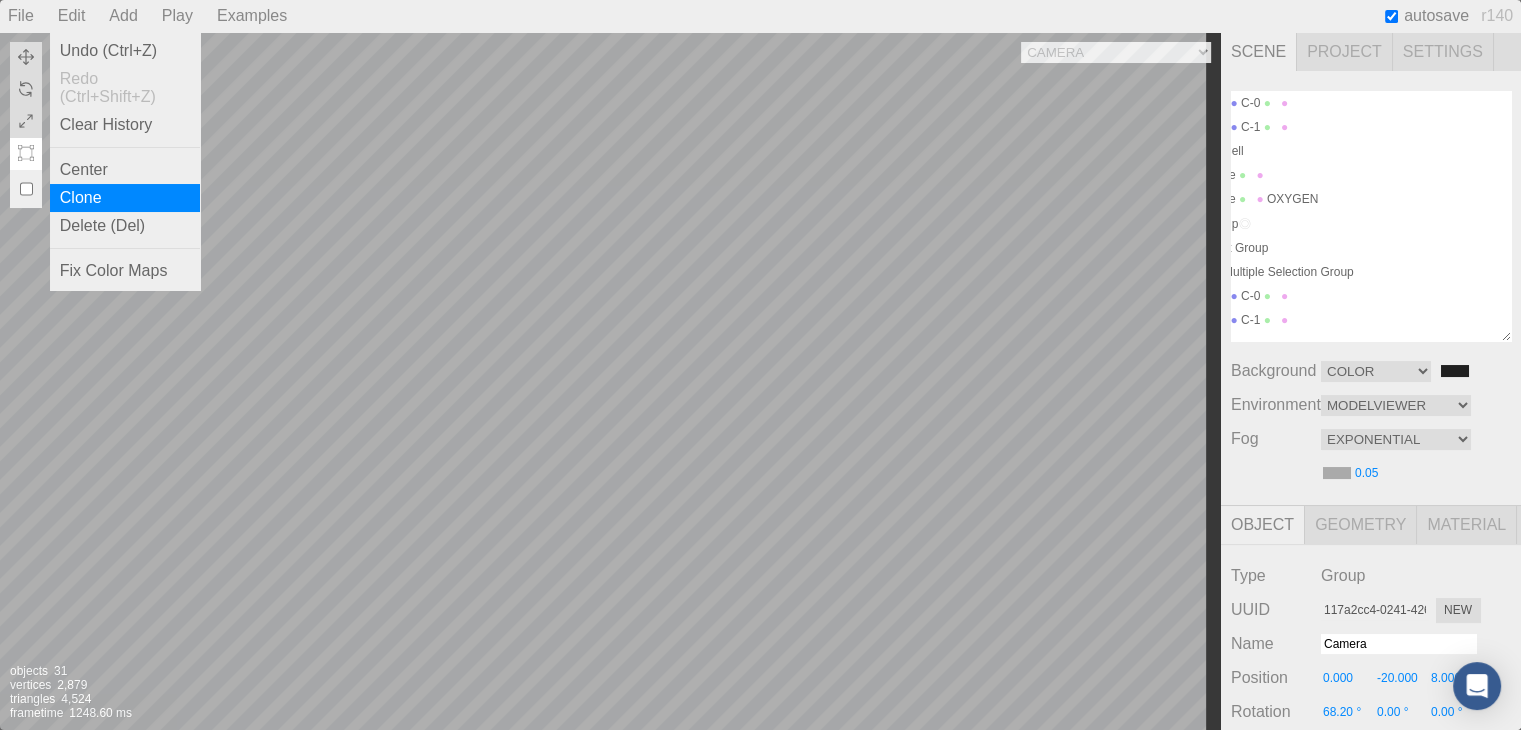 click on "Clone" at bounding box center (125, 198) 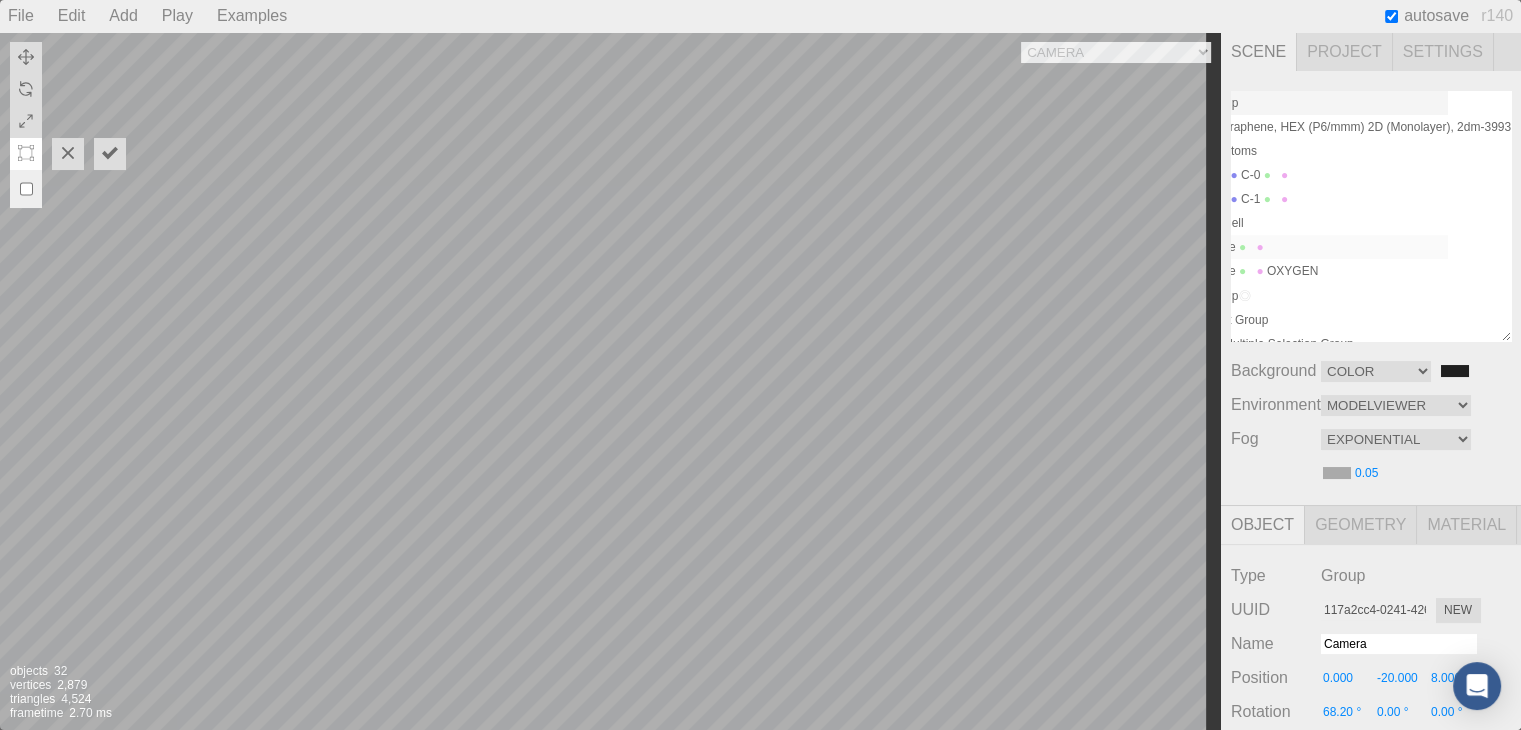 scroll, scrollTop: 0, scrollLeft: 0, axis: both 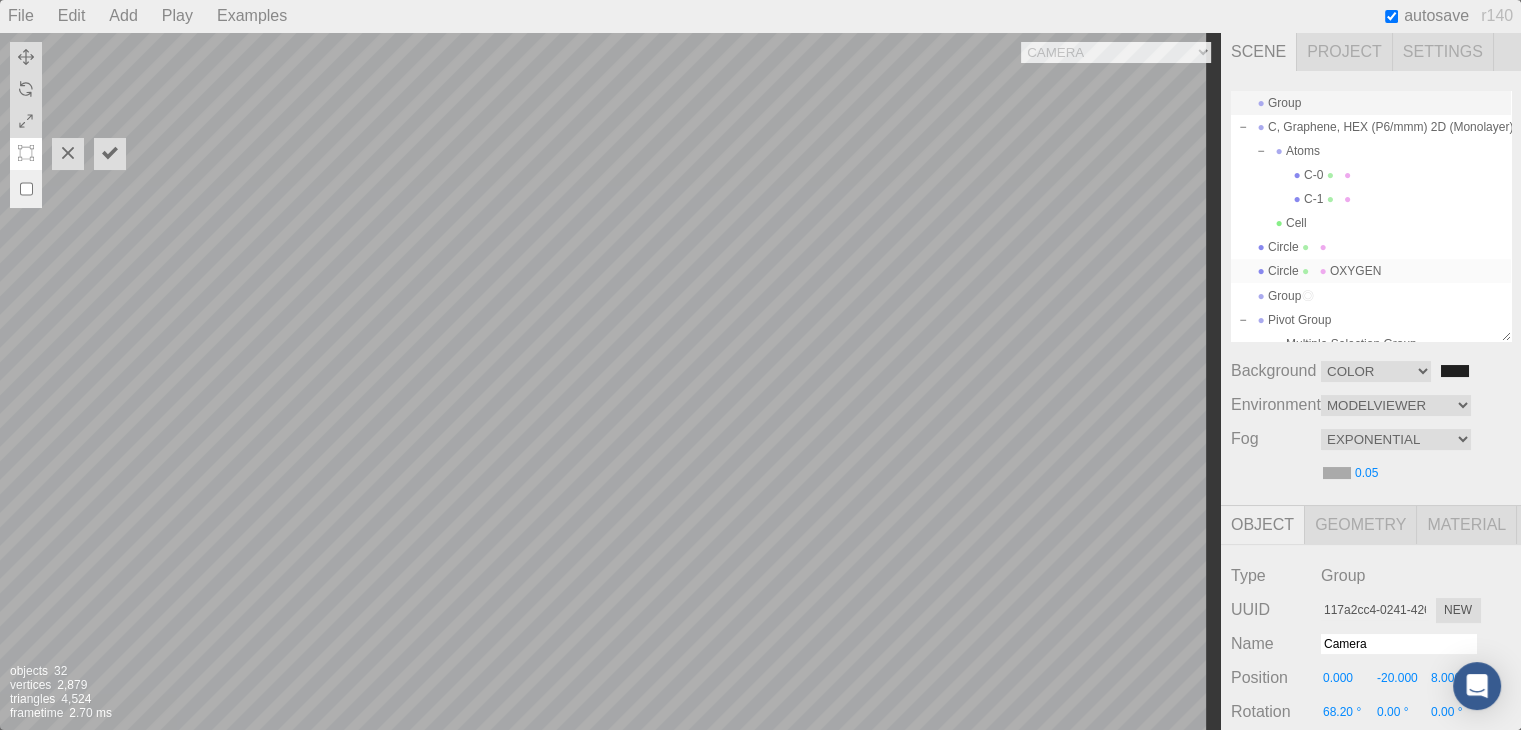 click on "Circle      OXYGEN" at bounding box center [1371, 271] 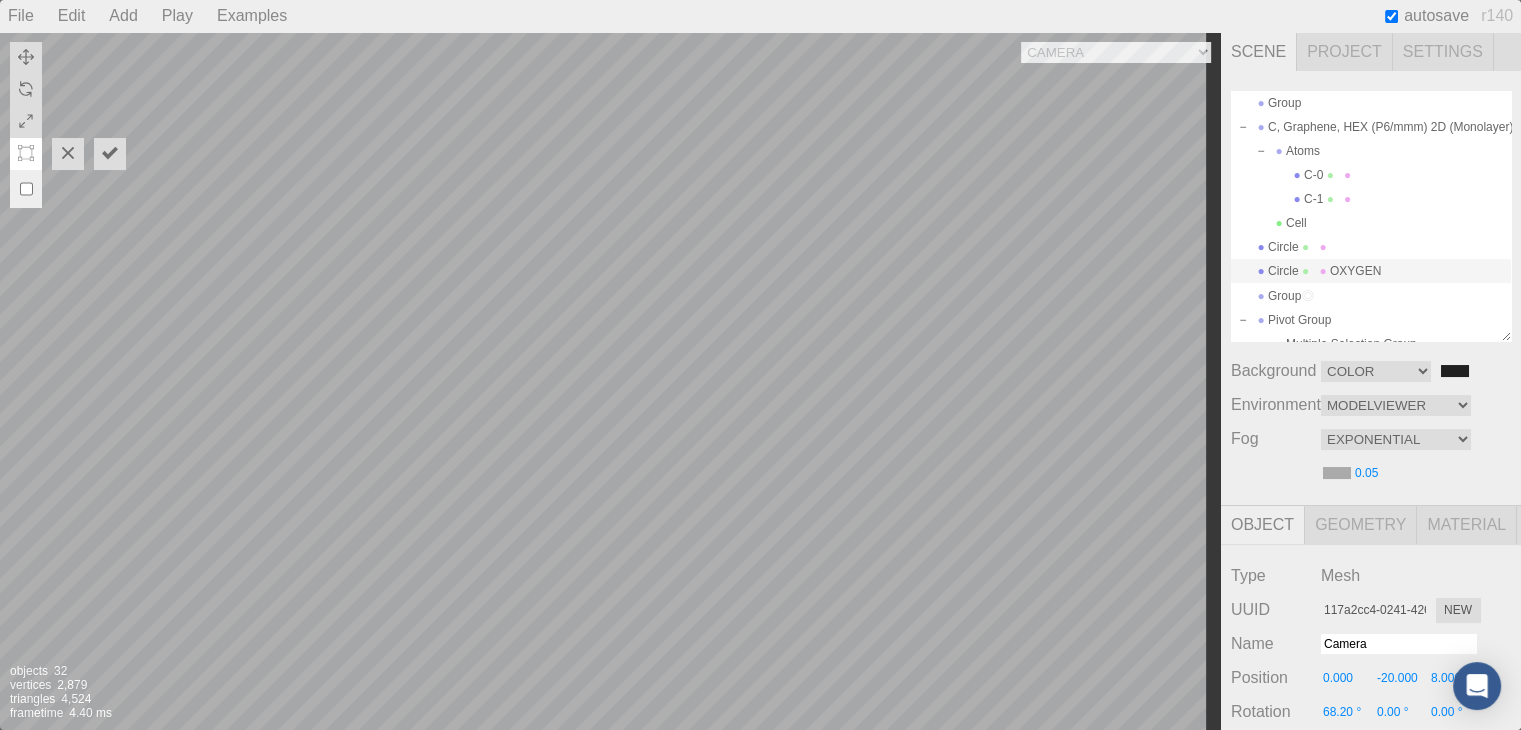 click on "Circle      OXYGEN" at bounding box center (1371, 271) 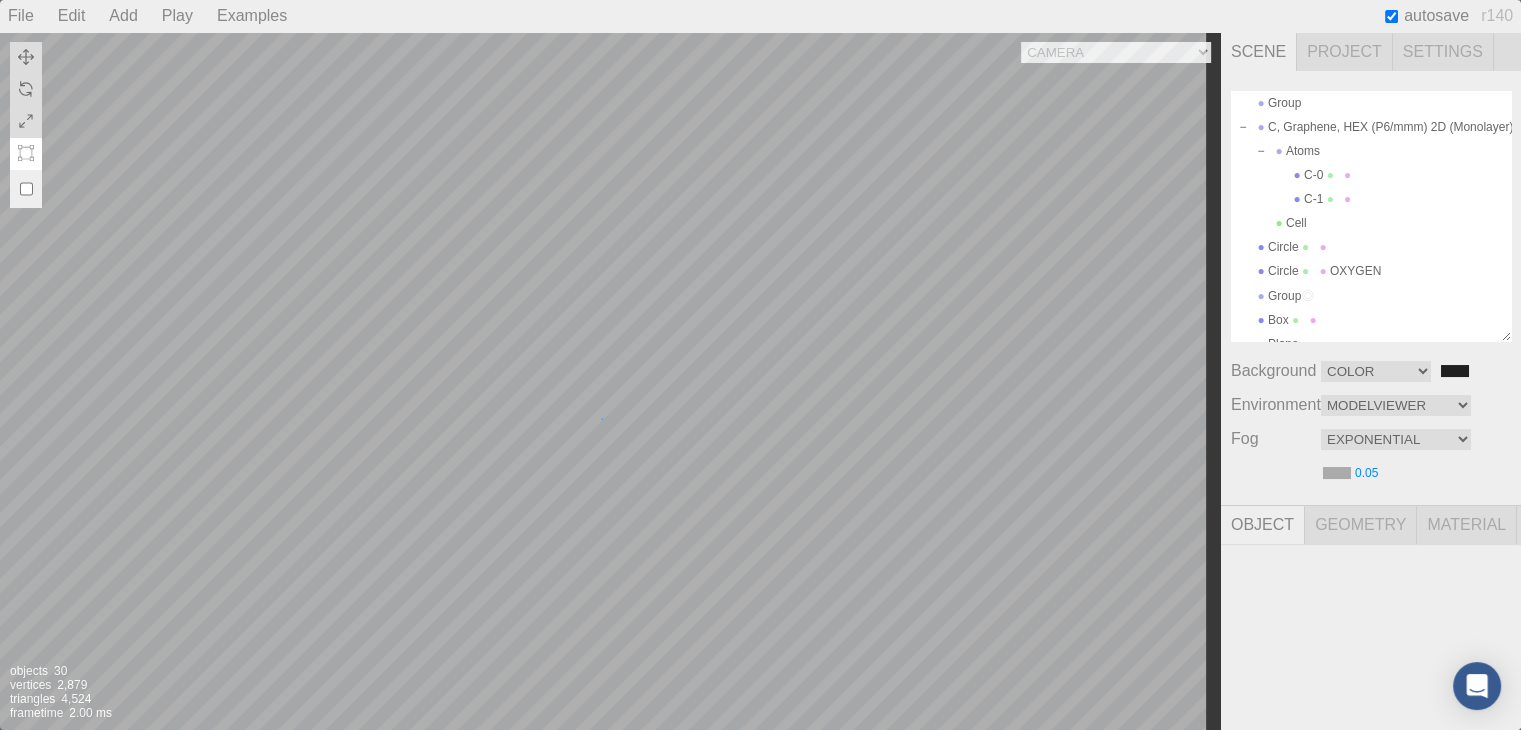click on "Camera OrthographicCamera PerspectiveCamera Objects 30 Vertices 2,879 Triangles 4,524 Frametime 2.00 ms" at bounding box center (610, 381) 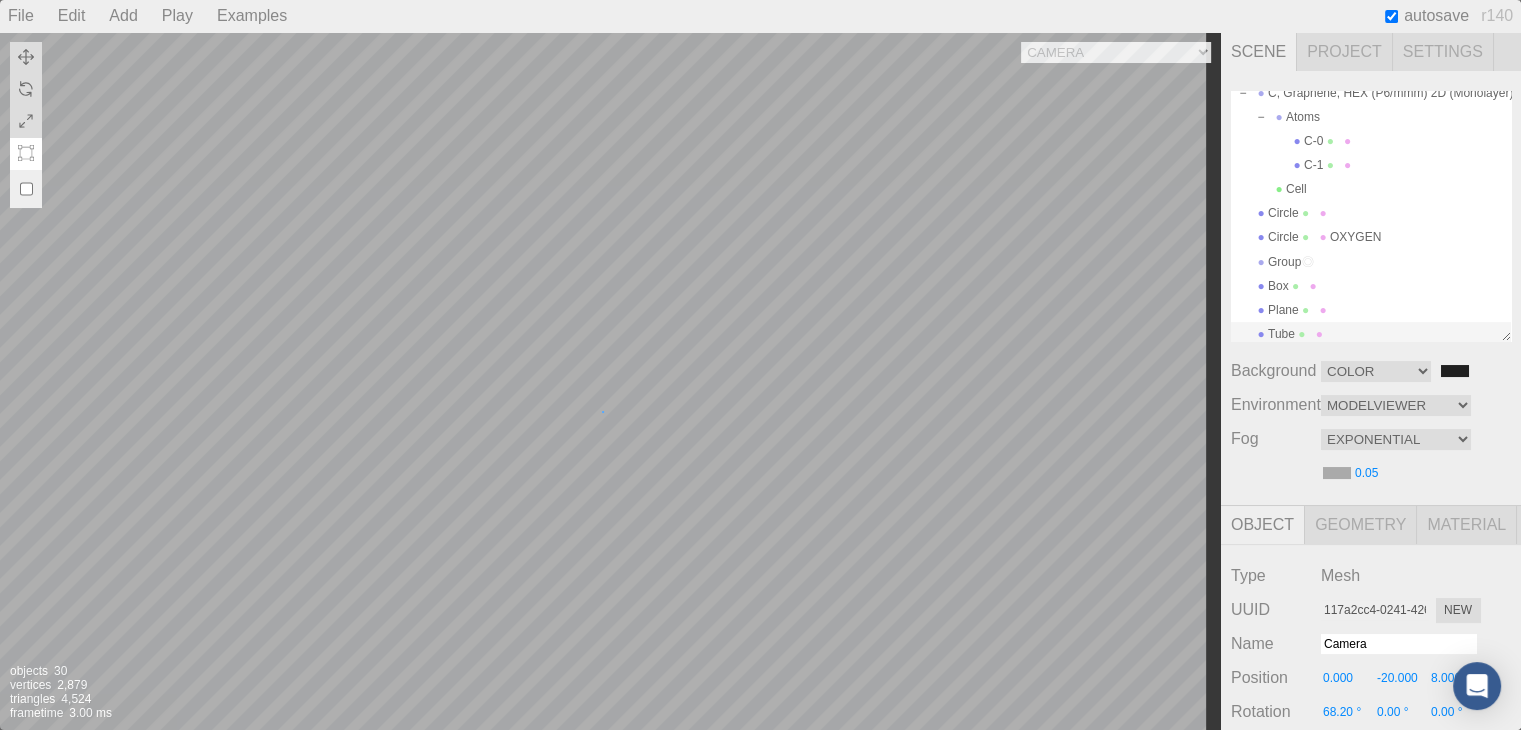 click on "Camera OrthographicCamera PerspectiveCamera Objects 30 Vertices 2,879 Triangles 4,524 Frametime 3.00 ms" at bounding box center [610, 381] 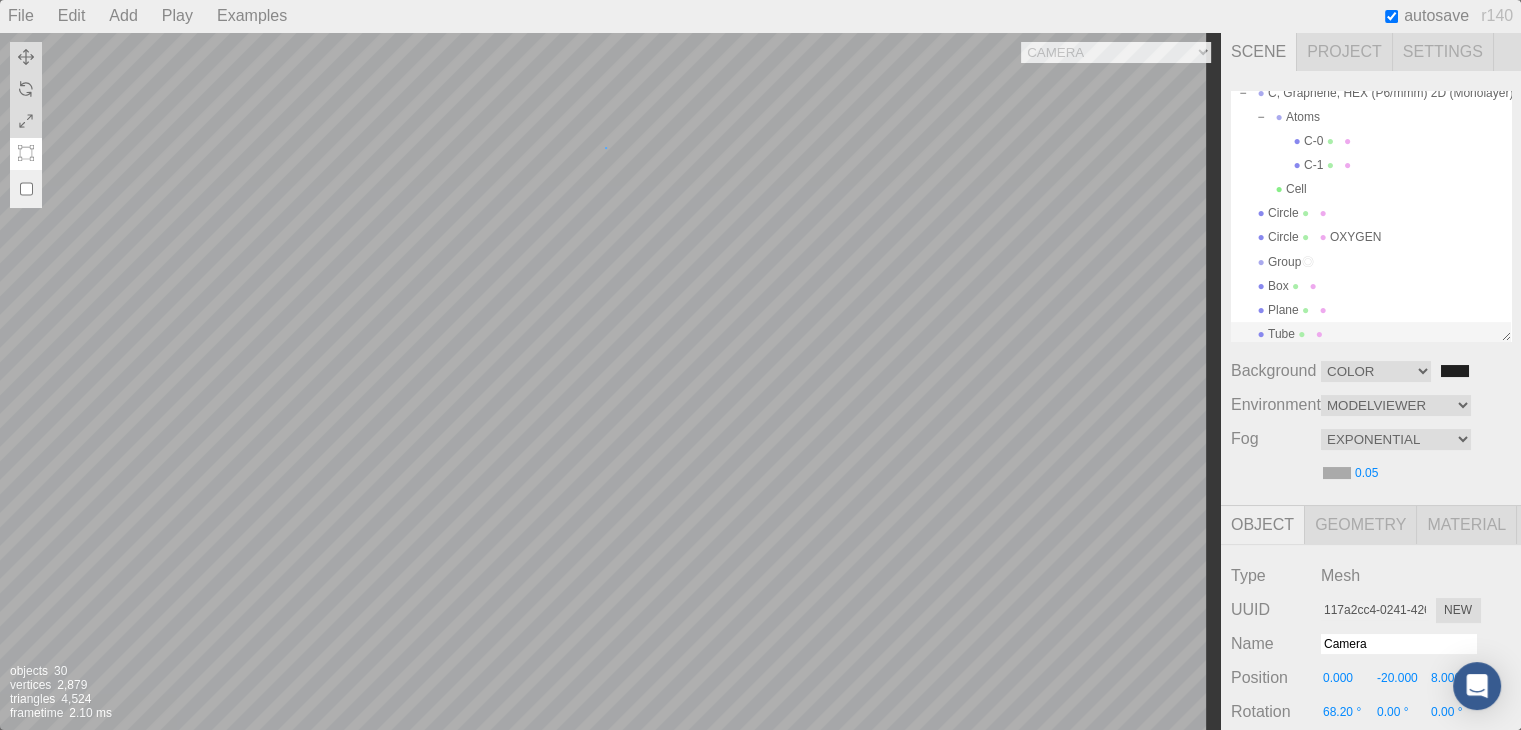 click on "Camera OrthographicCamera PerspectiveCamera Objects 30 Vertices 2,879 Triangles 4,524 Frametime 2.10 ms" at bounding box center (610, 381) 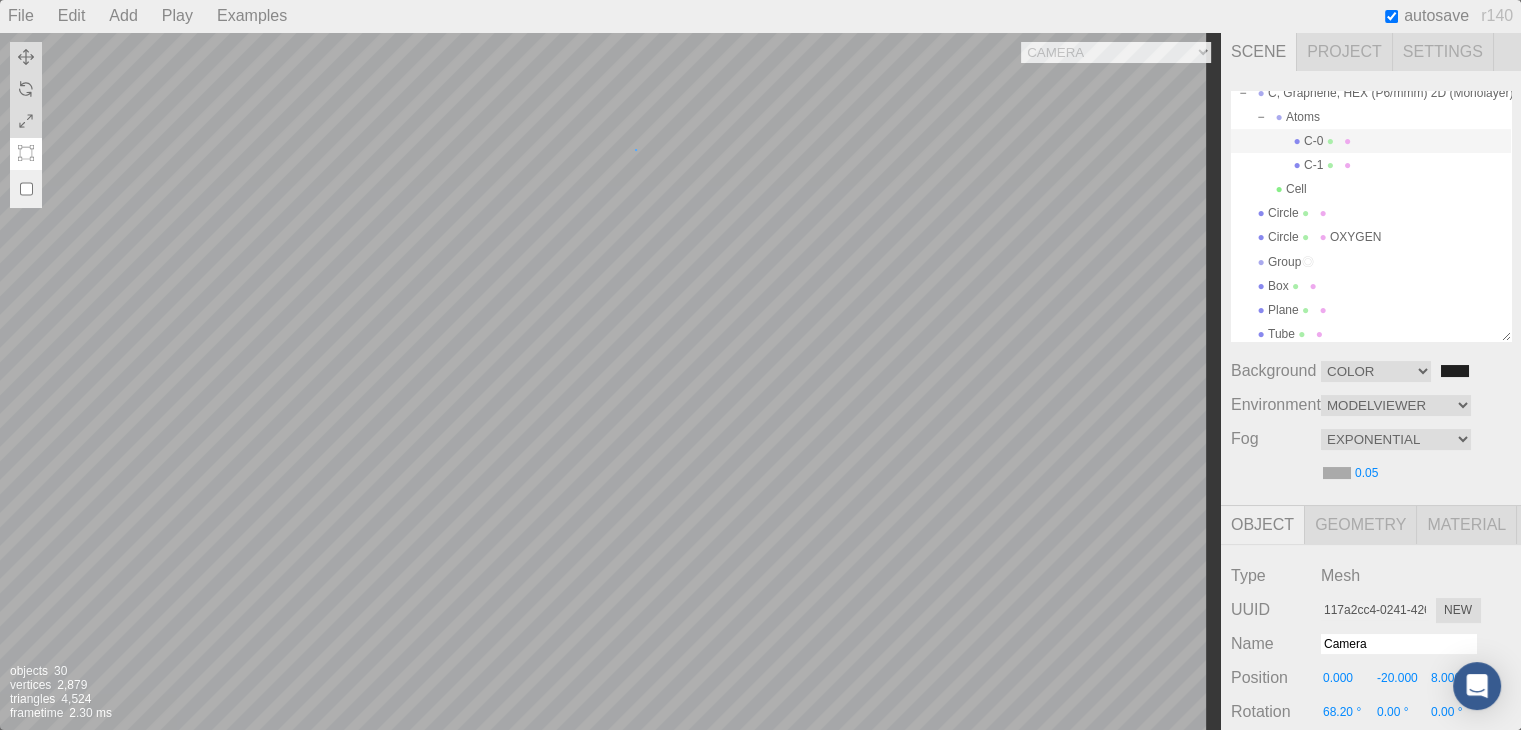 click on "Camera OrthographicCamera PerspectiveCamera Objects 30 Vertices 2,879 Triangles 4,524 Frametime 2.30 ms" at bounding box center (610, 381) 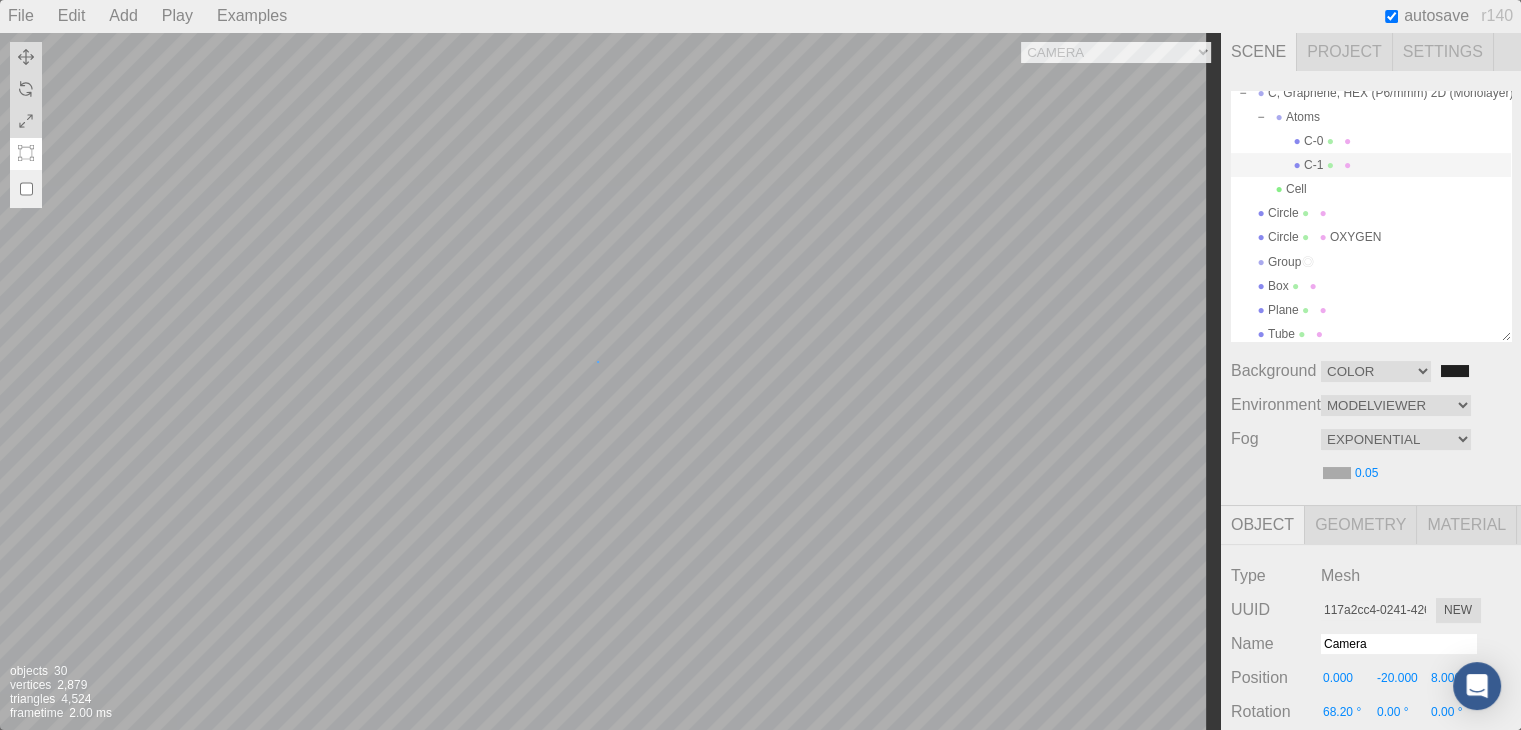 click on "Camera OrthographicCamera PerspectiveCamera Objects 30 Vertices 2,879 Triangles 4,524 Frametime 2.00 ms" at bounding box center (610, 381) 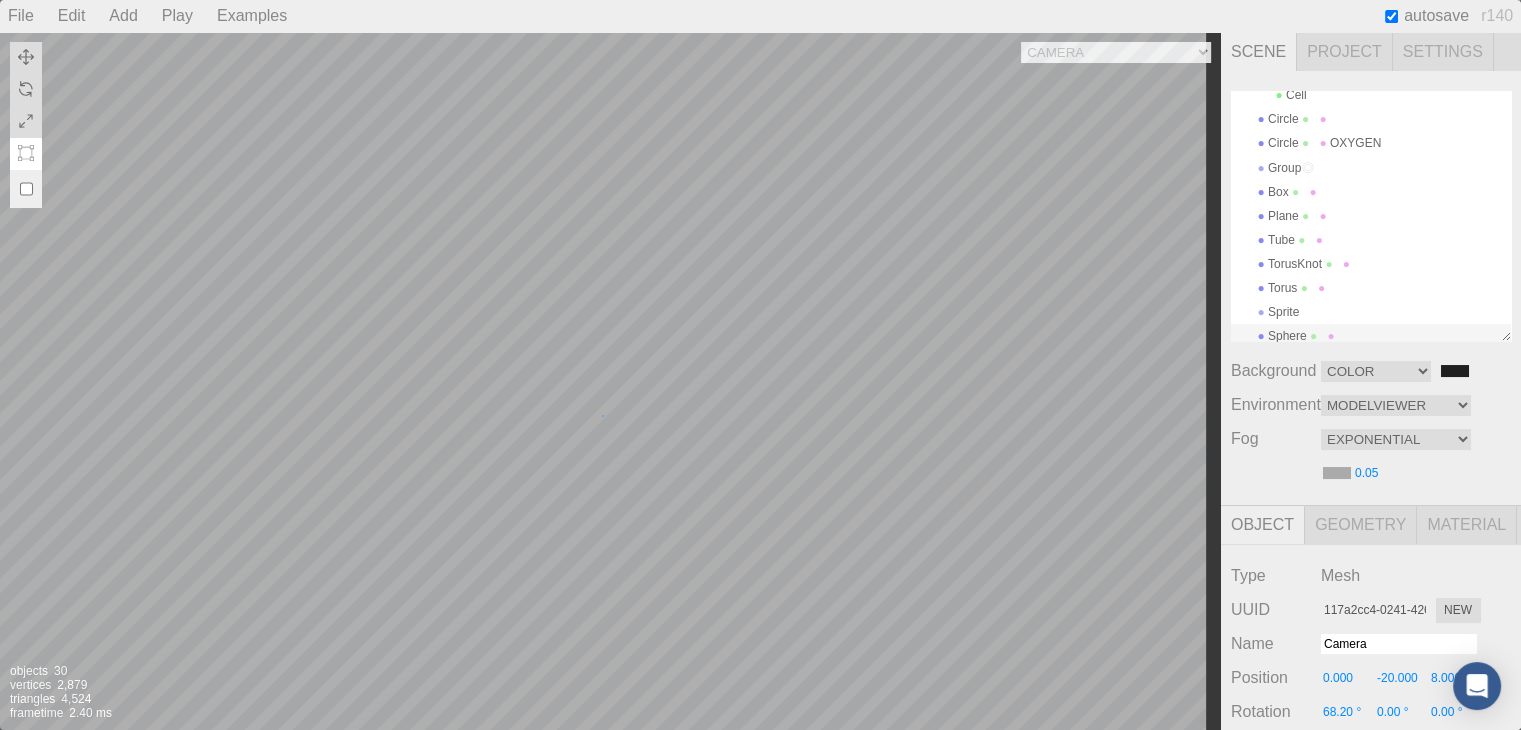 click on "Camera OrthographicCamera PerspectiveCamera Objects 30 Vertices 2,879 Triangles 4,524 Frametime 2.40 ms" at bounding box center (610, 381) 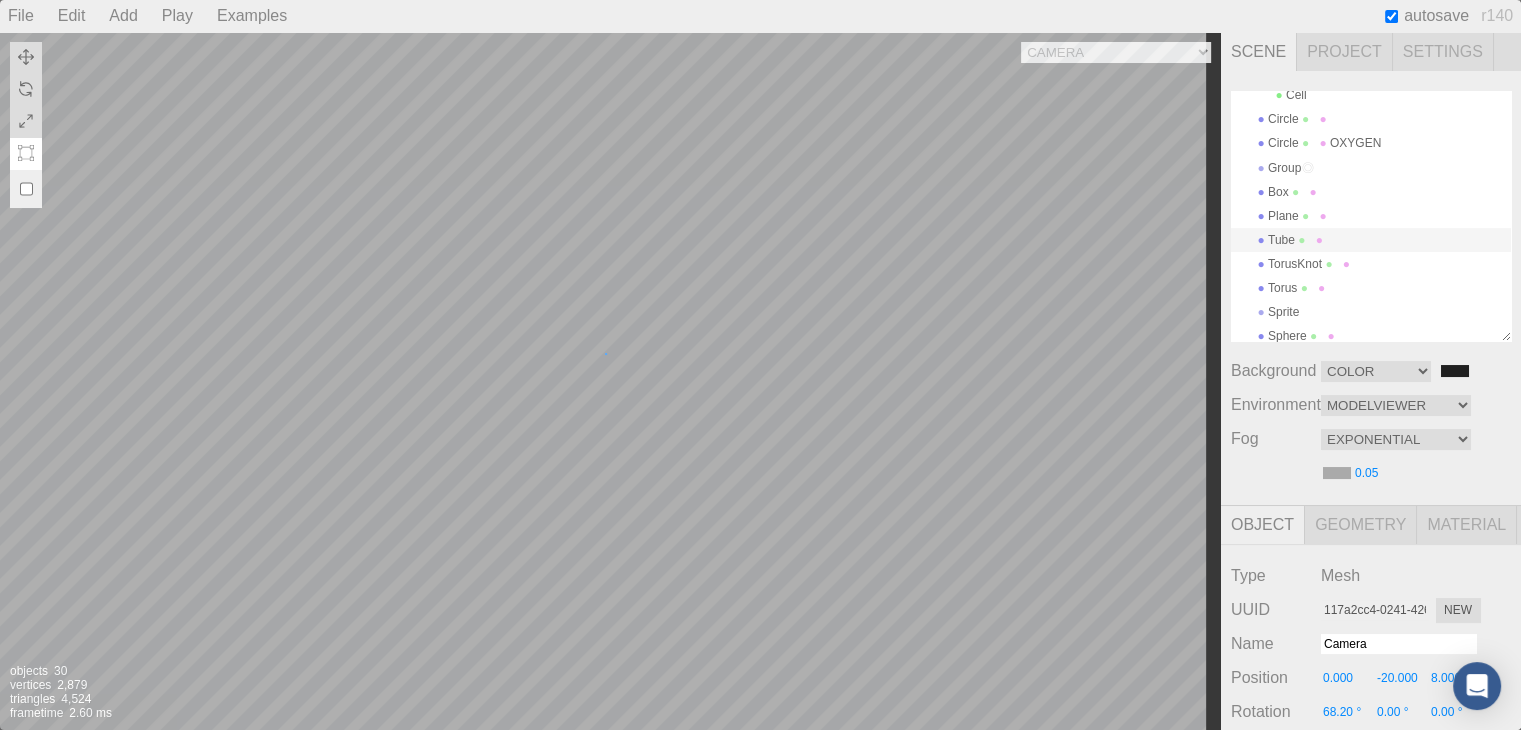 click on "Camera OrthographicCamera PerspectiveCamera Objects 30 Vertices 2,879 Triangles 4,524 Frametime 2.60 ms" at bounding box center [610, 381] 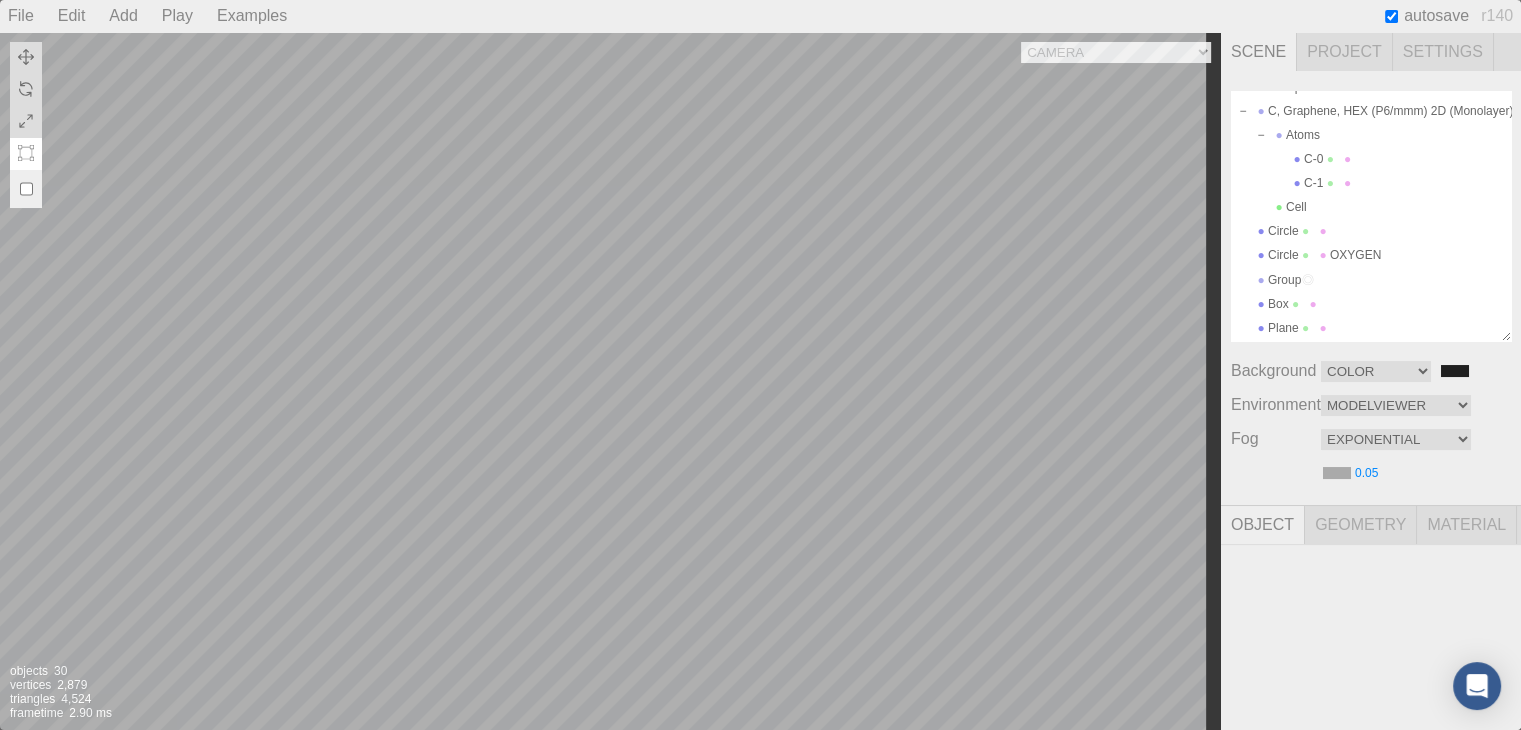 scroll, scrollTop: 31, scrollLeft: 0, axis: vertical 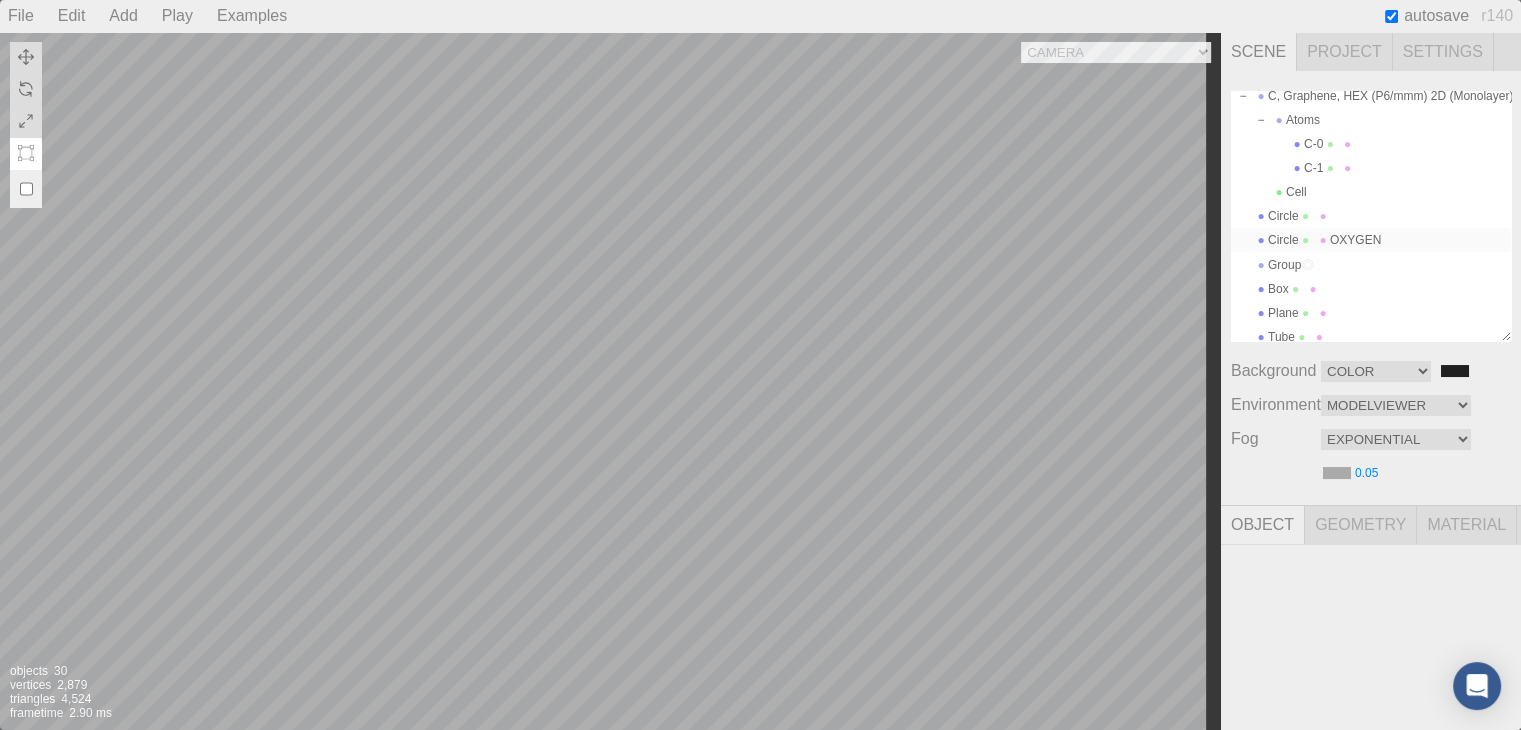 click on "Circle      OXYGEN" at bounding box center (1371, 240) 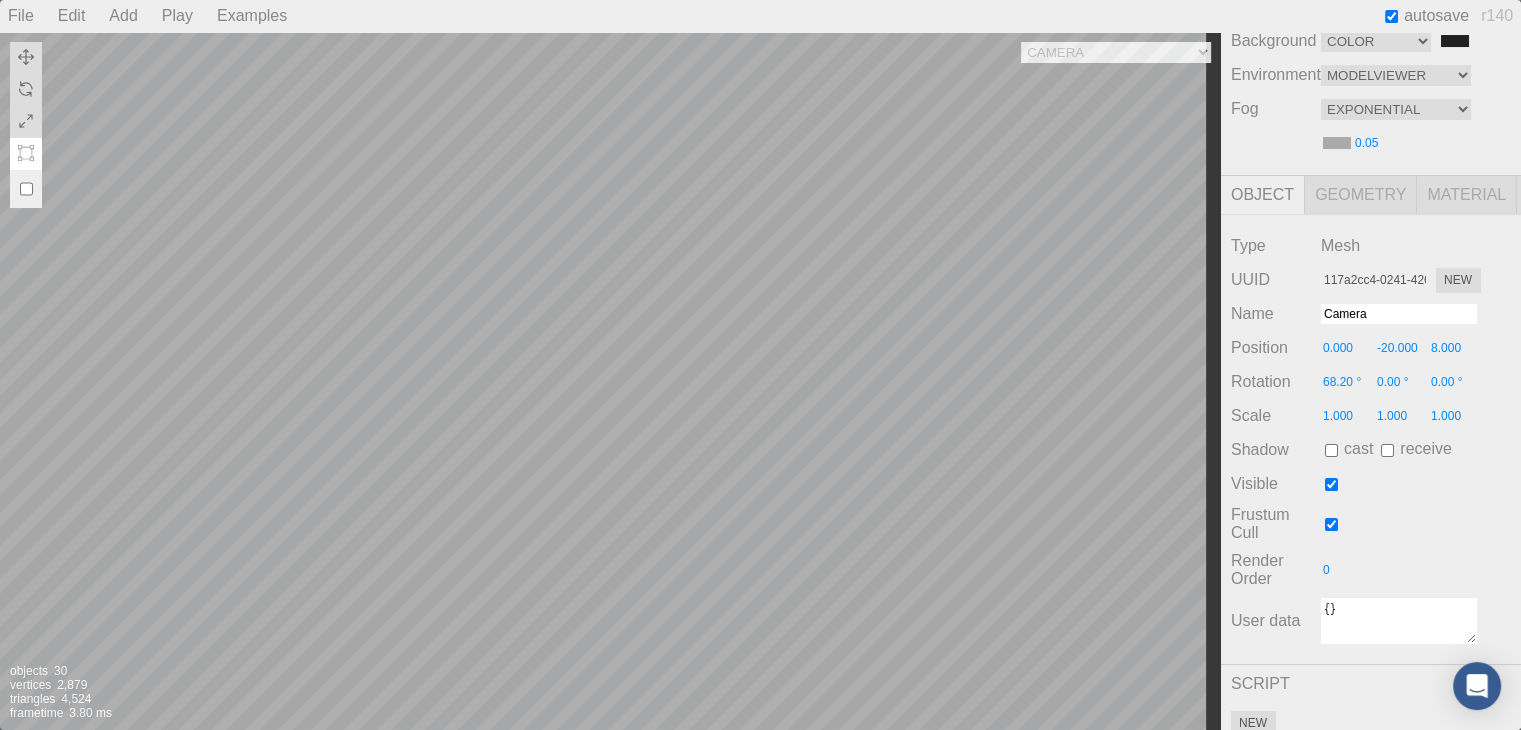 scroll, scrollTop: 363, scrollLeft: 15, axis: both 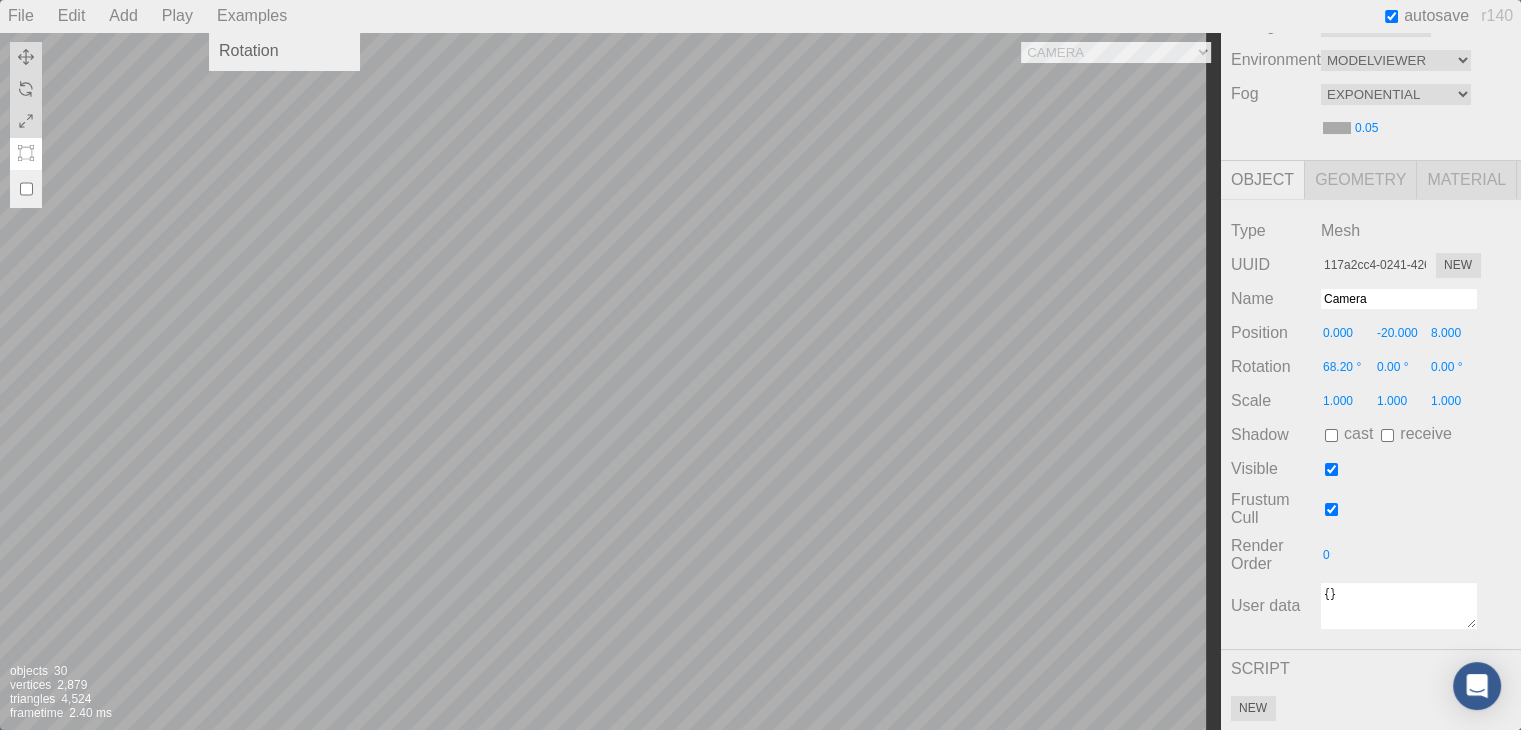 click on "Examples" at bounding box center [252, 16] 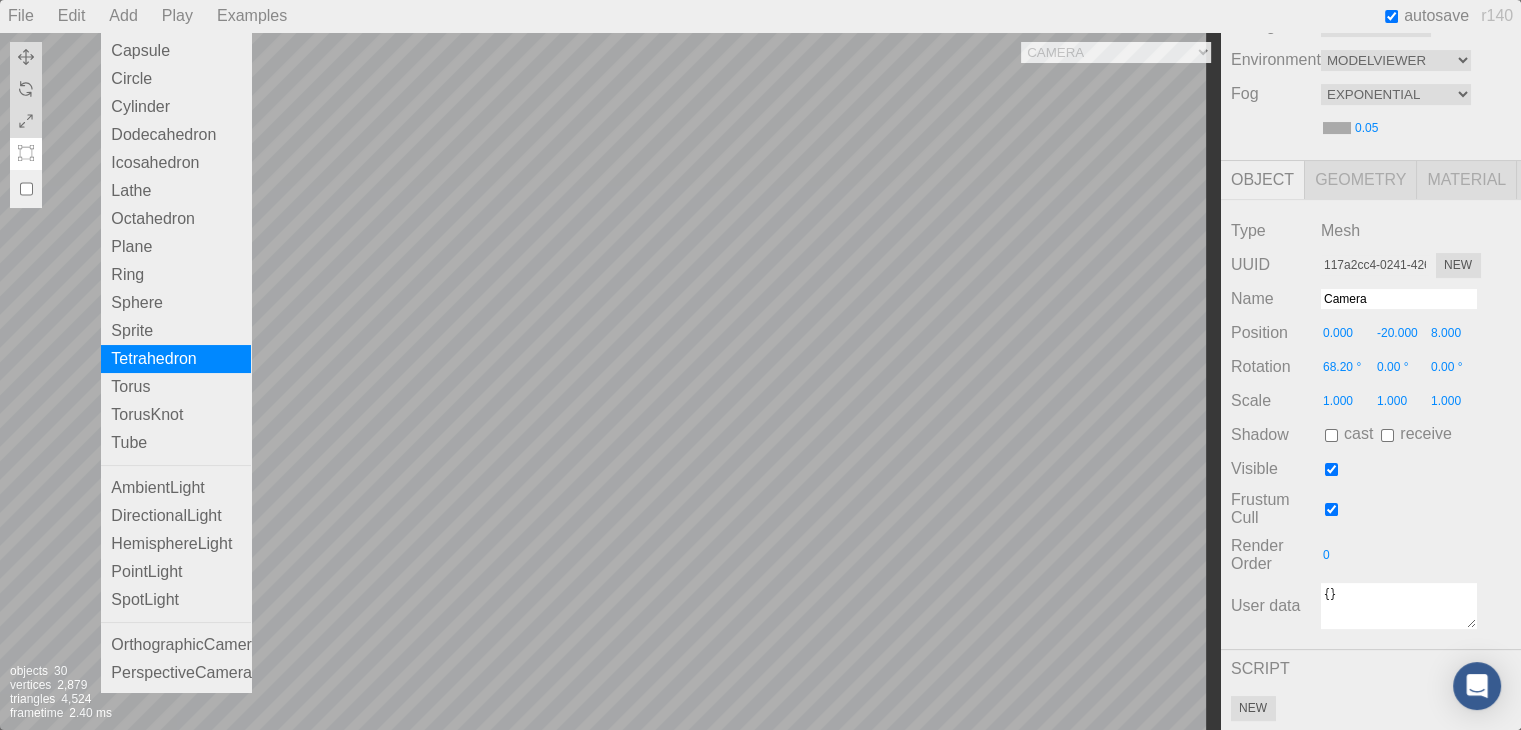 scroll, scrollTop: 0, scrollLeft: 0, axis: both 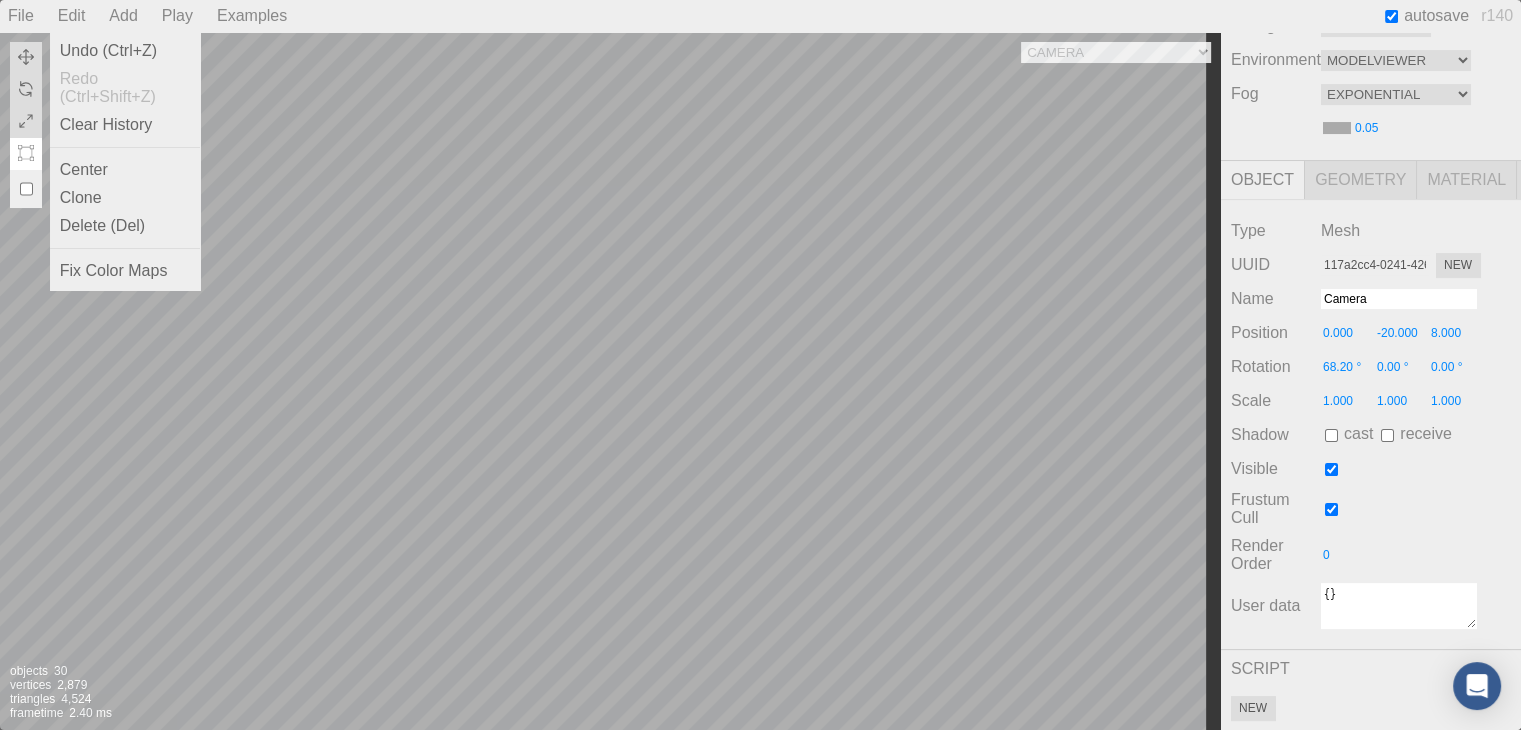 click on "Edit" at bounding box center (72, 16) 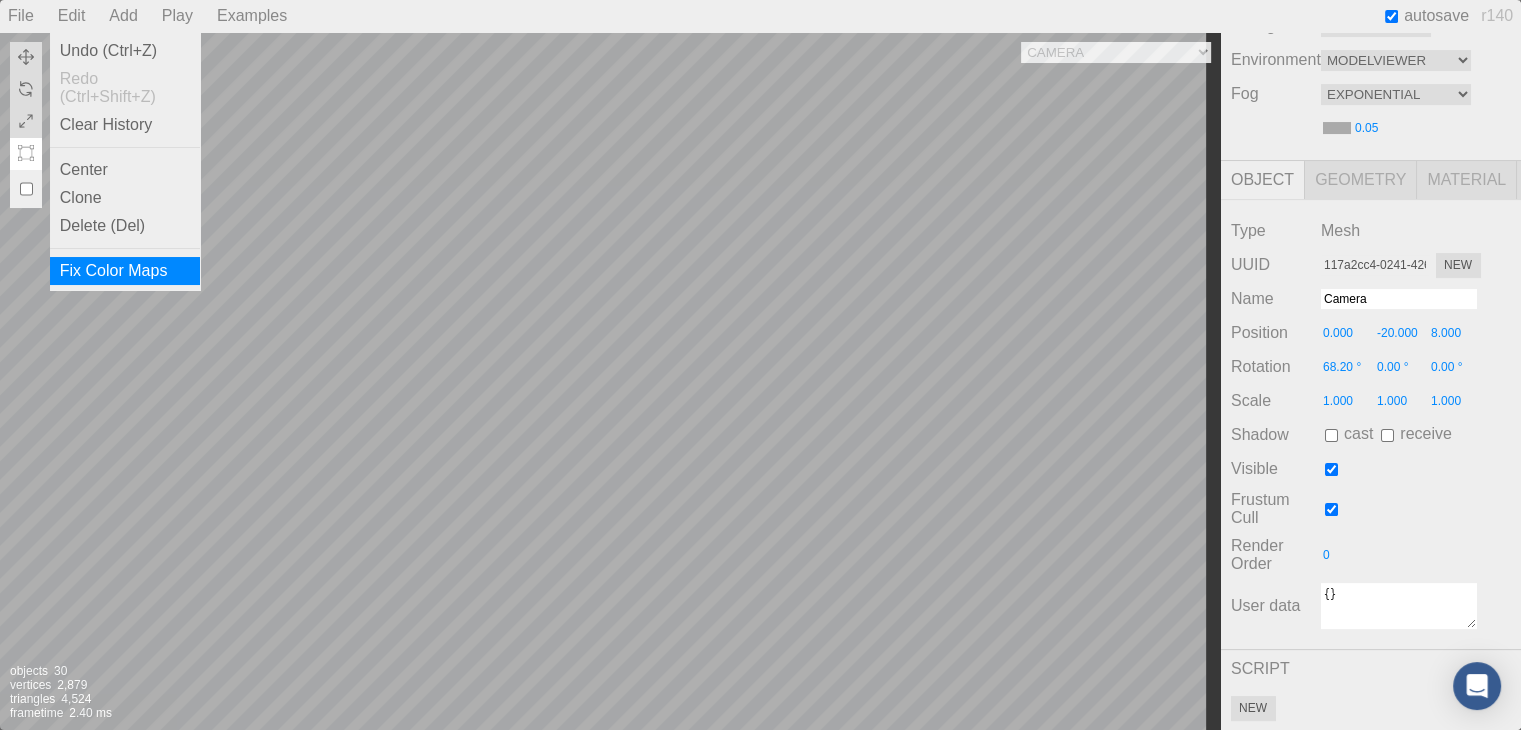 click on "Fix Color Maps" at bounding box center (125, 271) 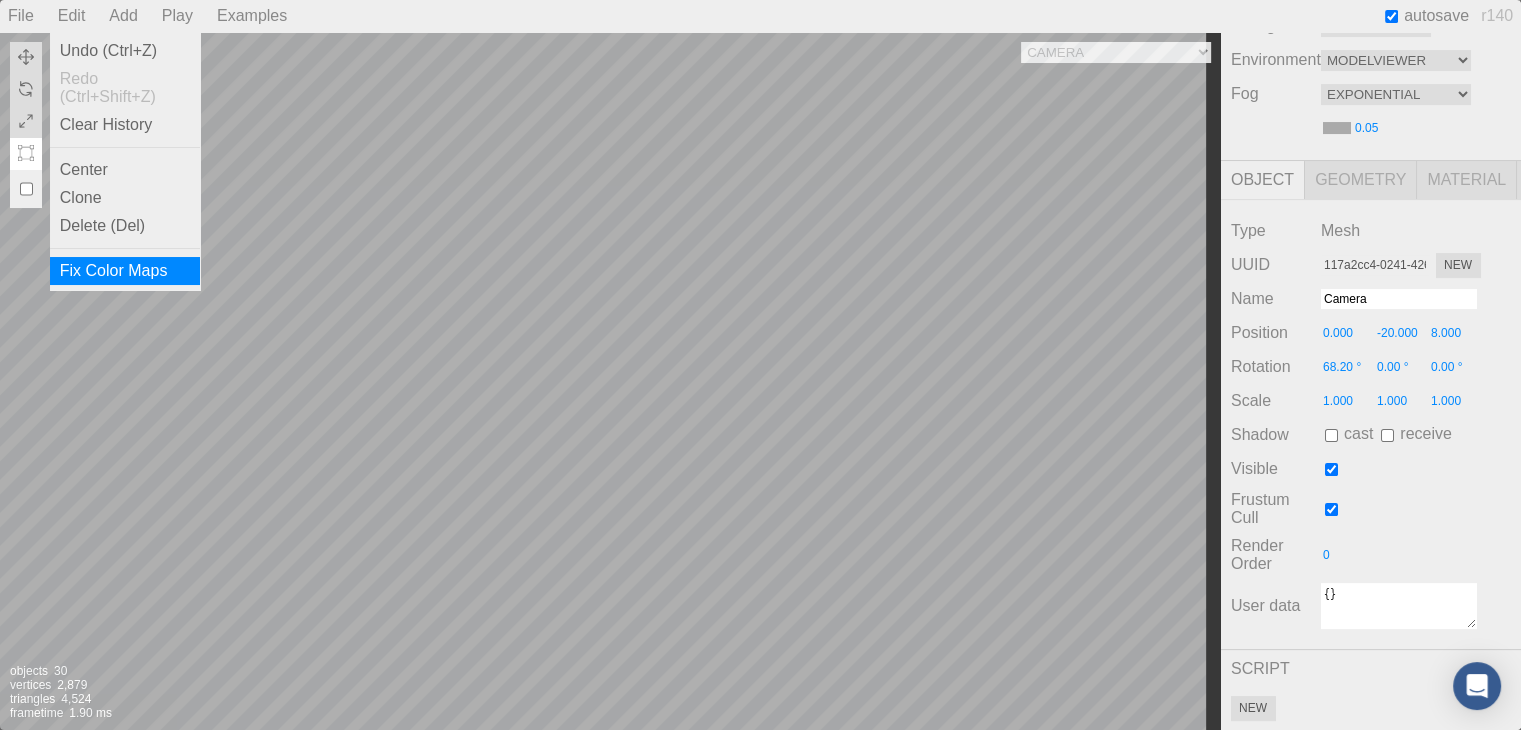 click on "Fix Color Maps" at bounding box center [125, 271] 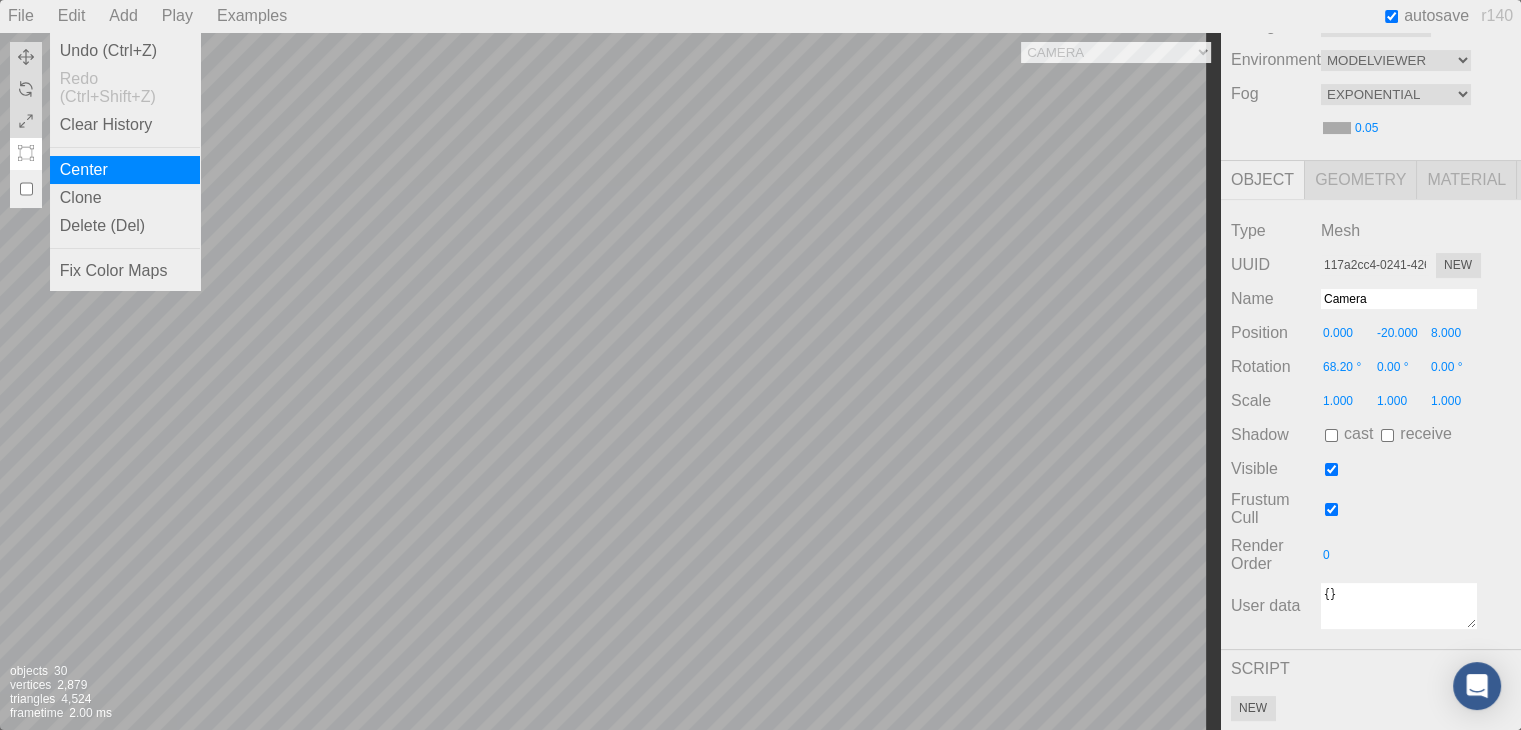 drag, startPoint x: 158, startPoint y: 277, endPoint x: 108, endPoint y: 181, distance: 108.24047 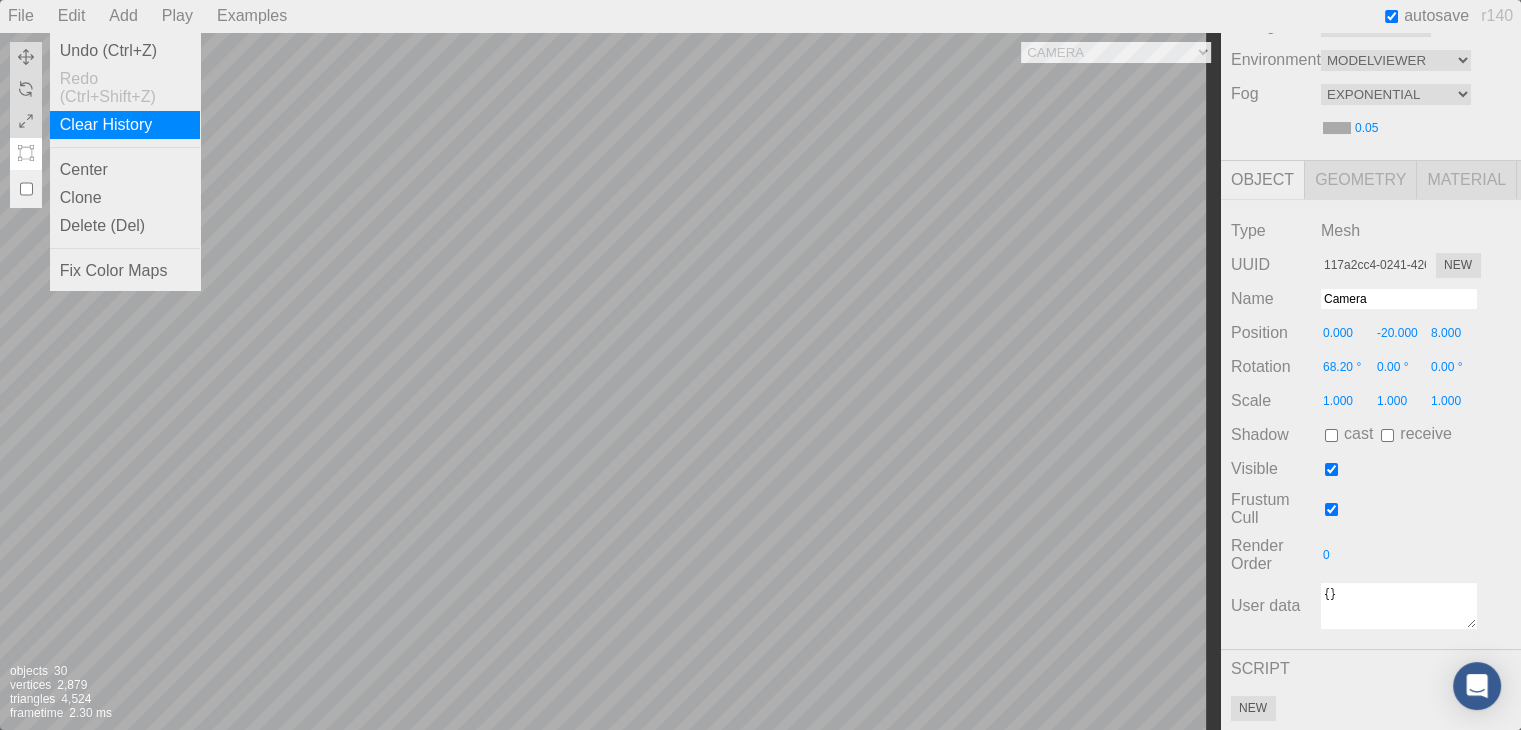 click on "Clear History" at bounding box center (125, 125) 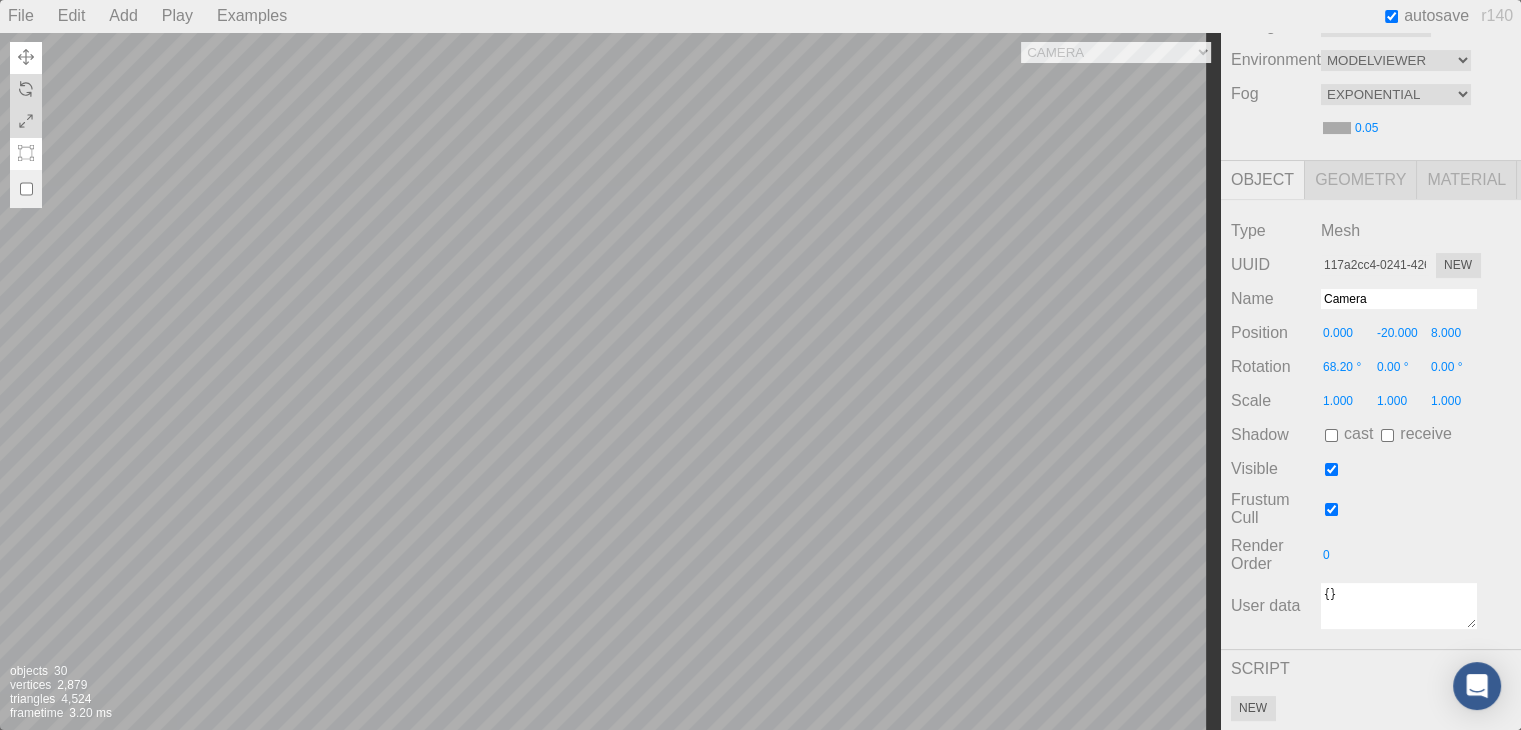 click at bounding box center (26, 57) 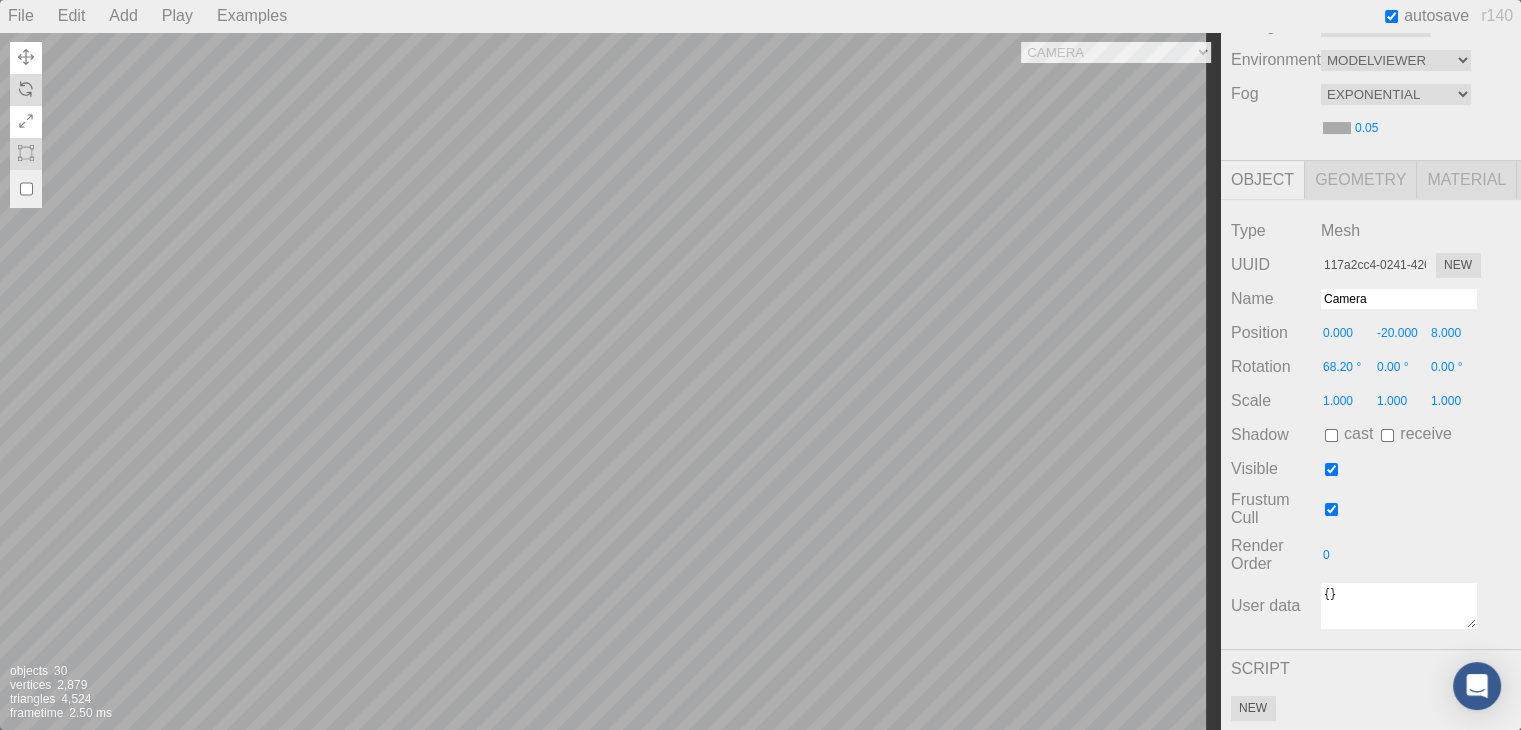 click at bounding box center (26, 122) 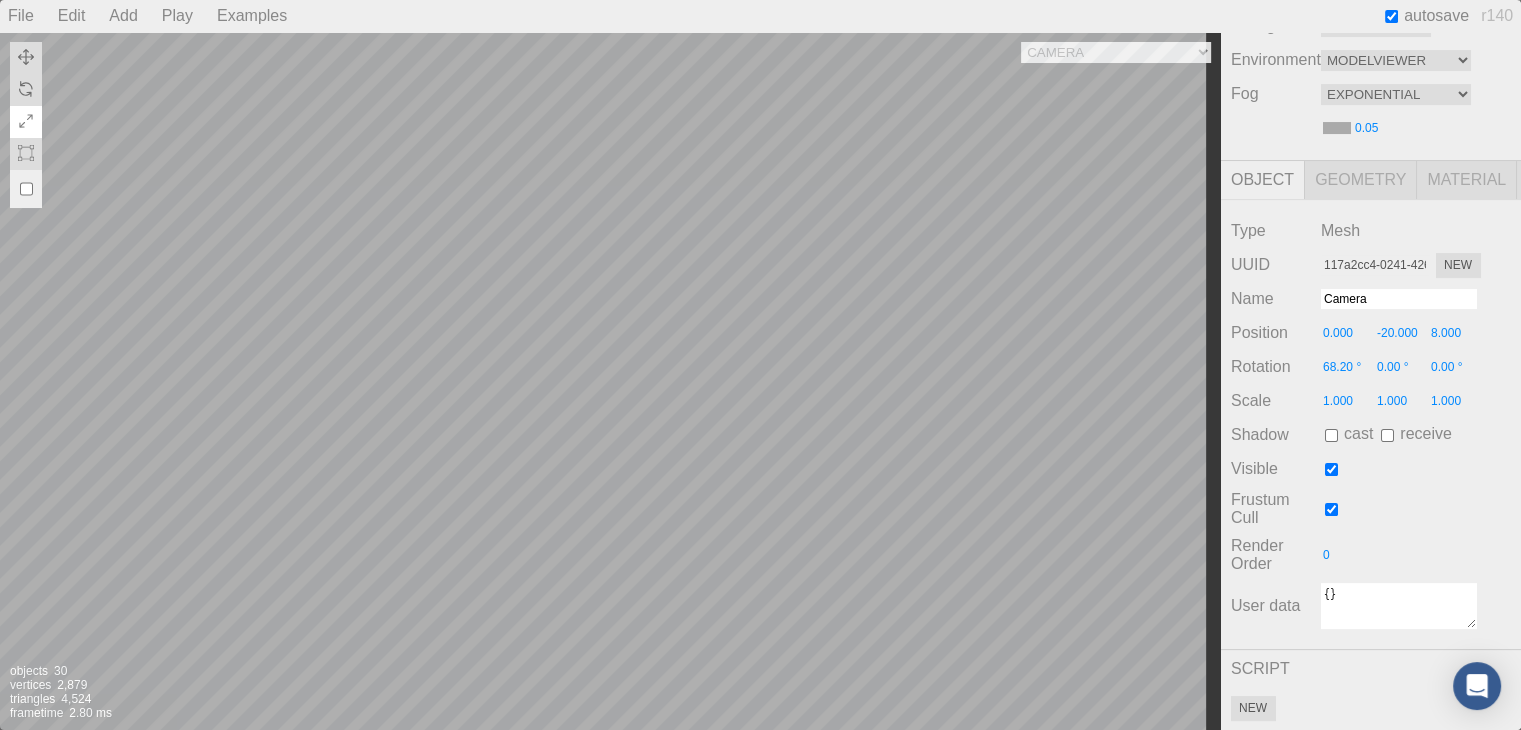 click at bounding box center [26, 122] 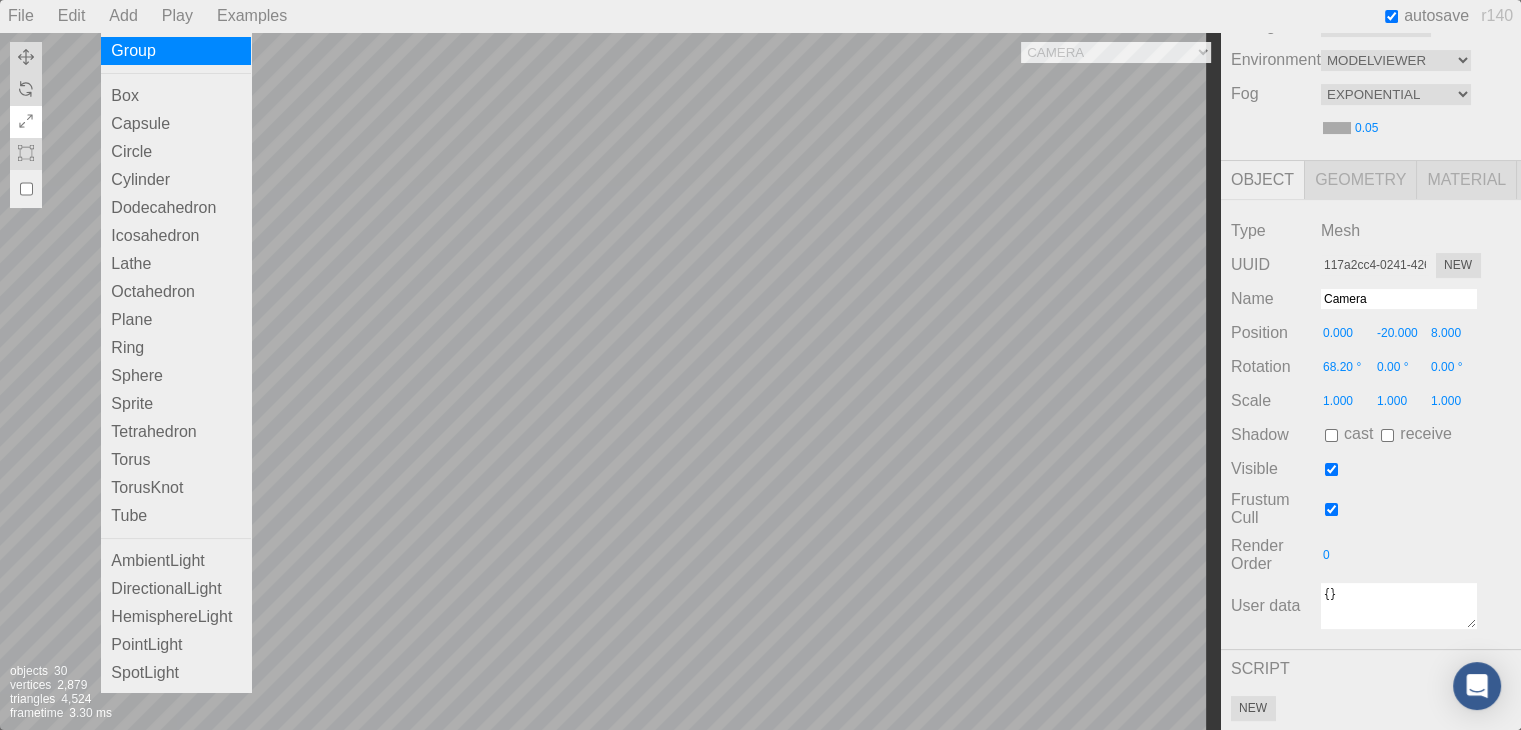 click on "Group" at bounding box center (176, 51) 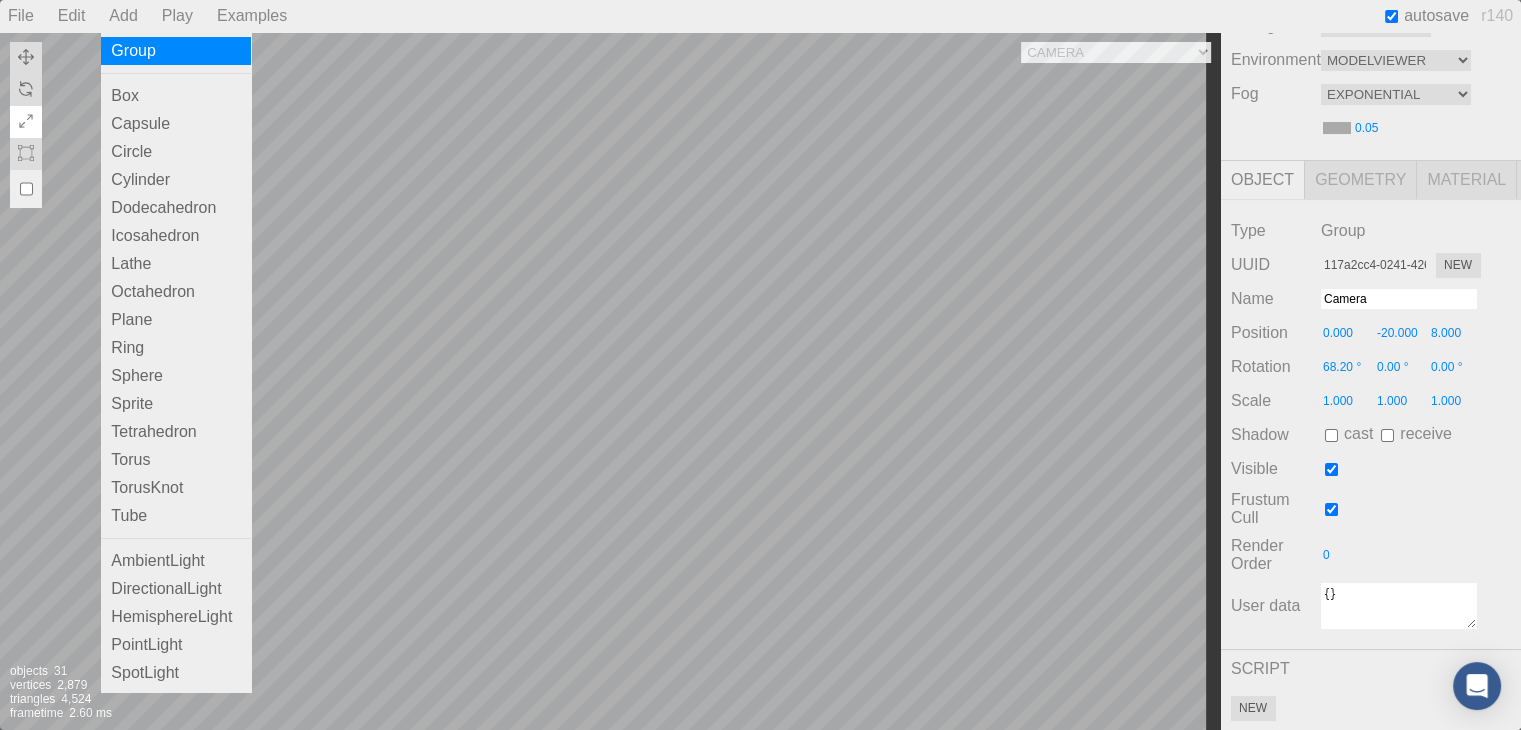 scroll, scrollTop: 364, scrollLeft: 0, axis: vertical 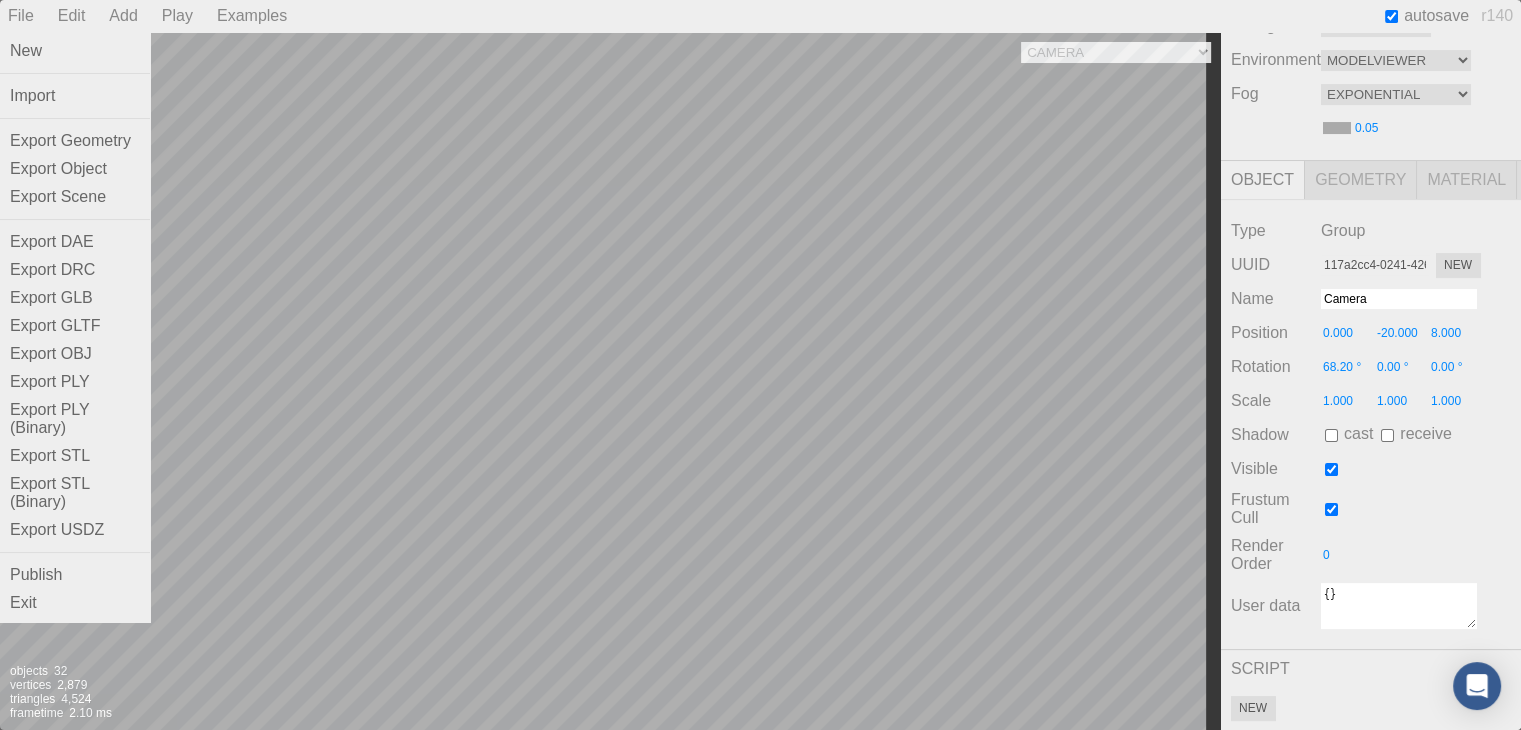 click on "File" at bounding box center [21, 16] 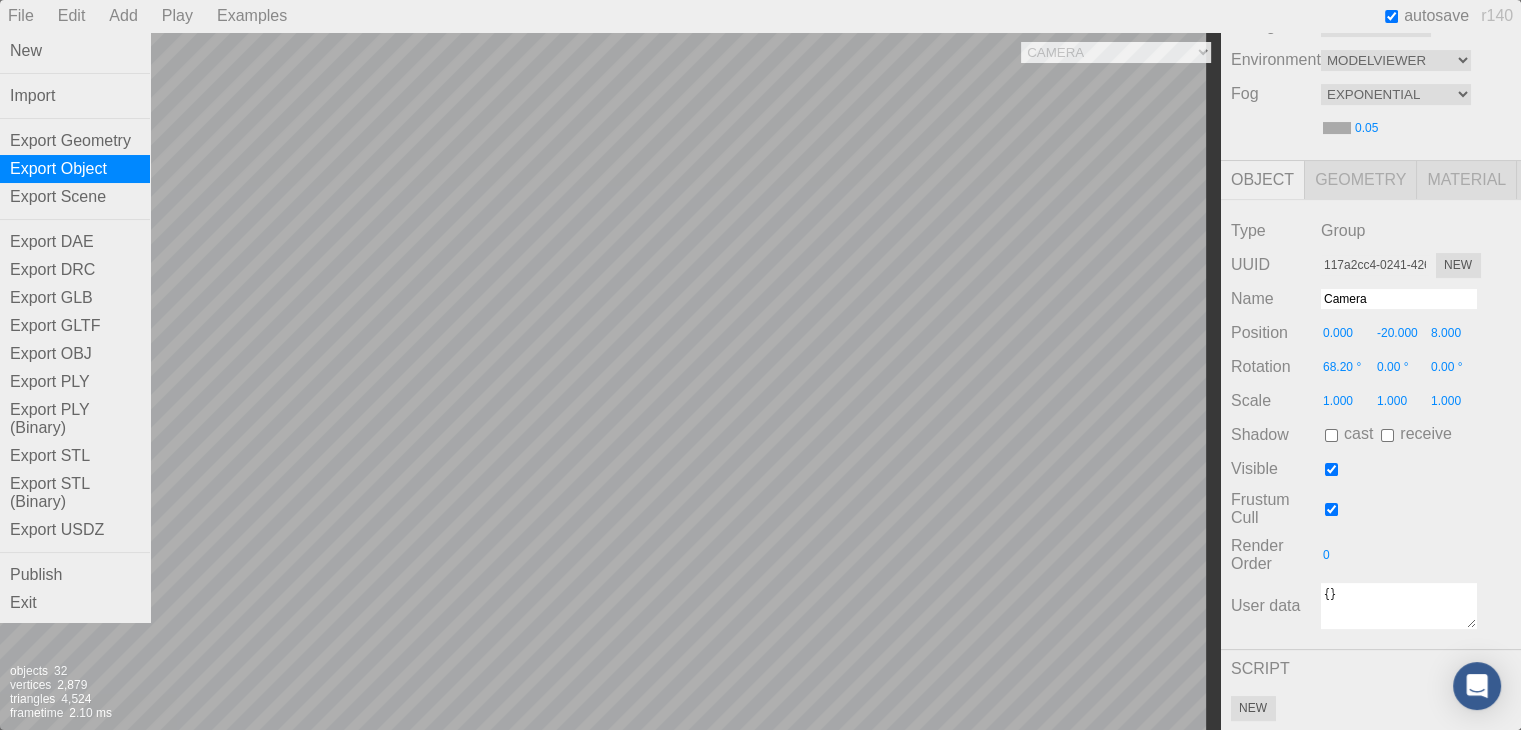 click on "Export Object" at bounding box center (75, 169) 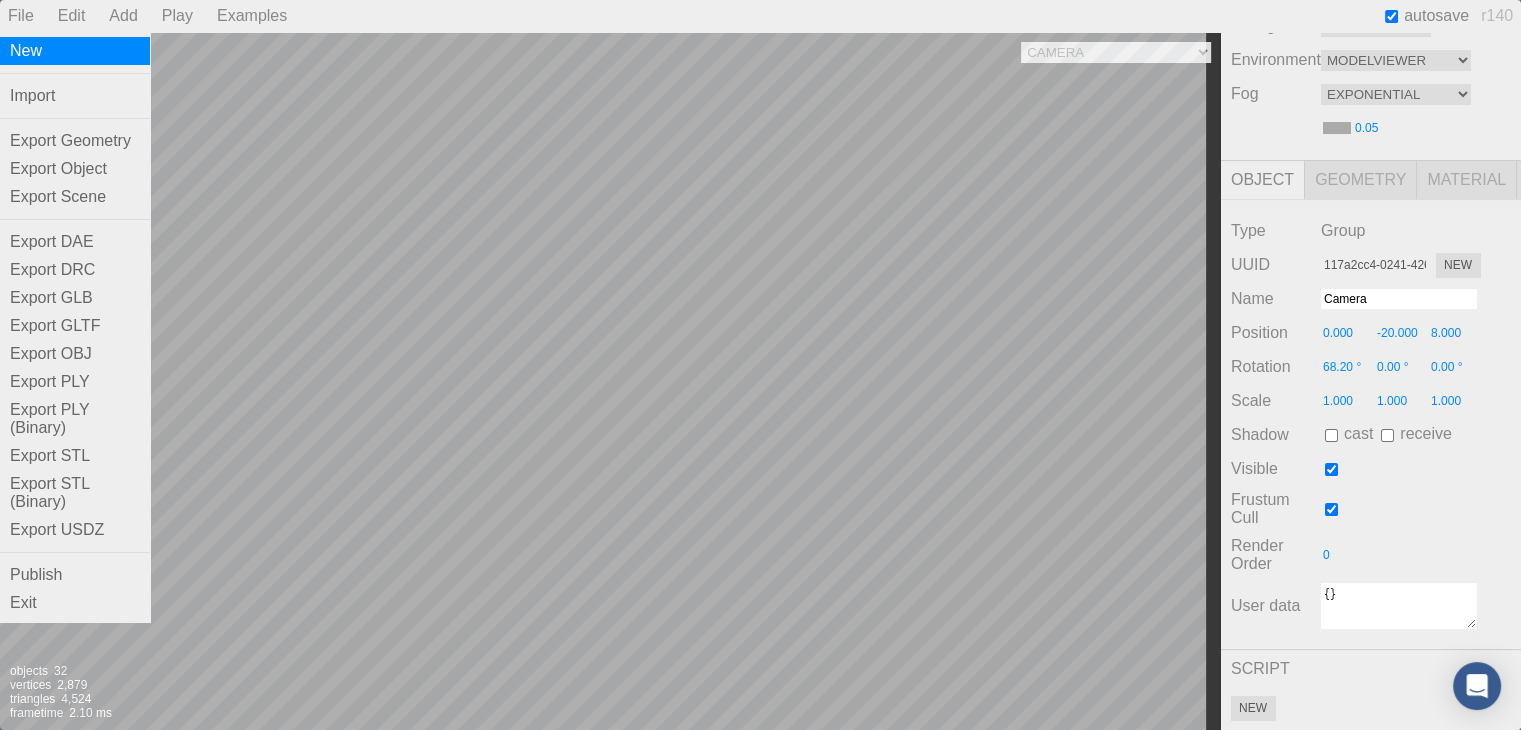 click on "New" at bounding box center (75, 51) 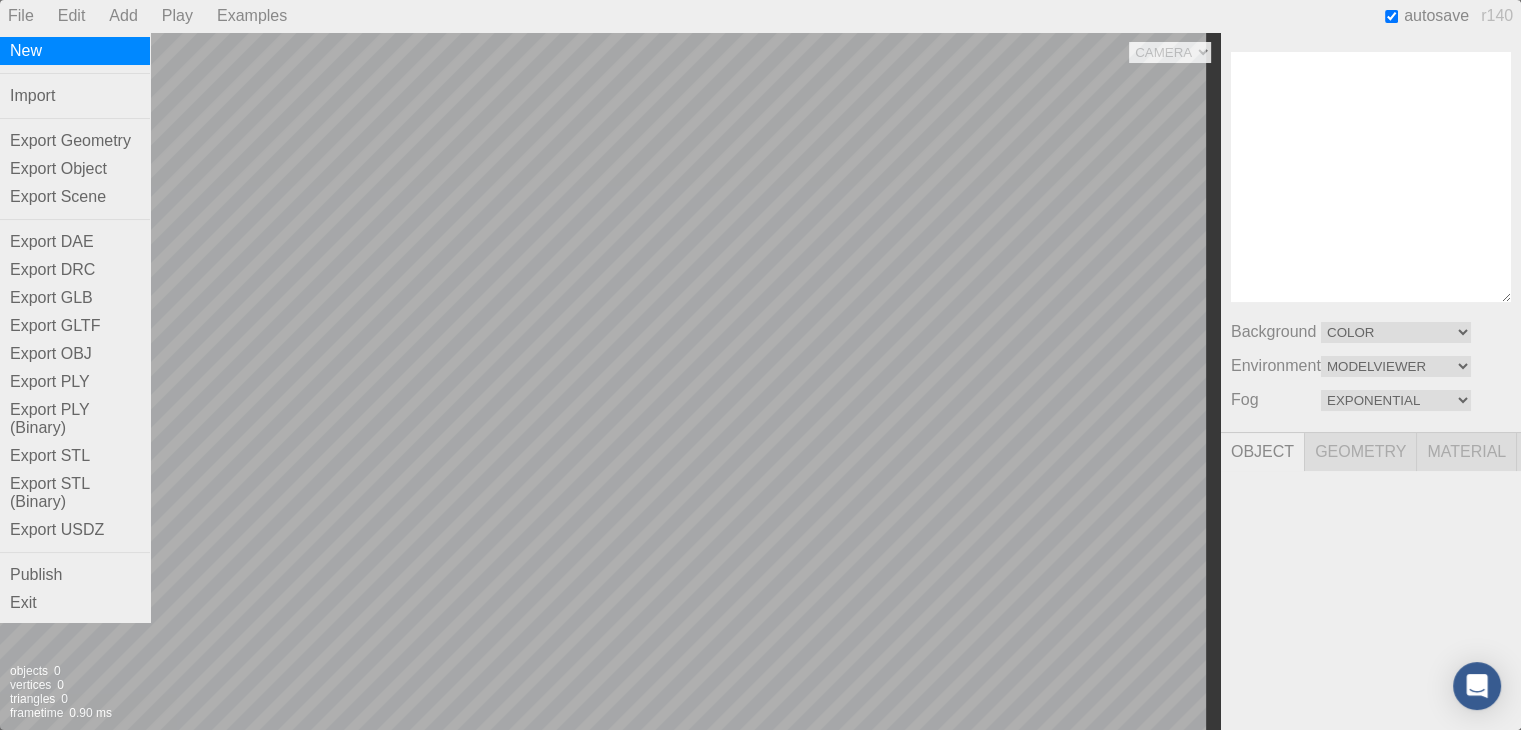 scroll, scrollTop: 0, scrollLeft: 0, axis: both 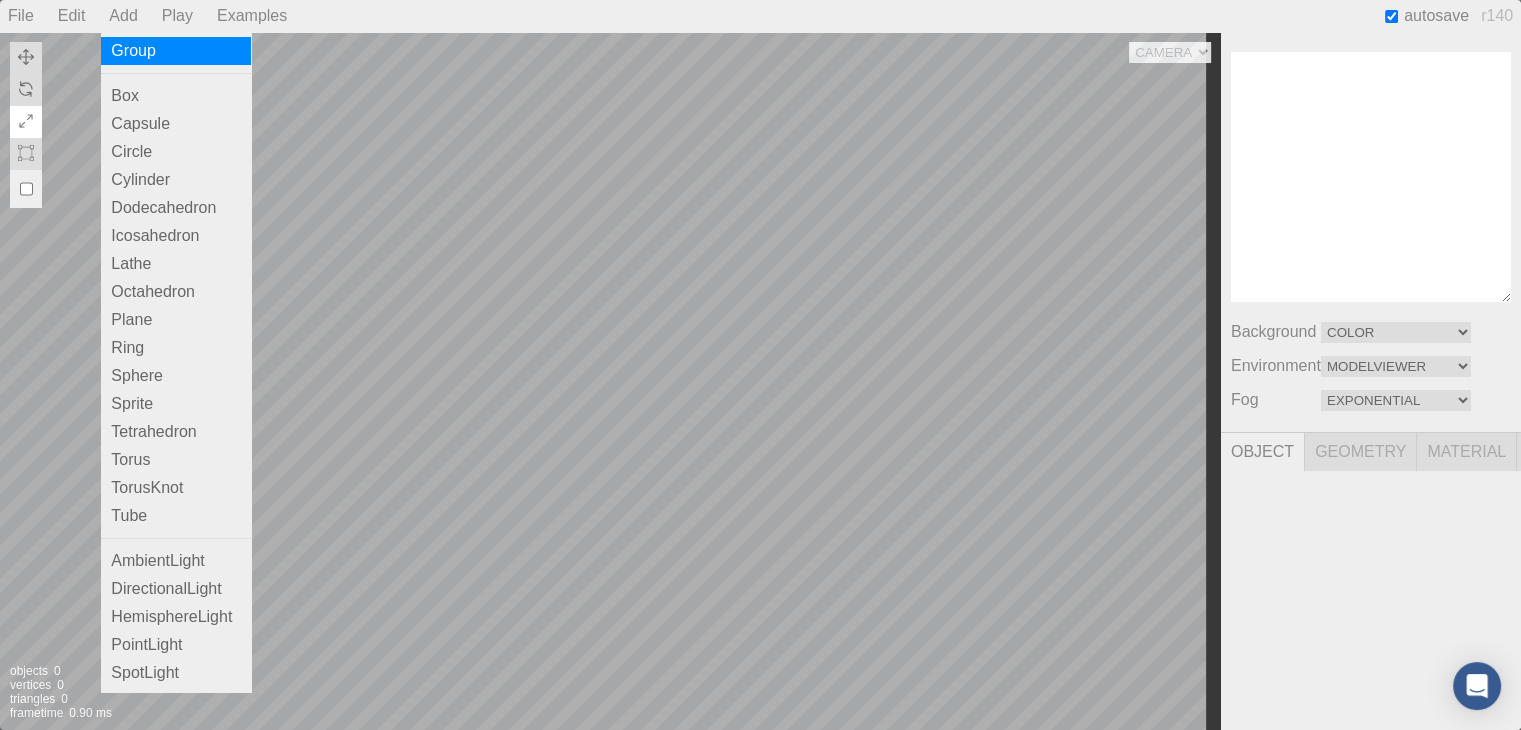 click on "Group" at bounding box center [176, 51] 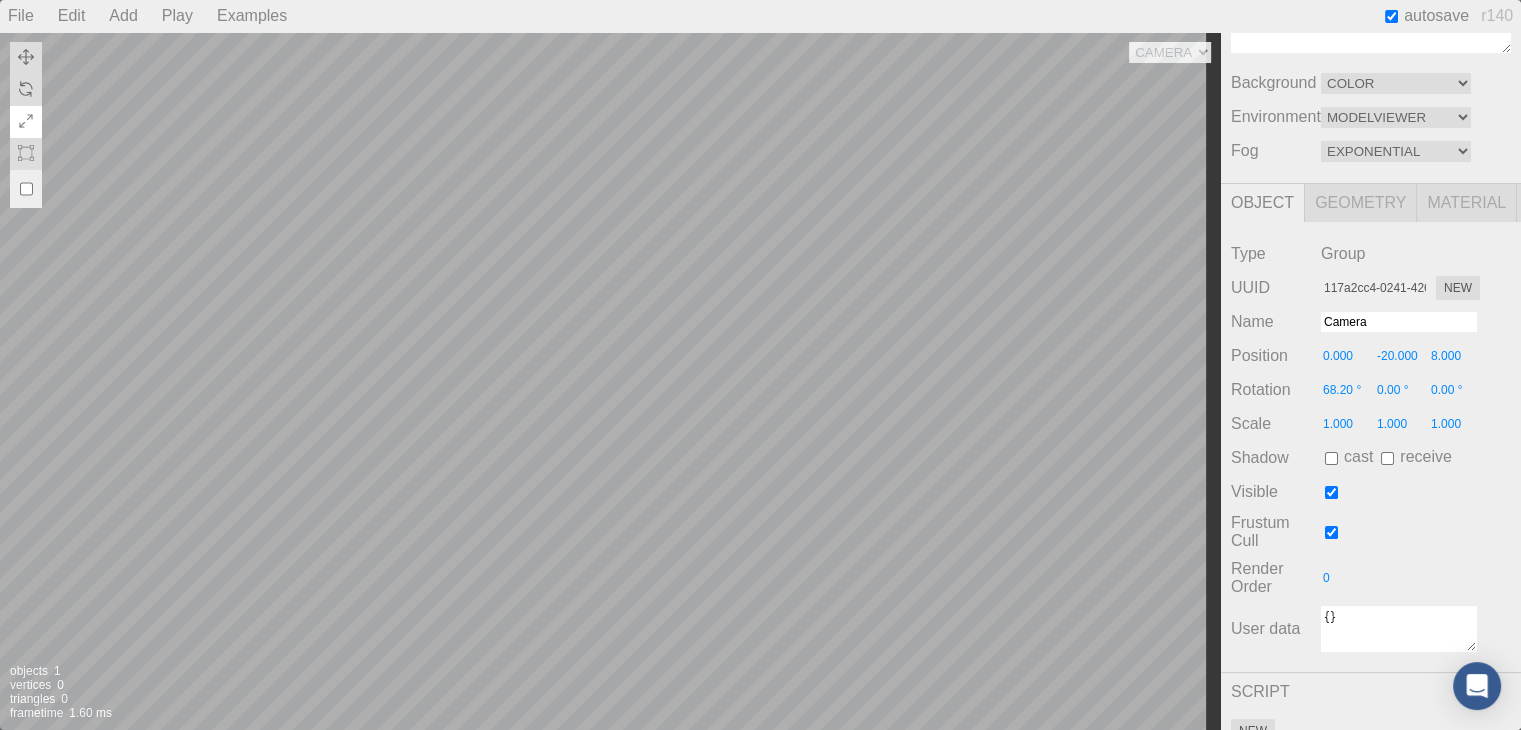 scroll, scrollTop: 0, scrollLeft: 0, axis: both 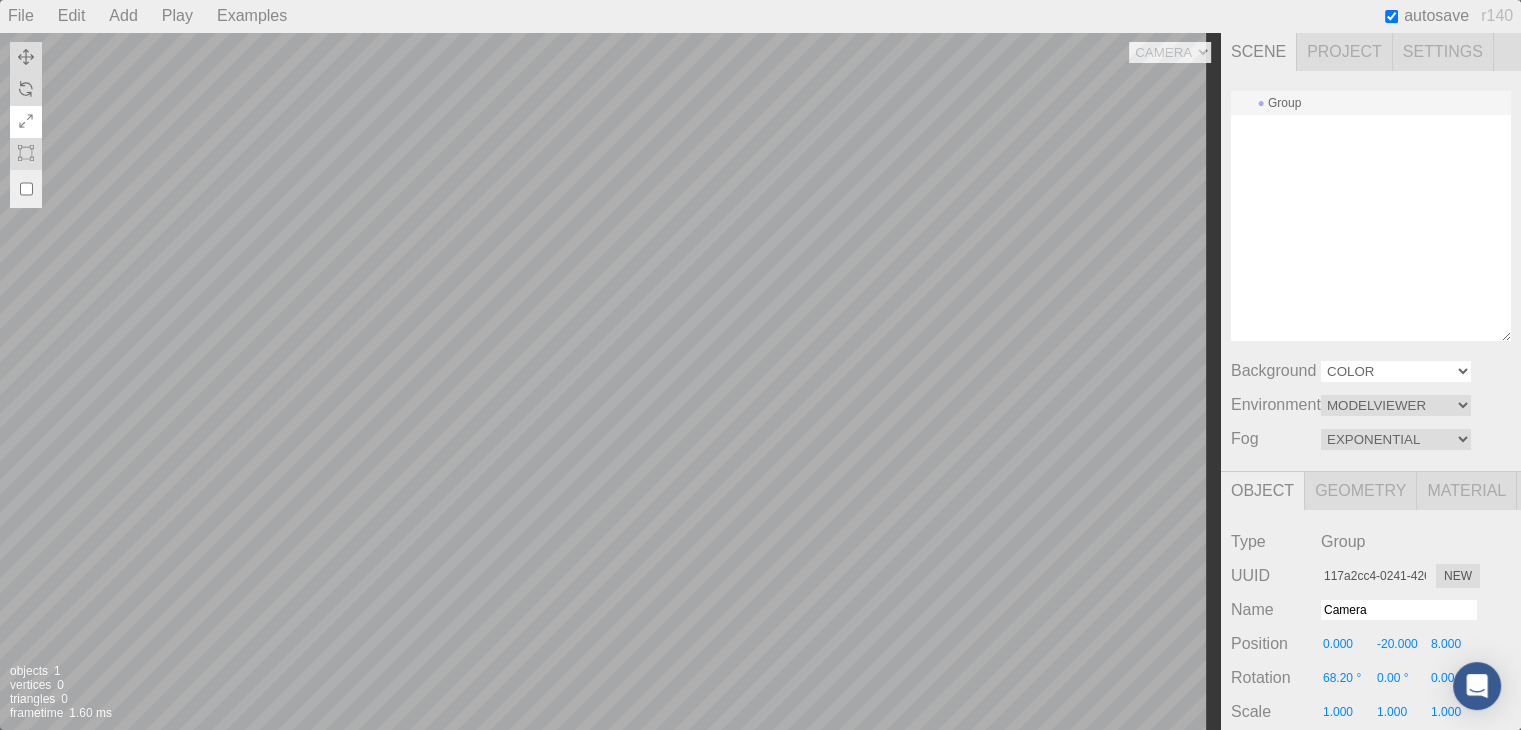 click on "Color Texture Equirect" at bounding box center (1396, 371) 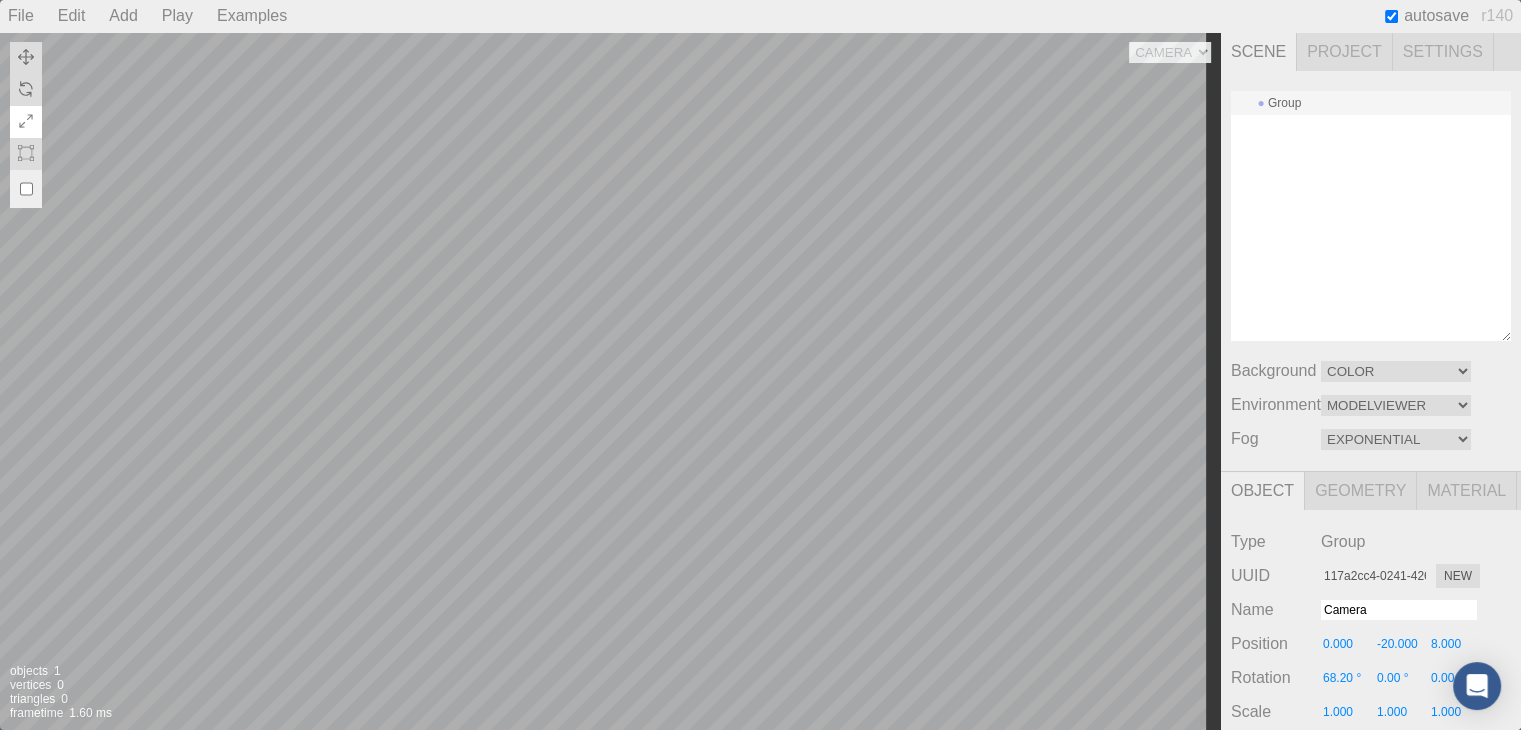 click on "Environment" at bounding box center [1276, 405] 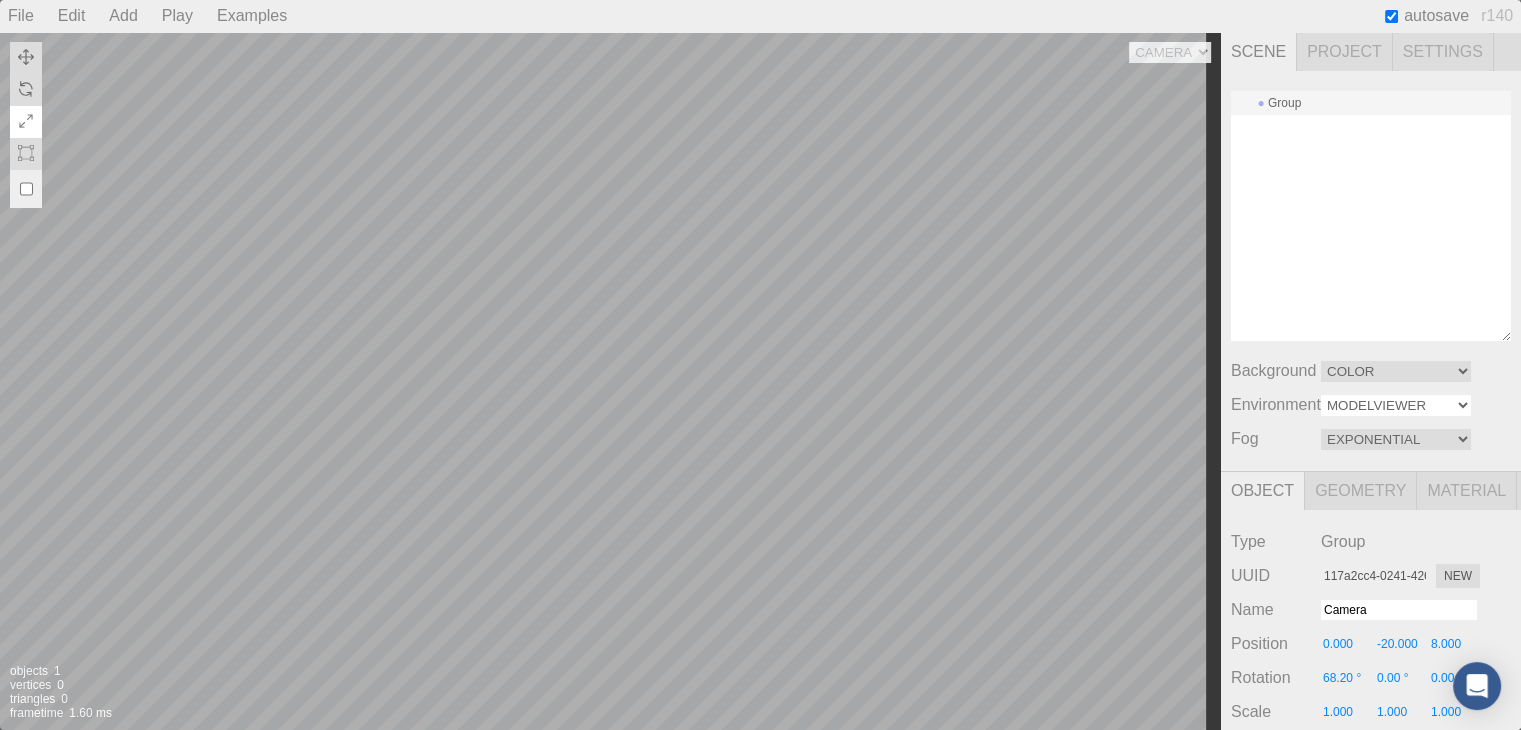 click on "Equirect ModelViewer" at bounding box center [1396, 405] 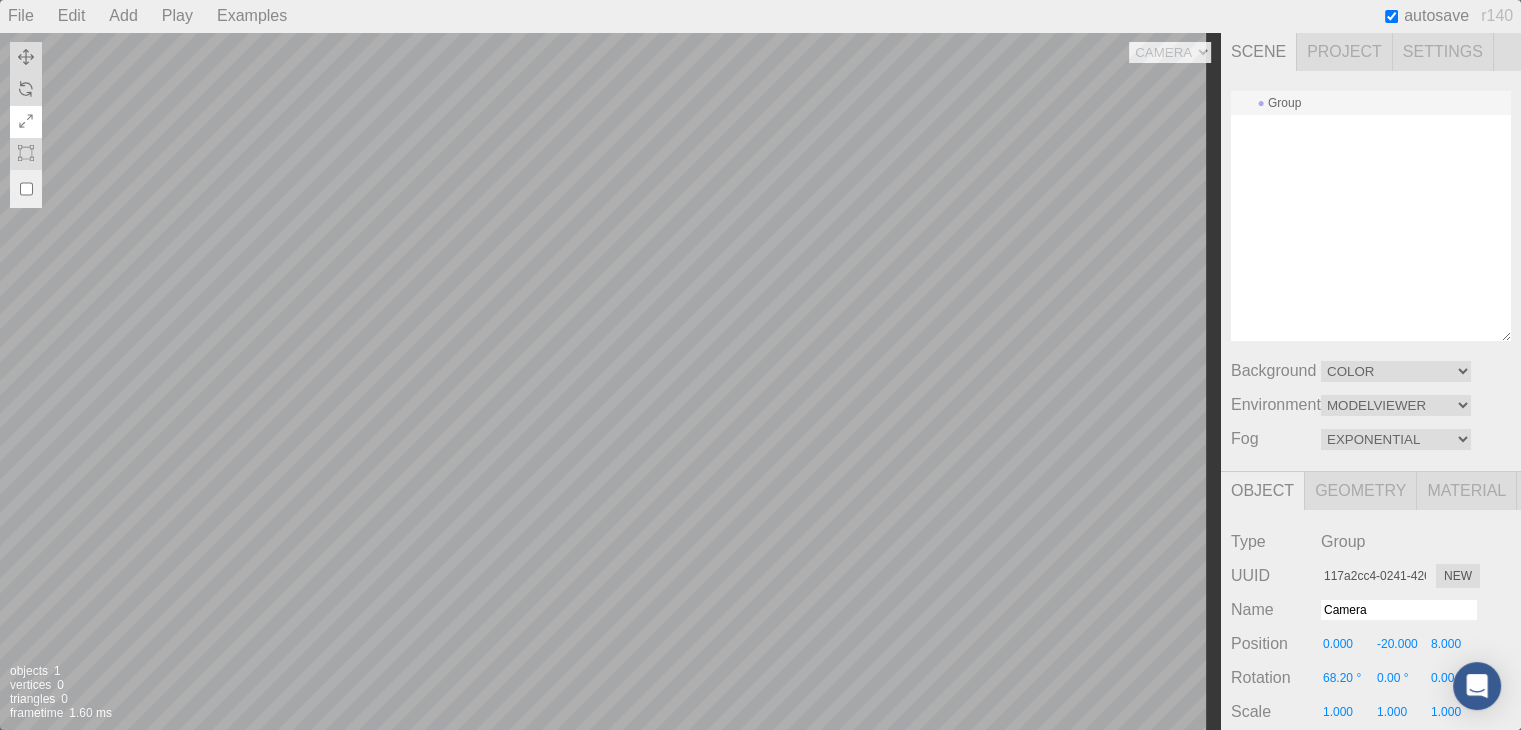 select on "ModelViewer" 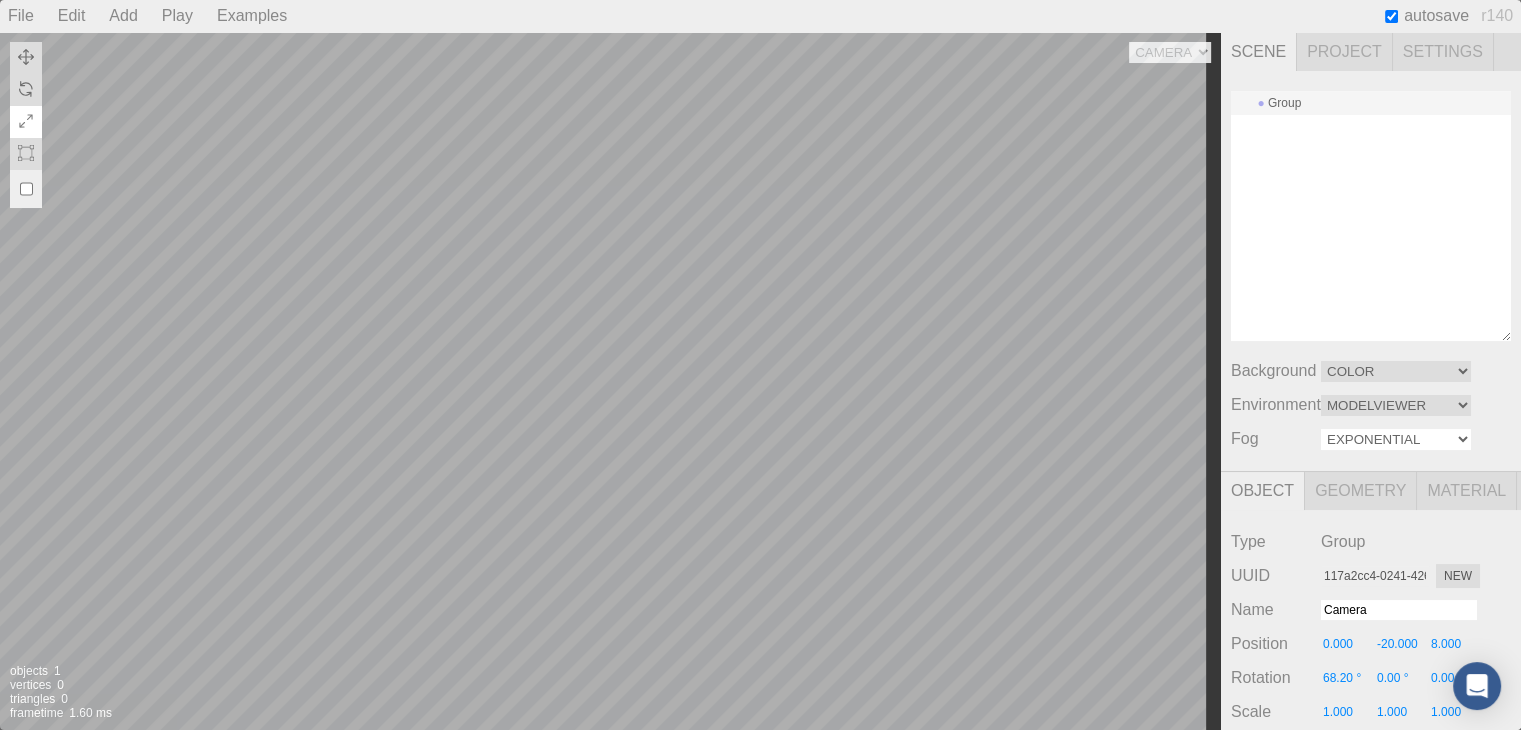 click on "Linear Exponential" at bounding box center [1396, 439] 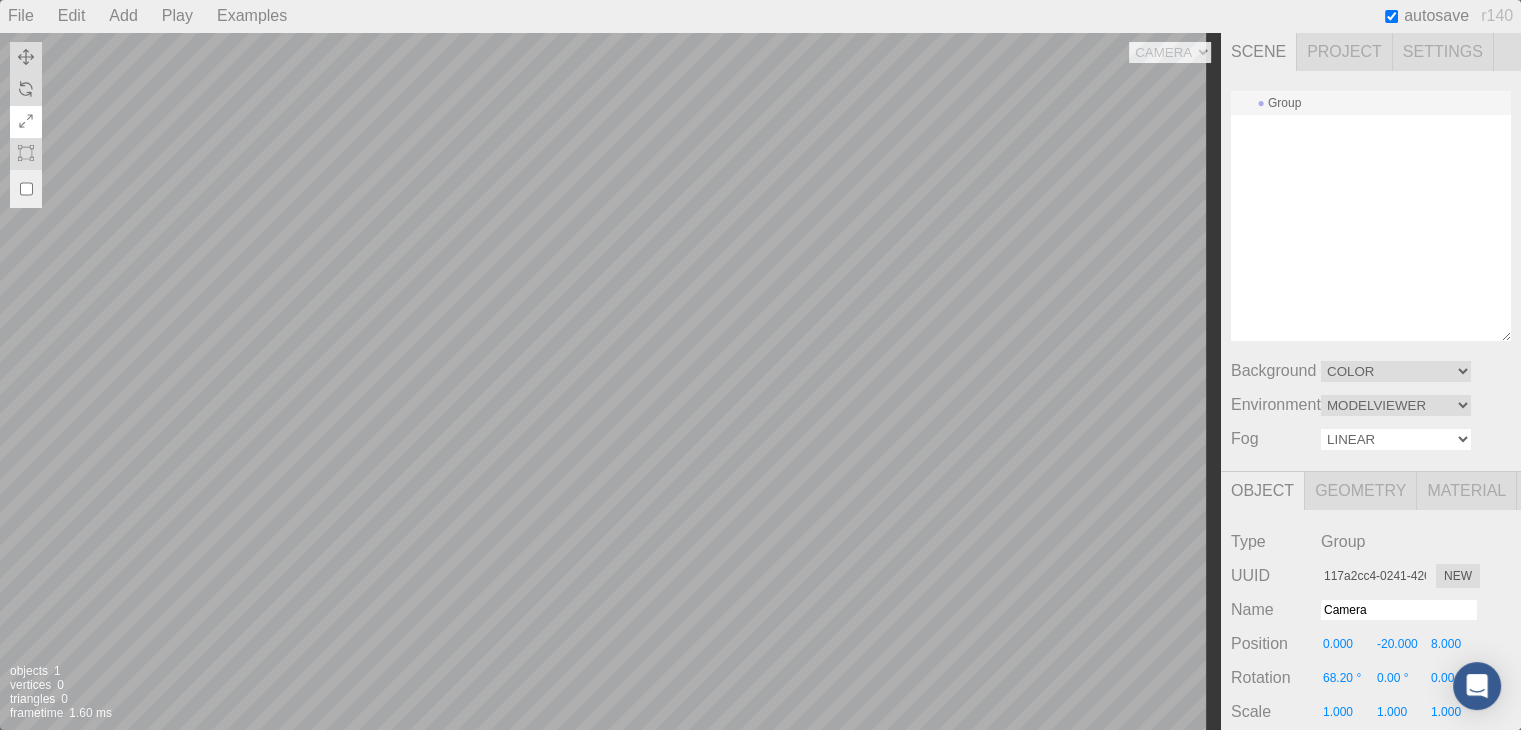 click on "Linear Exponential" at bounding box center [1396, 439] 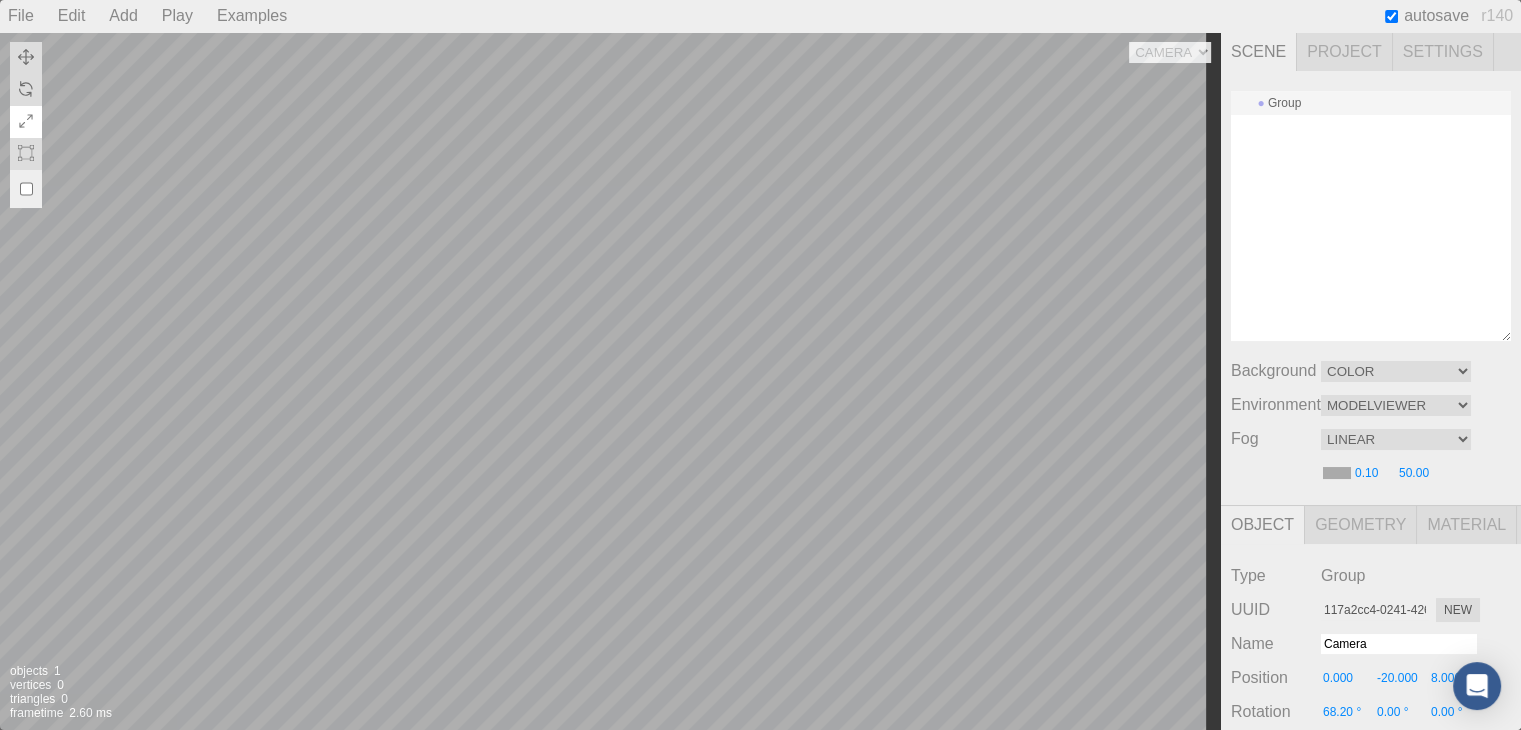 click on "Geometry" at bounding box center (1361, 525) 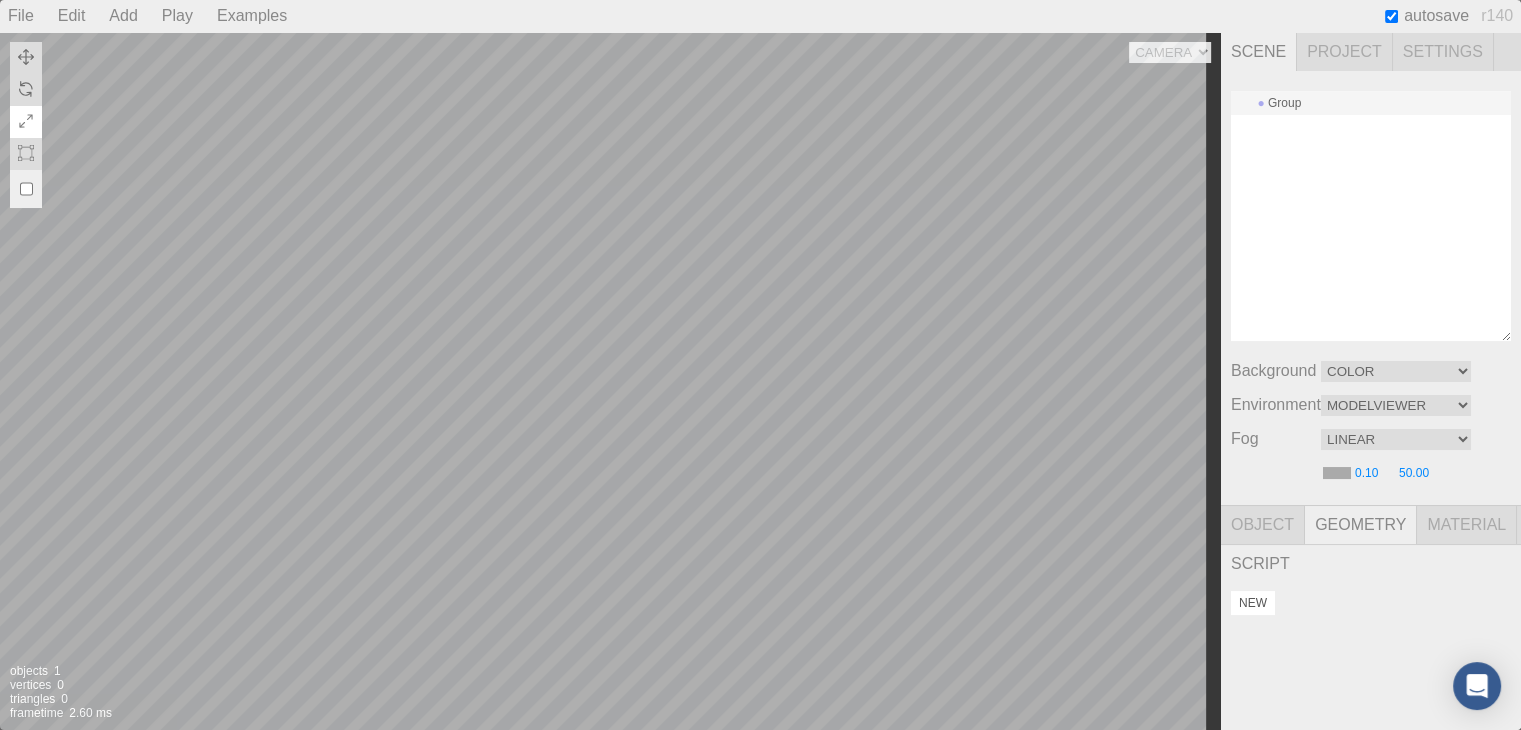 click on "New" at bounding box center [1253, 603] 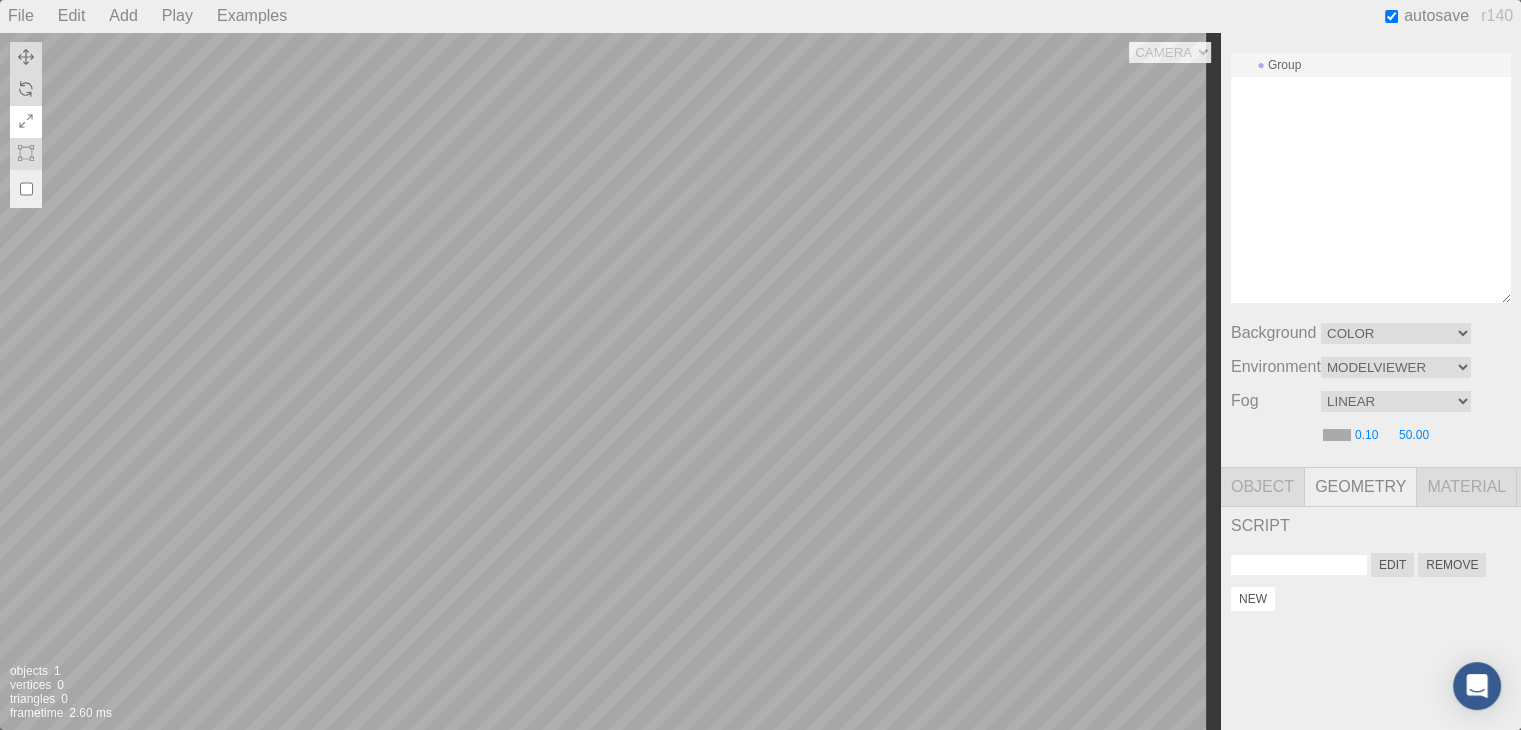 scroll, scrollTop: 39, scrollLeft: 0, axis: vertical 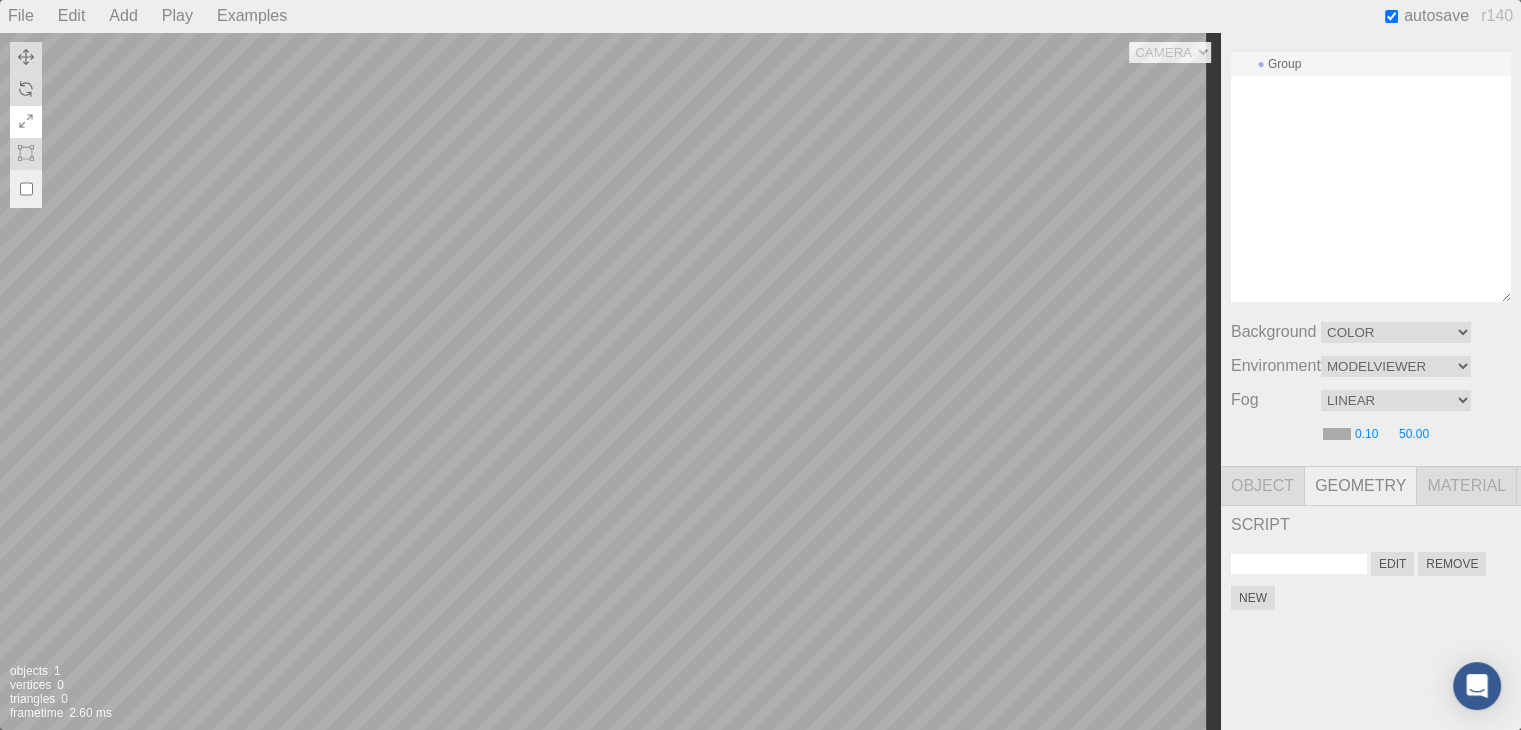 click on "Material" at bounding box center (1467, 486) 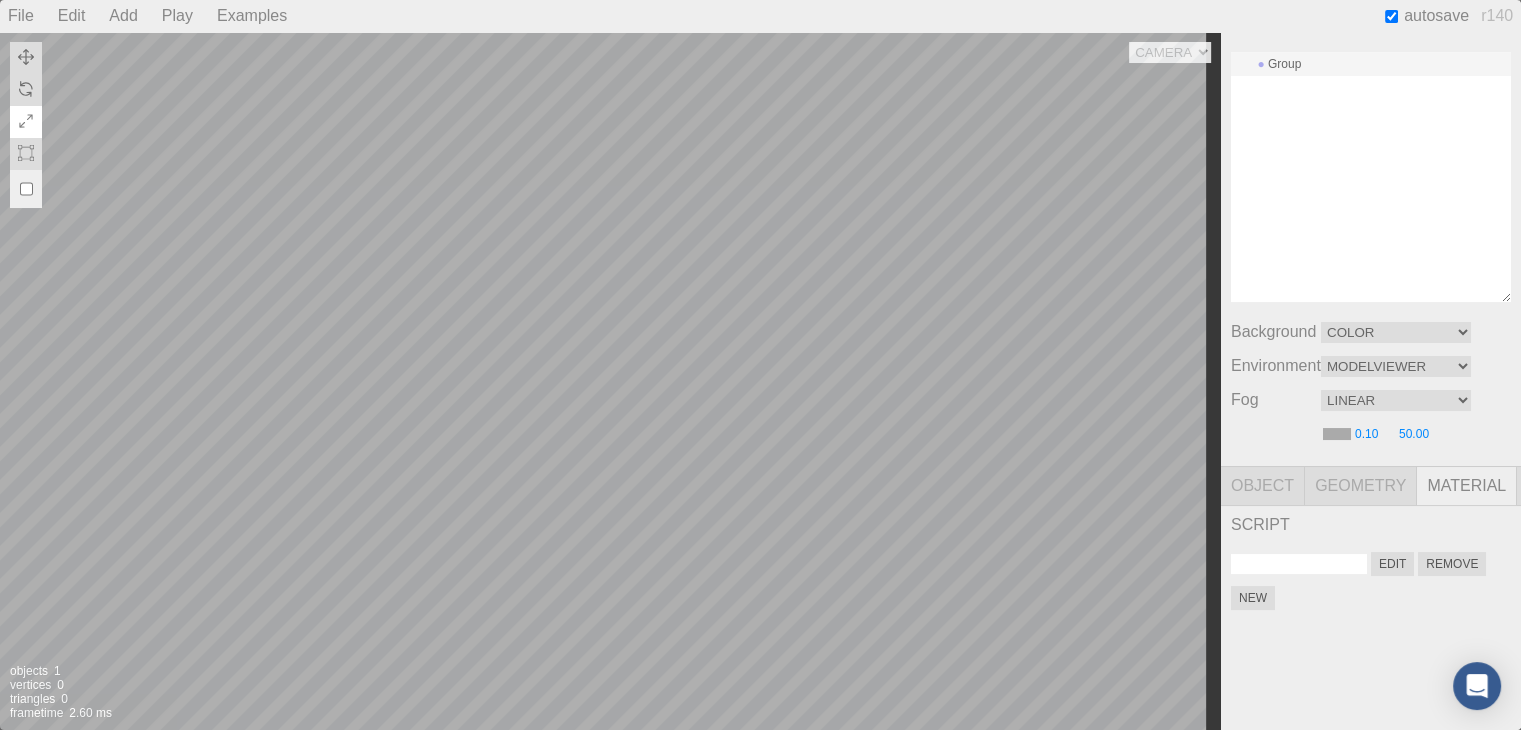 click on "Material" at bounding box center (1467, 486) 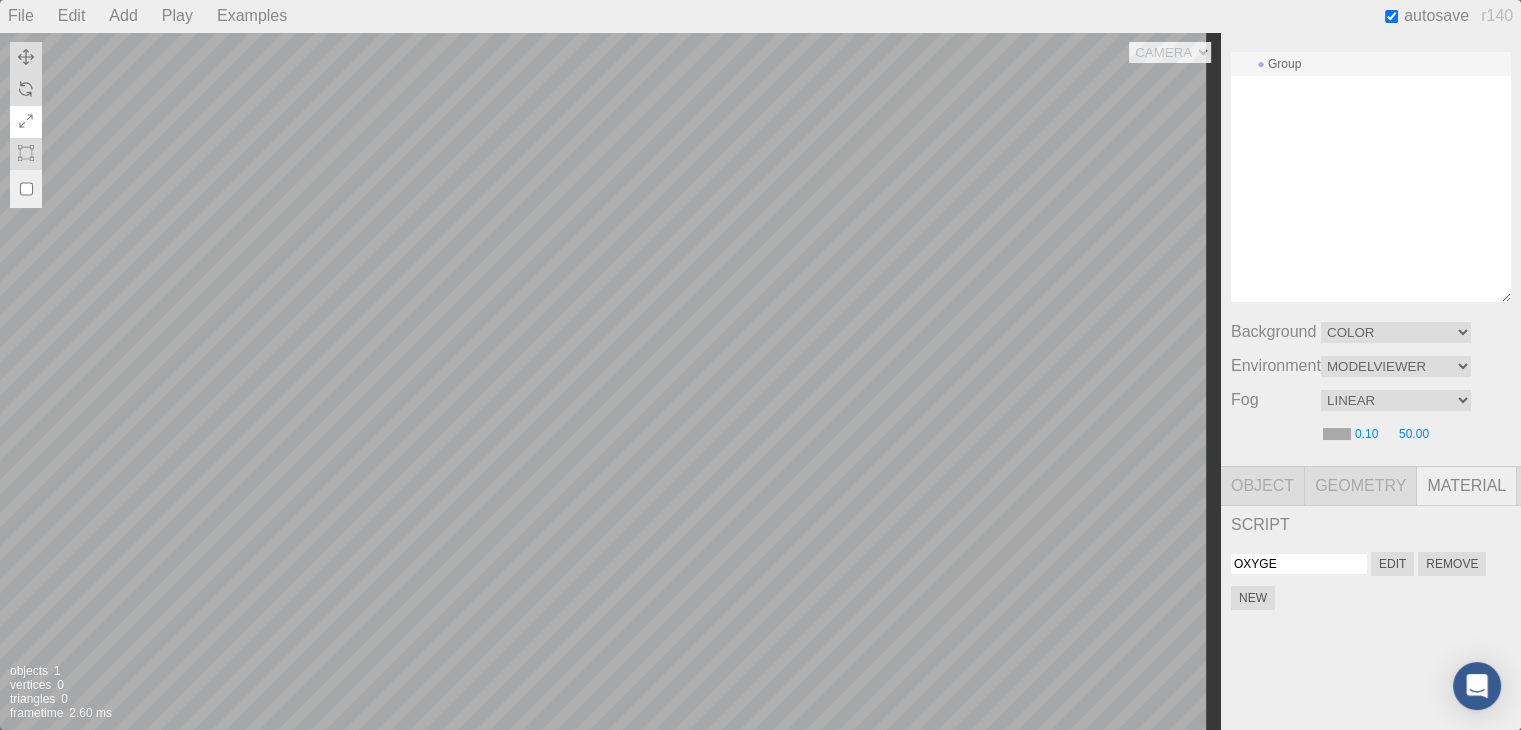 type on "OXYGEN" 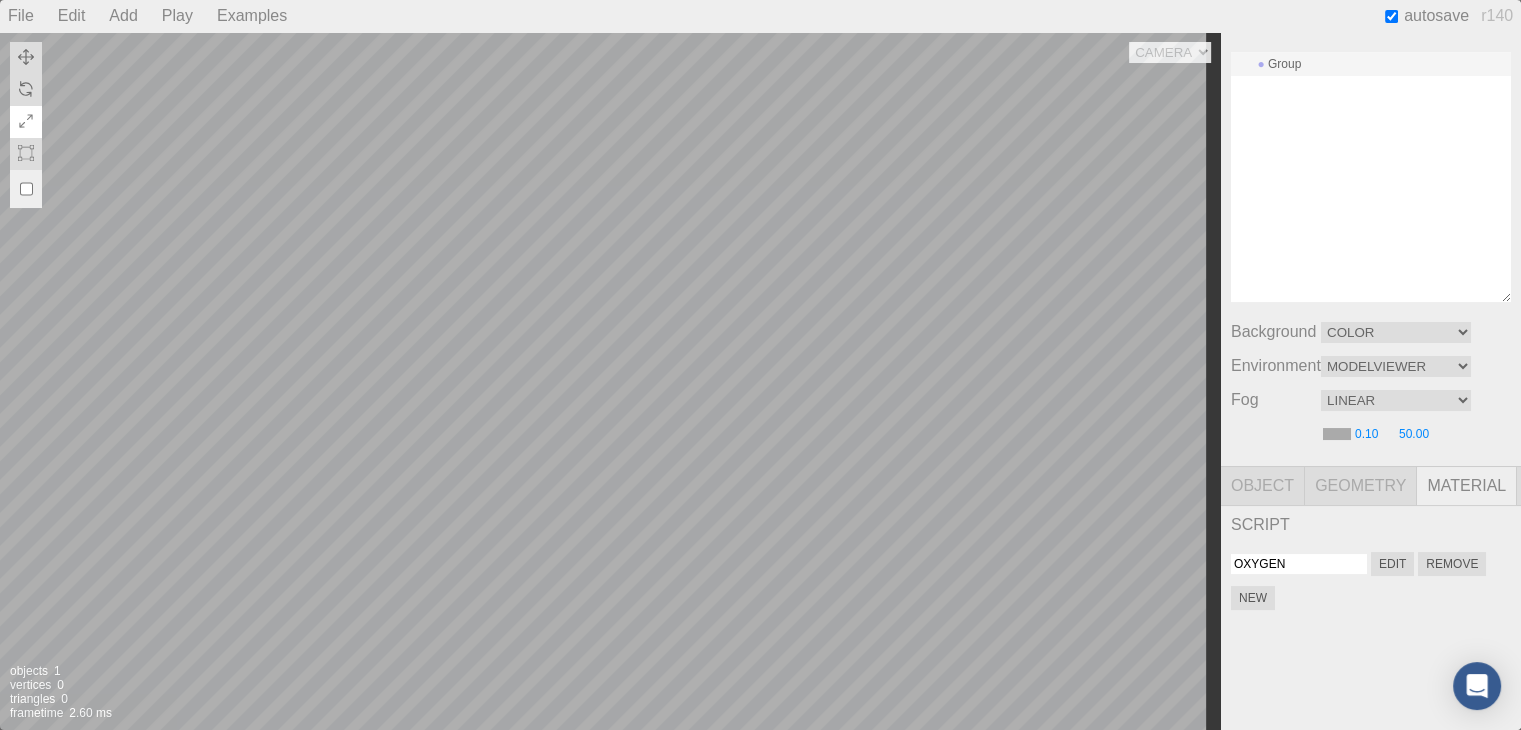 click on "Material" at bounding box center (1467, 486) 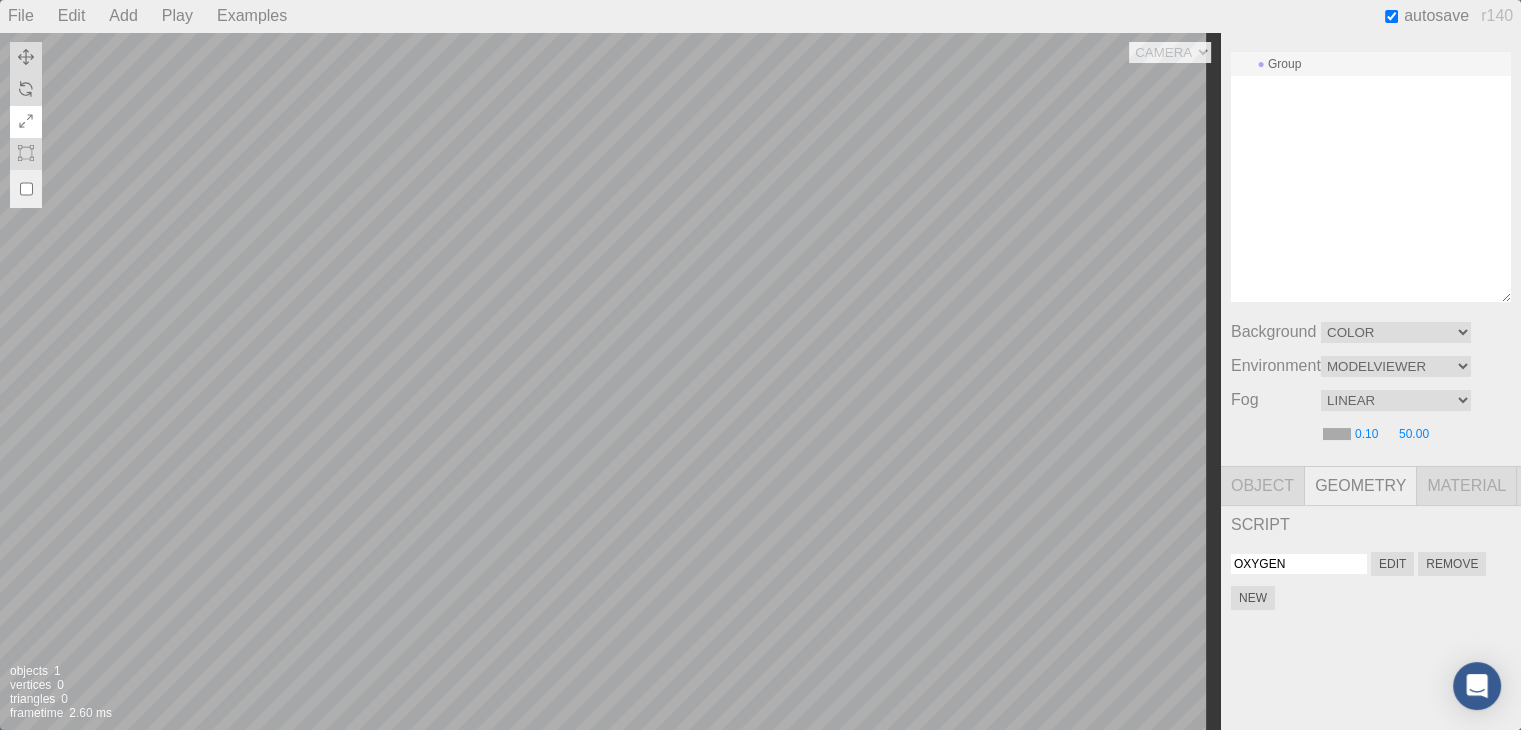 click on "Geometry" at bounding box center (1361, 486) 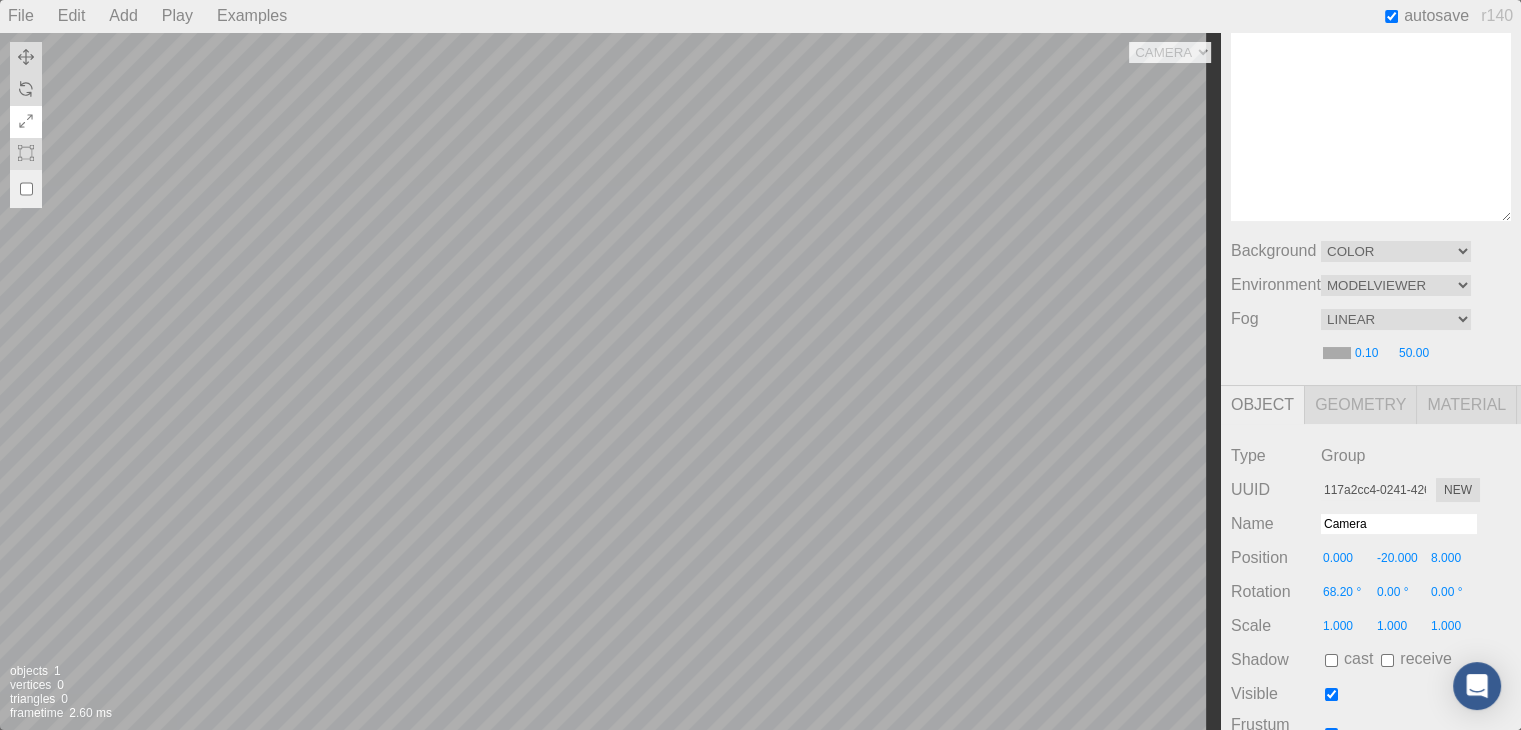 scroll, scrollTop: 133, scrollLeft: 0, axis: vertical 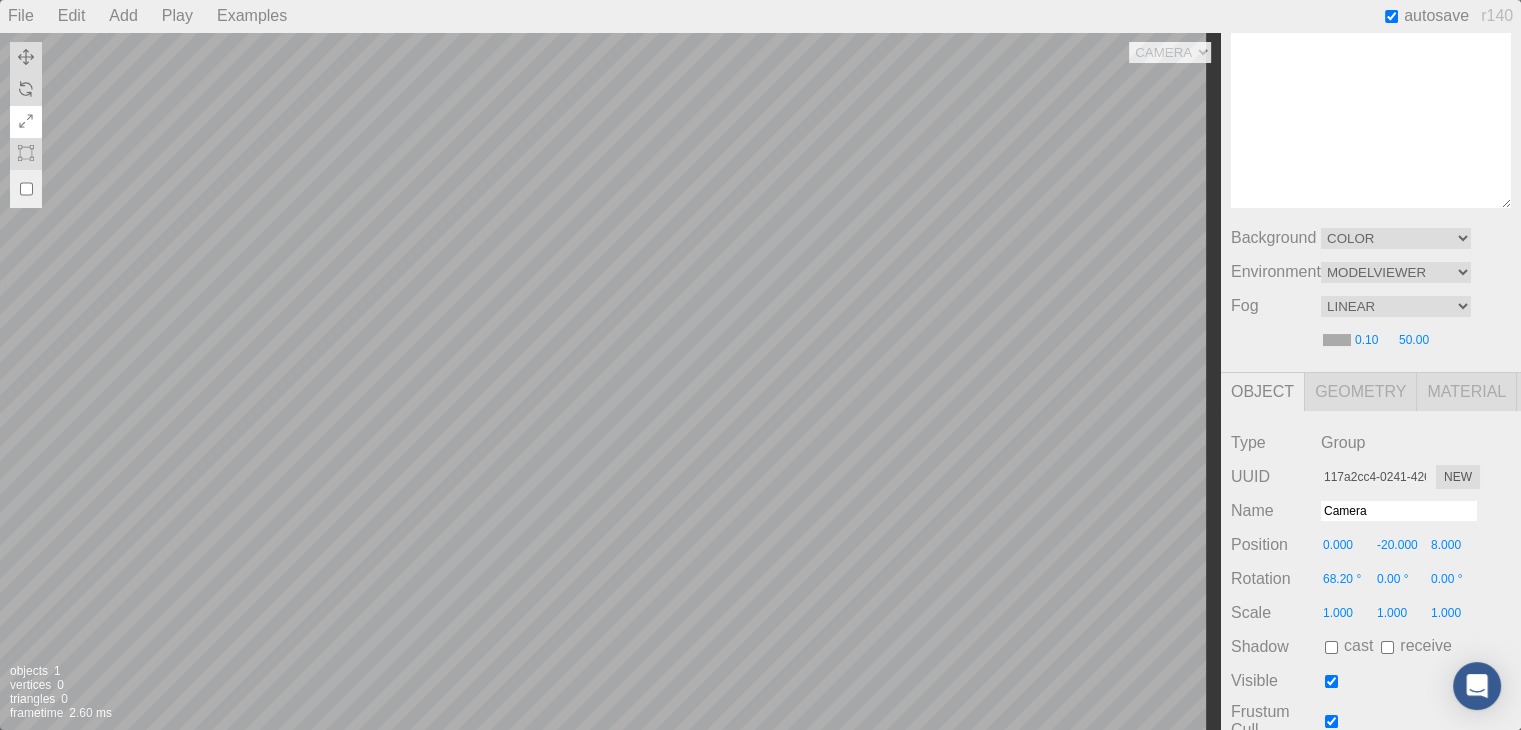 click on "Camera" at bounding box center (1399, 511) 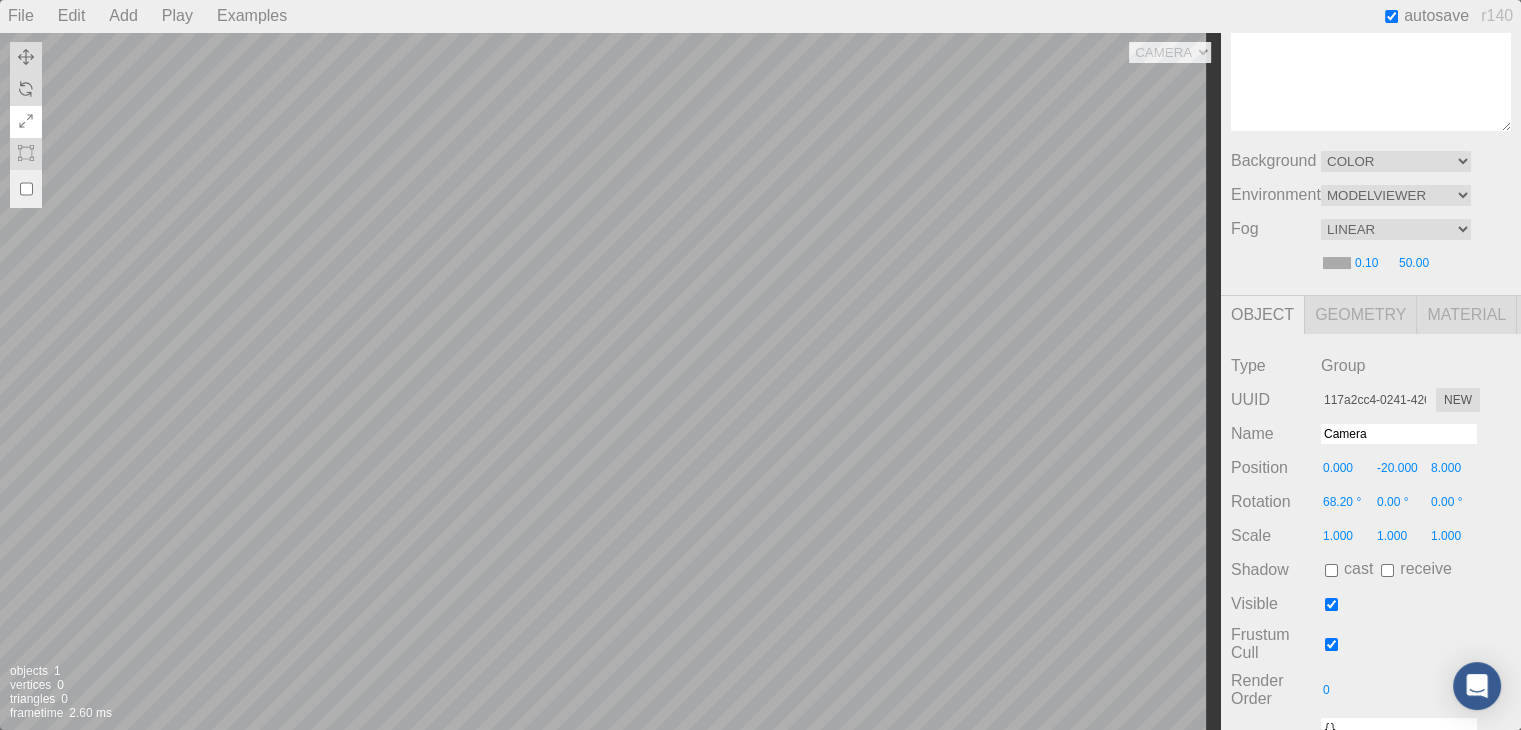 scroll, scrollTop: 224, scrollLeft: 0, axis: vertical 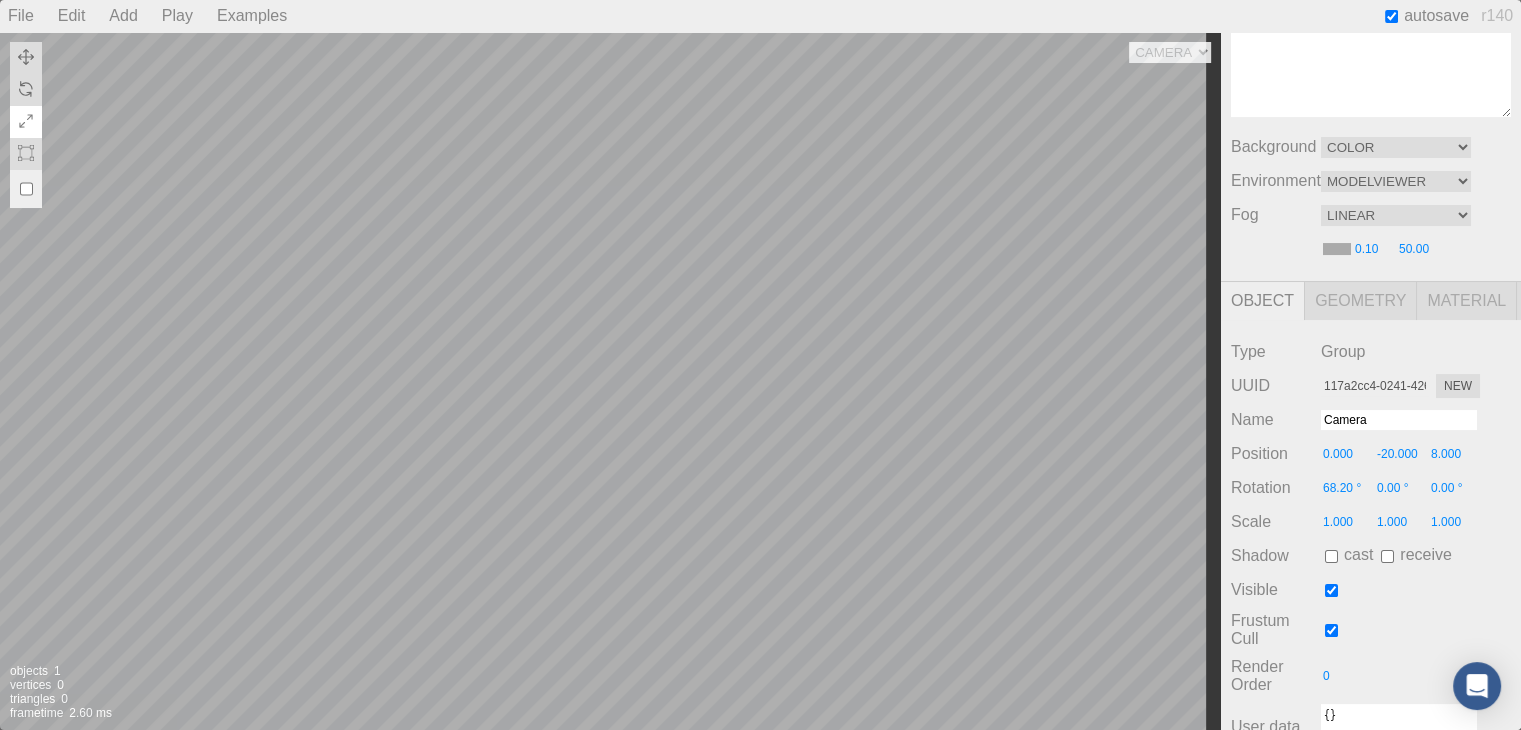 click at bounding box center (1387, 556) 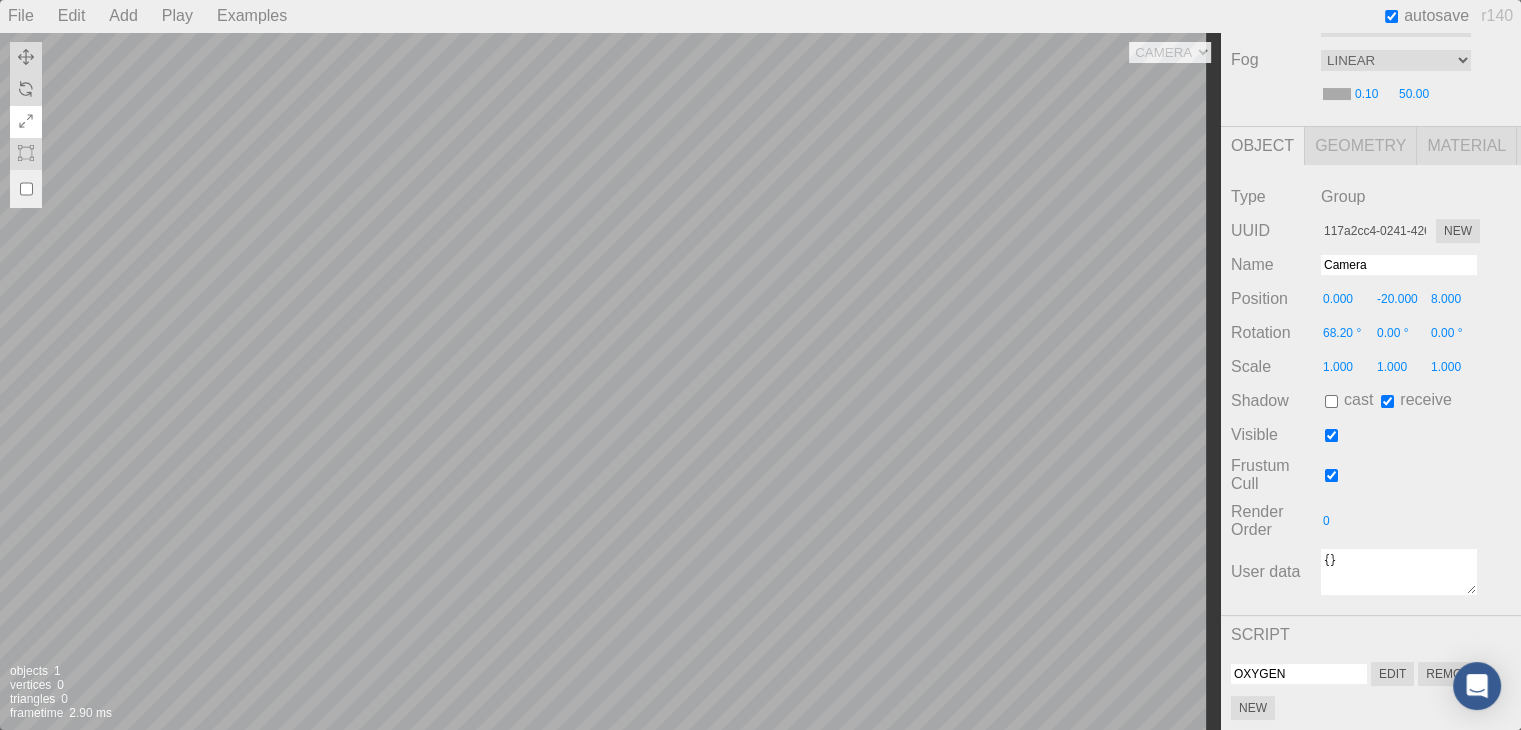 scroll, scrollTop: 396, scrollLeft: 0, axis: vertical 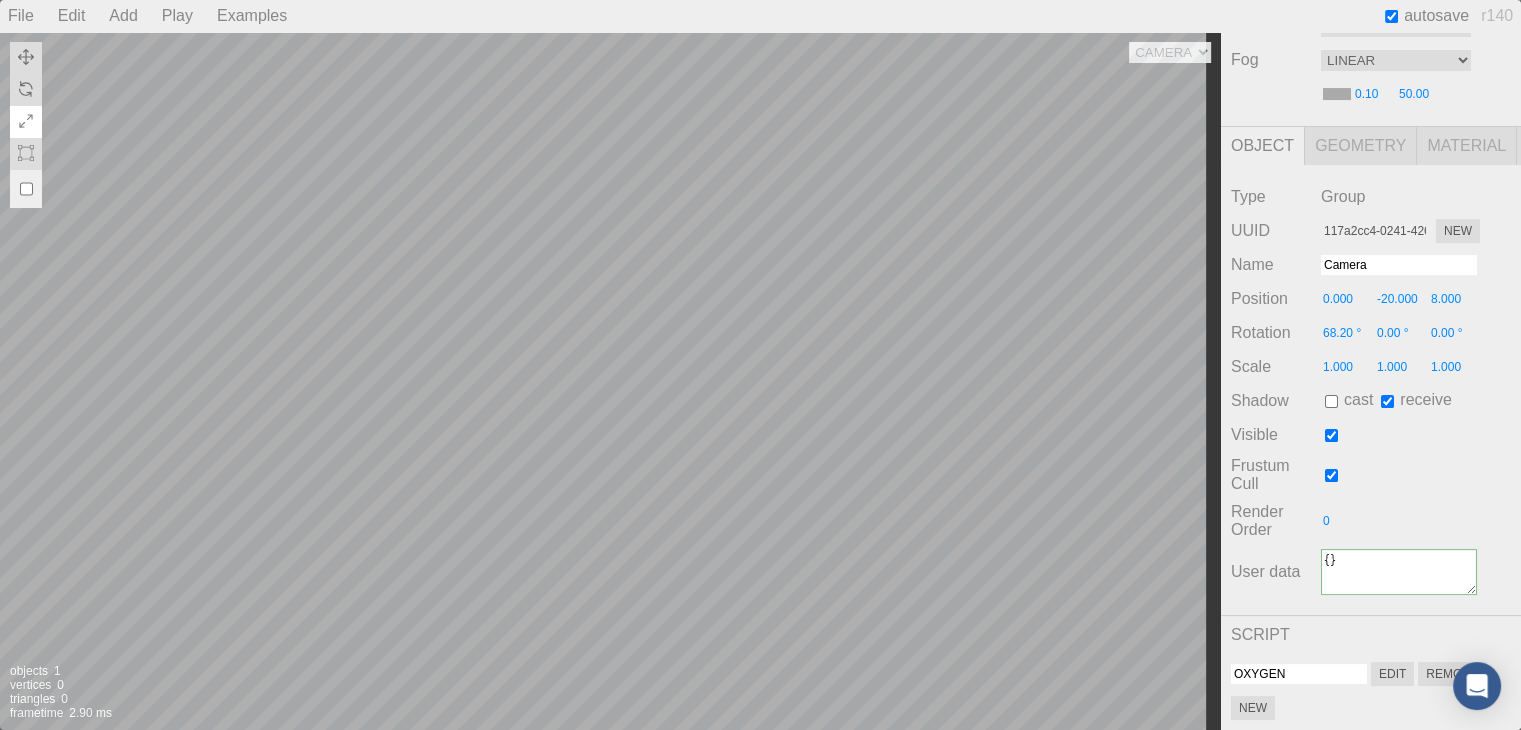click on "{}" at bounding box center (1399, 572) 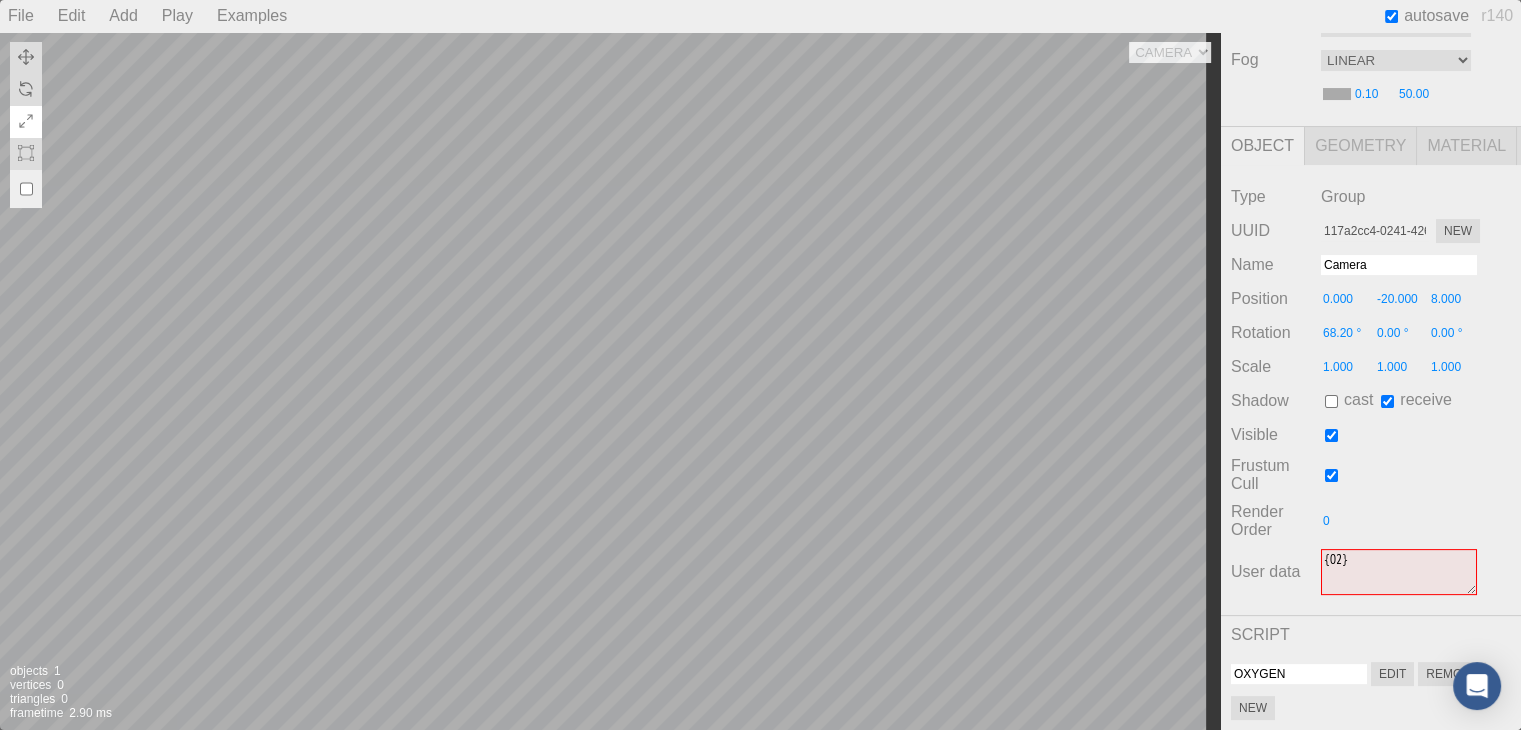 type on "{O2}" 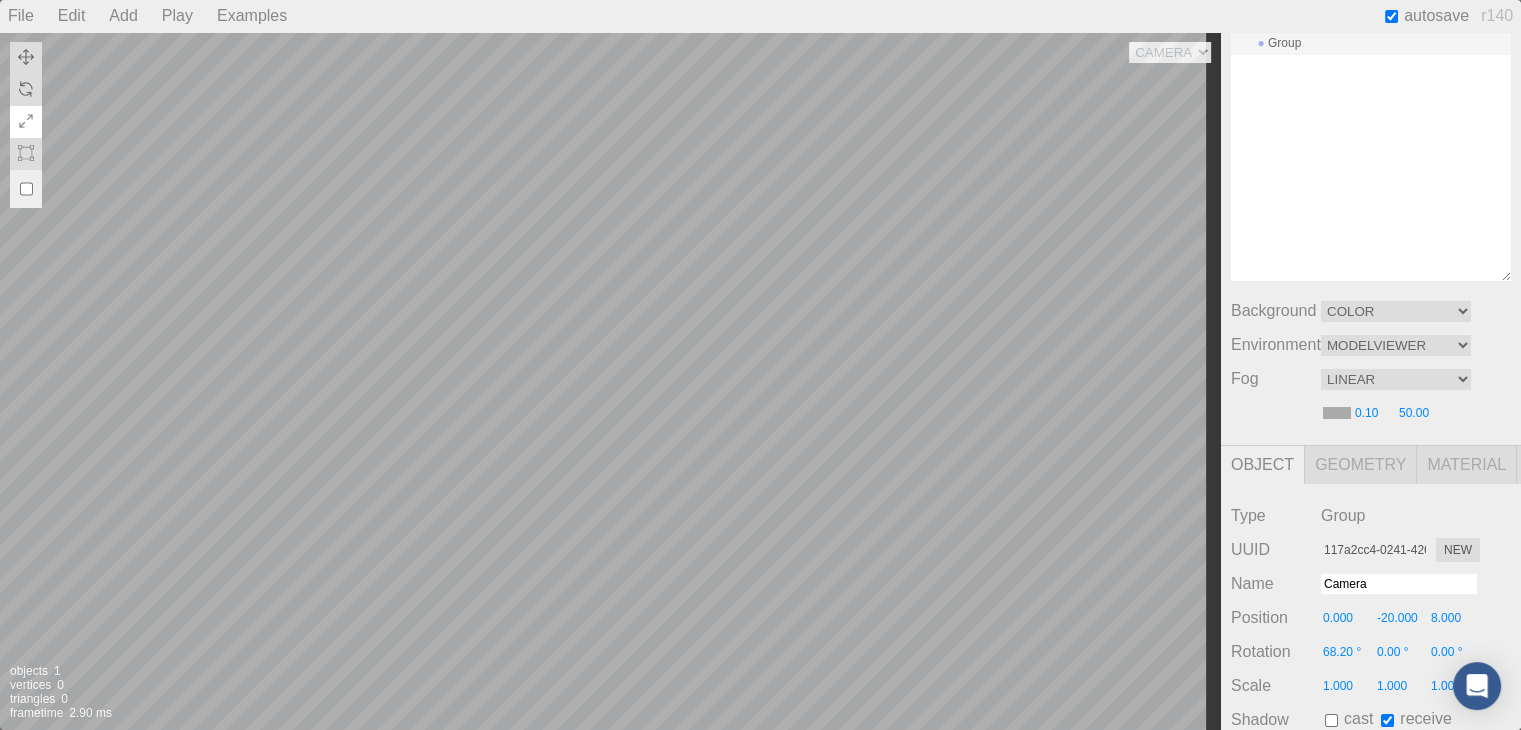 scroll, scrollTop: 0, scrollLeft: 0, axis: both 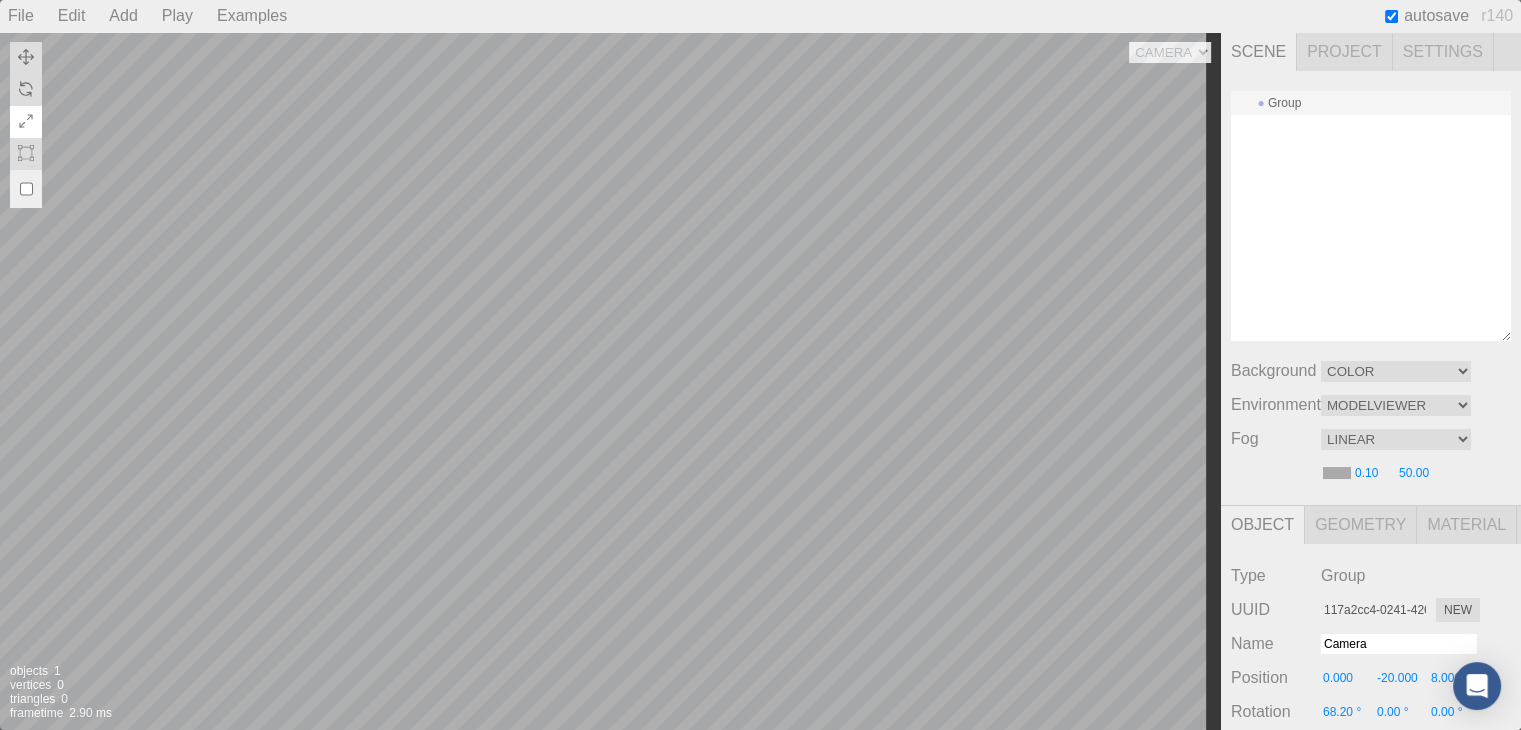 click on "Project" at bounding box center [1345, 52] 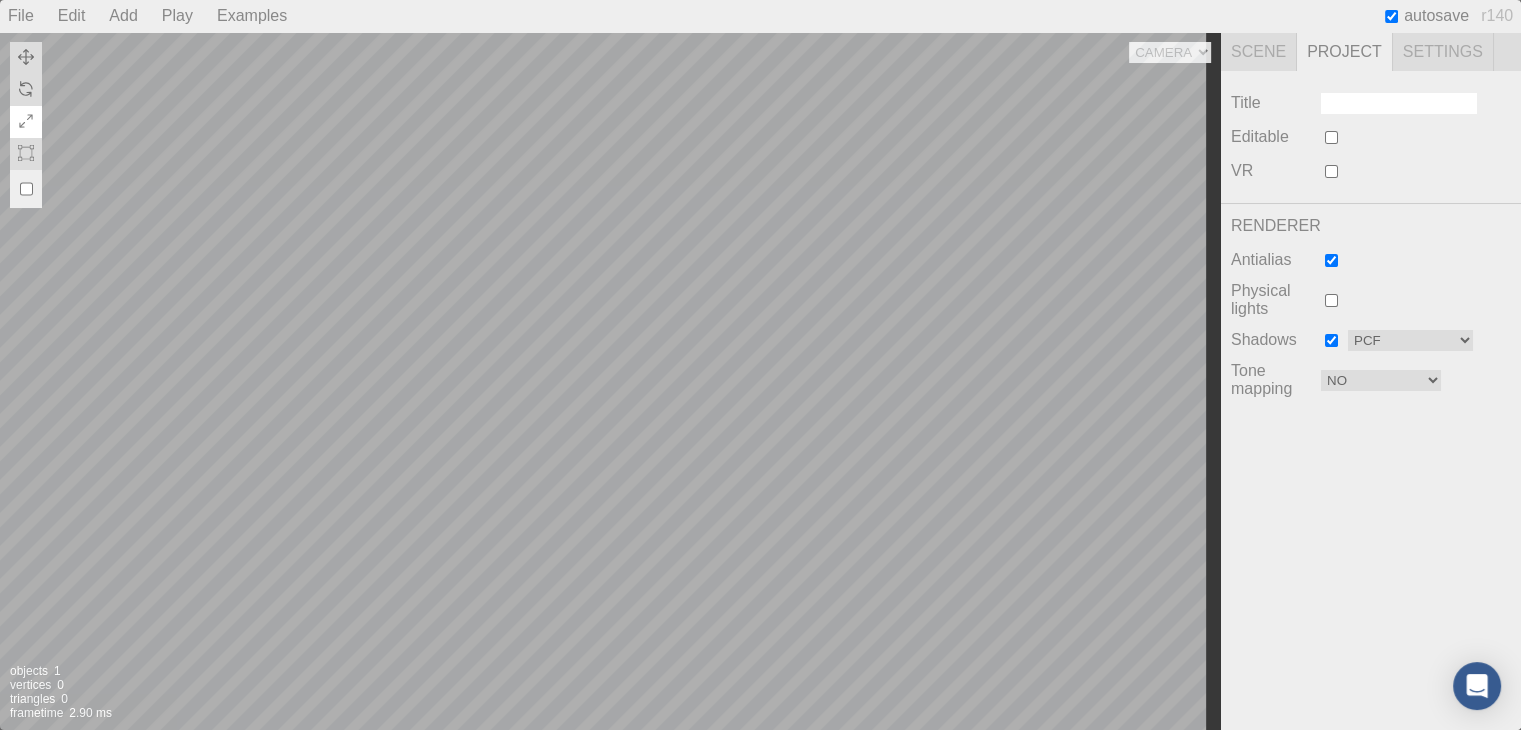 click on "Editable" at bounding box center [1276, 137] 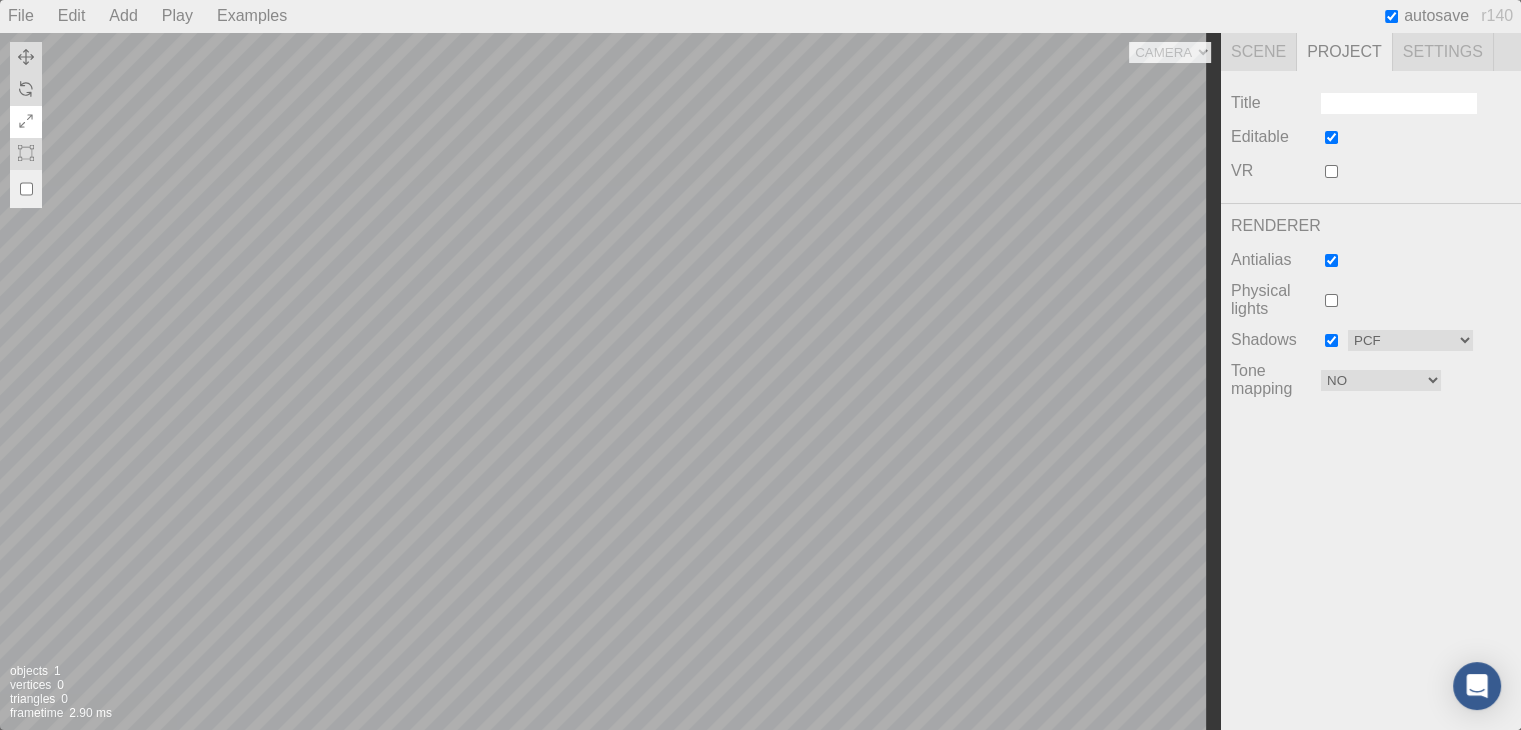 click at bounding box center [1331, 137] 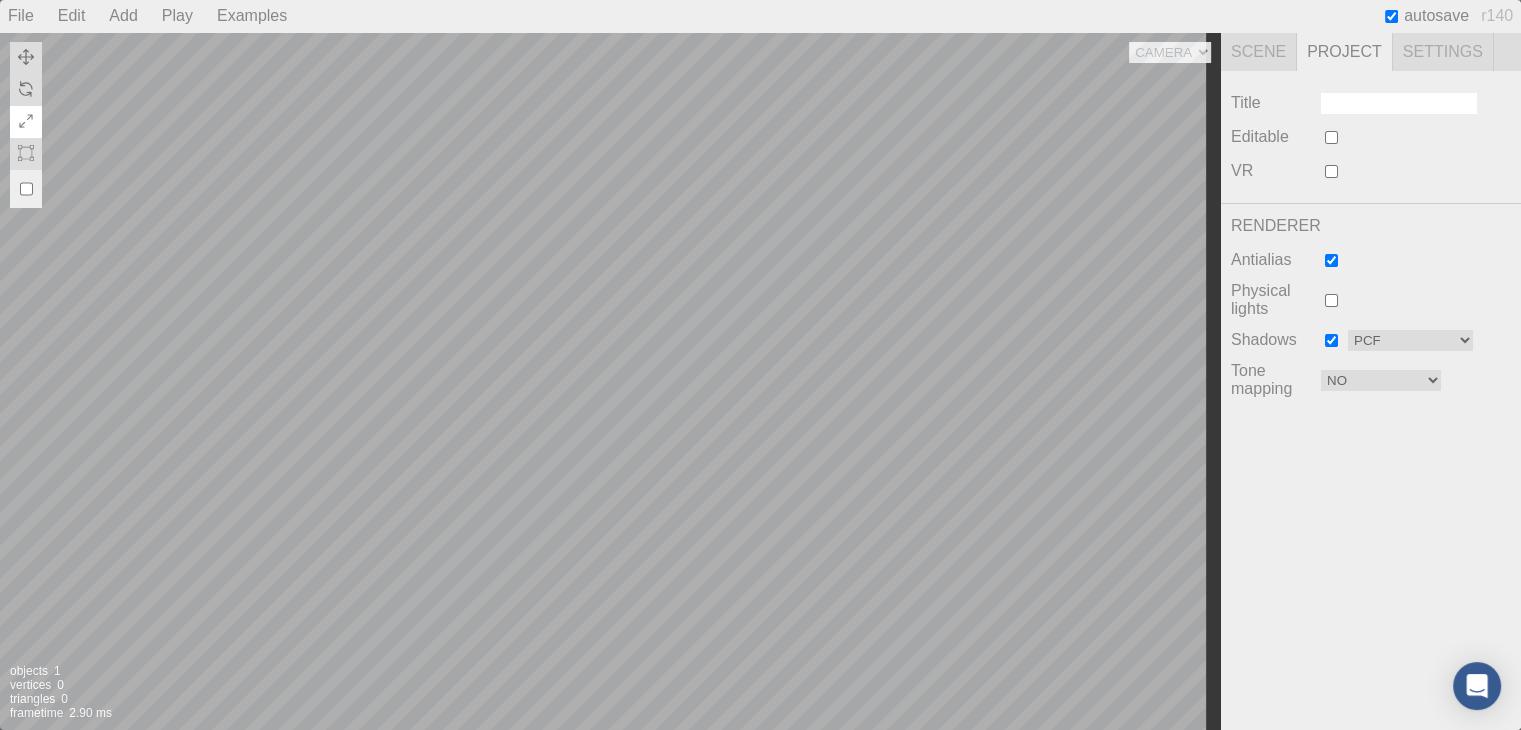 click at bounding box center (1331, 137) 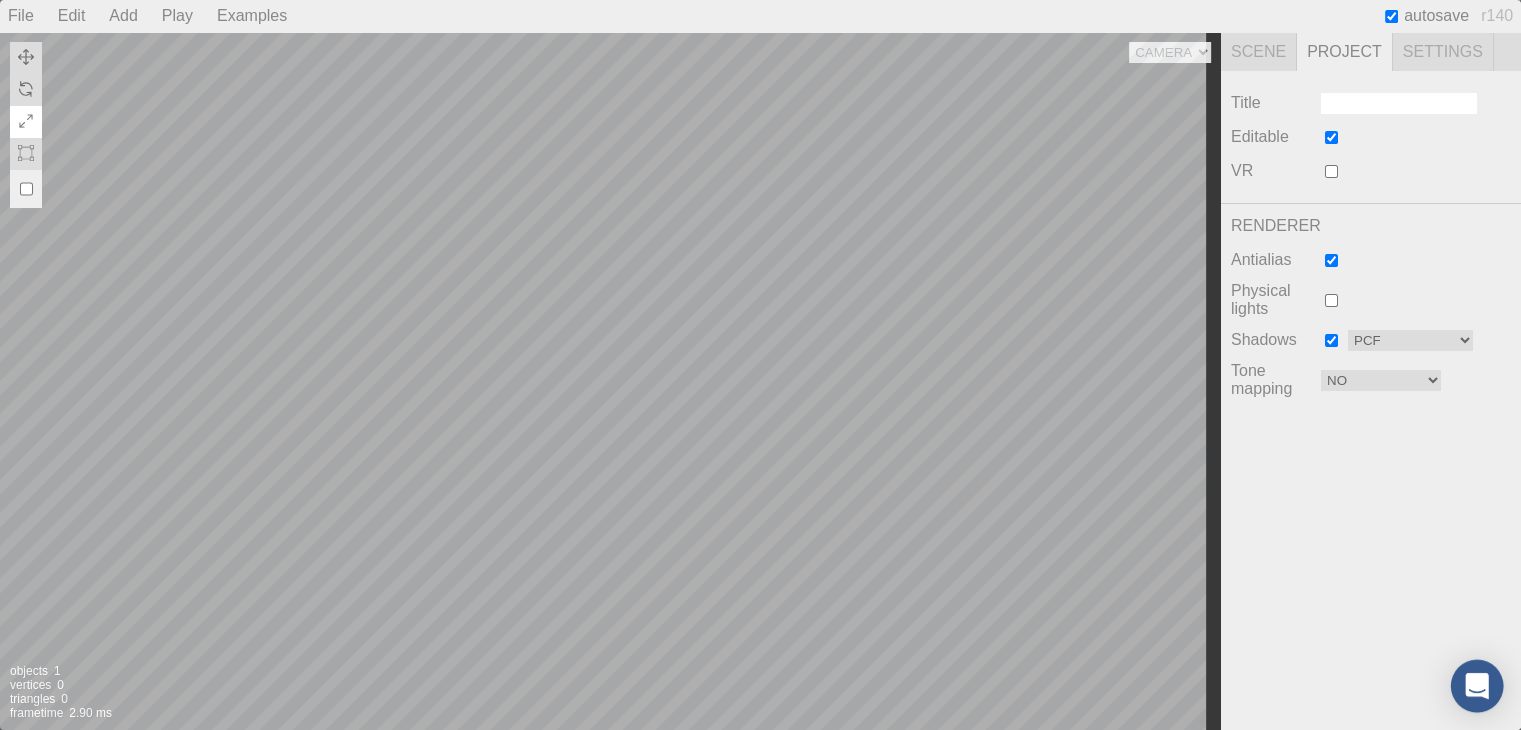 click at bounding box center [1477, 686] 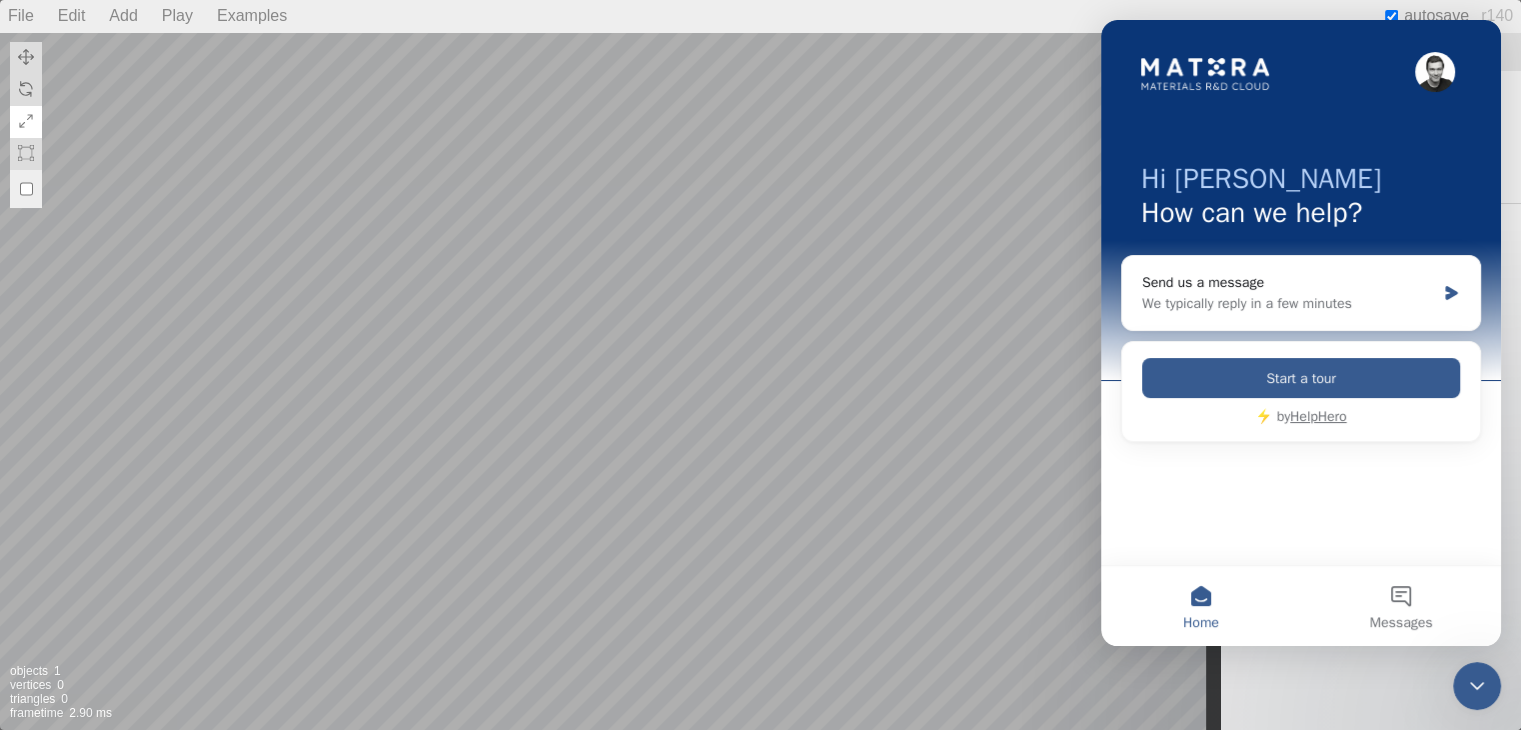 scroll, scrollTop: 0, scrollLeft: 0, axis: both 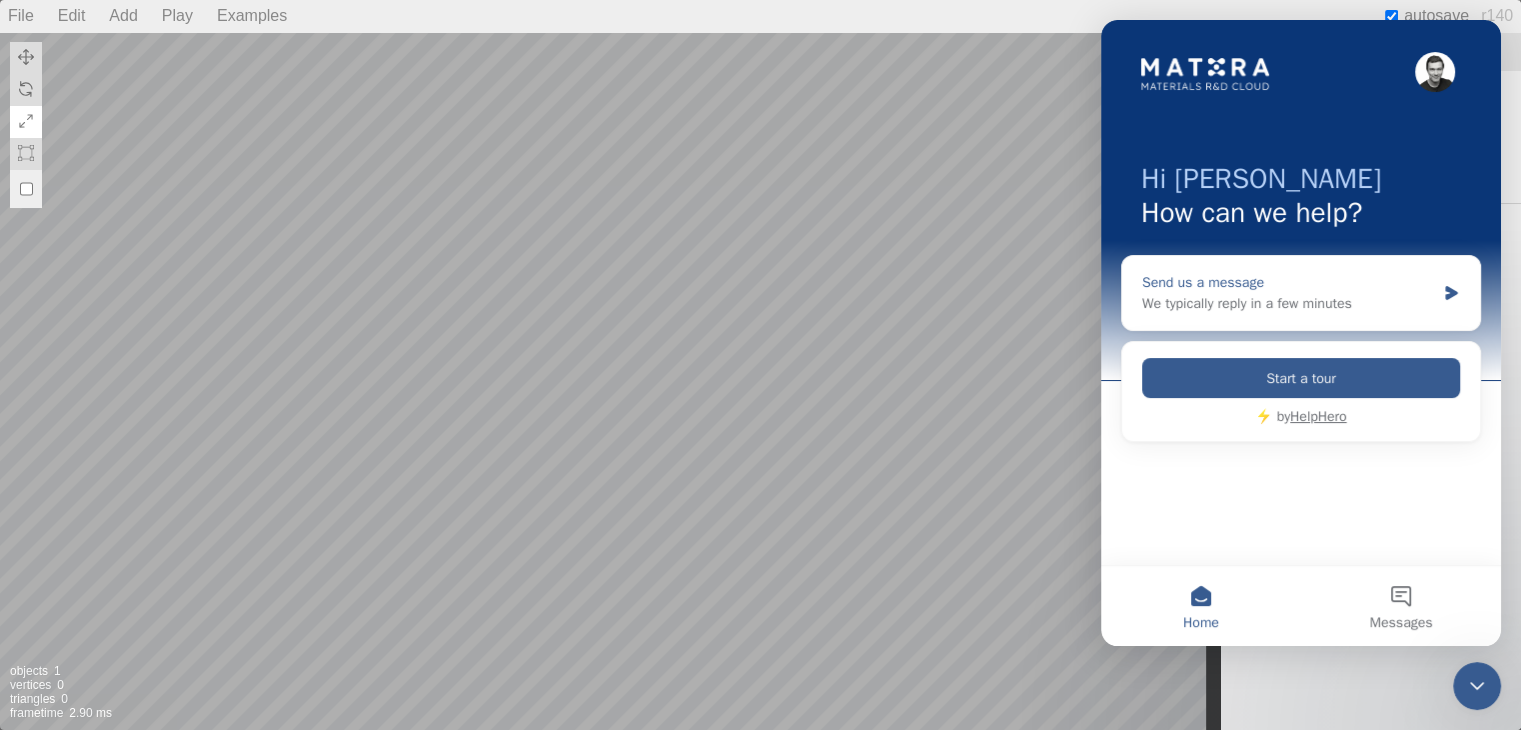 click on "We typically reply in a few minutes" at bounding box center [1288, 303] 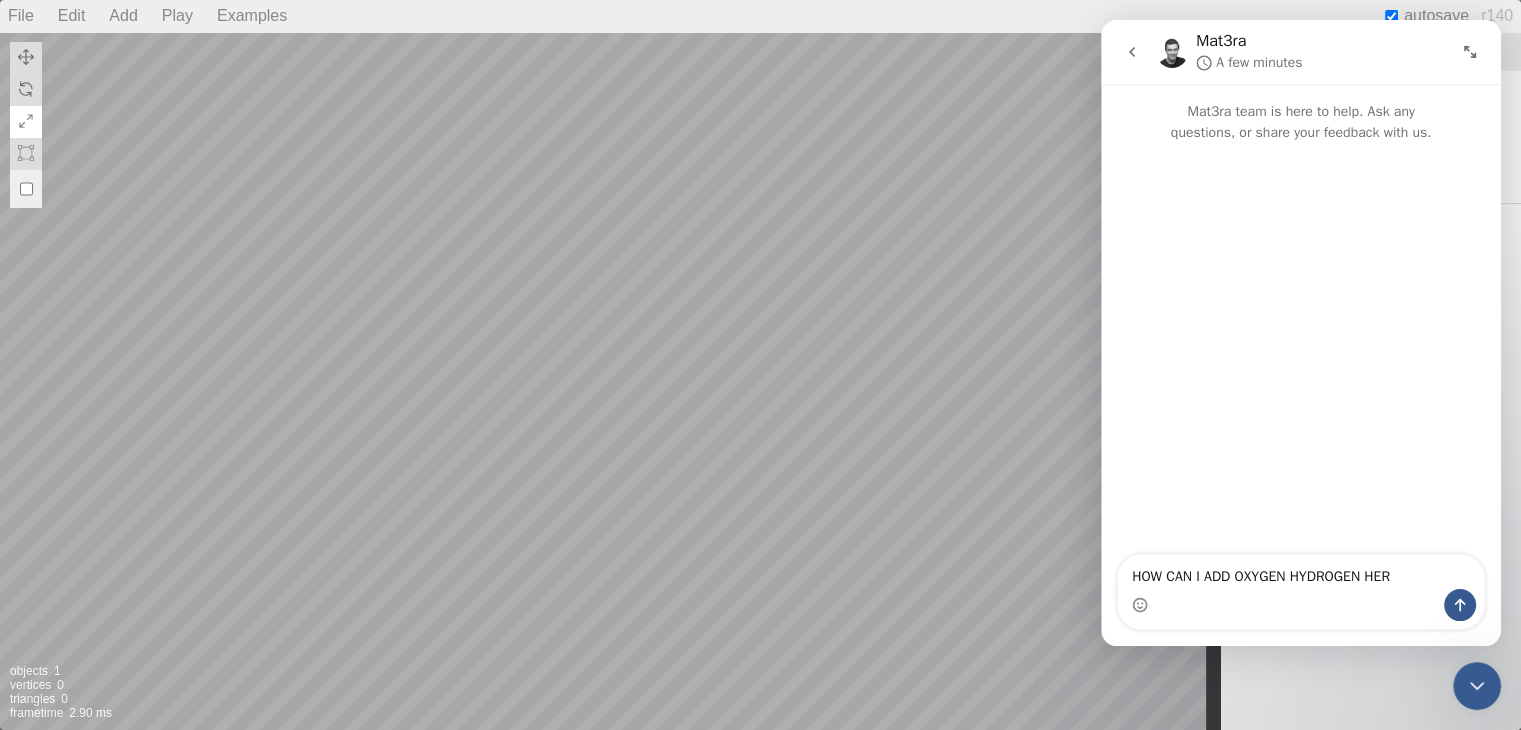 type on "HOW CAN I ADD OXYGEN HYDROGEN HERE" 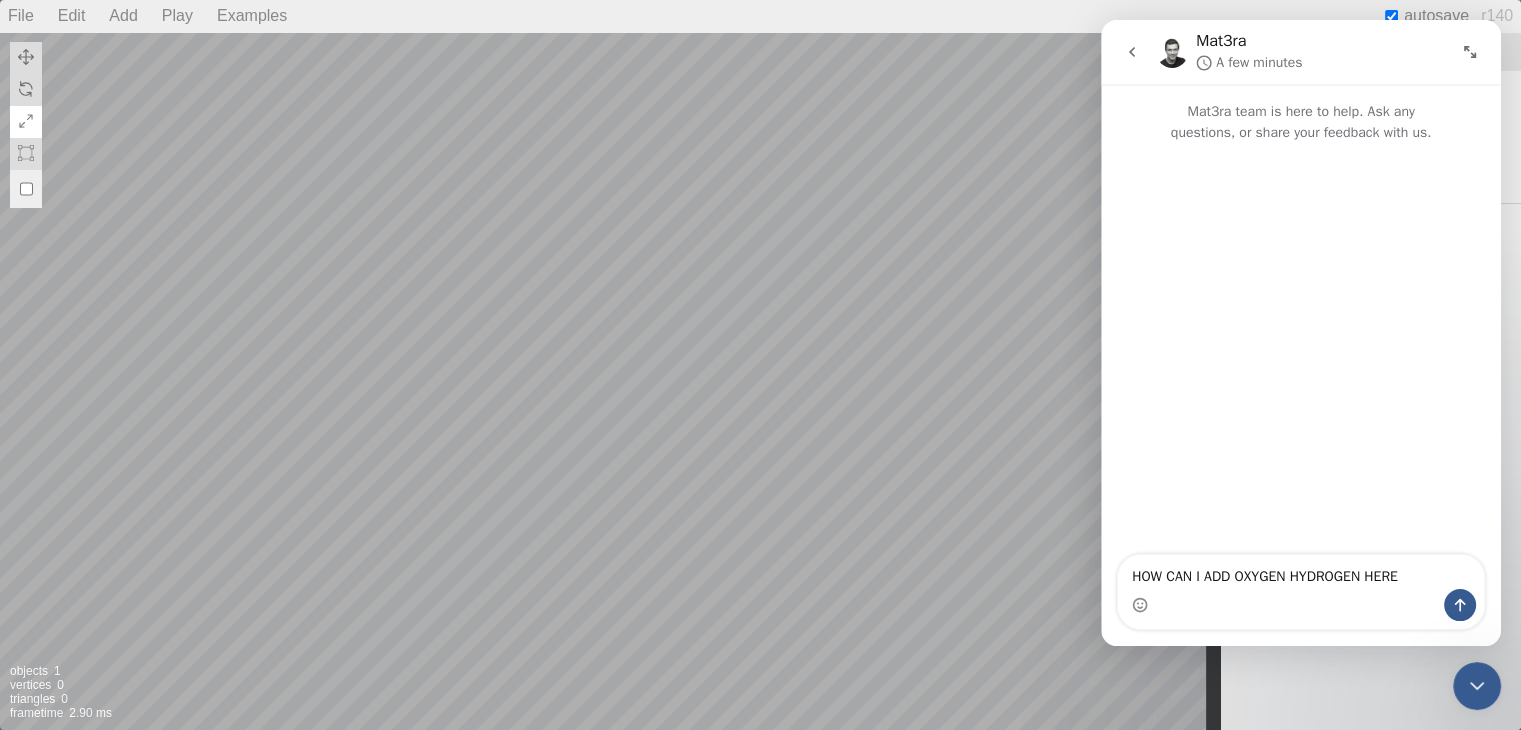 type 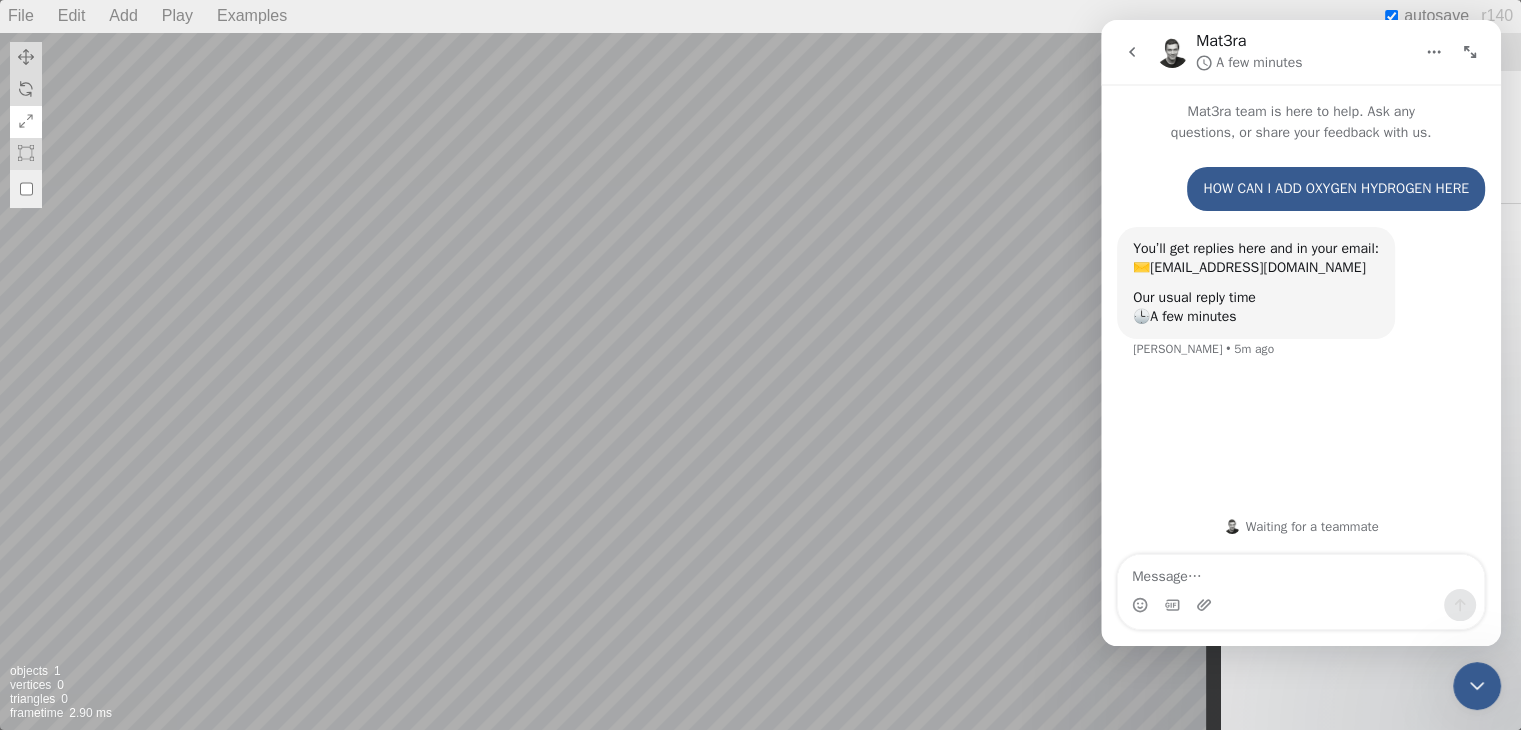 click on "A few minutes" at bounding box center [1193, 316] 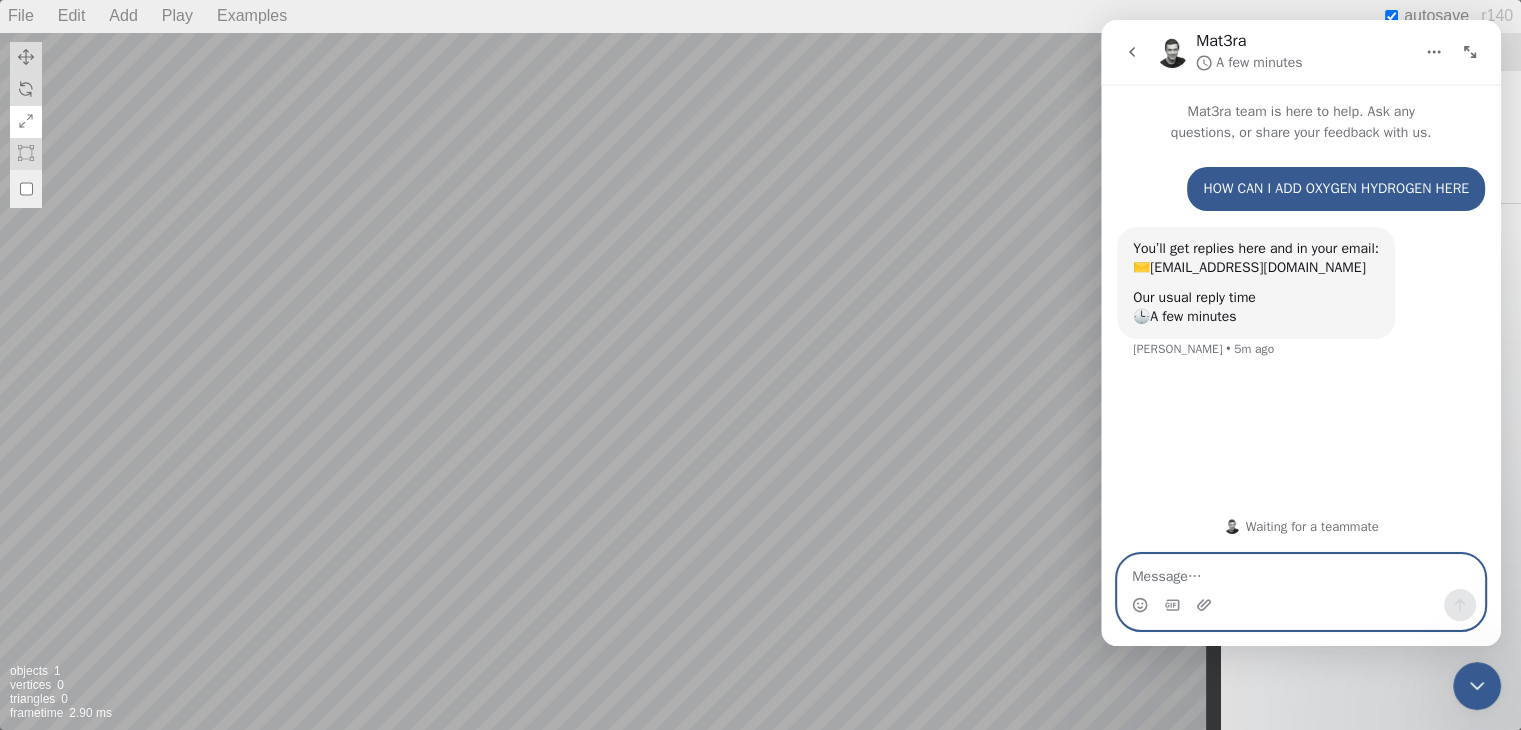 click at bounding box center (1301, 572) 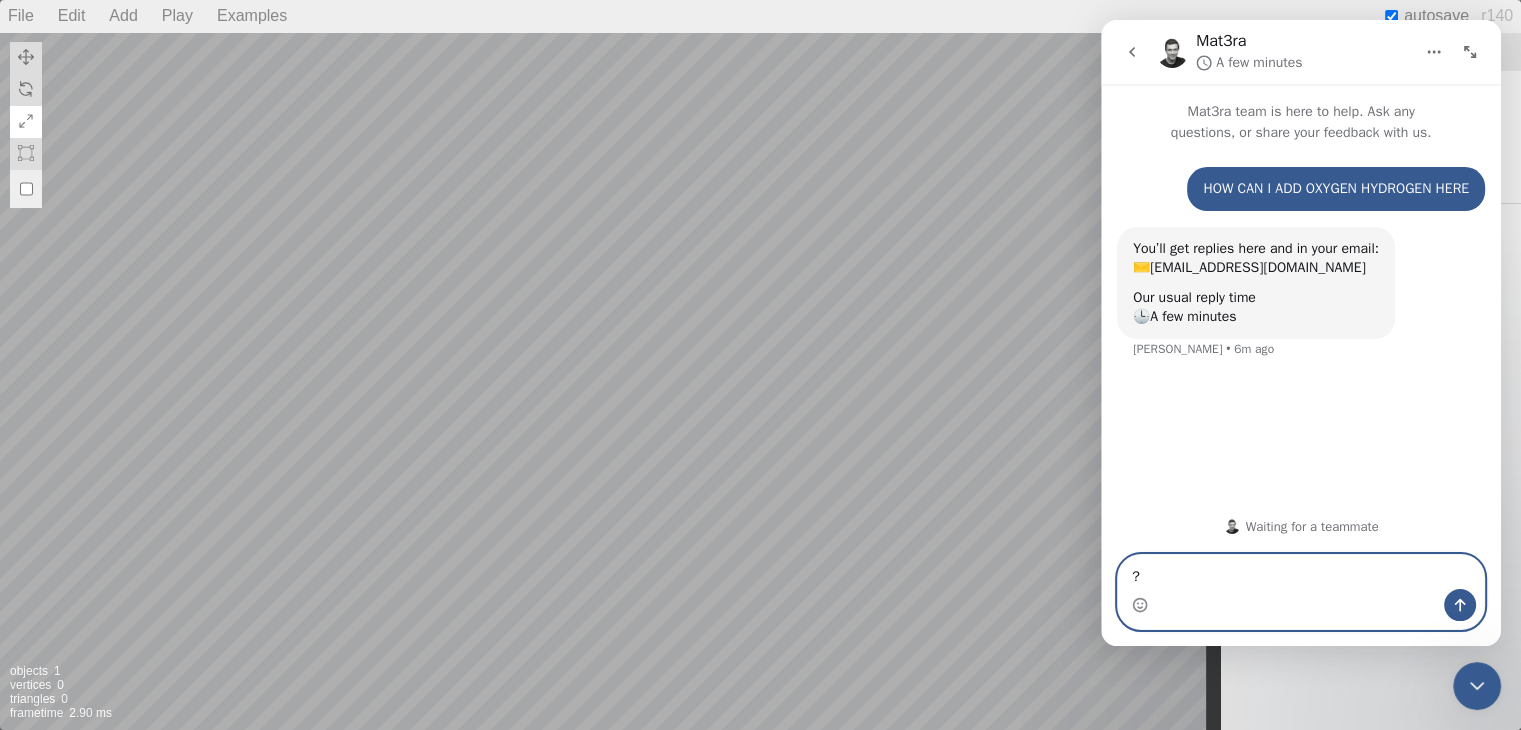 type on "??" 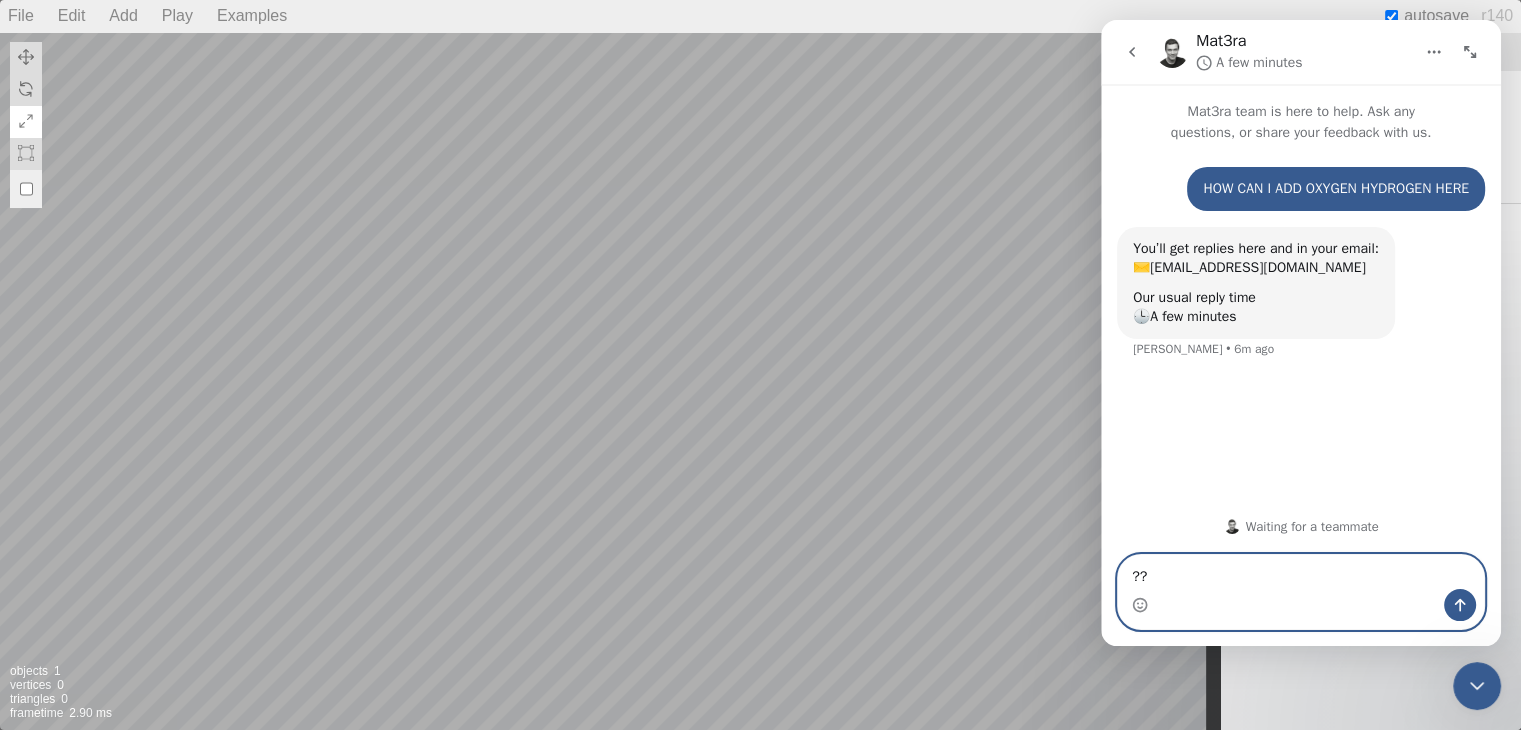 type 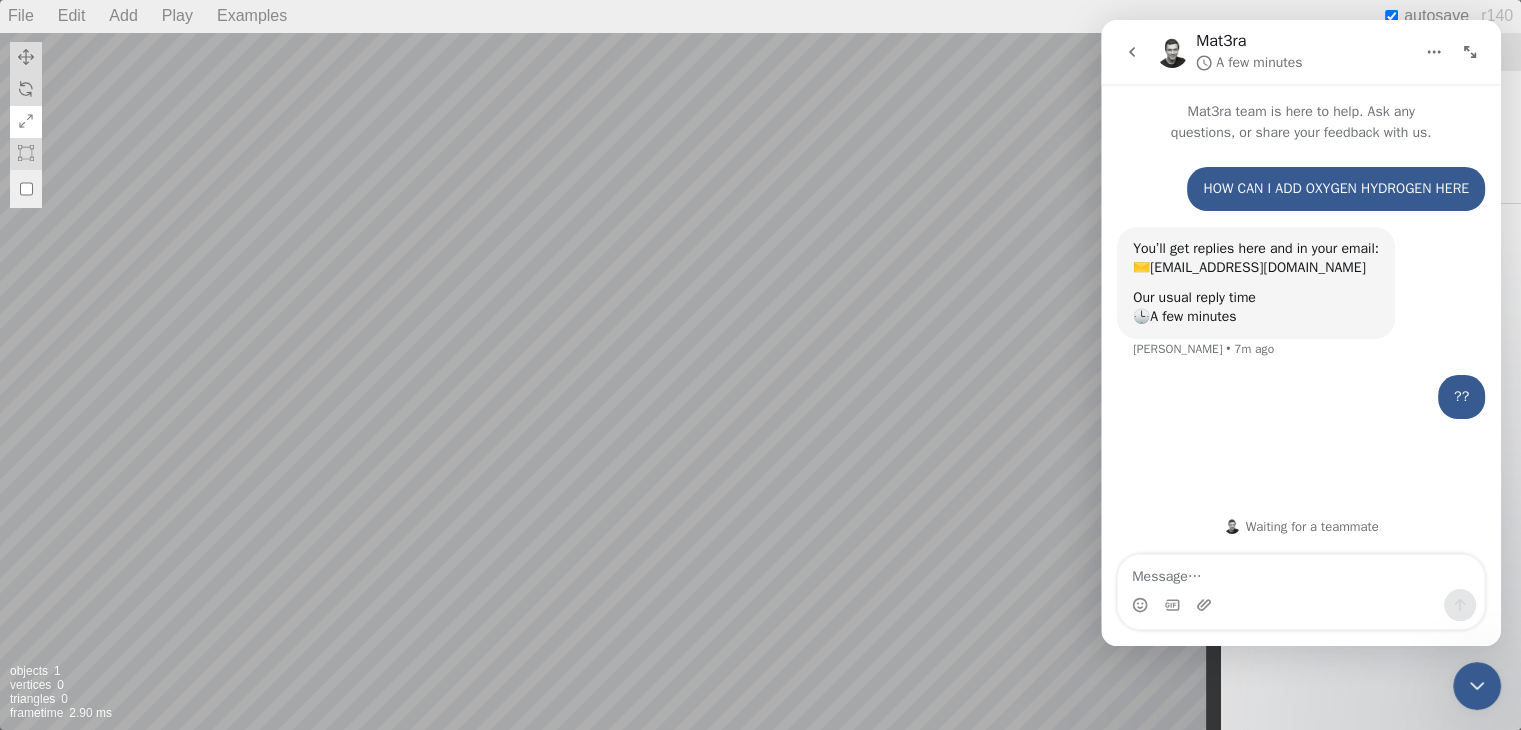 click on "Camera Objects 1 Vertices 0 Triangles 0 Frametime 2.90 ms" at bounding box center [610, 381] 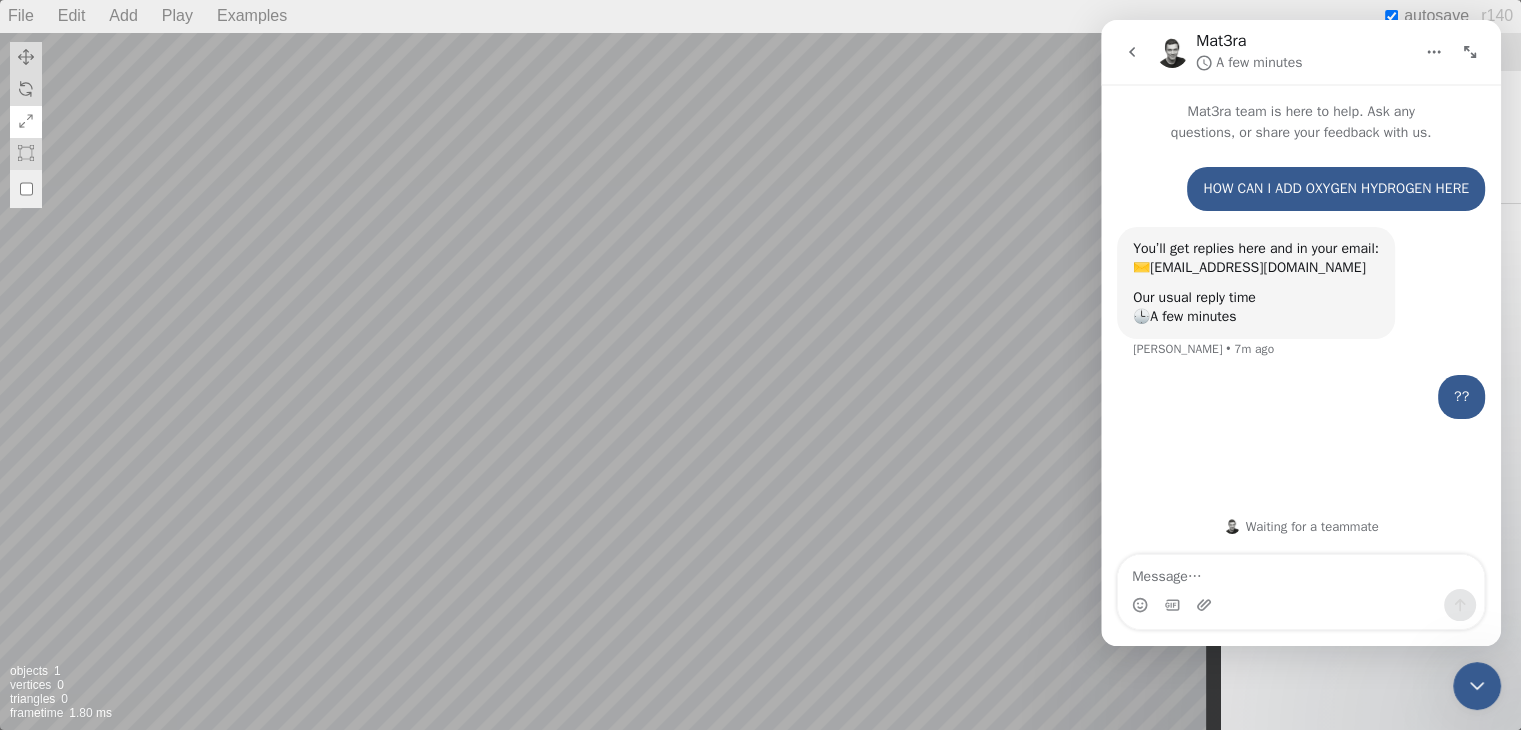 click on "Camera Objects 1 Vertices 0 Triangles 0 Frametime 1.80 ms" at bounding box center (610, 381) 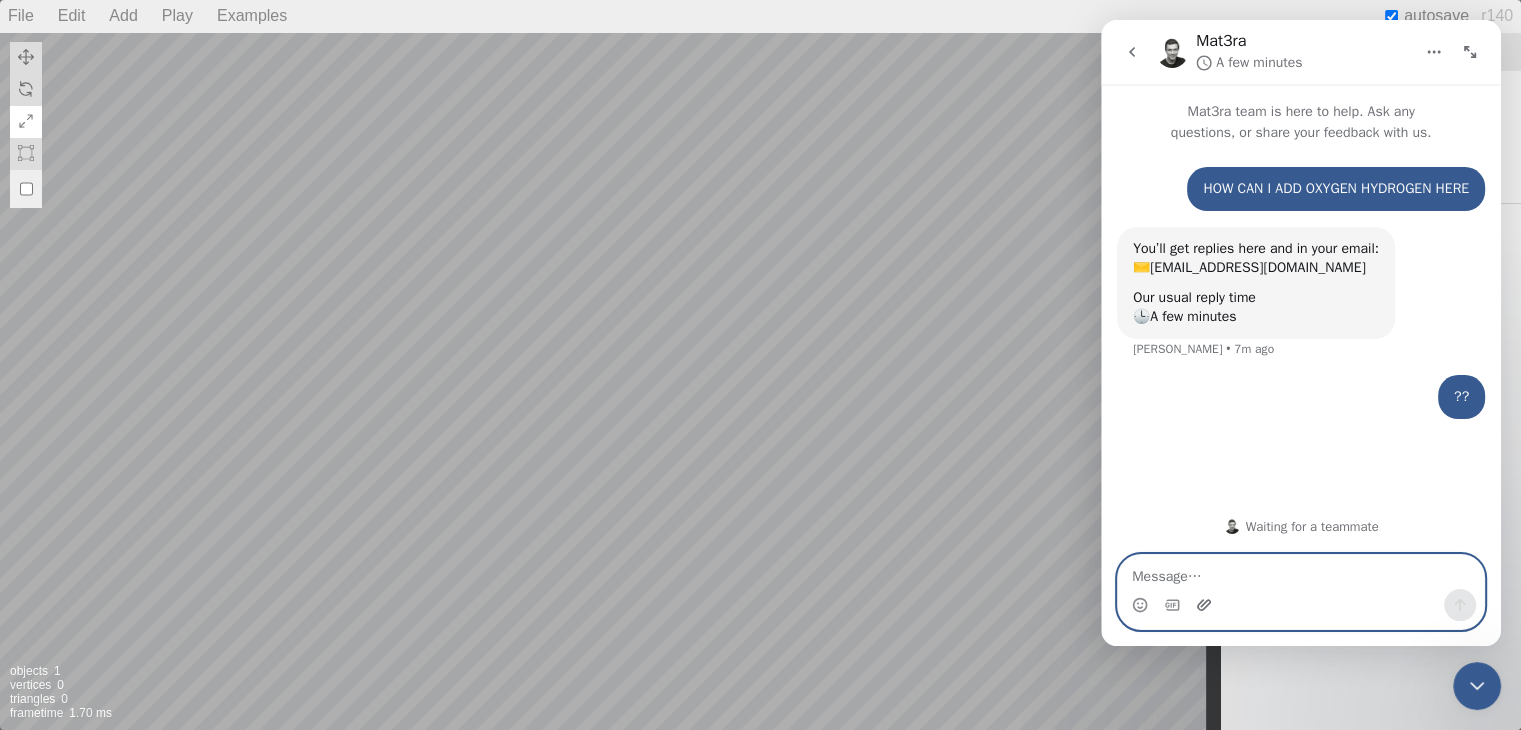 click 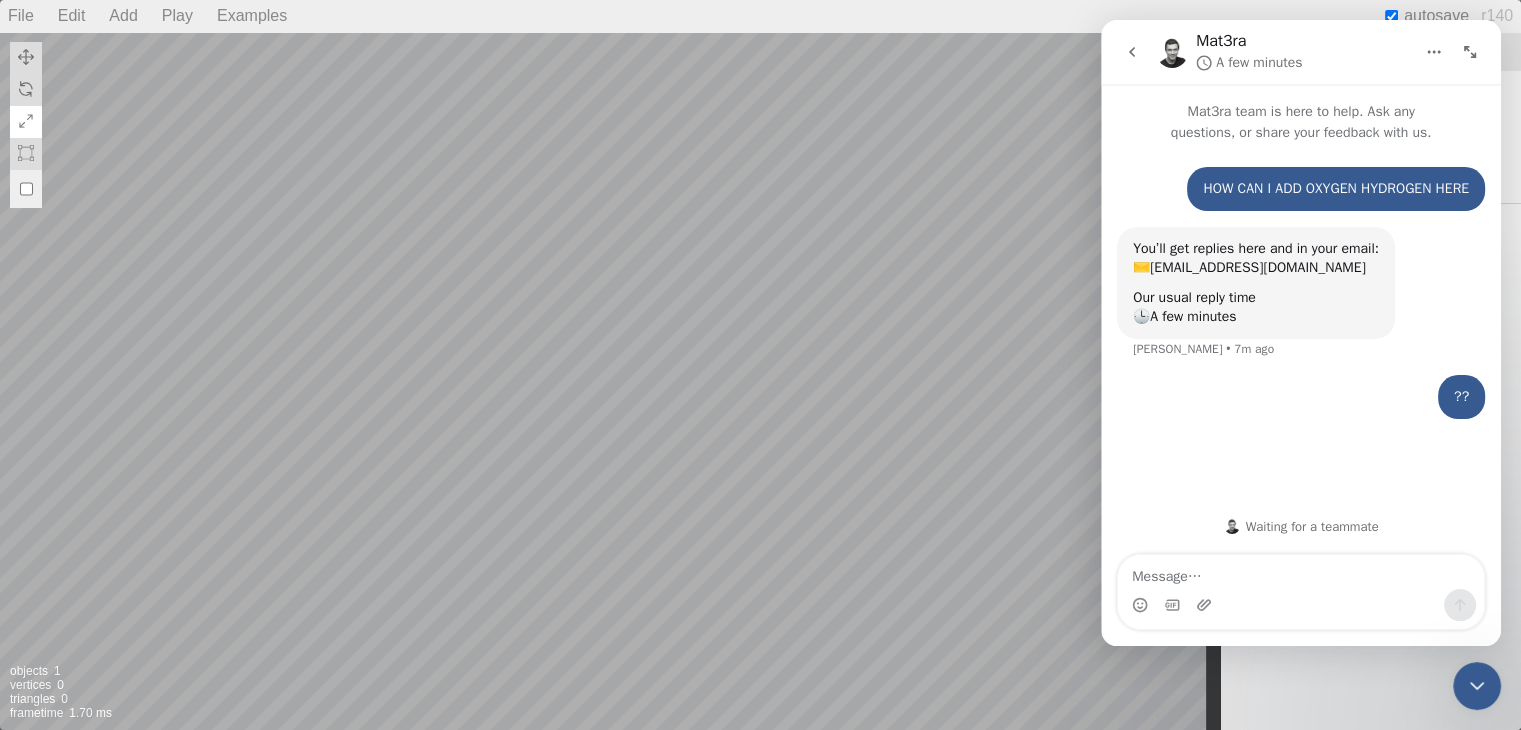 click at bounding box center [1132, 52] 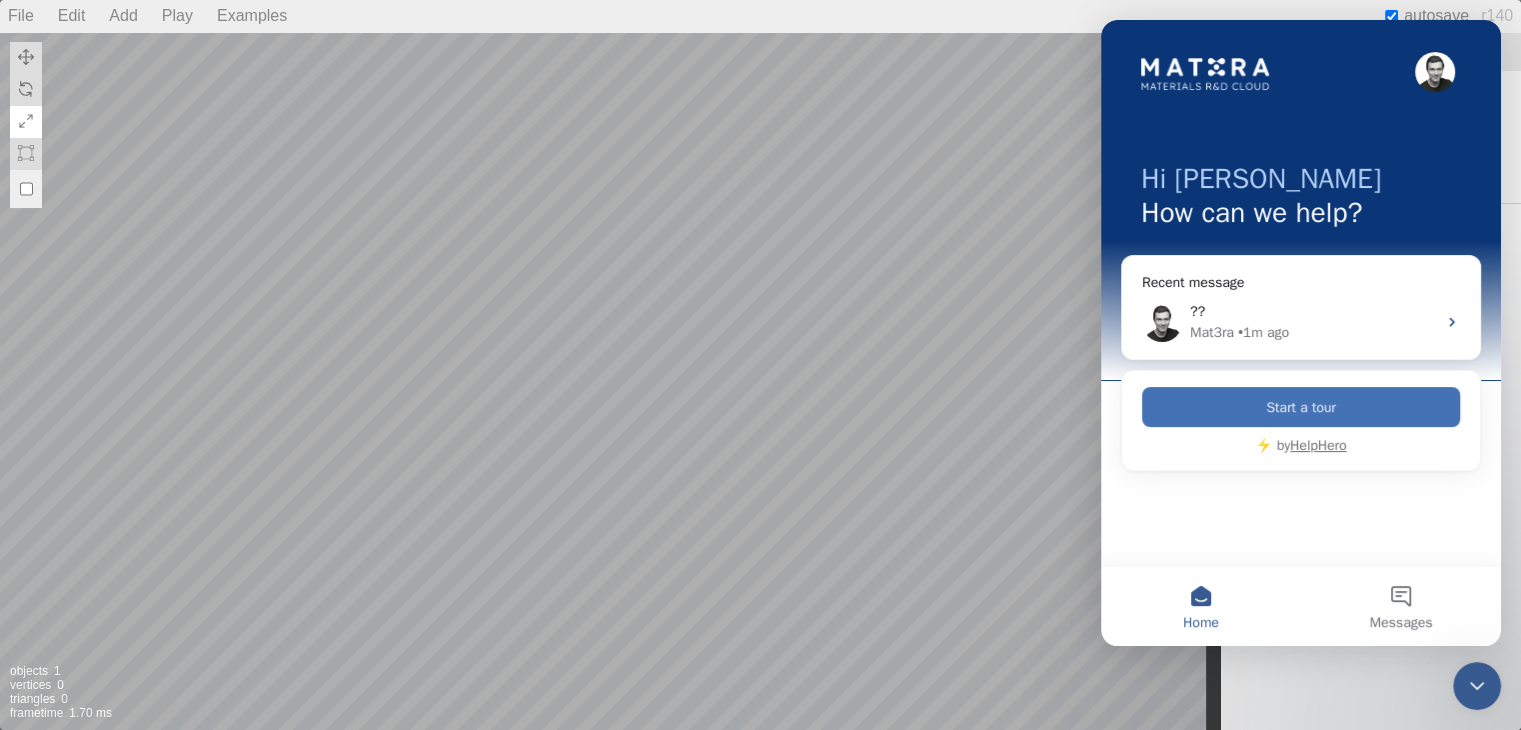 click on "Start a tour" at bounding box center (1301, 407) 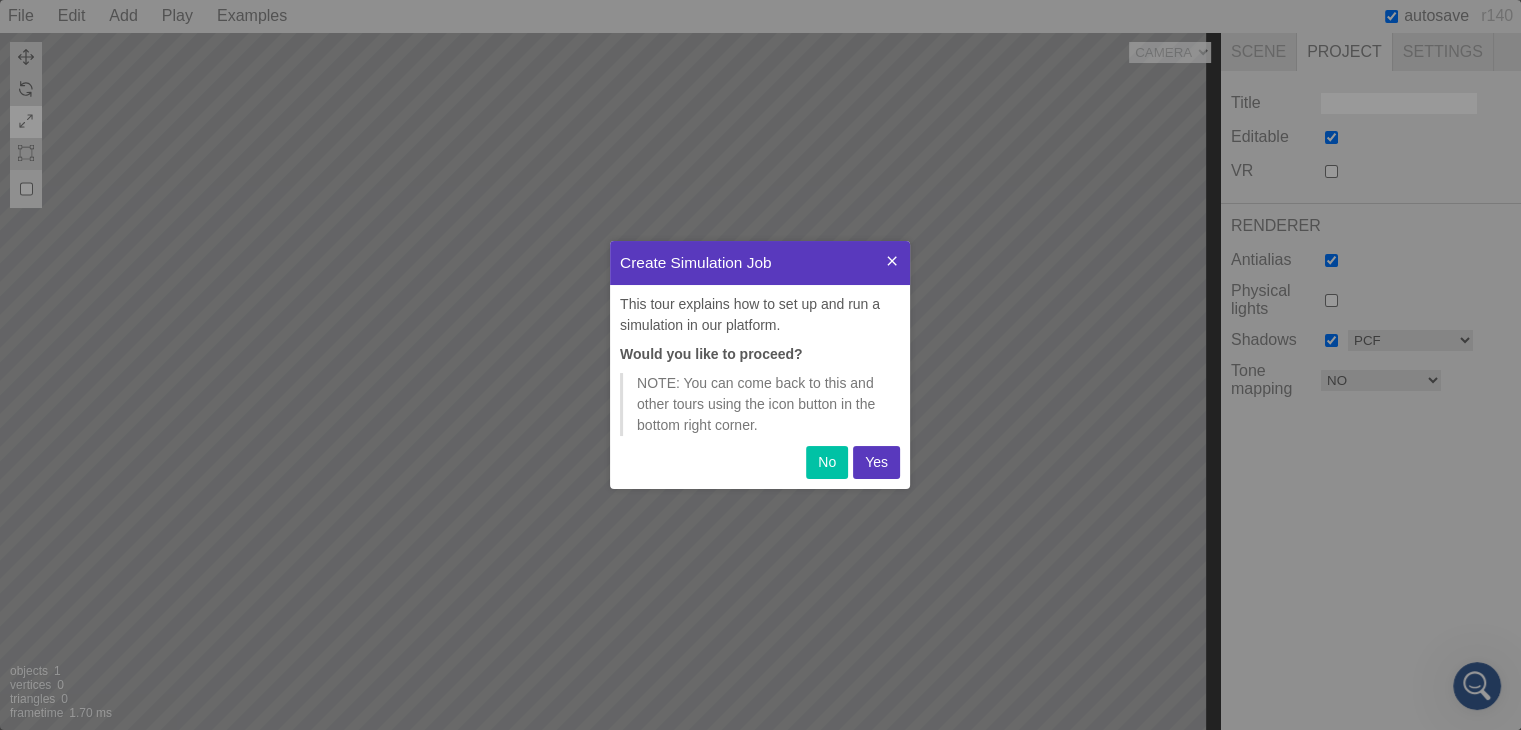 scroll, scrollTop: 0, scrollLeft: 0, axis: both 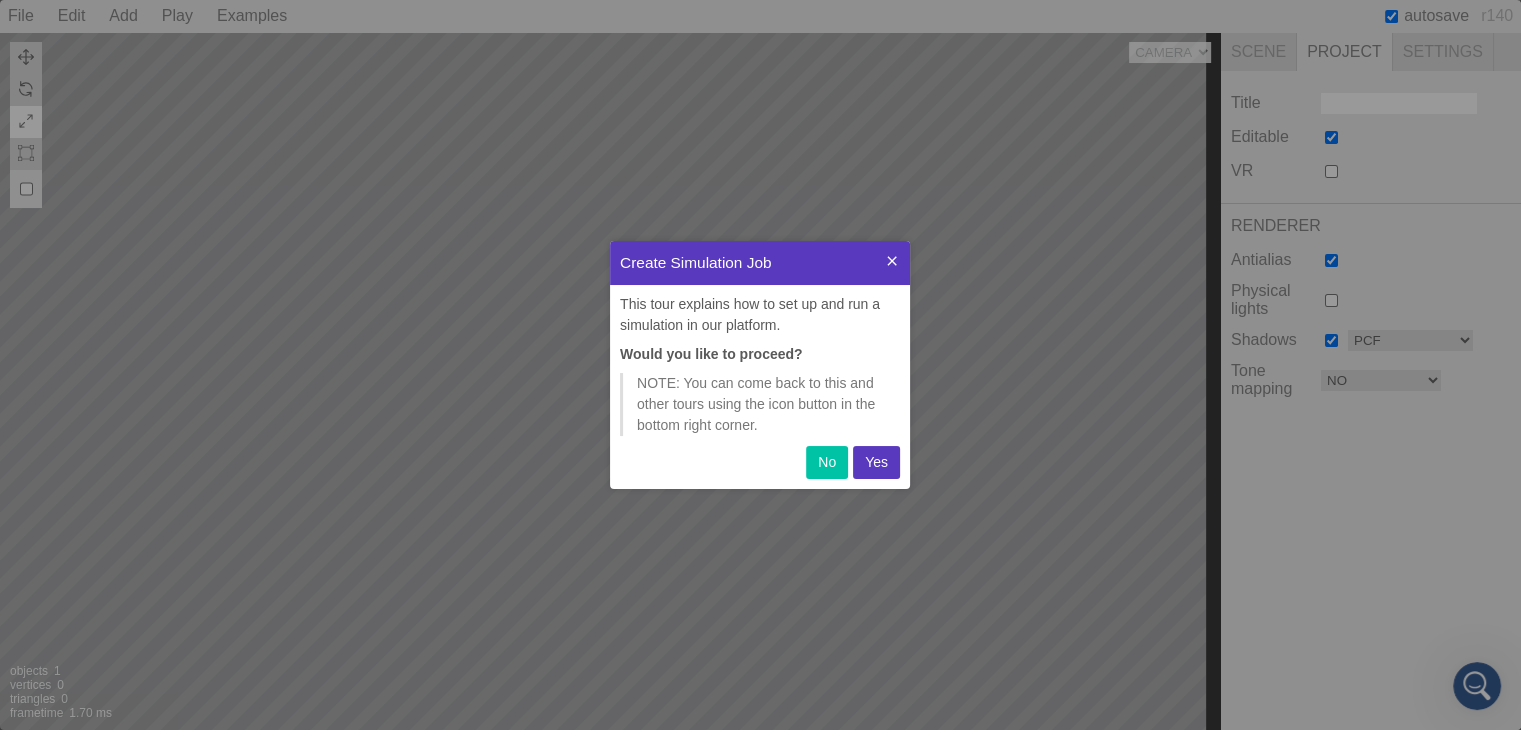 click on "Yes" at bounding box center [876, 462] 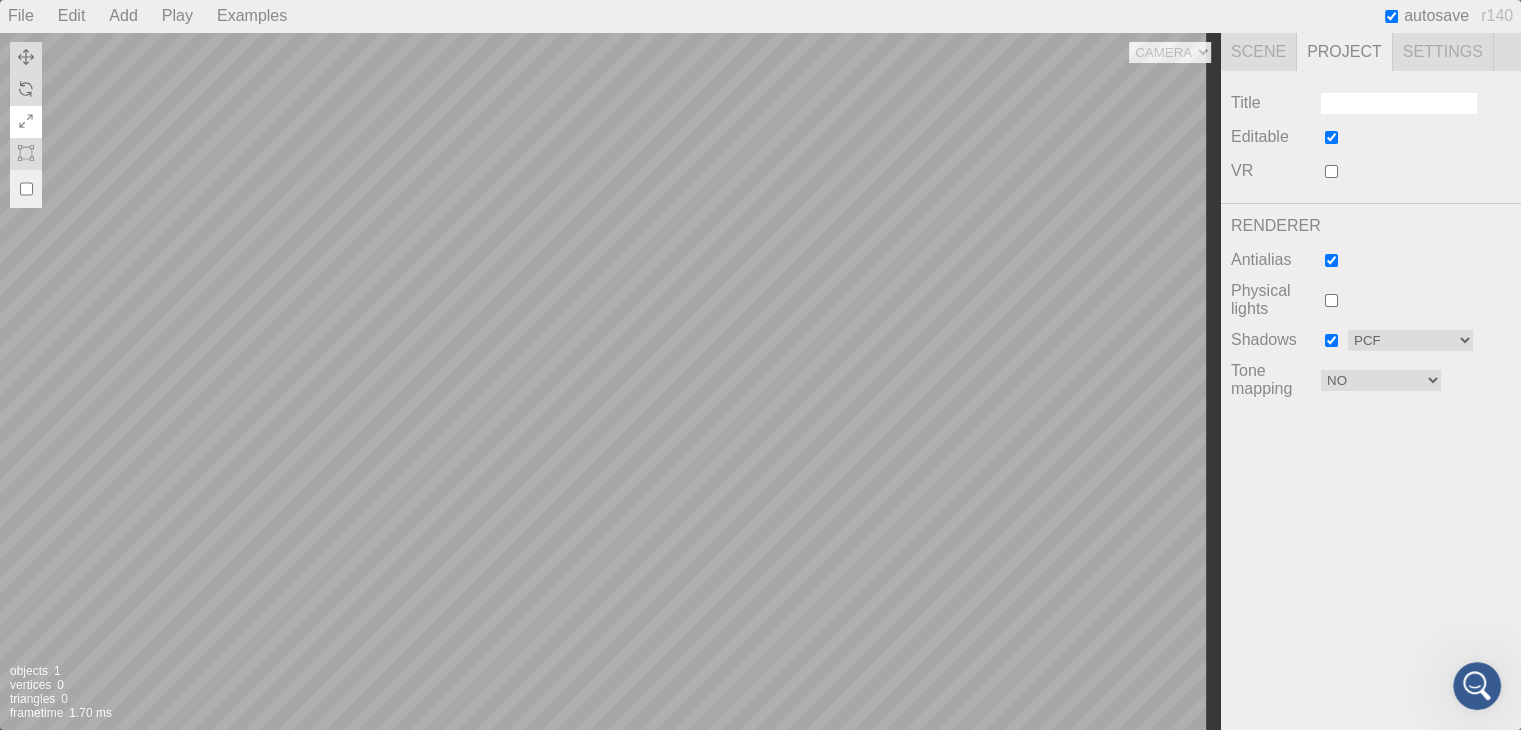 click at bounding box center (1477, 686) 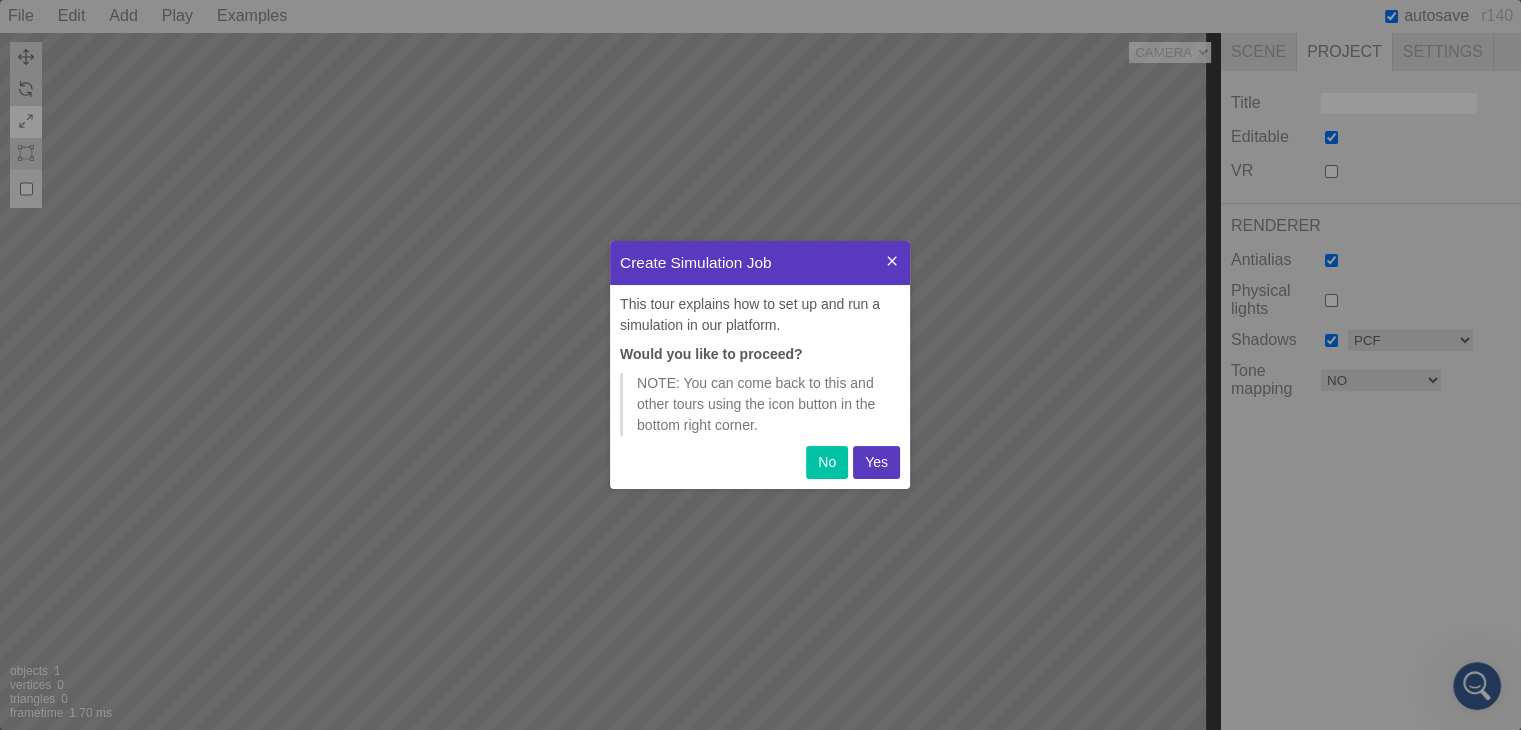scroll, scrollTop: 0, scrollLeft: 0, axis: both 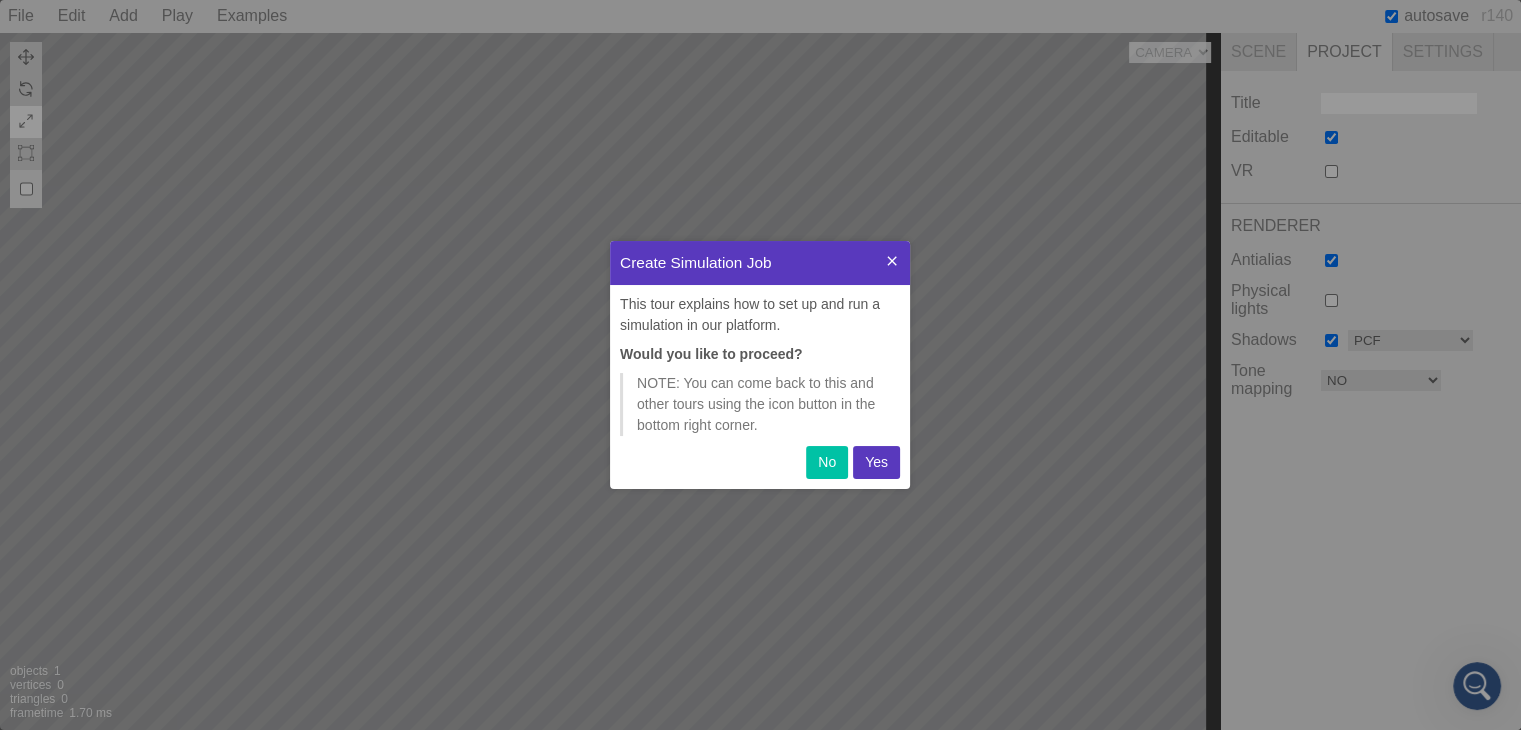 click on "Yes" at bounding box center [876, 462] 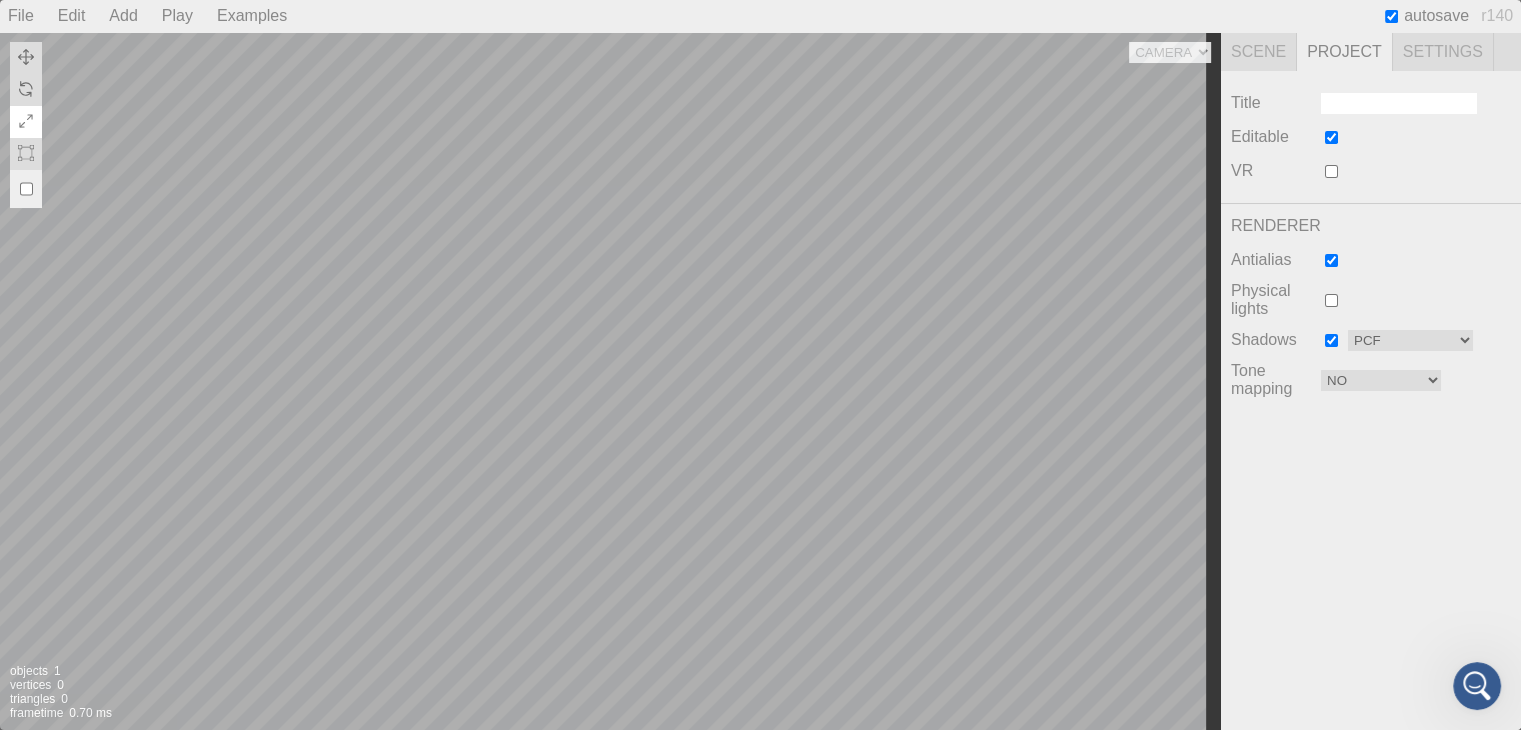 click on "RENDERER" at bounding box center [1371, 226] 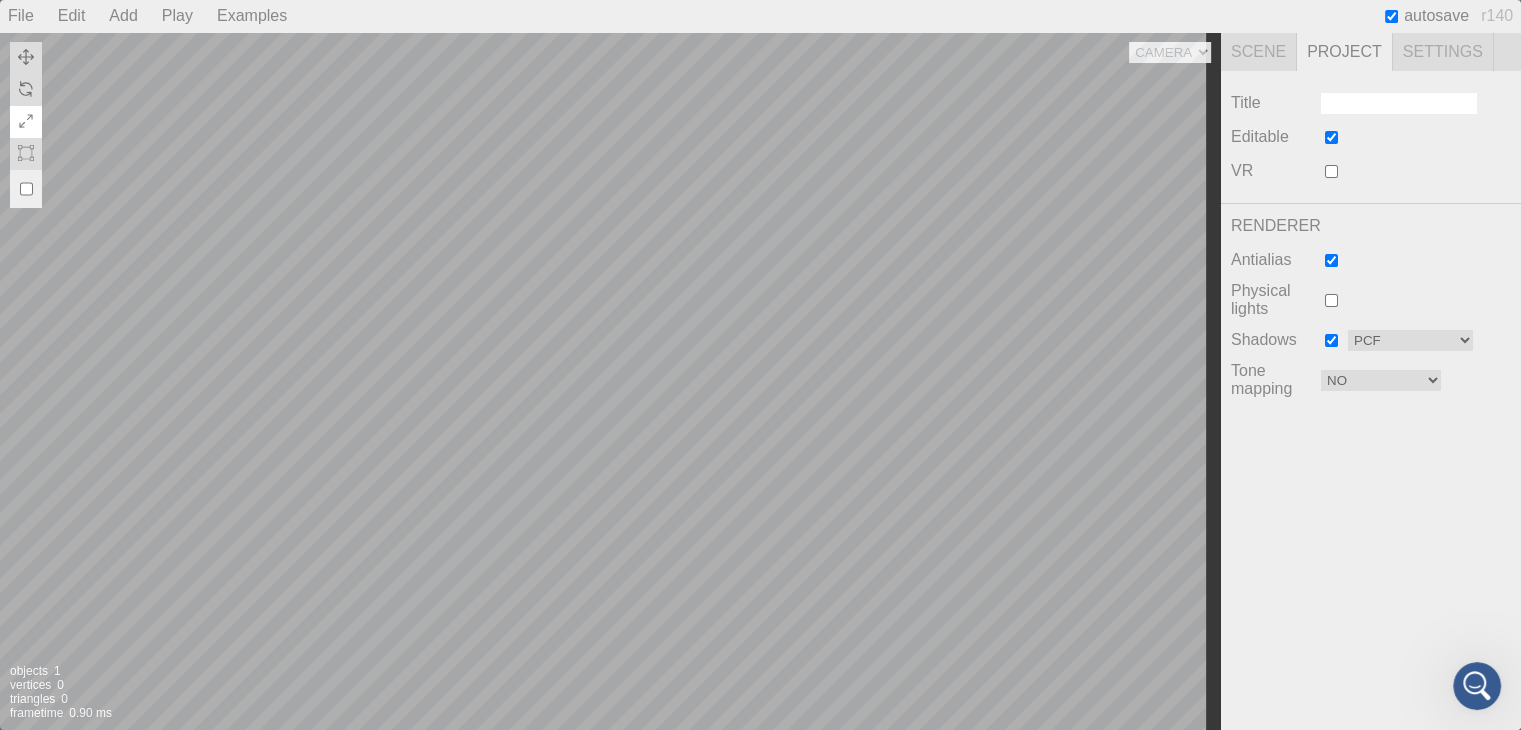 click at bounding box center [1477, 686] 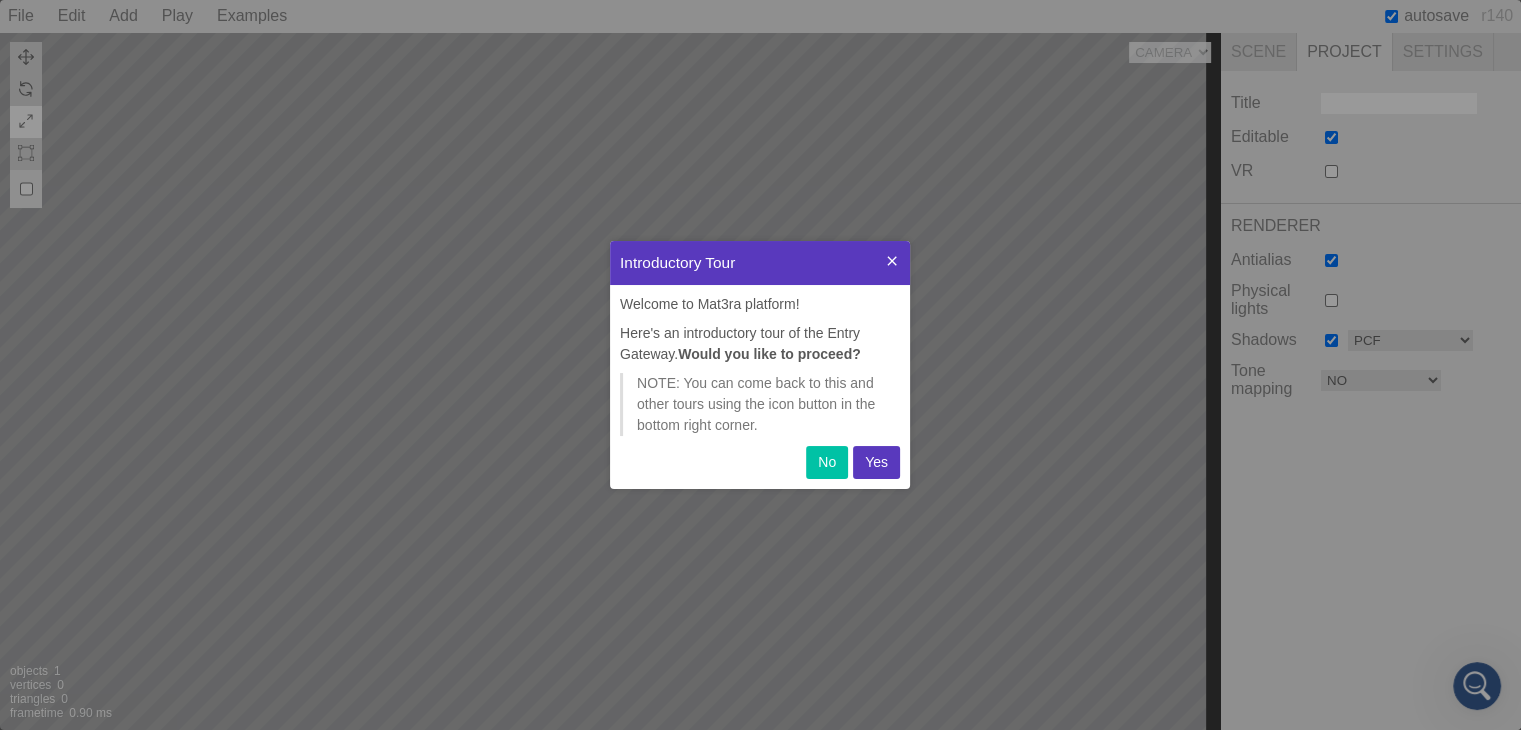 scroll, scrollTop: 0, scrollLeft: 0, axis: both 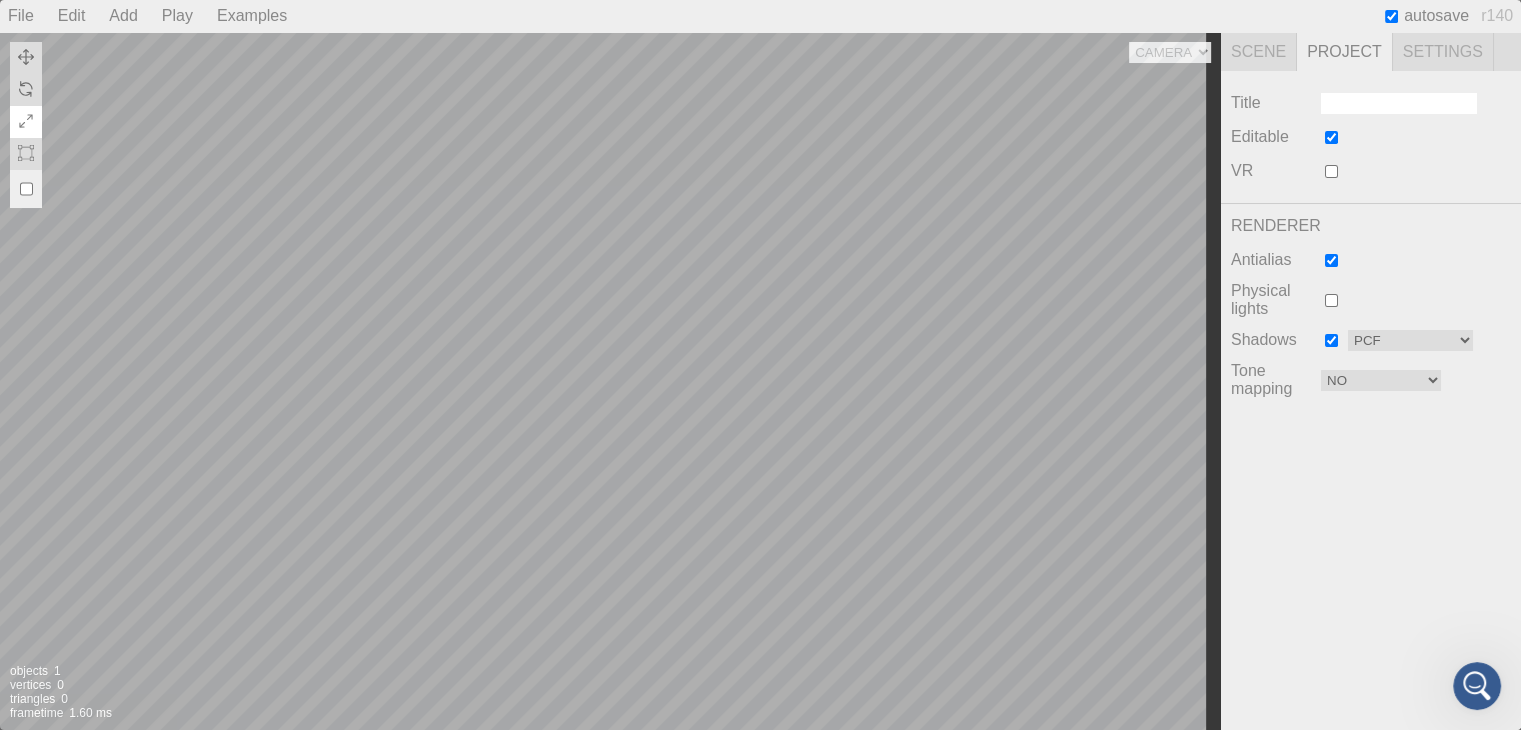 click on "Play" at bounding box center [177, 16] 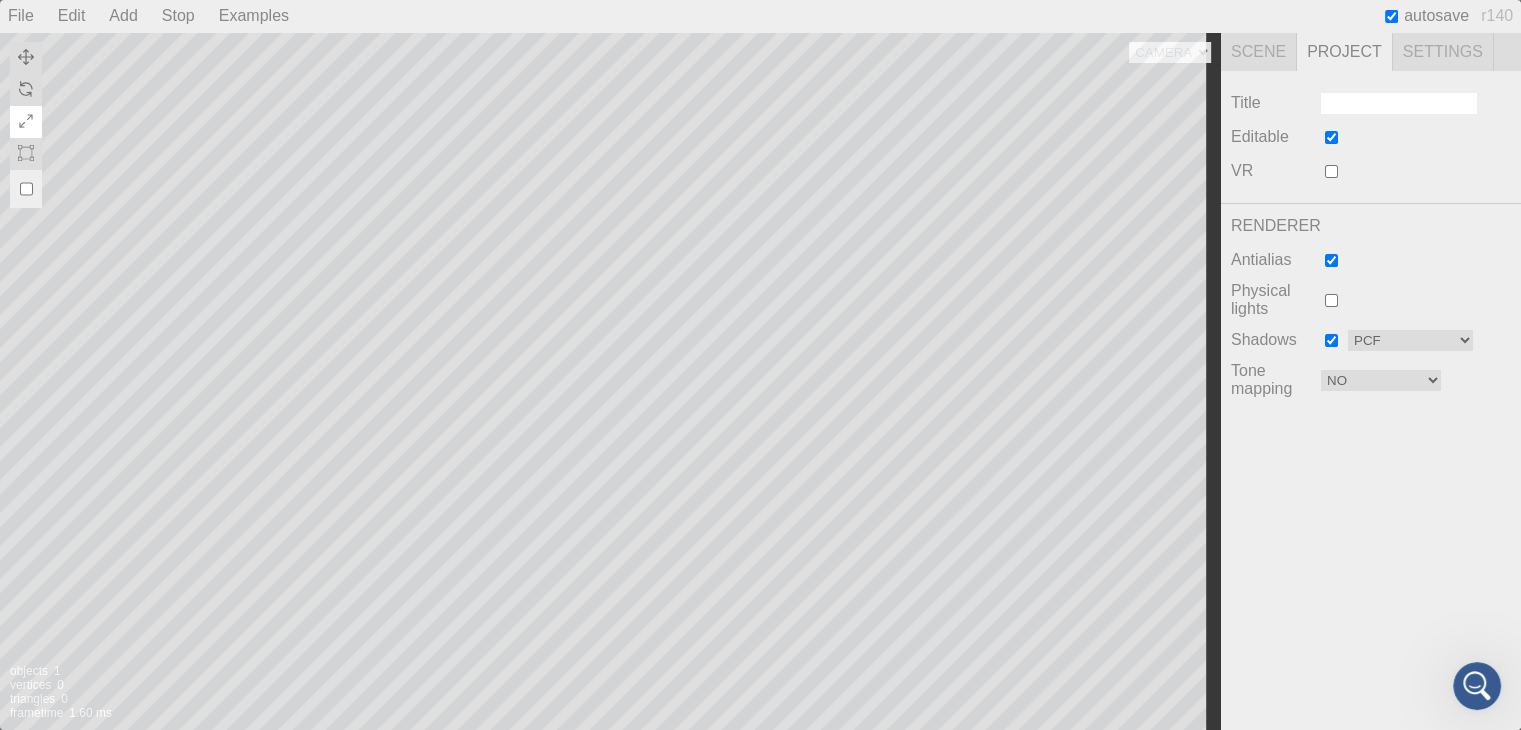 click on "Stop" at bounding box center (178, 16) 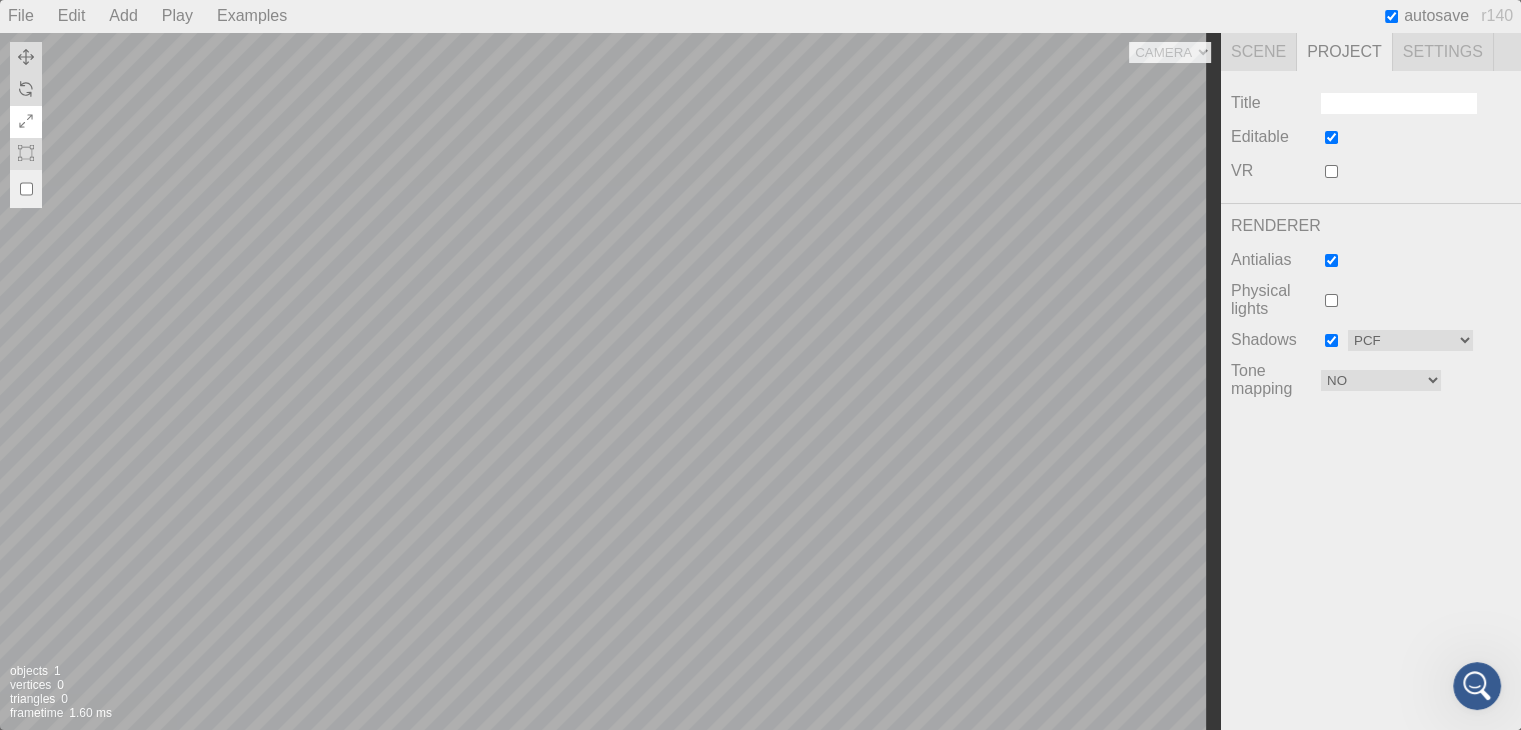 click 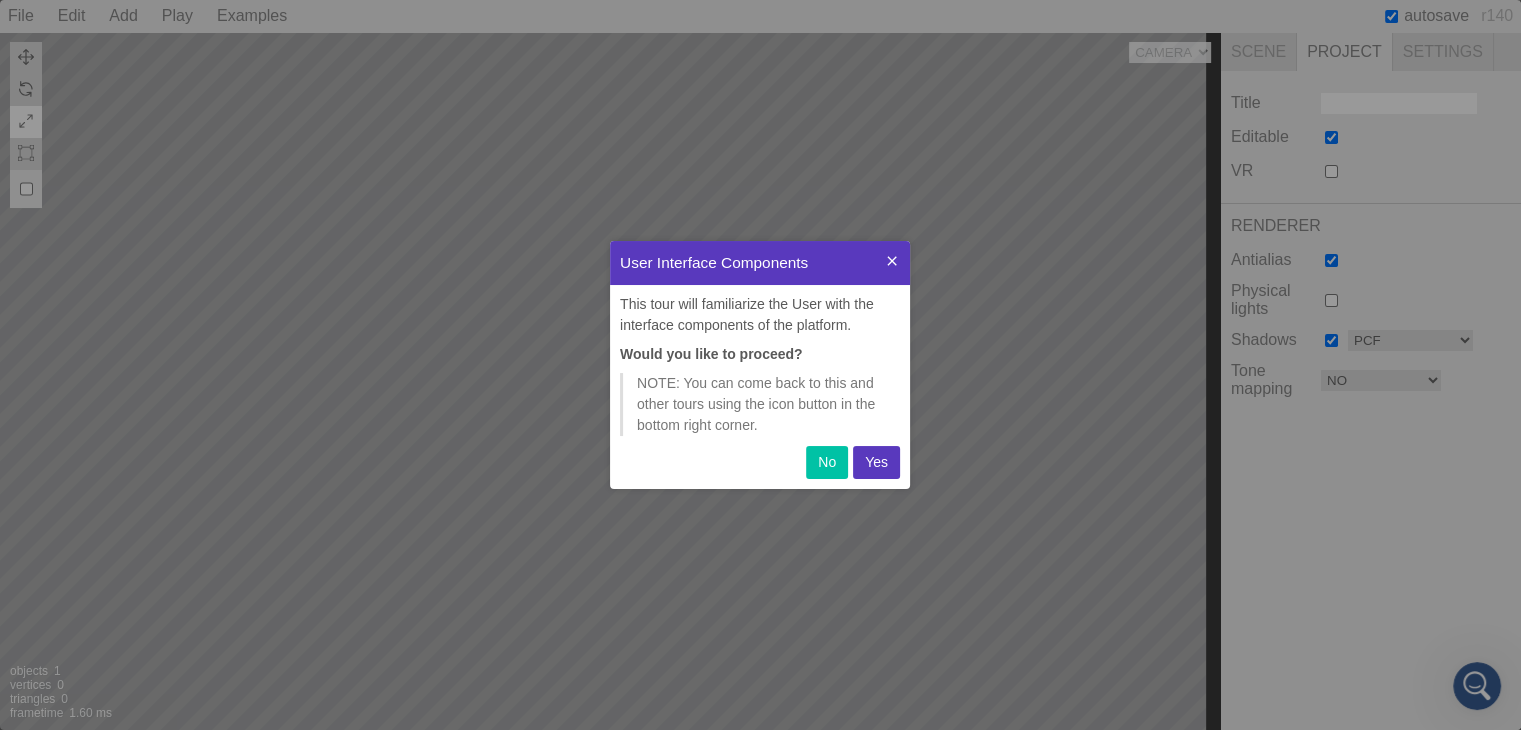 scroll, scrollTop: 0, scrollLeft: 0, axis: both 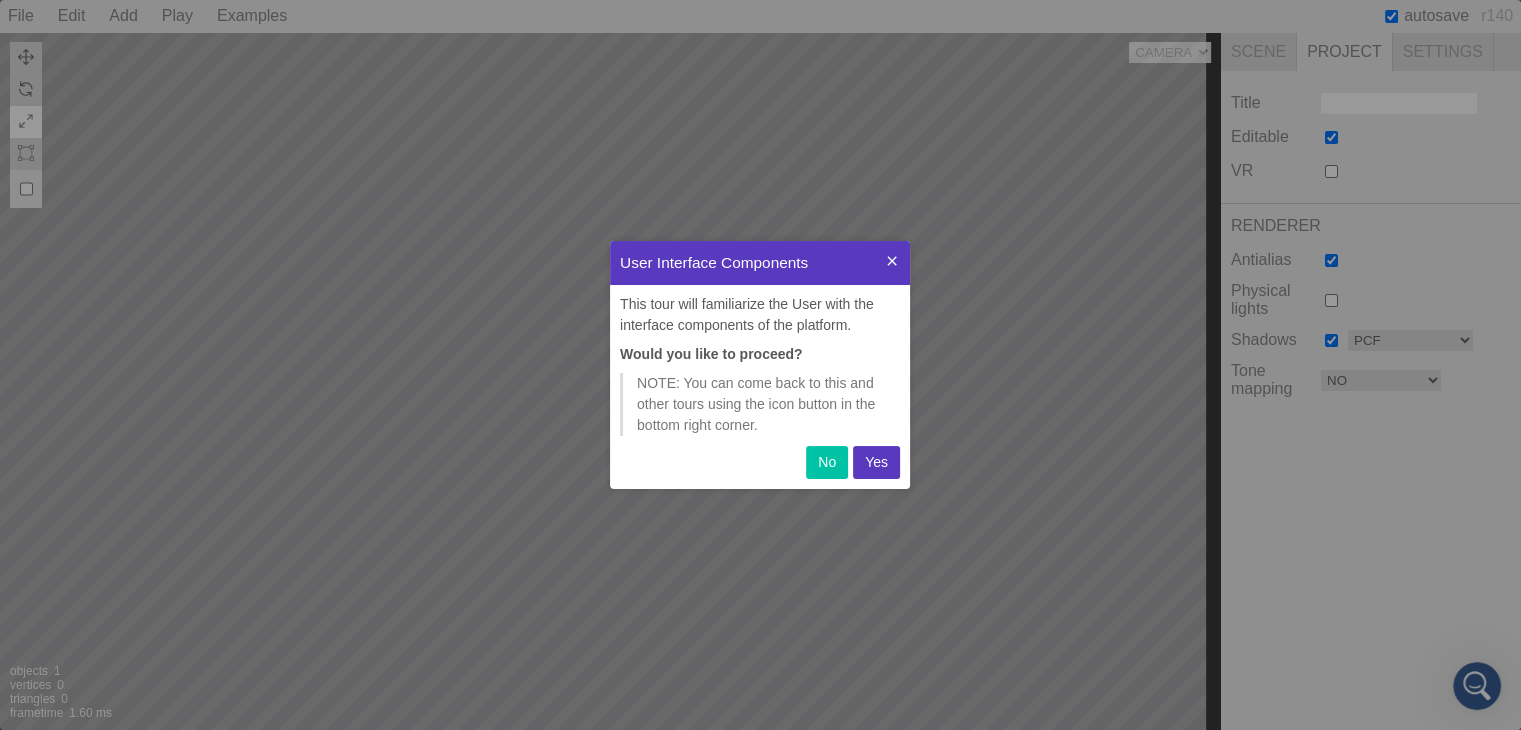 click on "No" at bounding box center [827, 462] 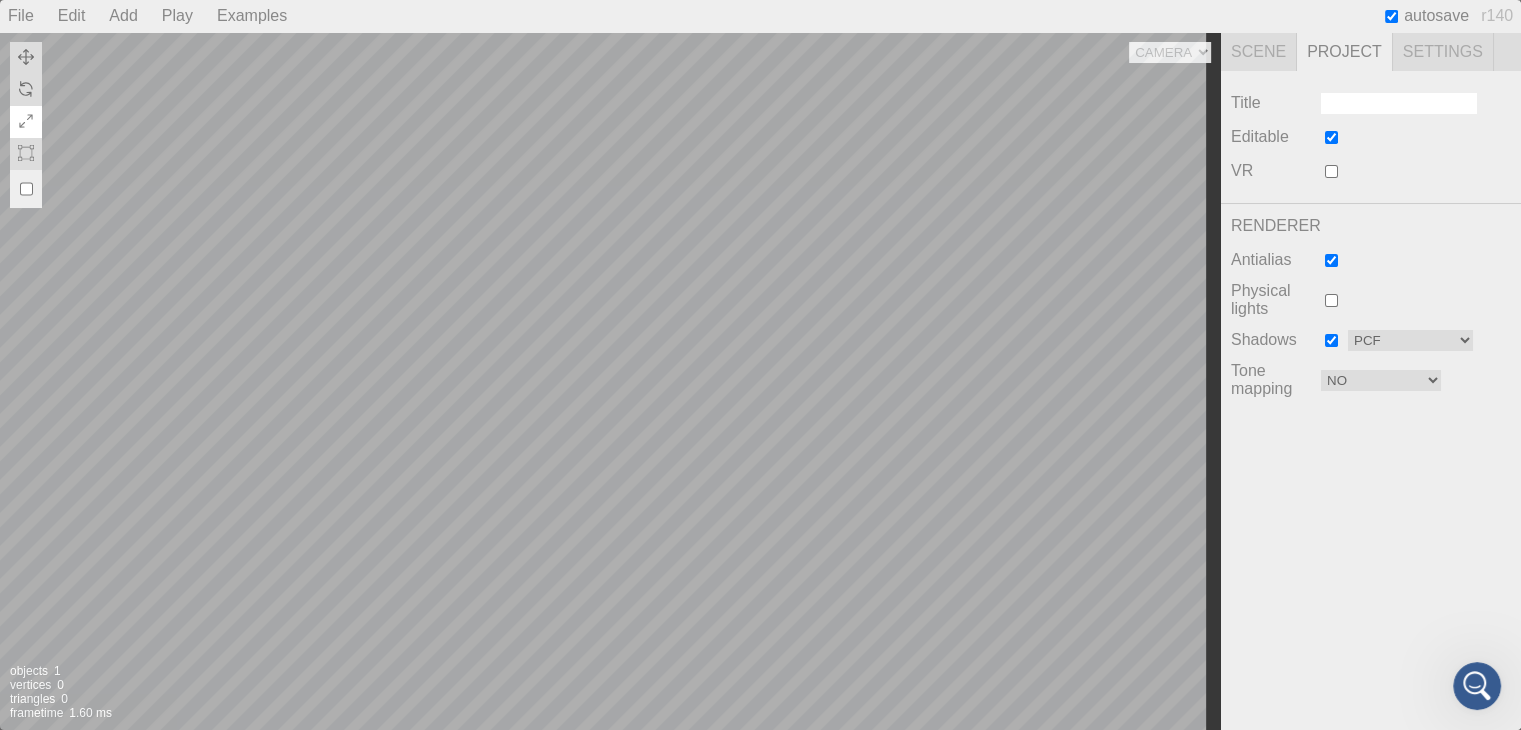 click at bounding box center [1477, 686] 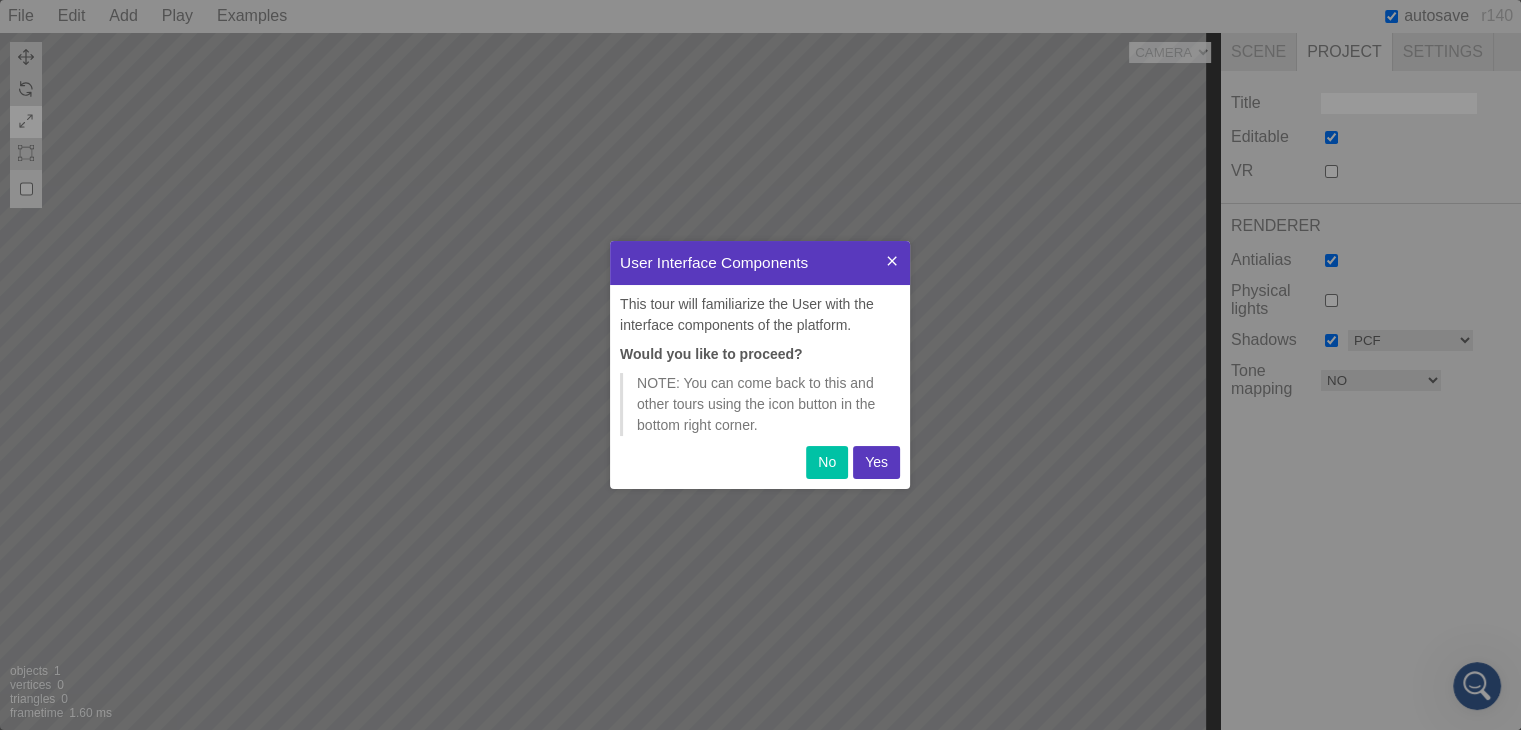 scroll, scrollTop: 0, scrollLeft: 0, axis: both 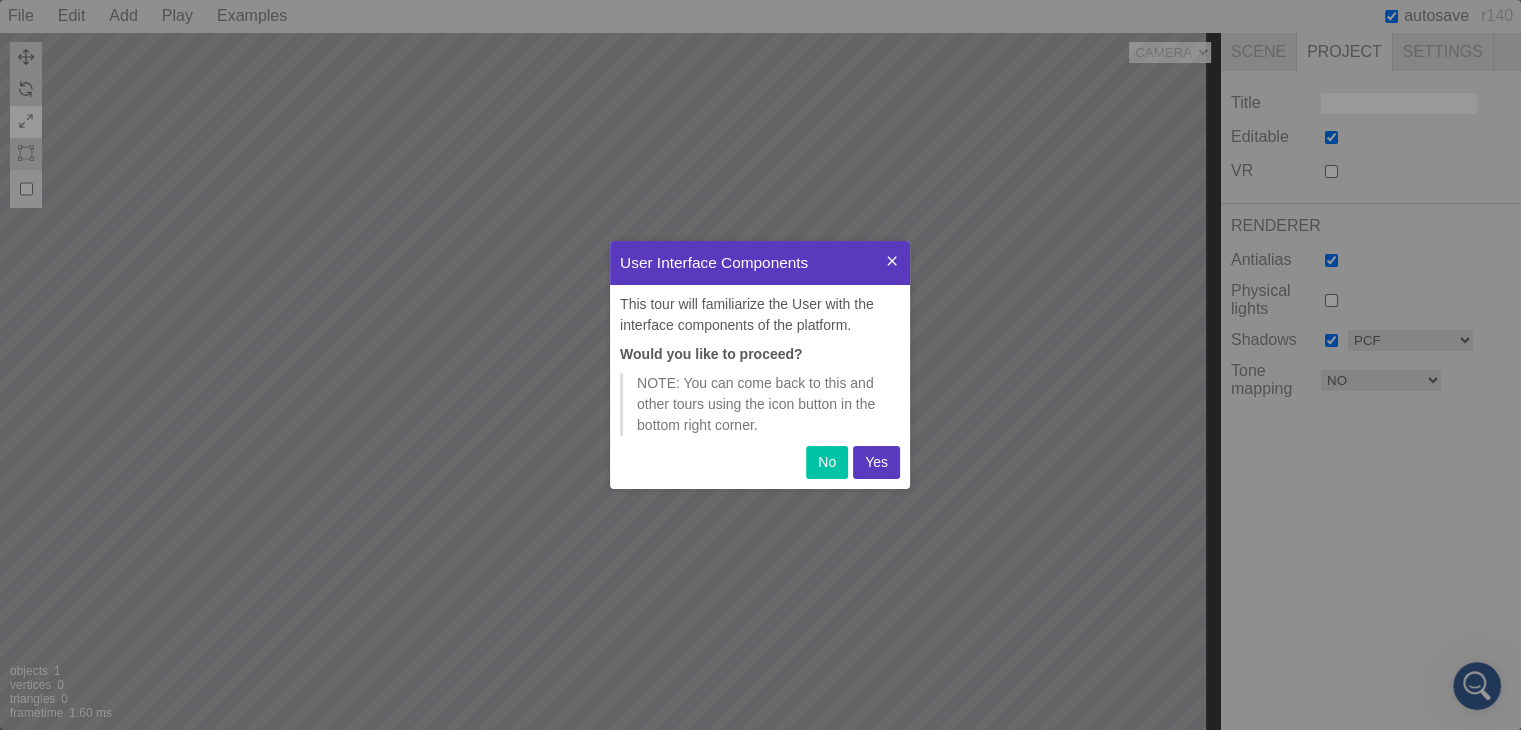 click on "Yes" at bounding box center [876, 462] 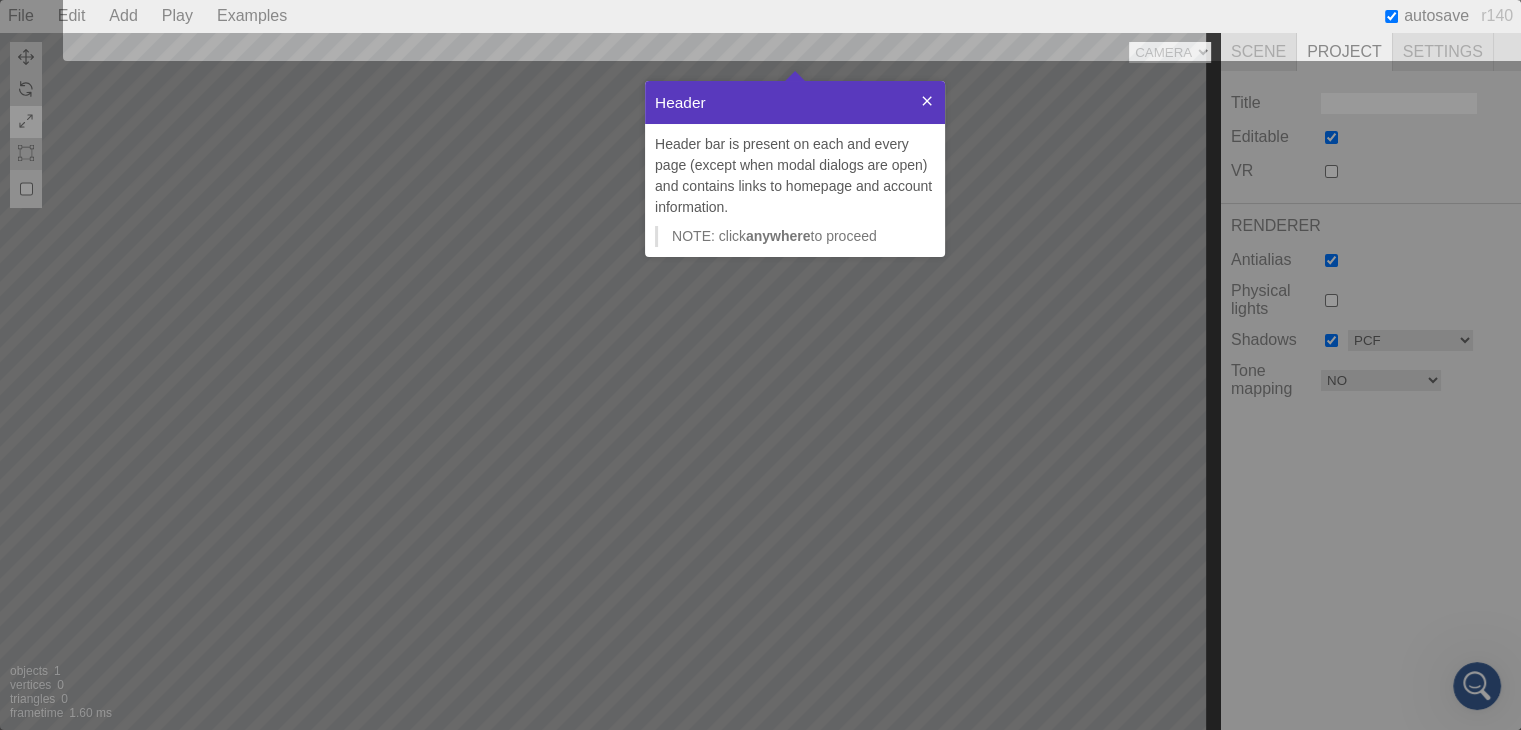 scroll, scrollTop: 0, scrollLeft: 0, axis: both 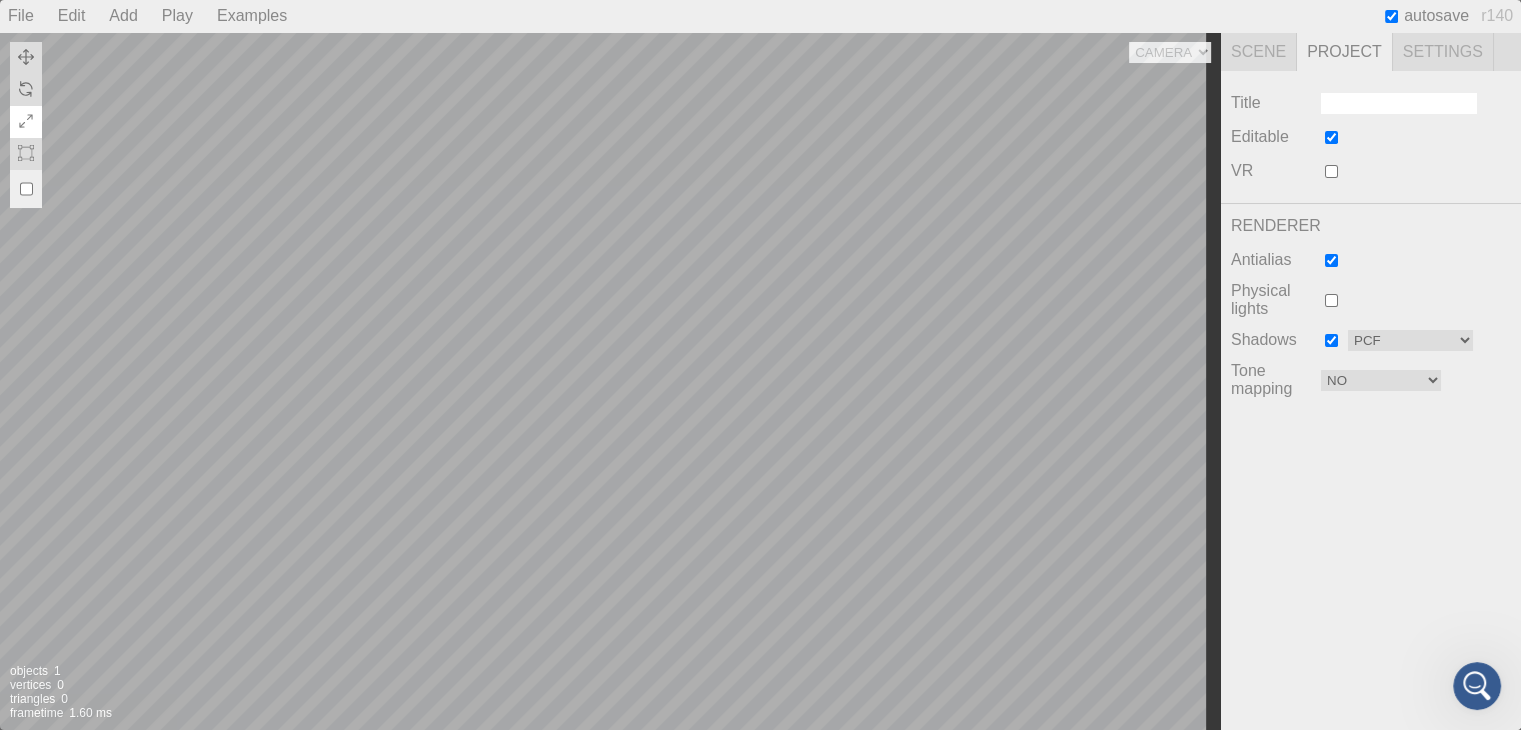 click on "Camera Objects 1 Vertices 0 Triangles 0 Frametime 1.60 ms" at bounding box center [610, 381] 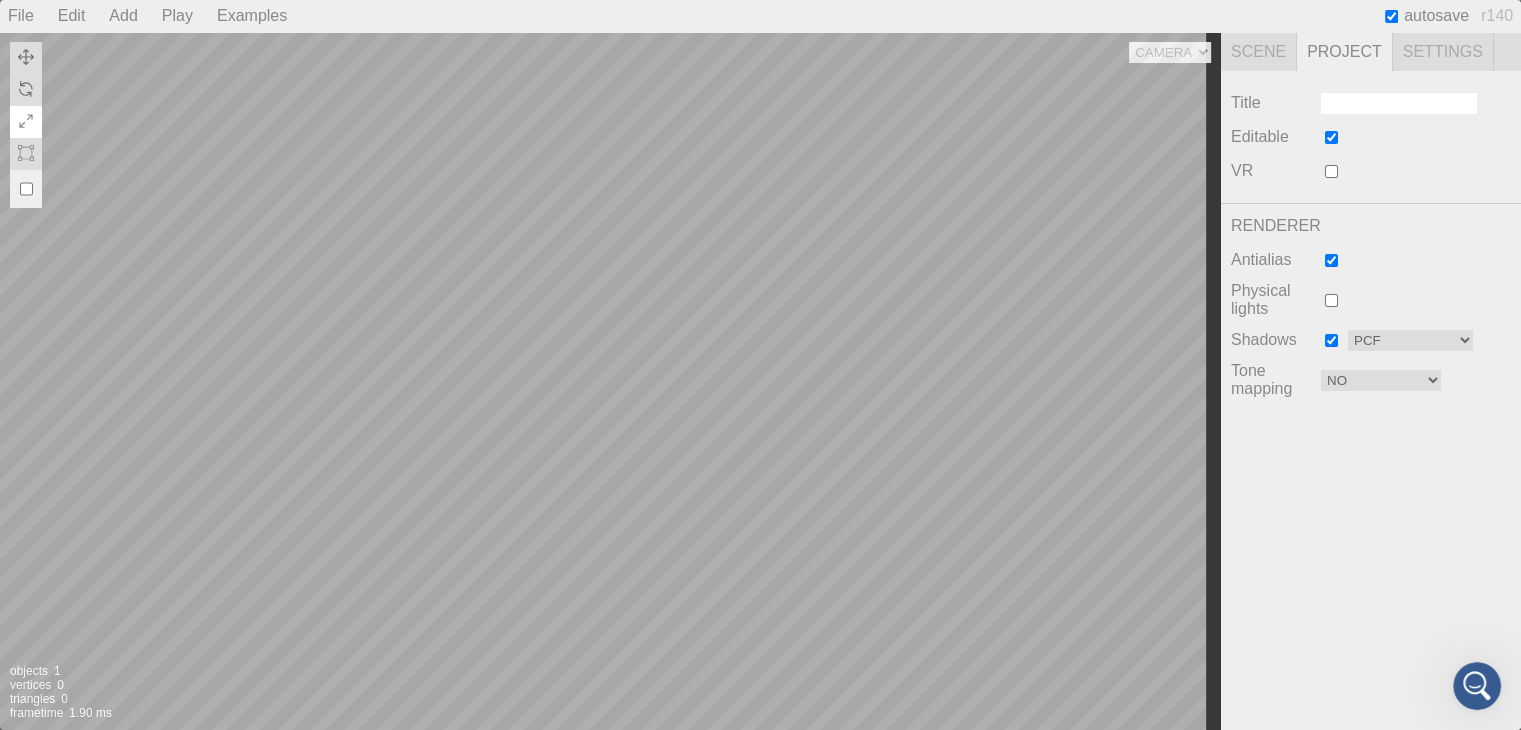 click on "Camera Objects 1 Vertices 0 Triangles 0 Frametime 1.90 ms" at bounding box center [610, 381] 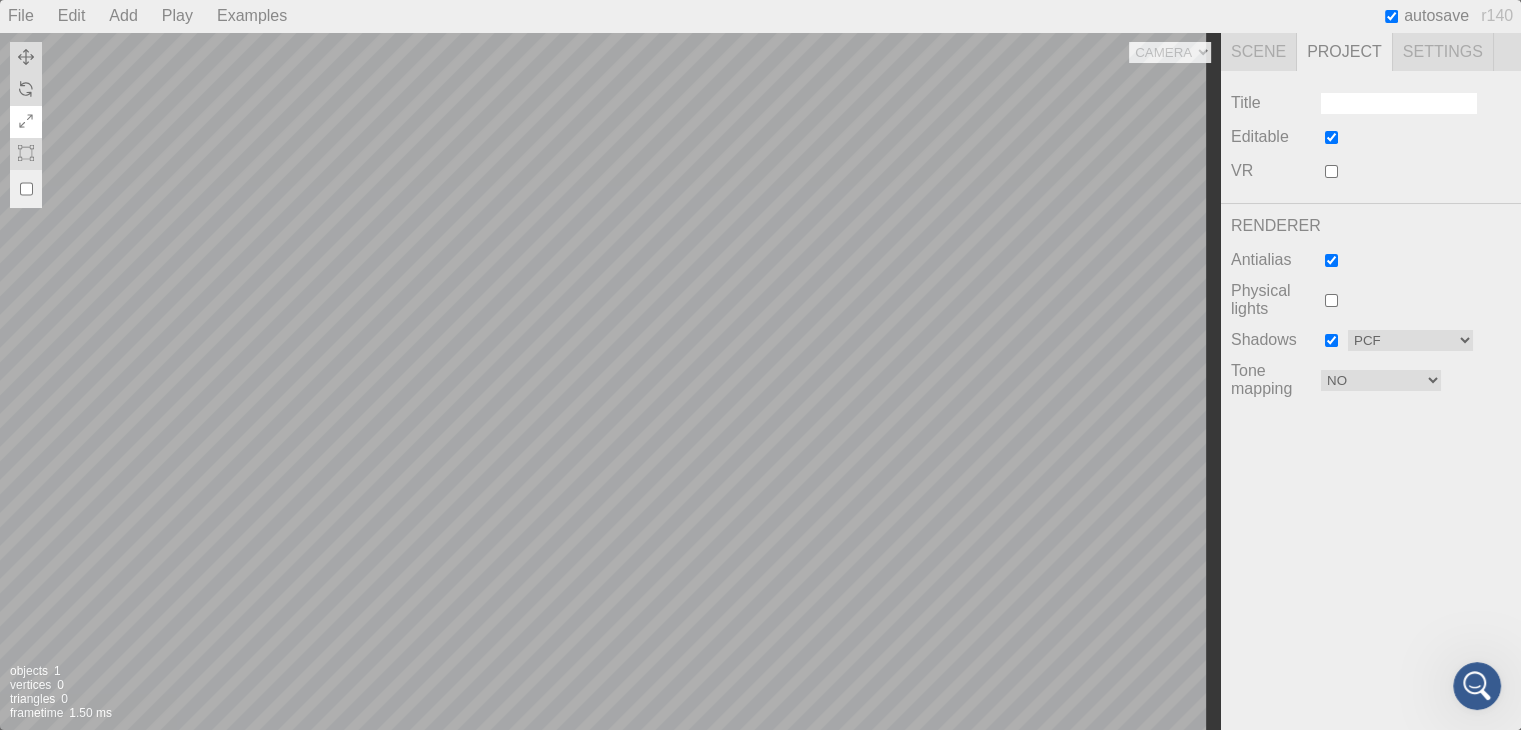 click on "Camera Objects 1 Vertices 0 Triangles 0 Frametime 1.50 ms" at bounding box center [610, 381] 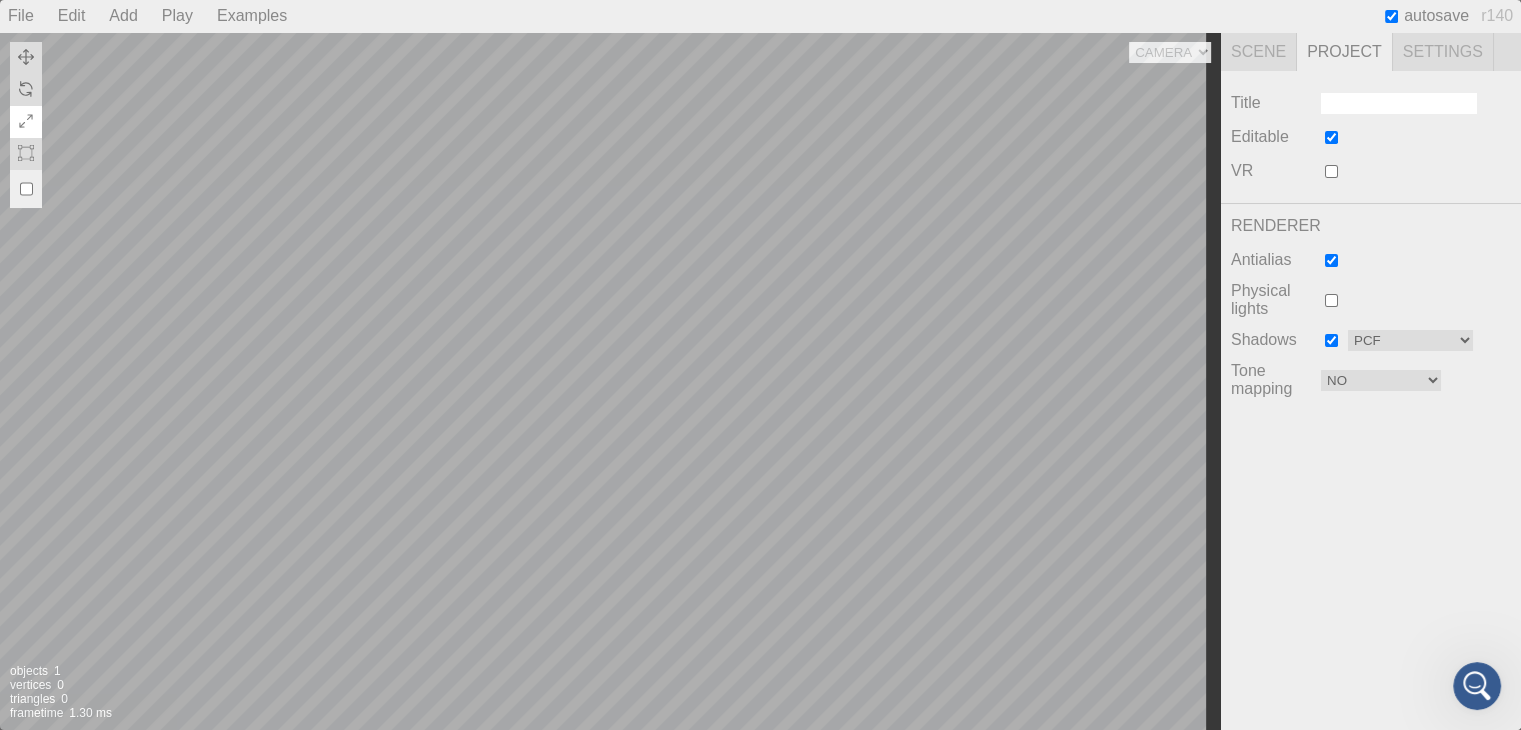 click on "Camera Objects 1 Vertices 0 Triangles 0 Frametime 1.30 ms" at bounding box center (610, 381) 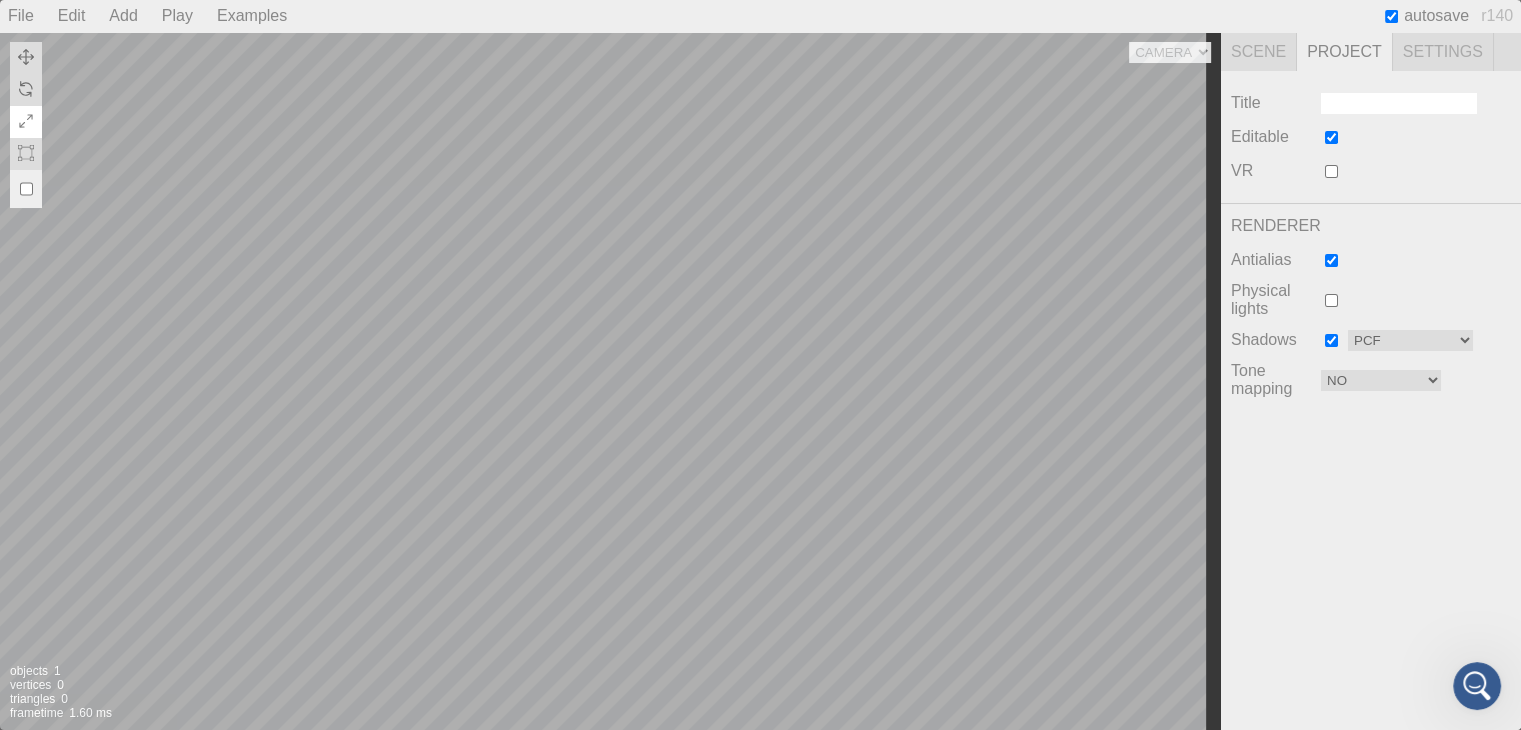 click on "Camera Objects 1 Vertices 0 Triangles 0 Frametime 1.60 ms" at bounding box center [610, 381] 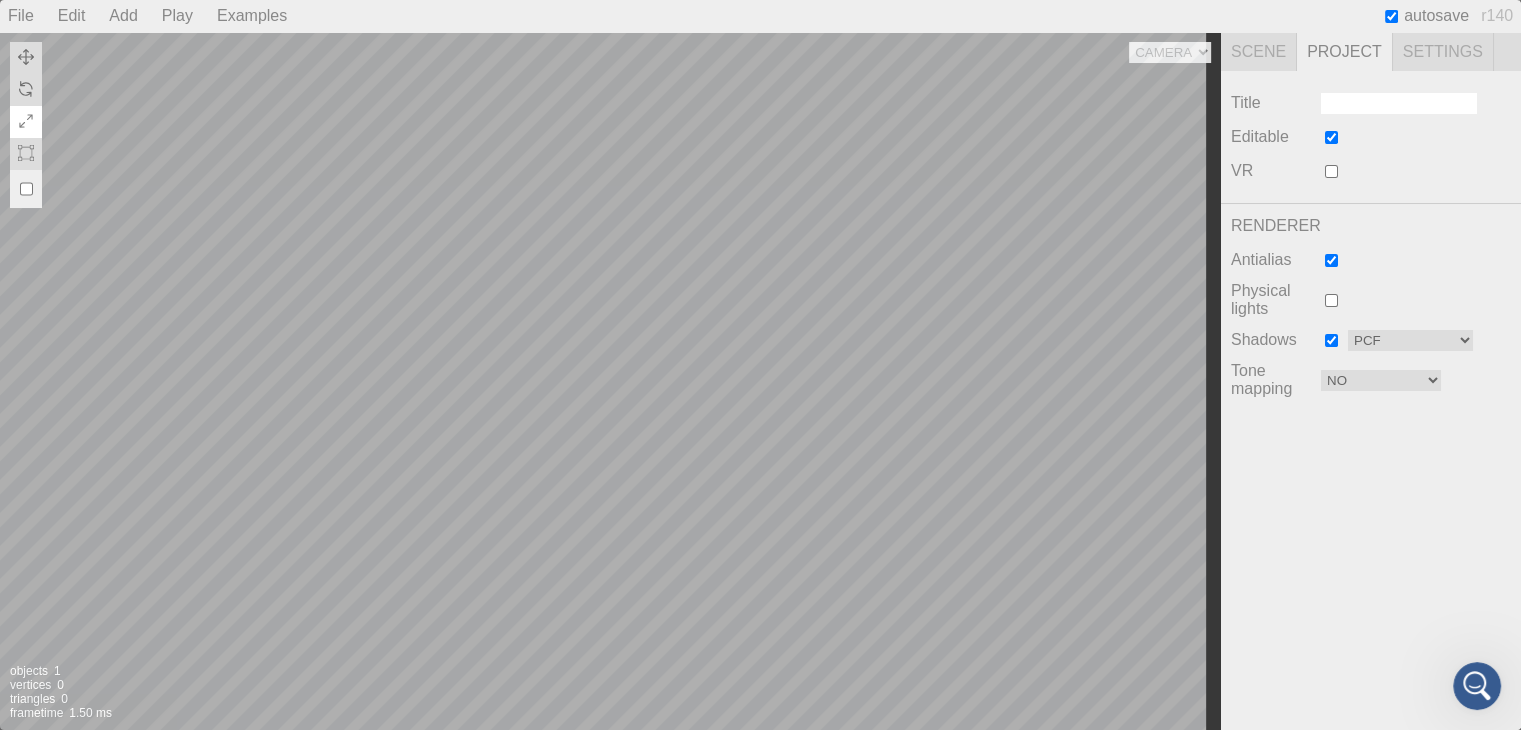 click on "Camera Objects 1 Vertices 0 Triangles 0 Frametime 1.50 ms" at bounding box center [610, 381] 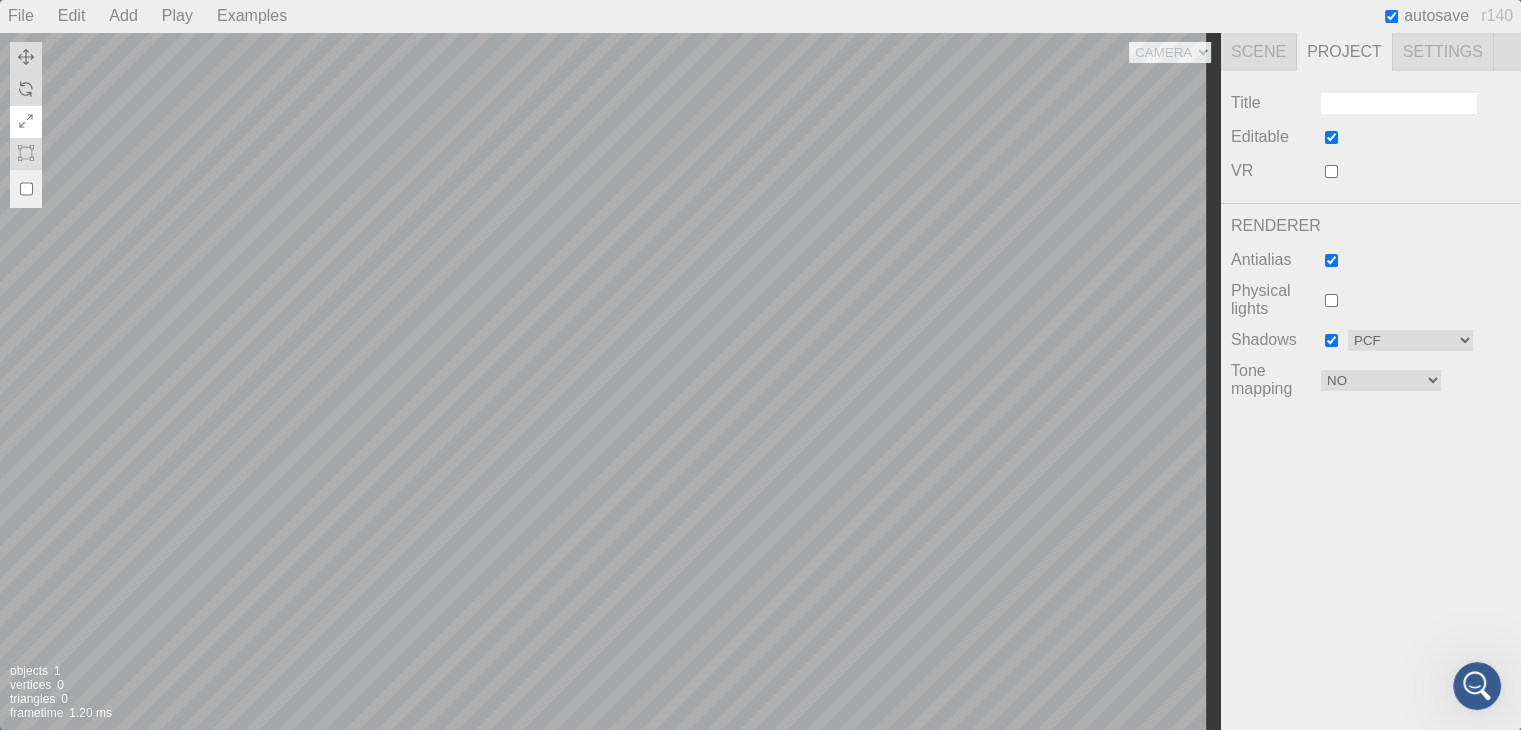 click 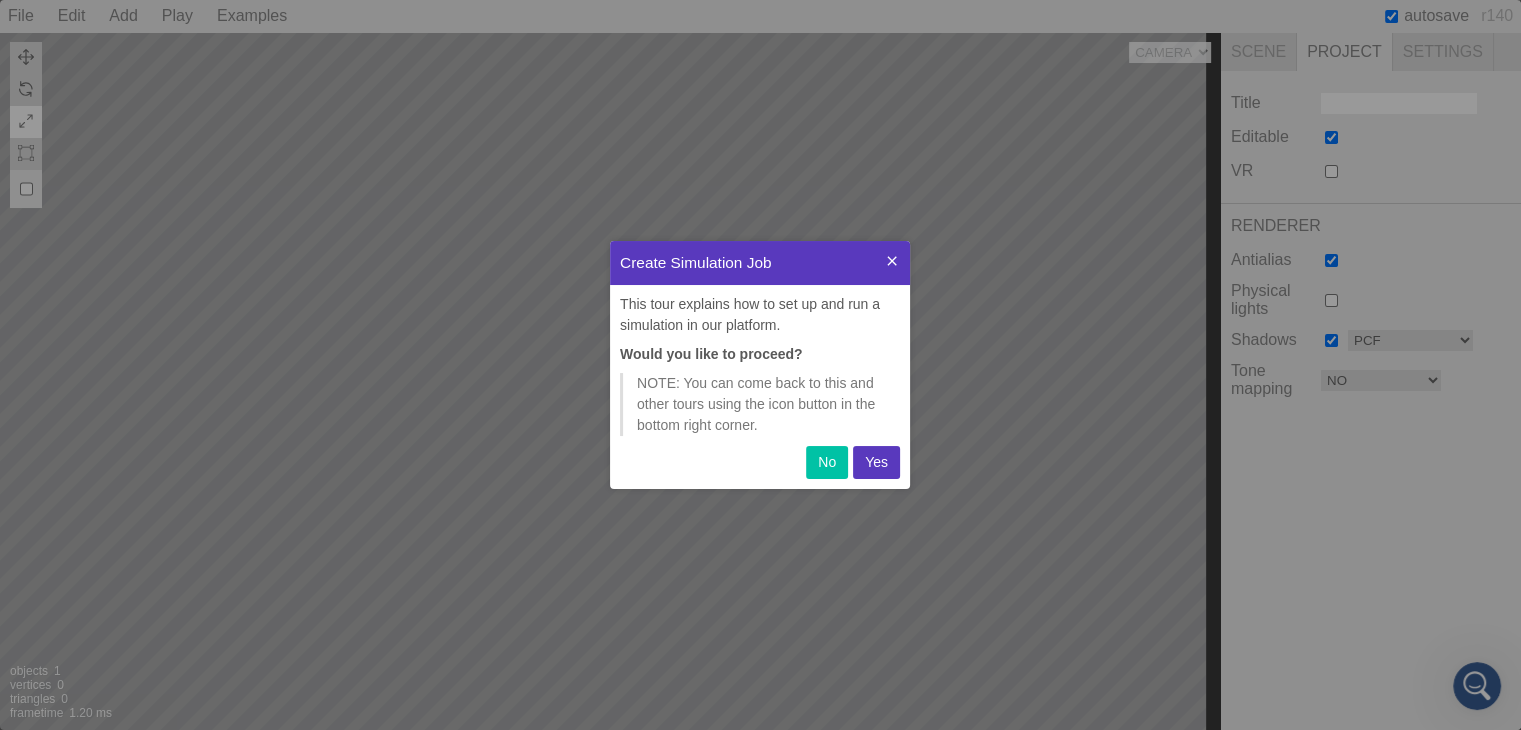 scroll, scrollTop: 0, scrollLeft: 0, axis: both 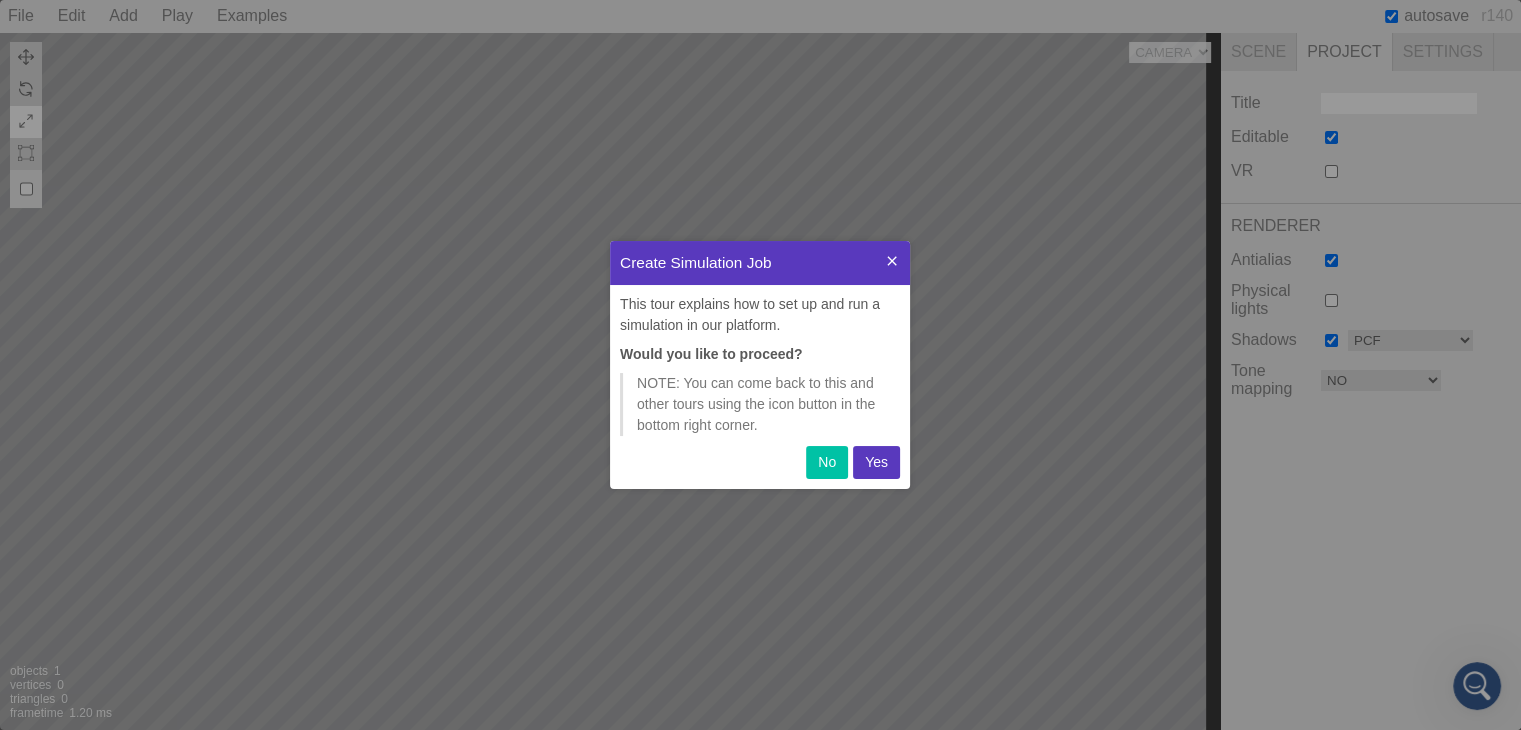 click on "Yes" at bounding box center [876, 462] 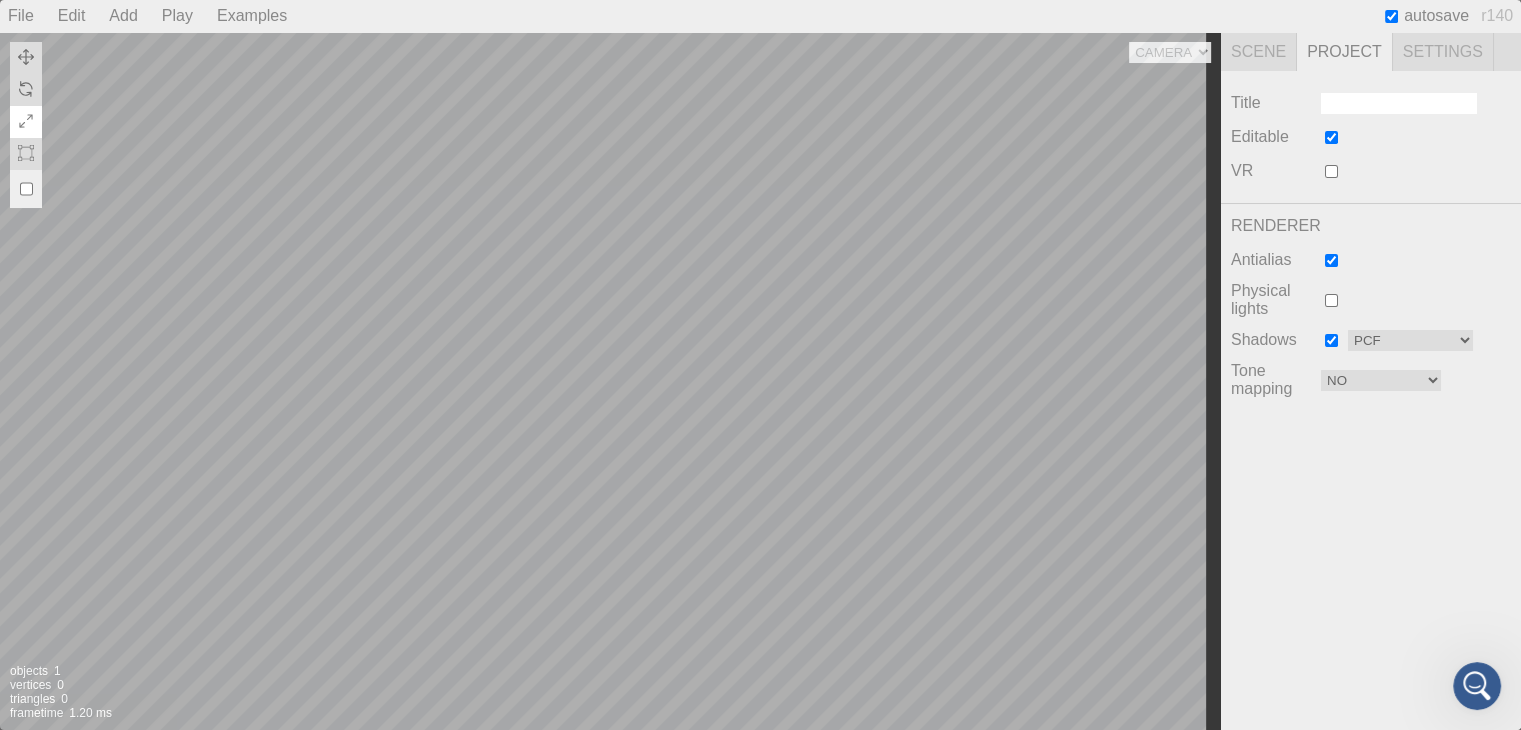 click on "Camera Objects 1 Vertices 0 Triangles 0 Frametime 1.20 ms" at bounding box center (610, 381) 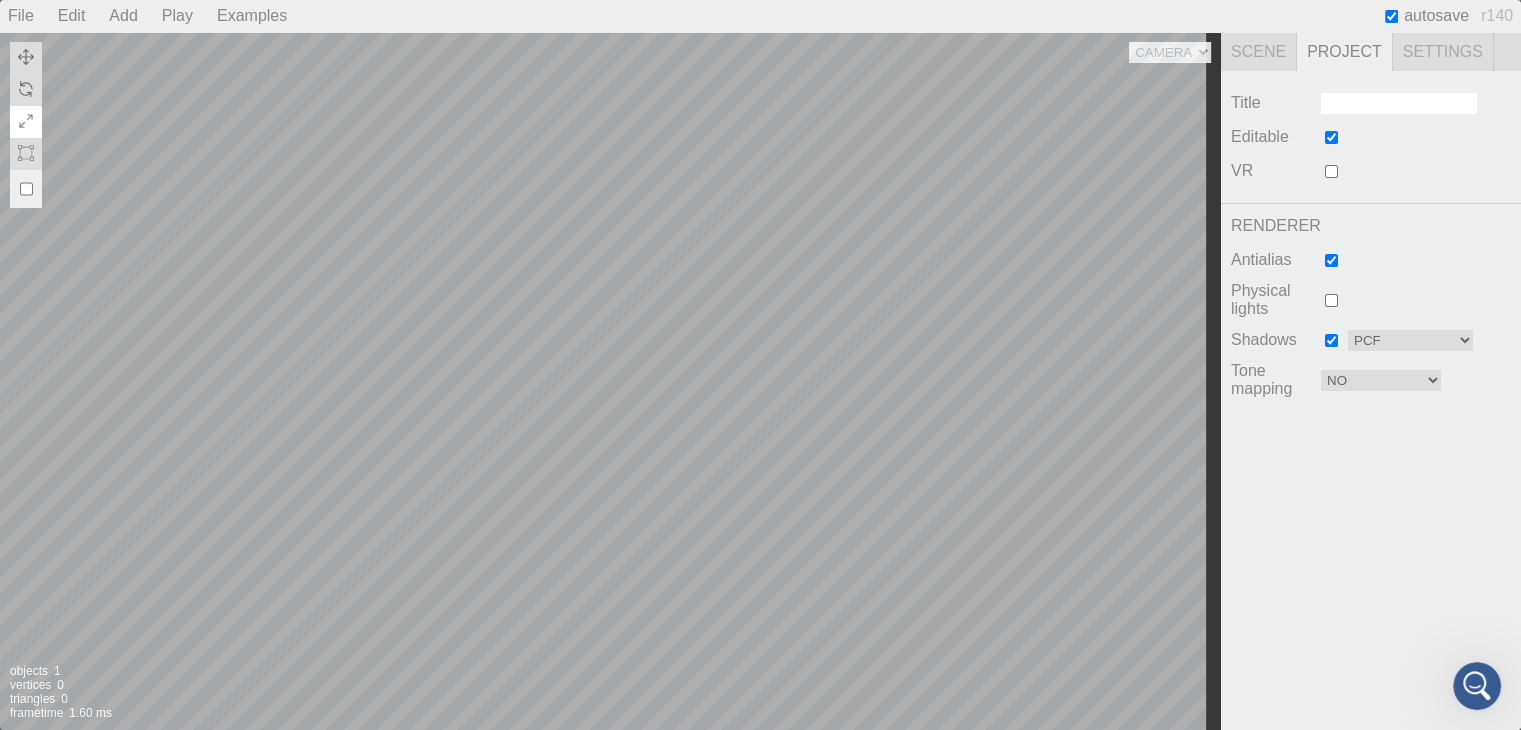 click on "Camera Objects 1 Vertices 0 Triangles 0 Frametime 1.60 ms" at bounding box center [610, 381] 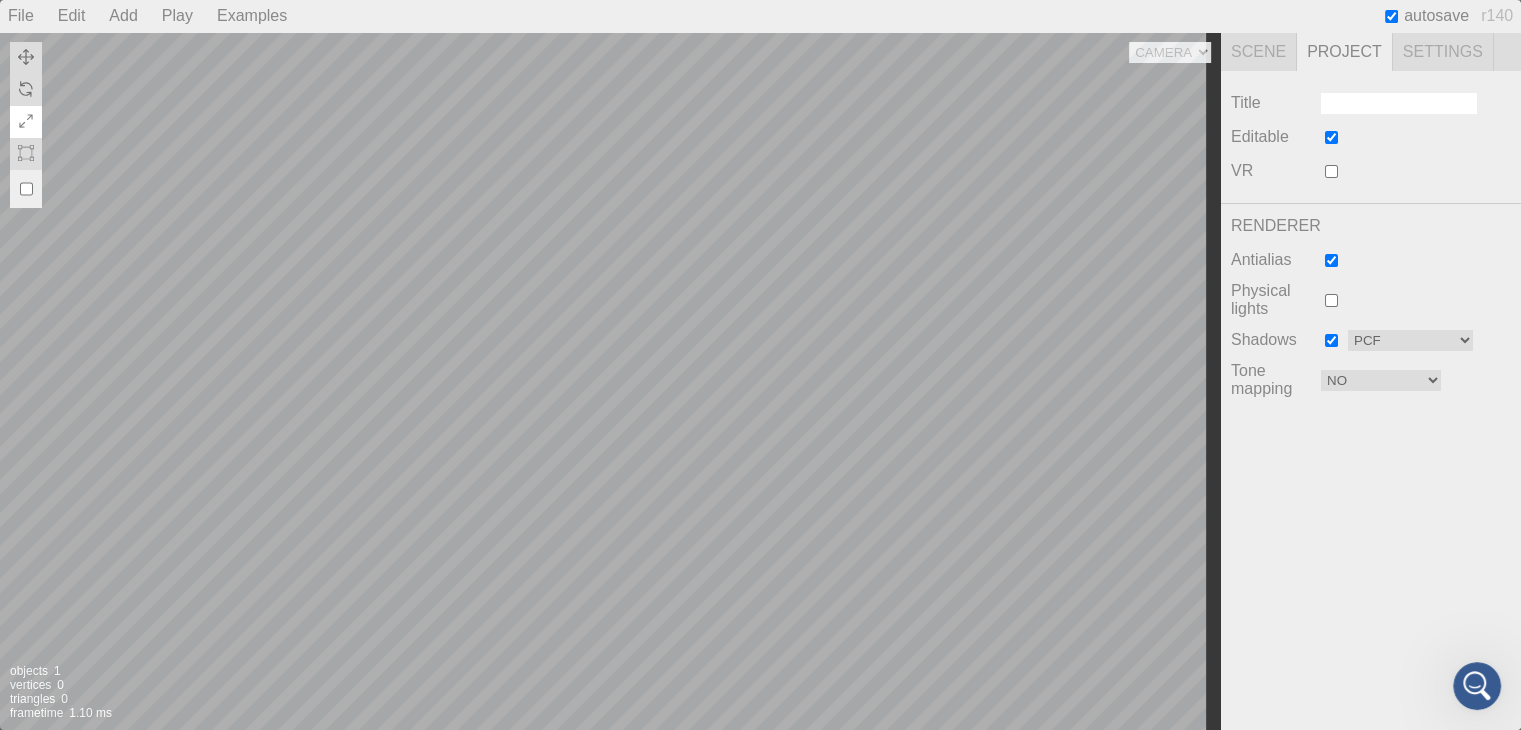 click on "Camera Objects 1 Vertices 0 Triangles 0 Frametime 1.10 ms" at bounding box center [610, 381] 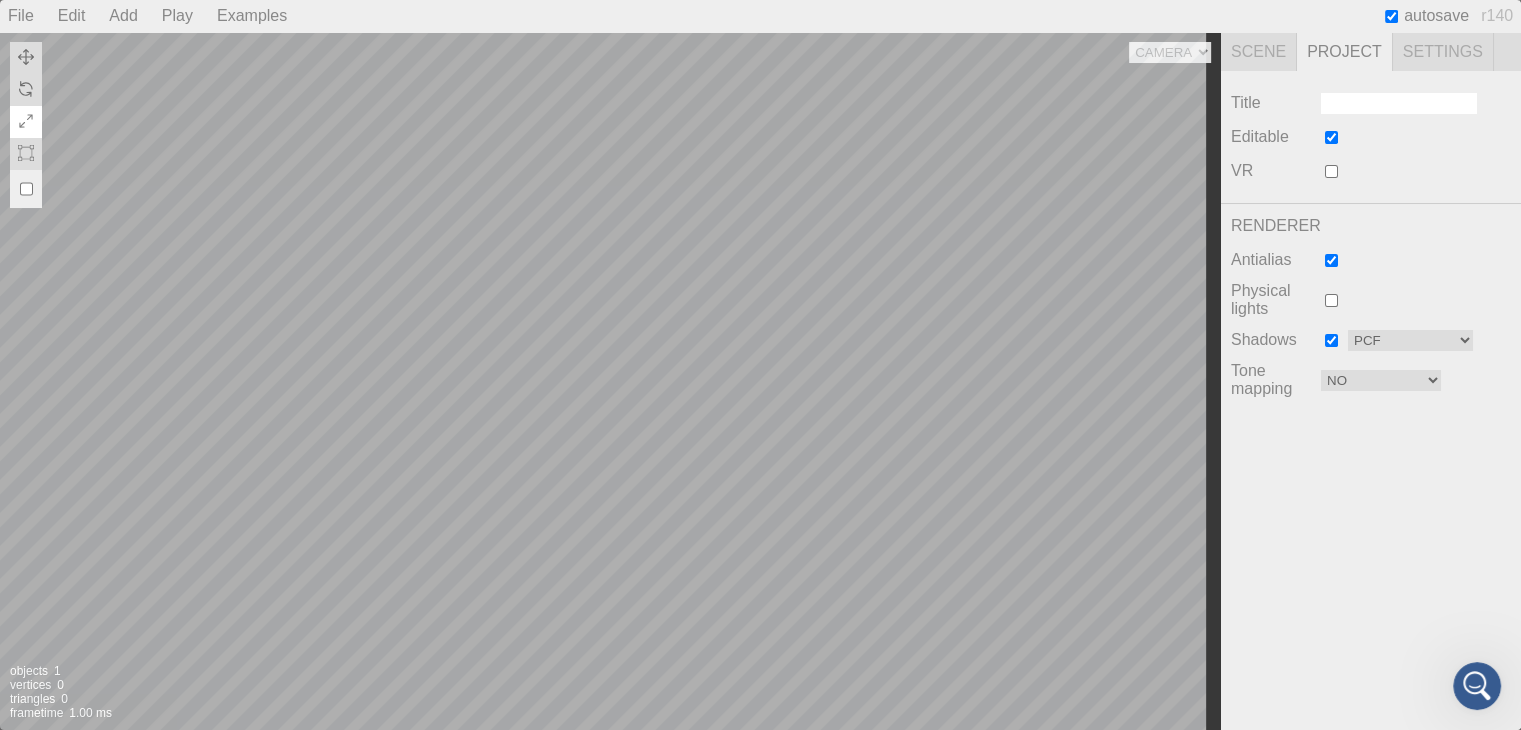 click on "Camera Objects 1 Vertices 0 Triangles 0 Frametime 1.00 ms" at bounding box center [610, 381] 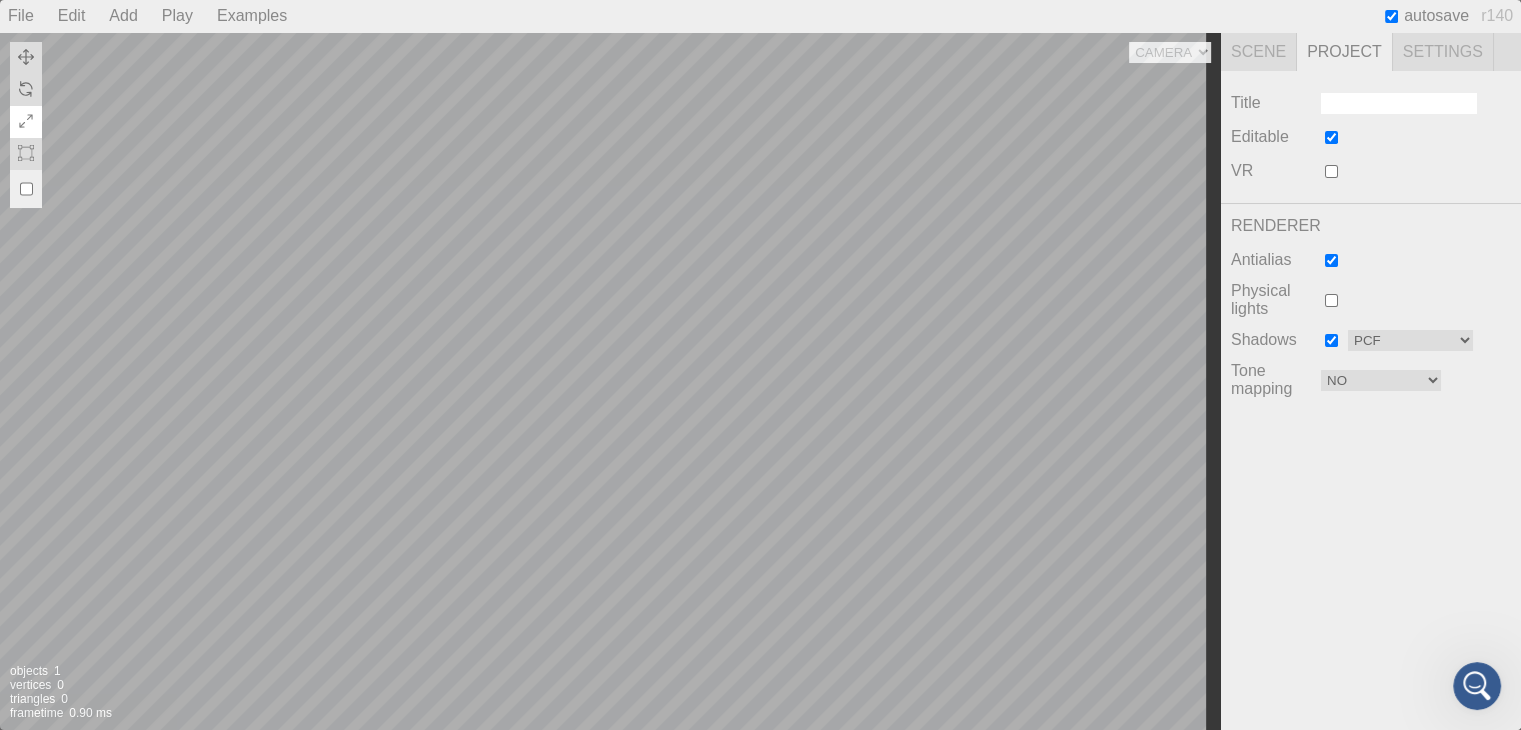 click on "Camera Objects 1 Vertices 0 Triangles 0 Frametime 0.90 ms" at bounding box center (610, 381) 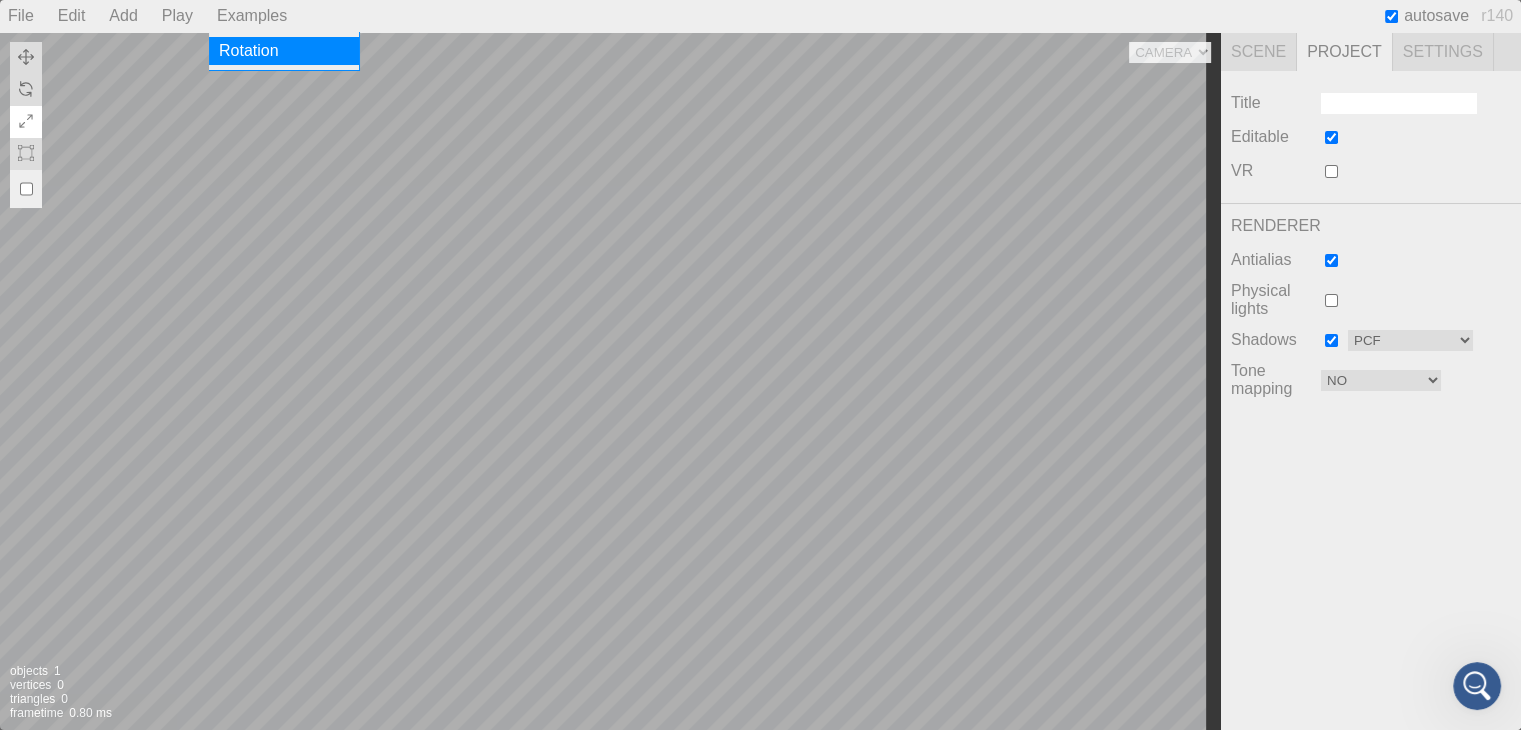 click on "Rotation" at bounding box center (284, 51) 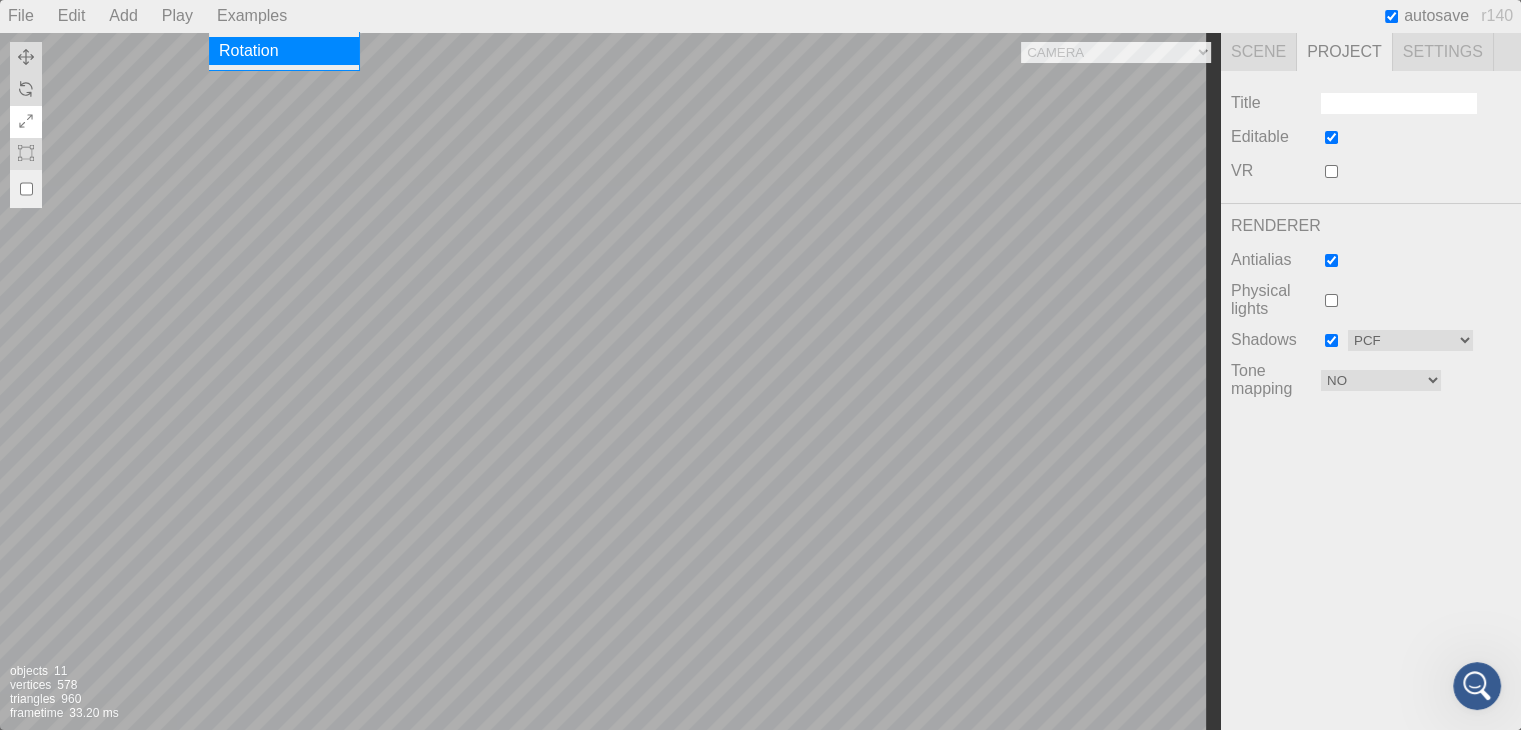 click on "Camera OrthographicCamera PerspectiveCamera Objects 11 Vertices 578 Triangles 960 Frametime 33.20 ms" at bounding box center [610, 381] 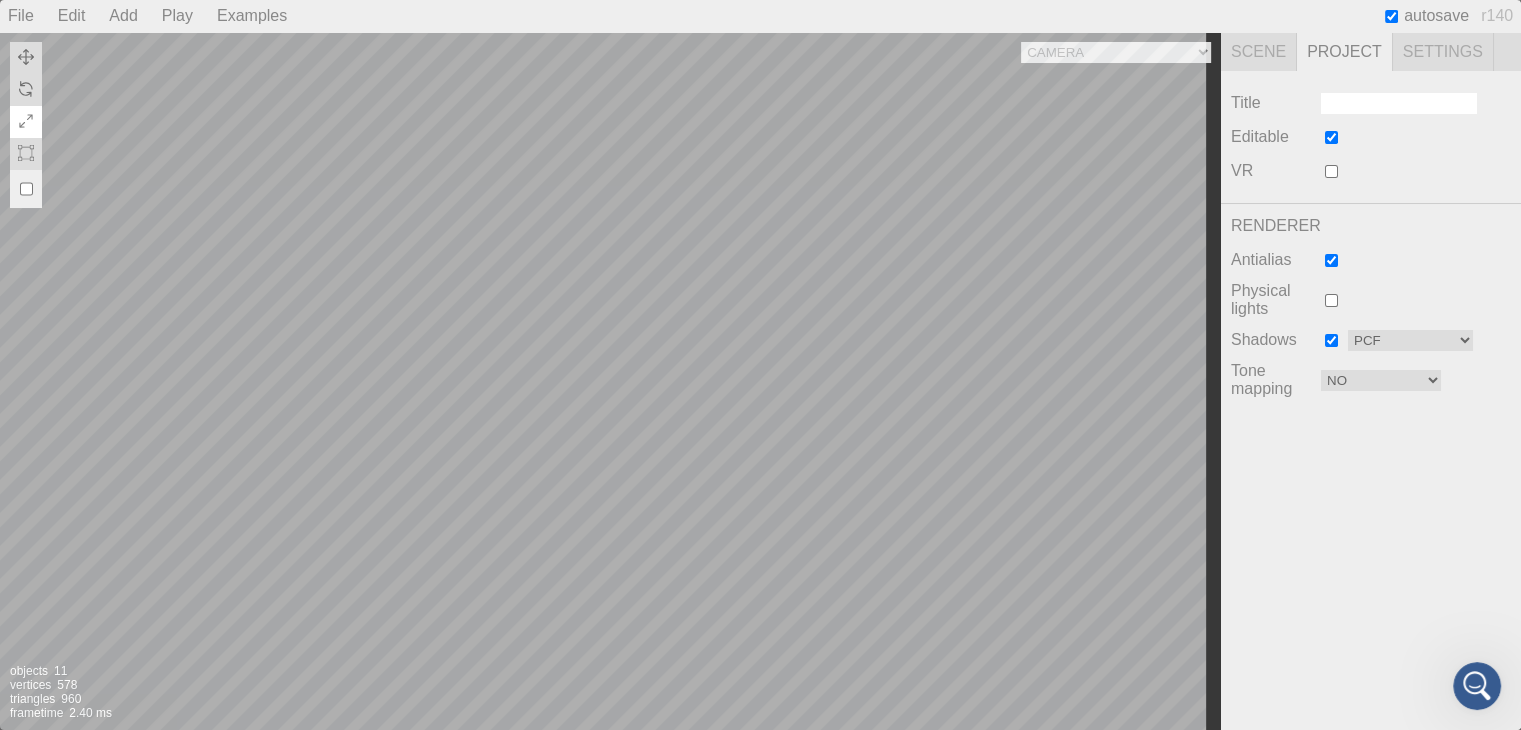 drag, startPoint x: 2610, startPoint y: 1332, endPoint x: 1471, endPoint y: 674, distance: 1315.403 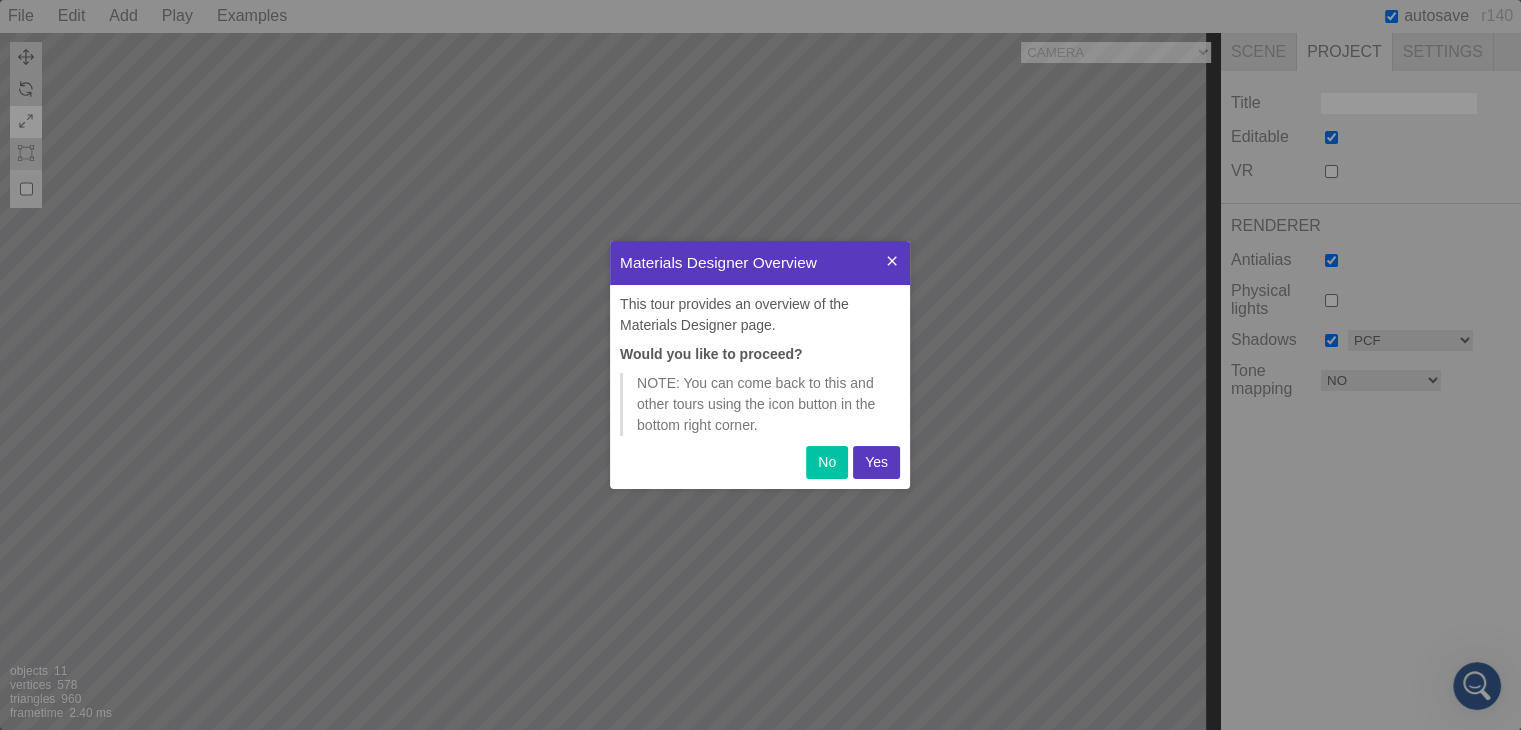 scroll, scrollTop: 0, scrollLeft: 0, axis: both 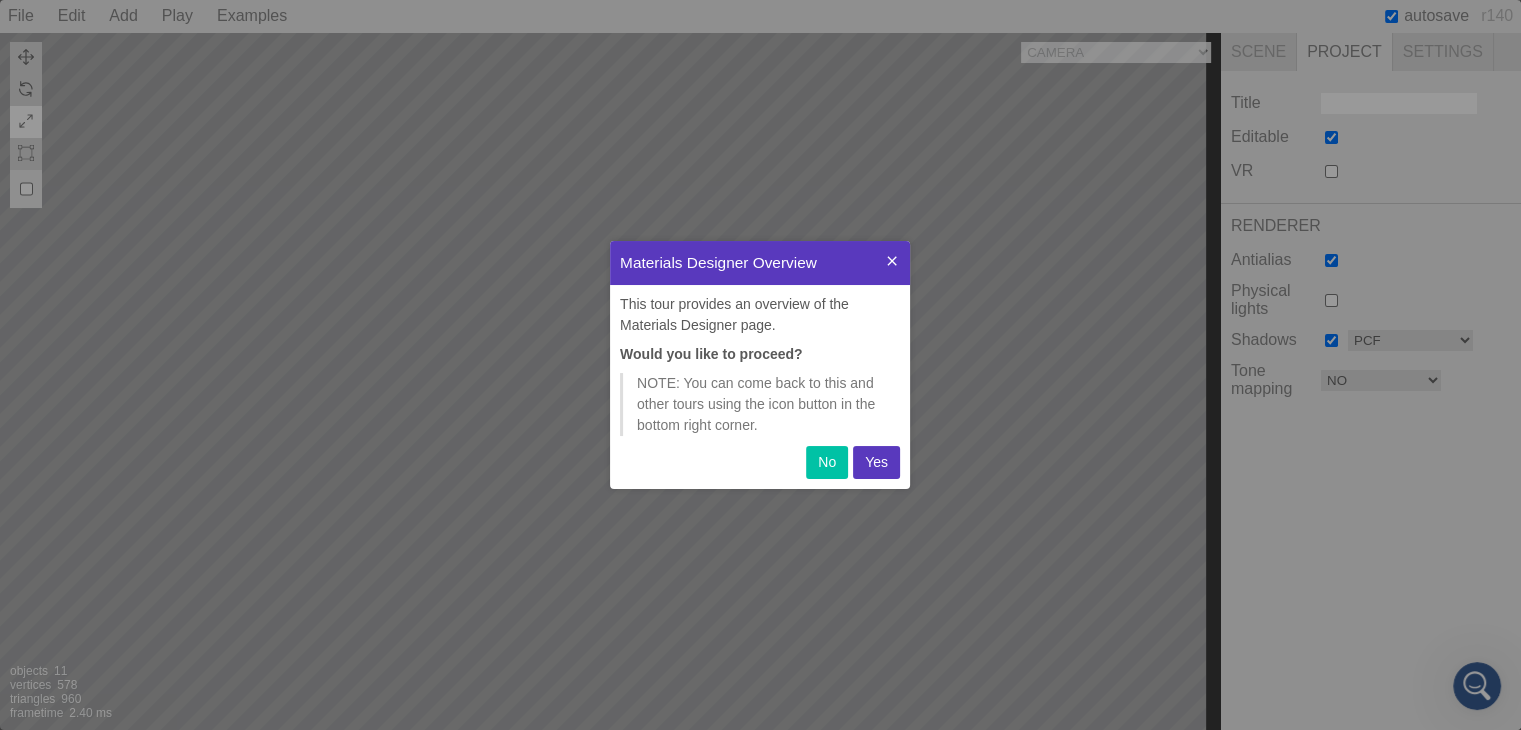 click on "Yes" at bounding box center [876, 462] 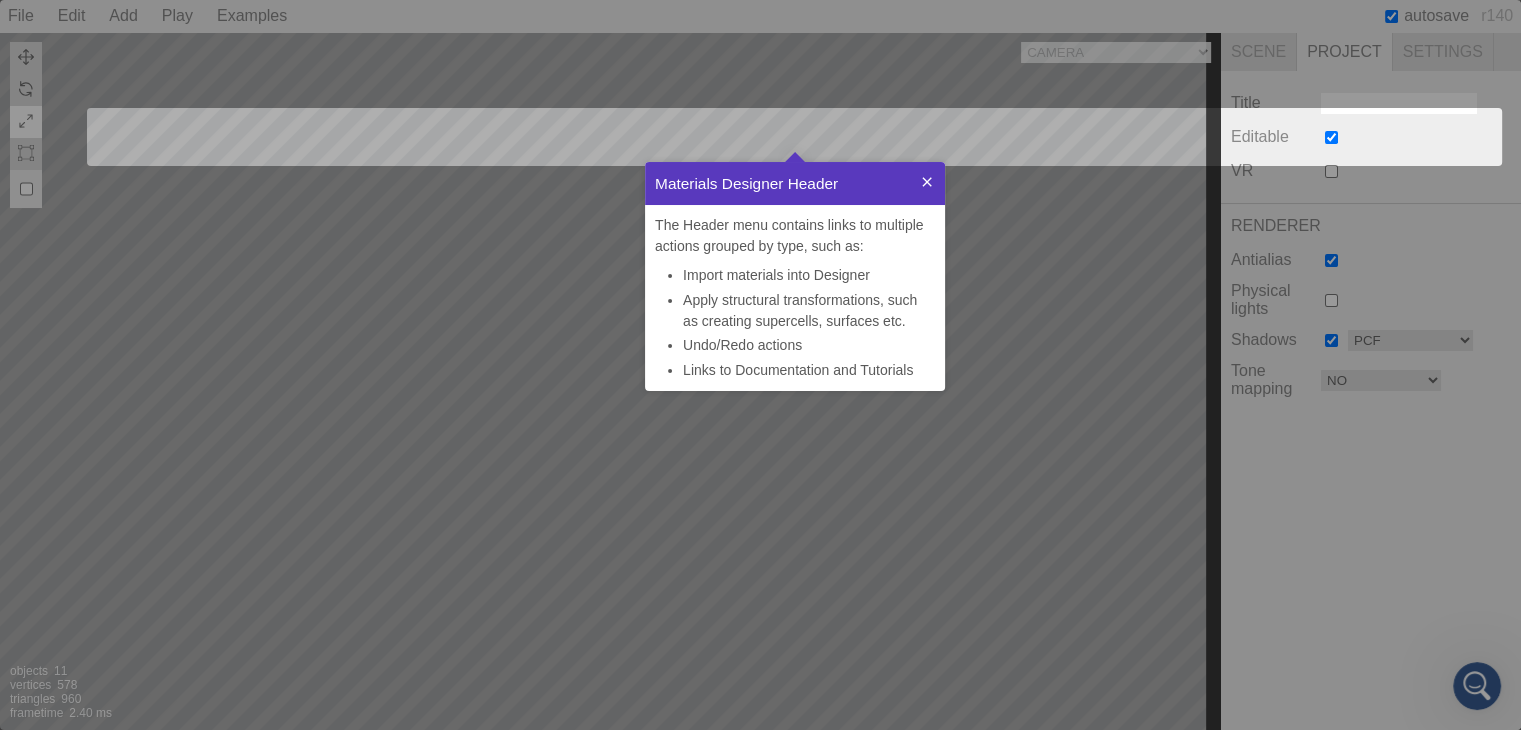 scroll, scrollTop: 0, scrollLeft: 0, axis: both 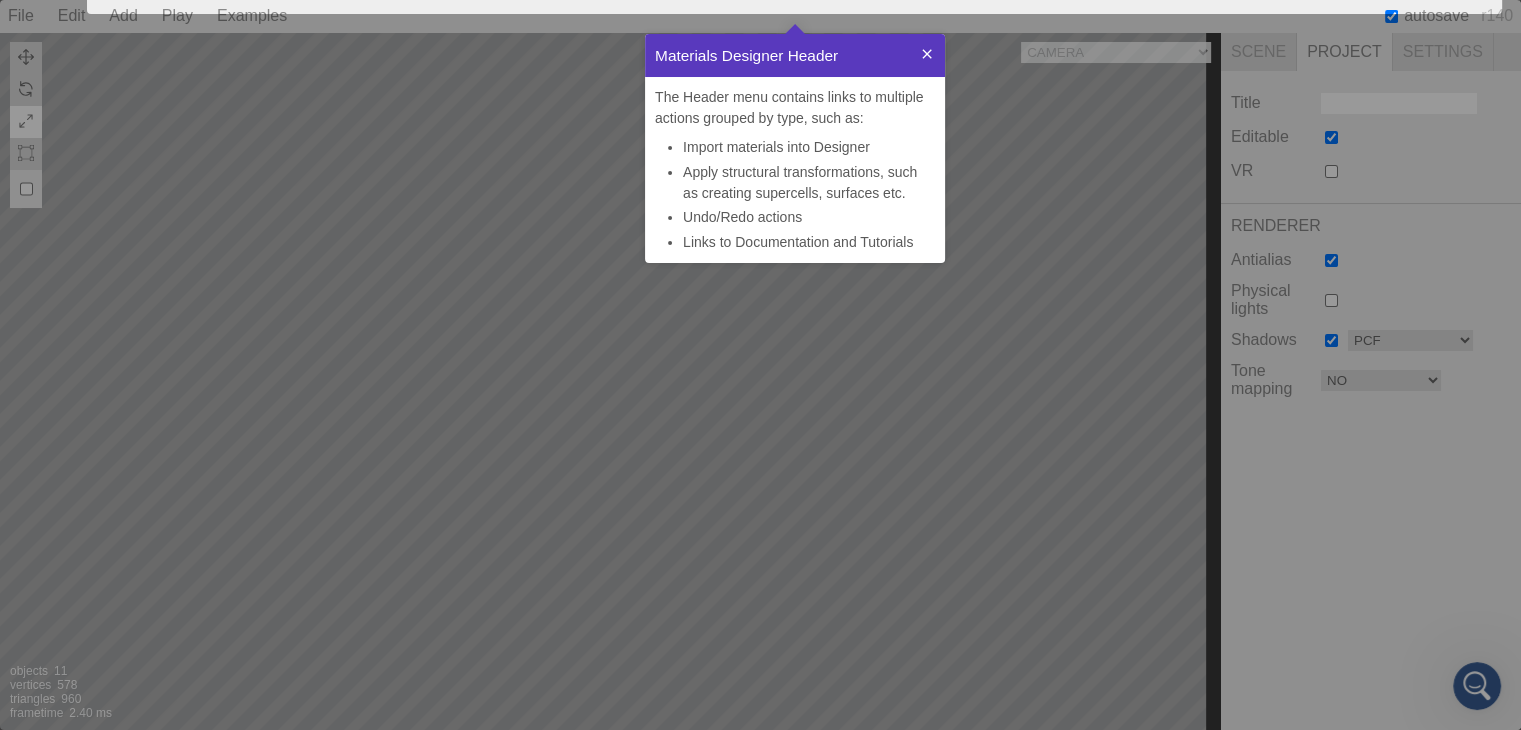 click on "Links to Documentation and Tutorials" at bounding box center [809, 242] 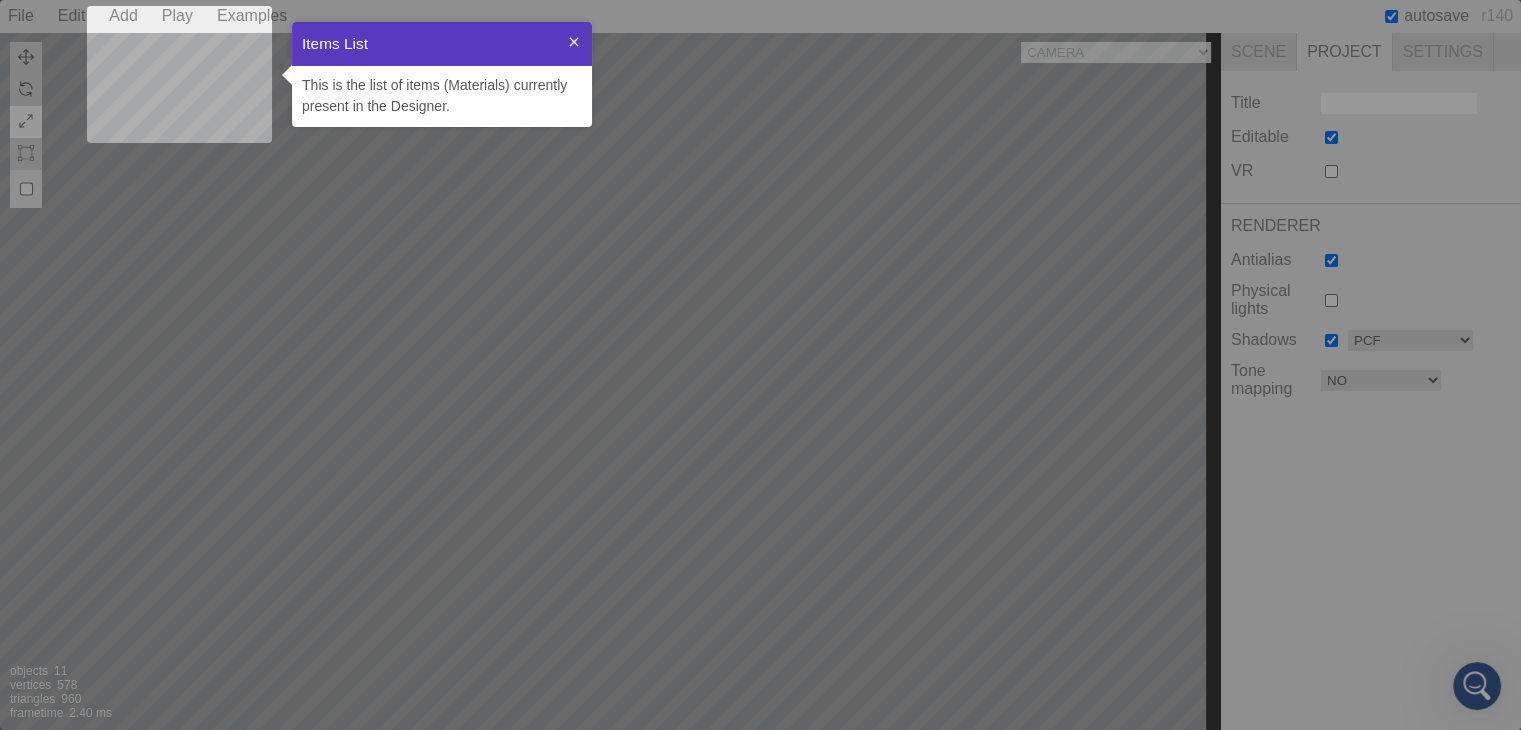 scroll, scrollTop: 0, scrollLeft: 0, axis: both 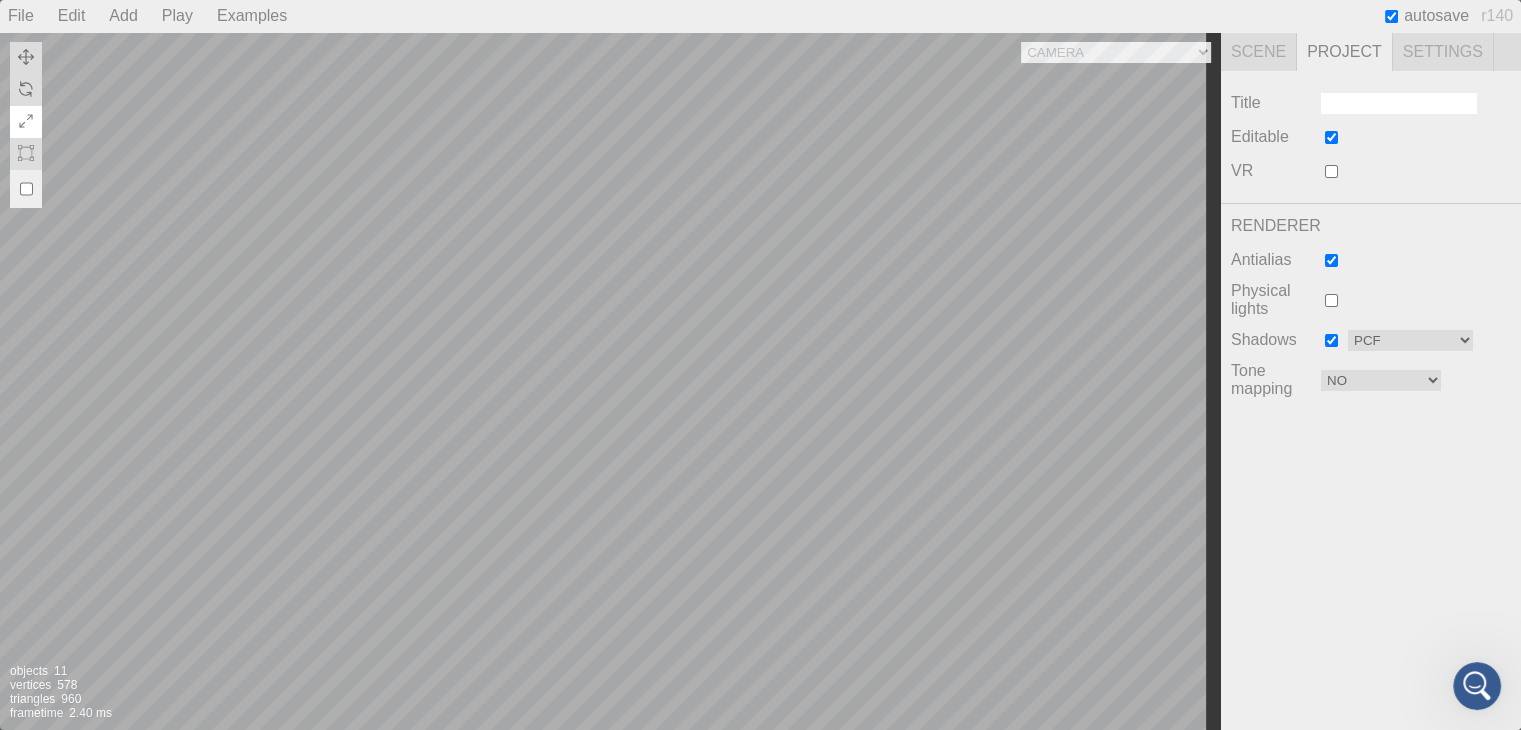 click on "Camera OrthographicCamera PerspectiveCamera Objects 11 Vertices 578 Triangles 960 Frametime 2.40 ms" at bounding box center [610, 381] 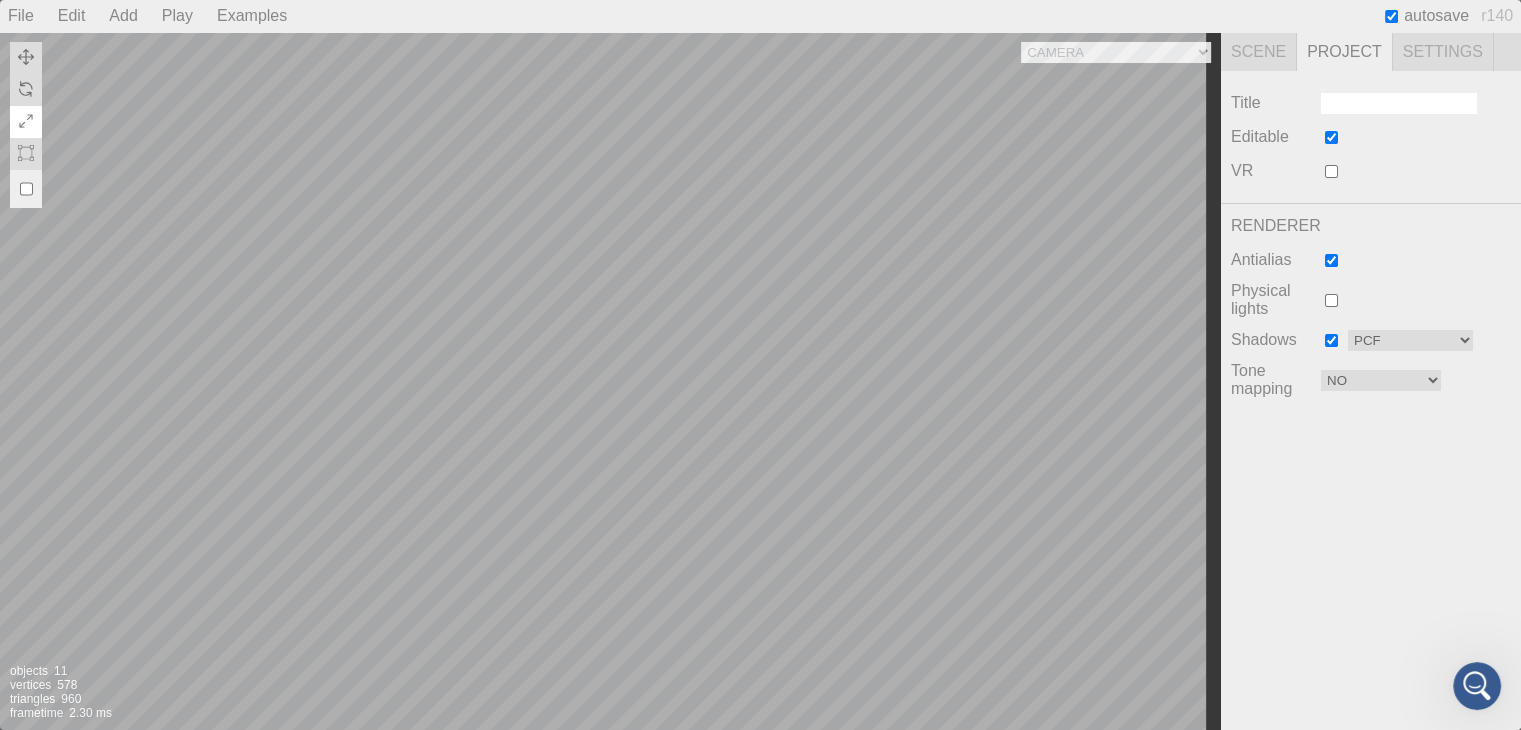 click 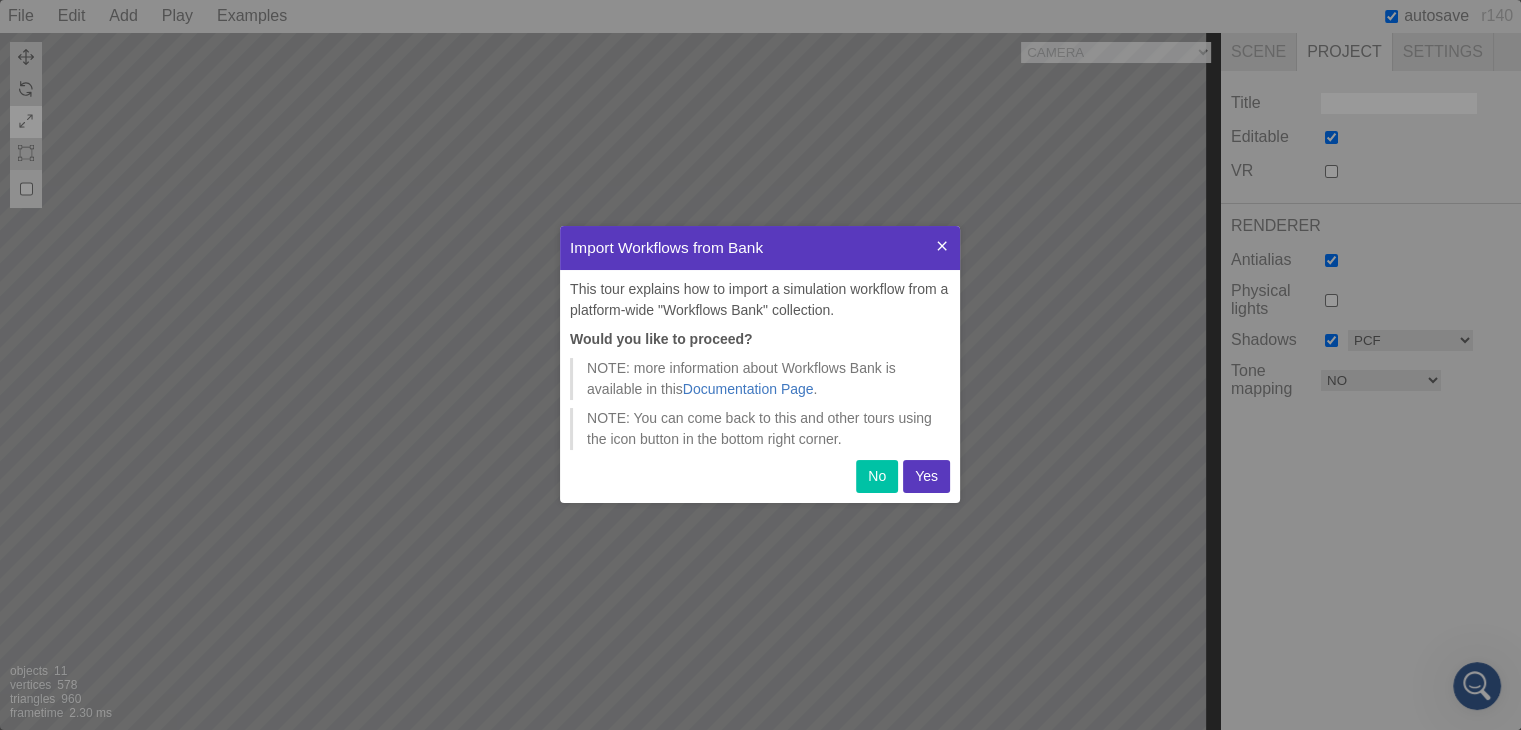 scroll, scrollTop: 0, scrollLeft: 0, axis: both 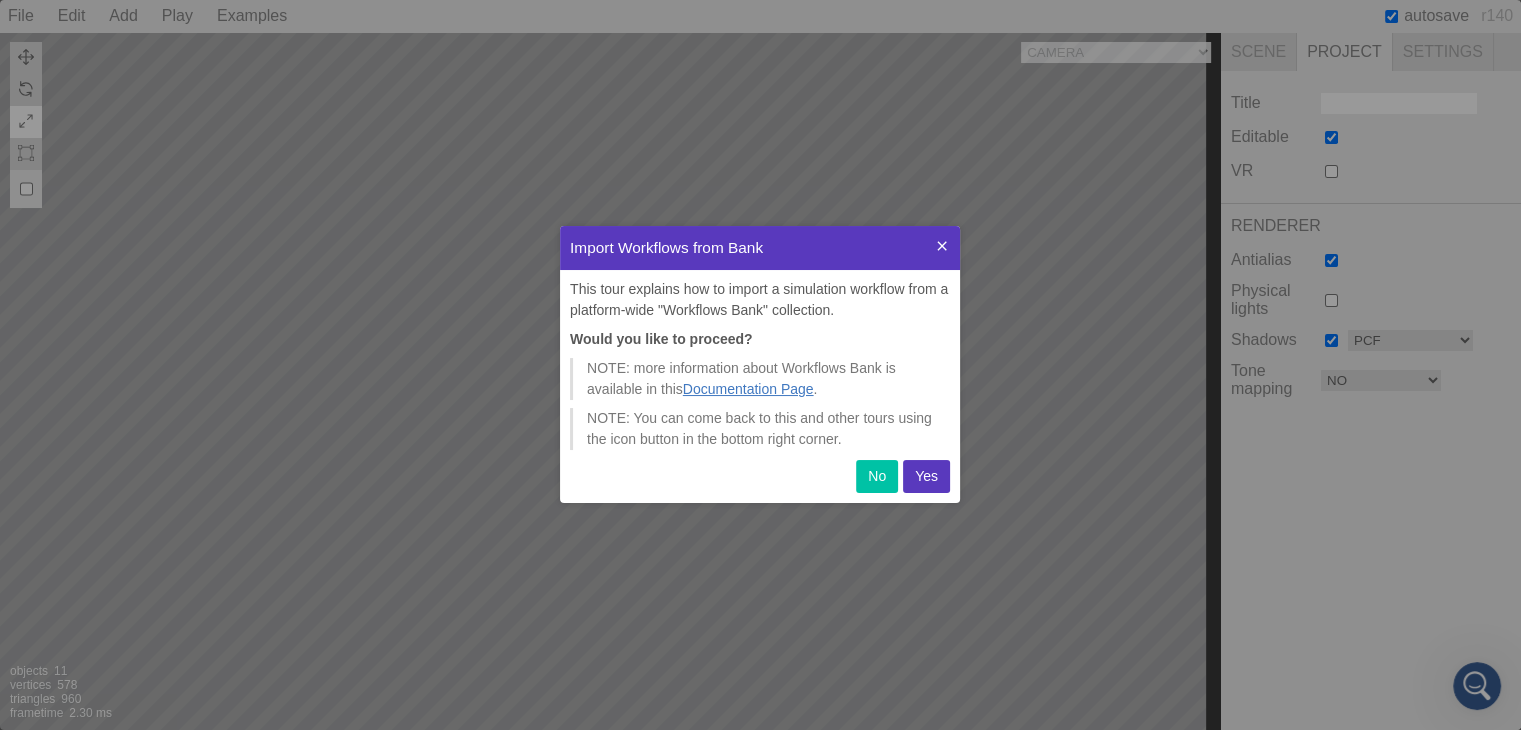 click on "Documentation Page" at bounding box center (748, 389) 